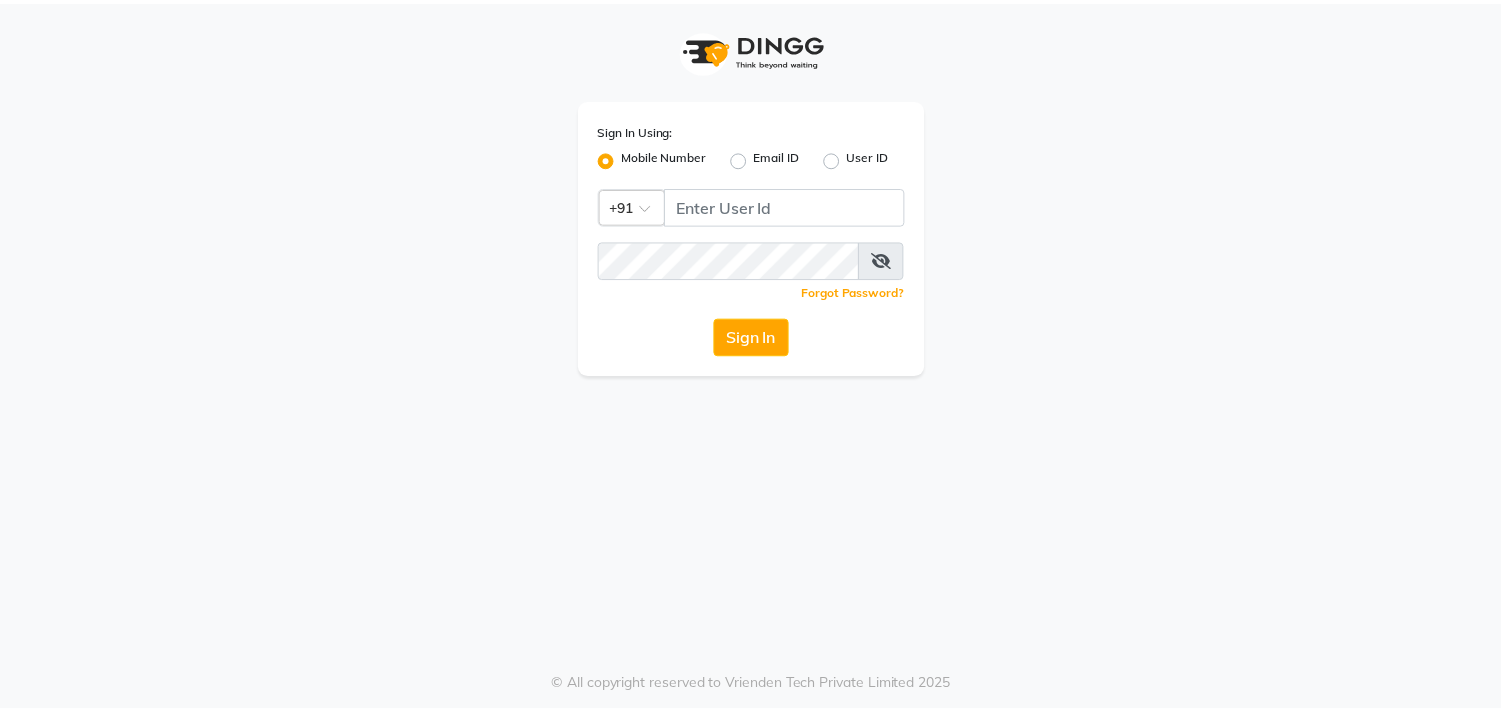 scroll, scrollTop: 0, scrollLeft: 0, axis: both 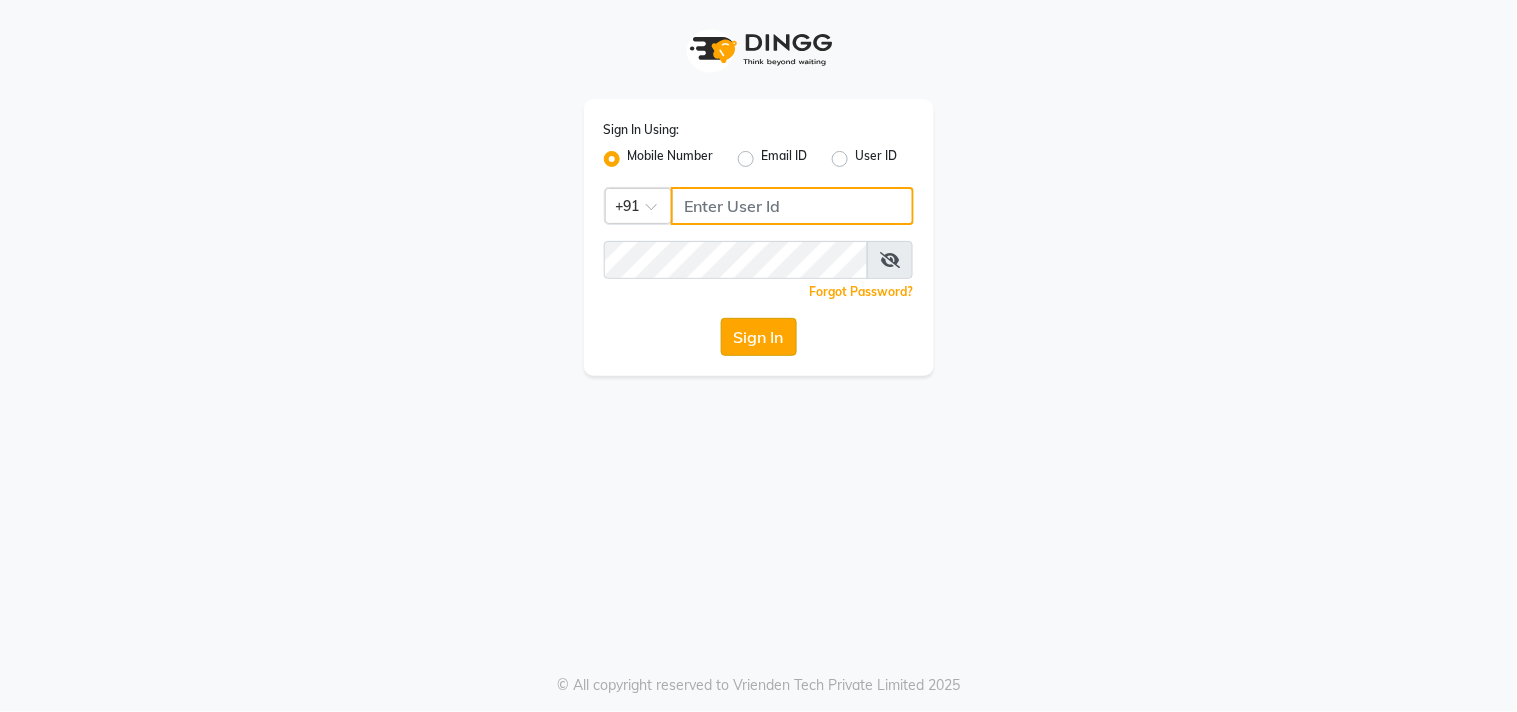 type on "8530086780" 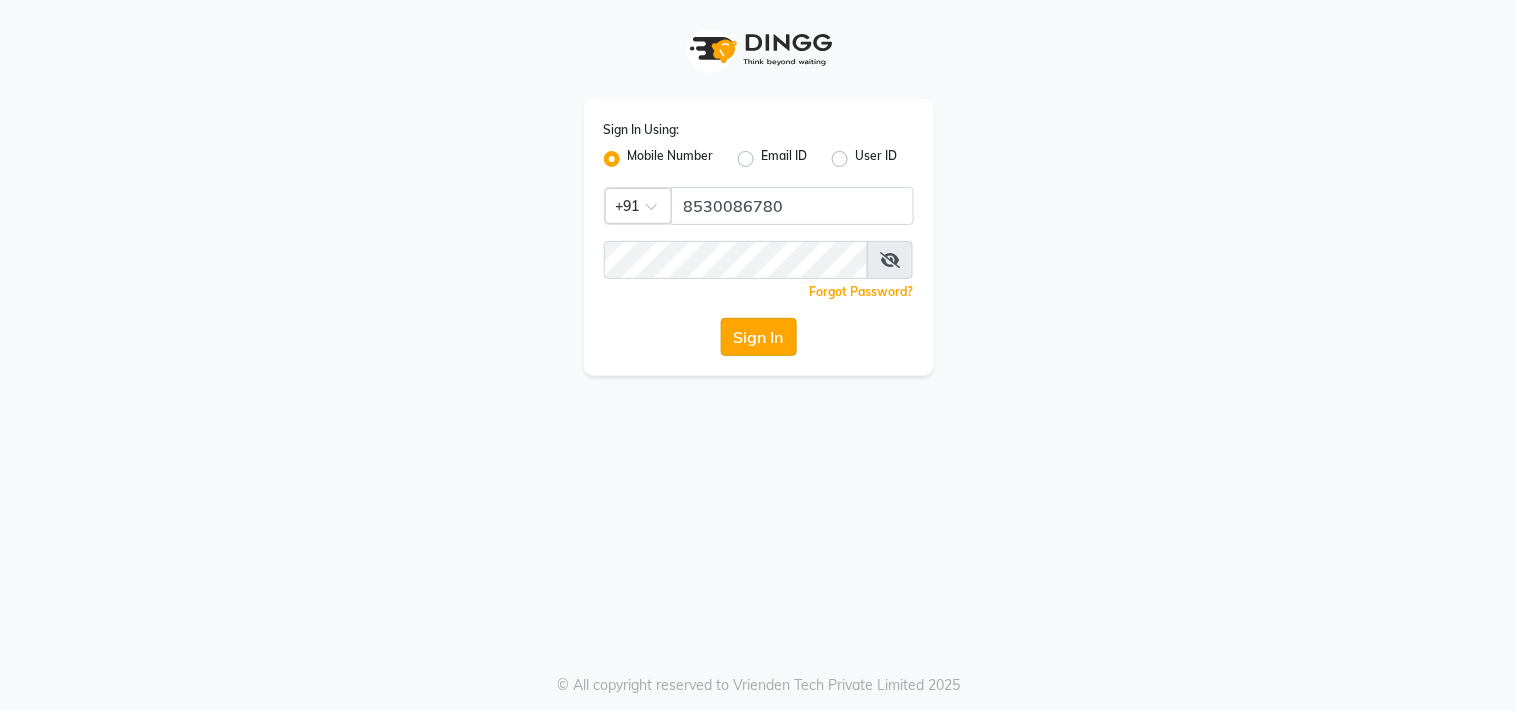click on "Sign In" 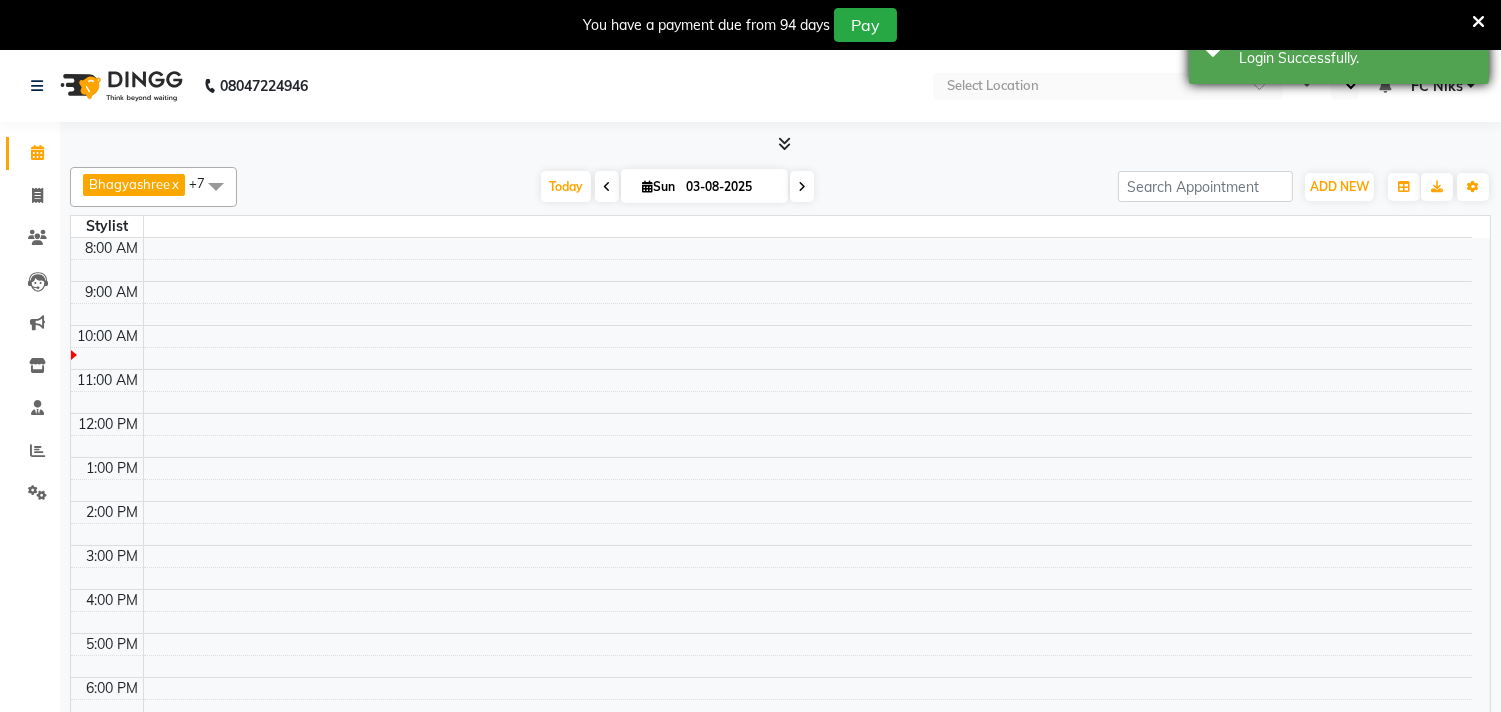 click at bounding box center (1478, 22) 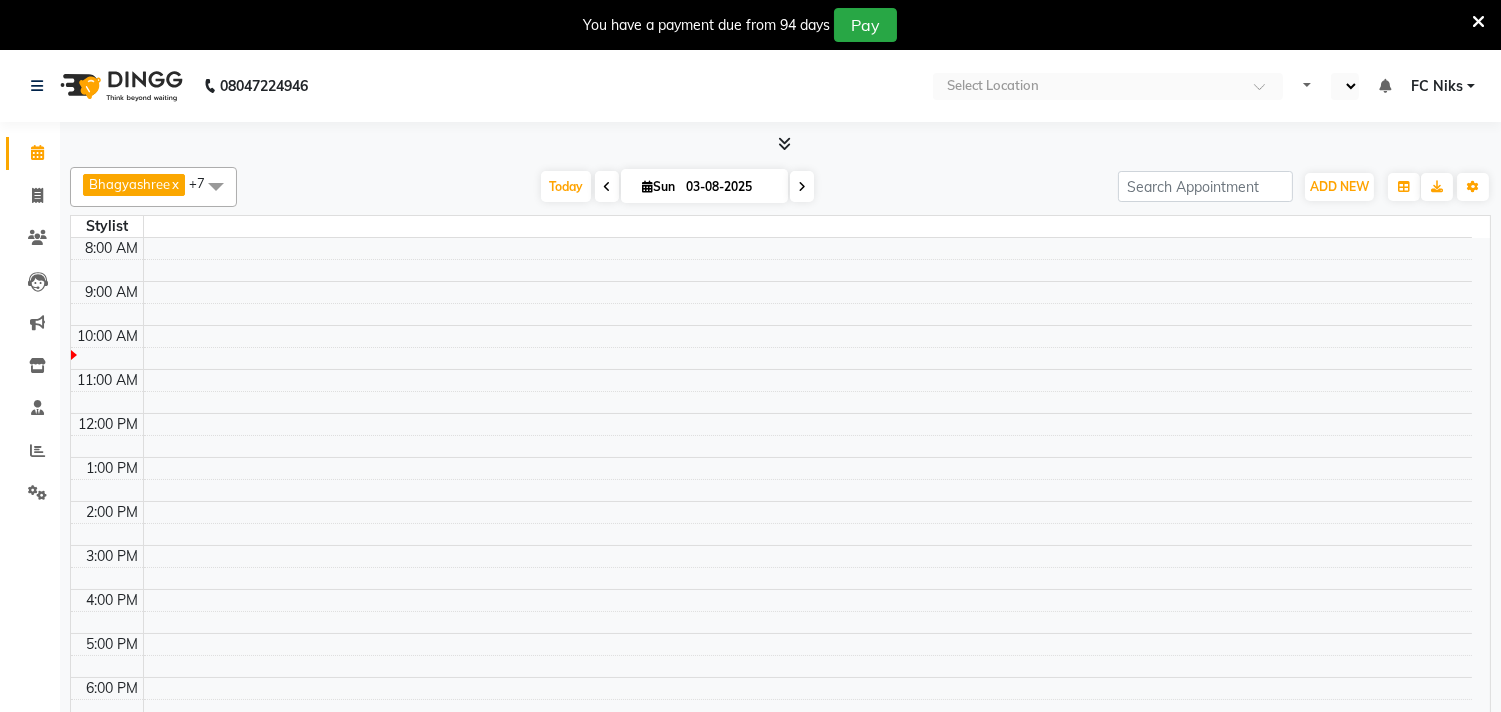 select on "en" 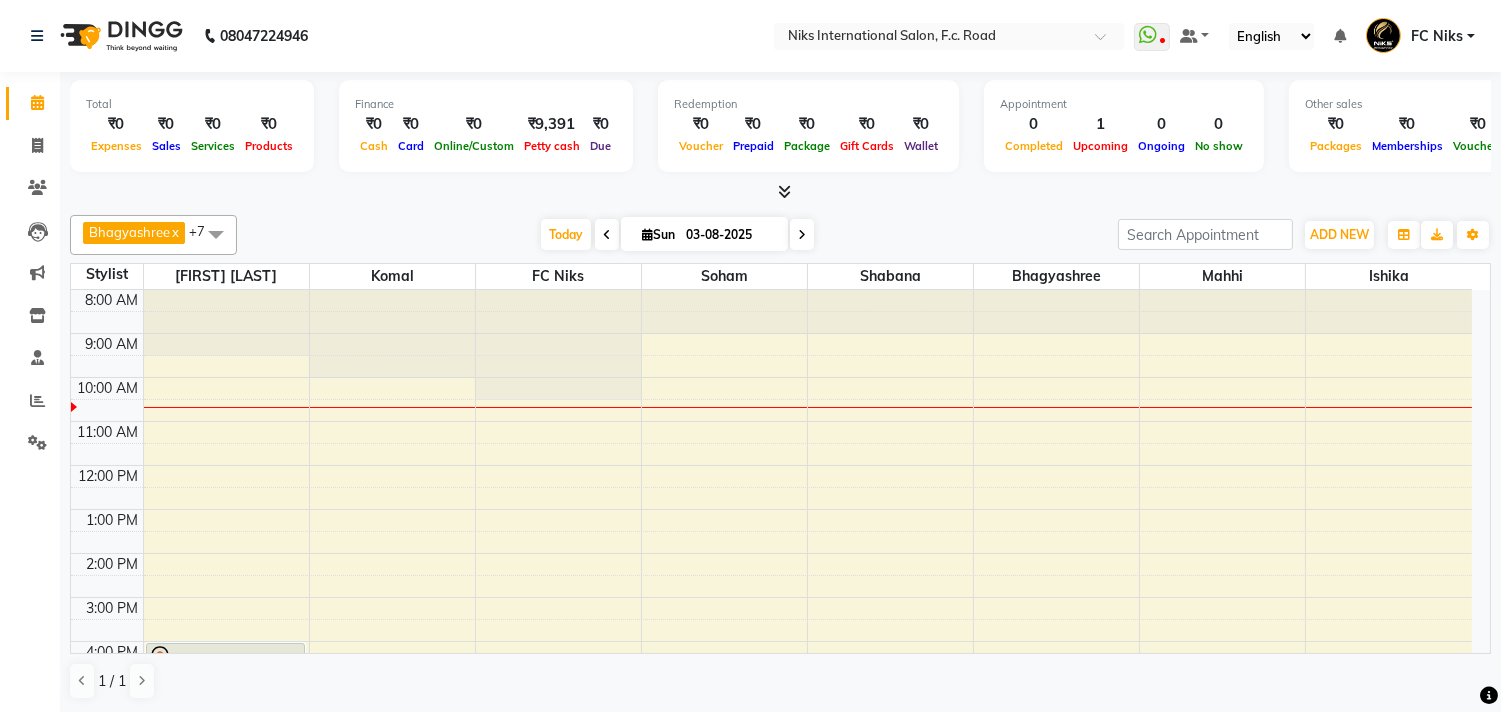 scroll, scrollTop: 0, scrollLeft: 0, axis: both 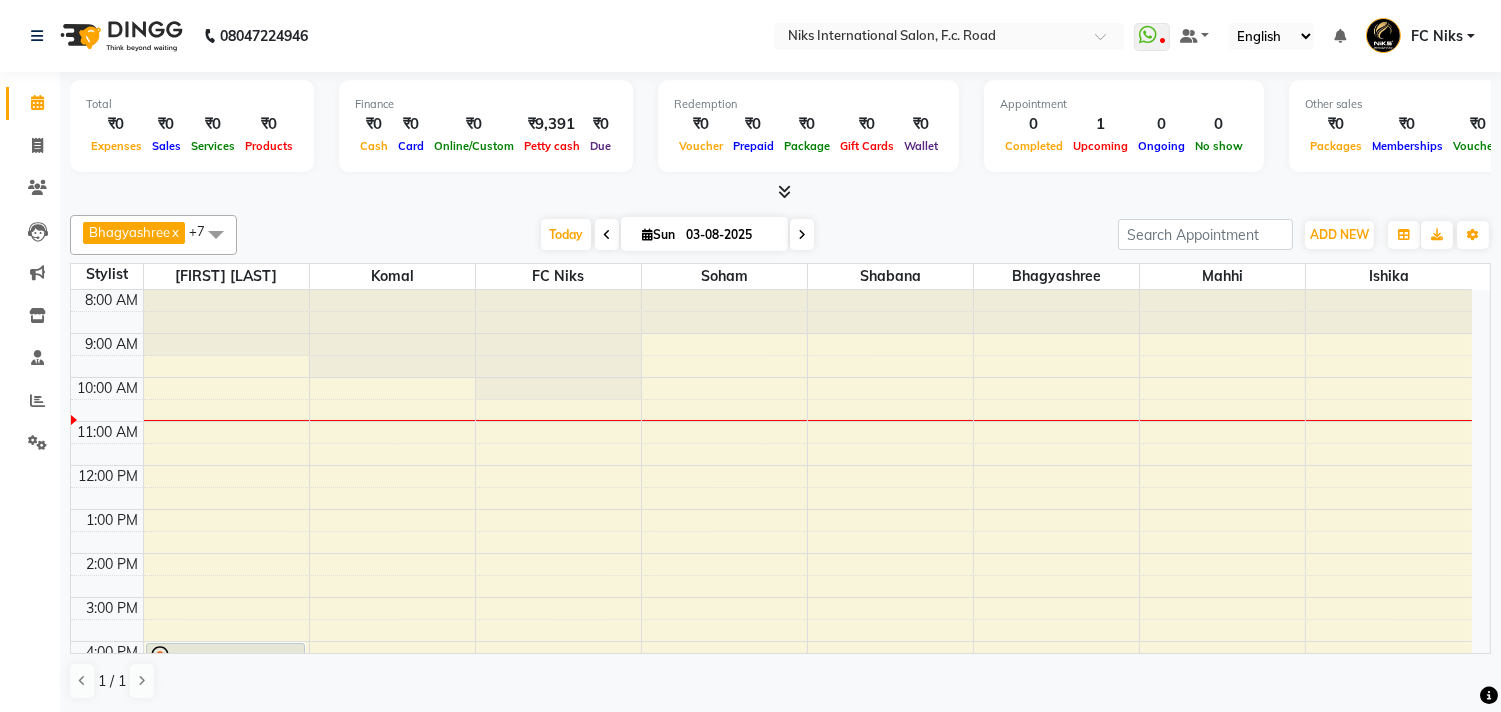click on "8:00 AM 9:00 AM 10:00 AM 11:00 AM 12:00 PM 1:00 PM 2:00 PM 3:00 PM 4:00 PM 5:00 PM 6:00 PM 7:00 PM 8:00 PM 9:00 PM 10:00 PM             [FIRST] [LAST], TK01, 04:00 PM-05:00 PM, Haircut - Basic Haicut (Male)" at bounding box center (771, 619) 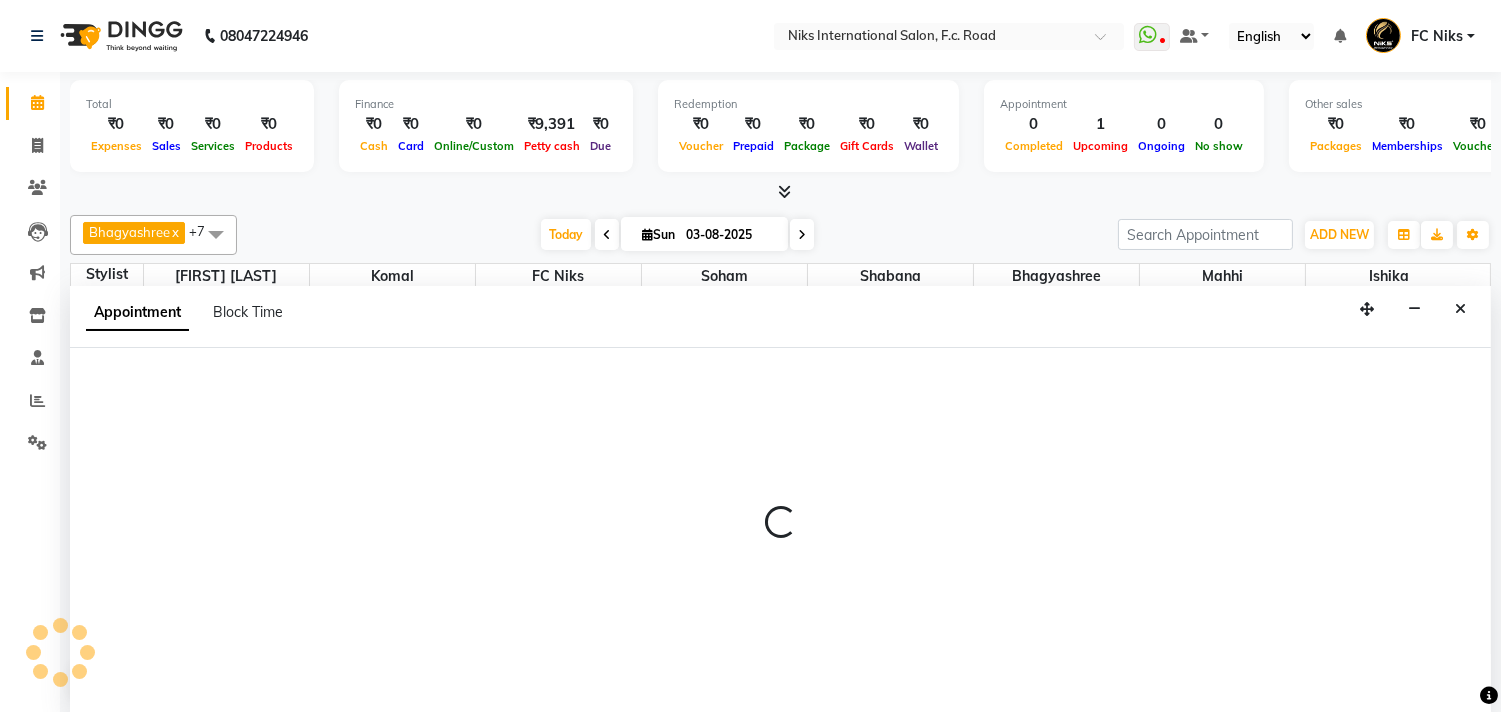 scroll, scrollTop: 1, scrollLeft: 0, axis: vertical 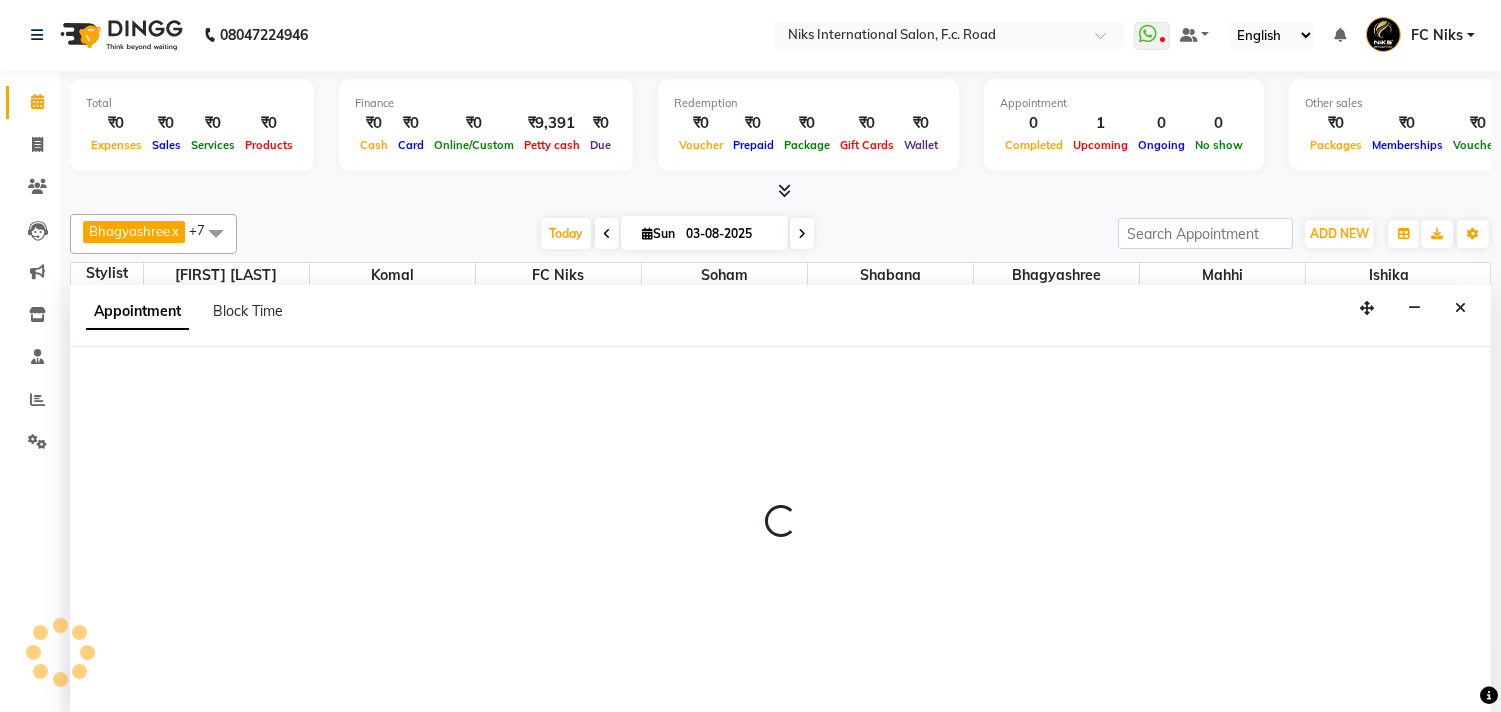 select on "800" 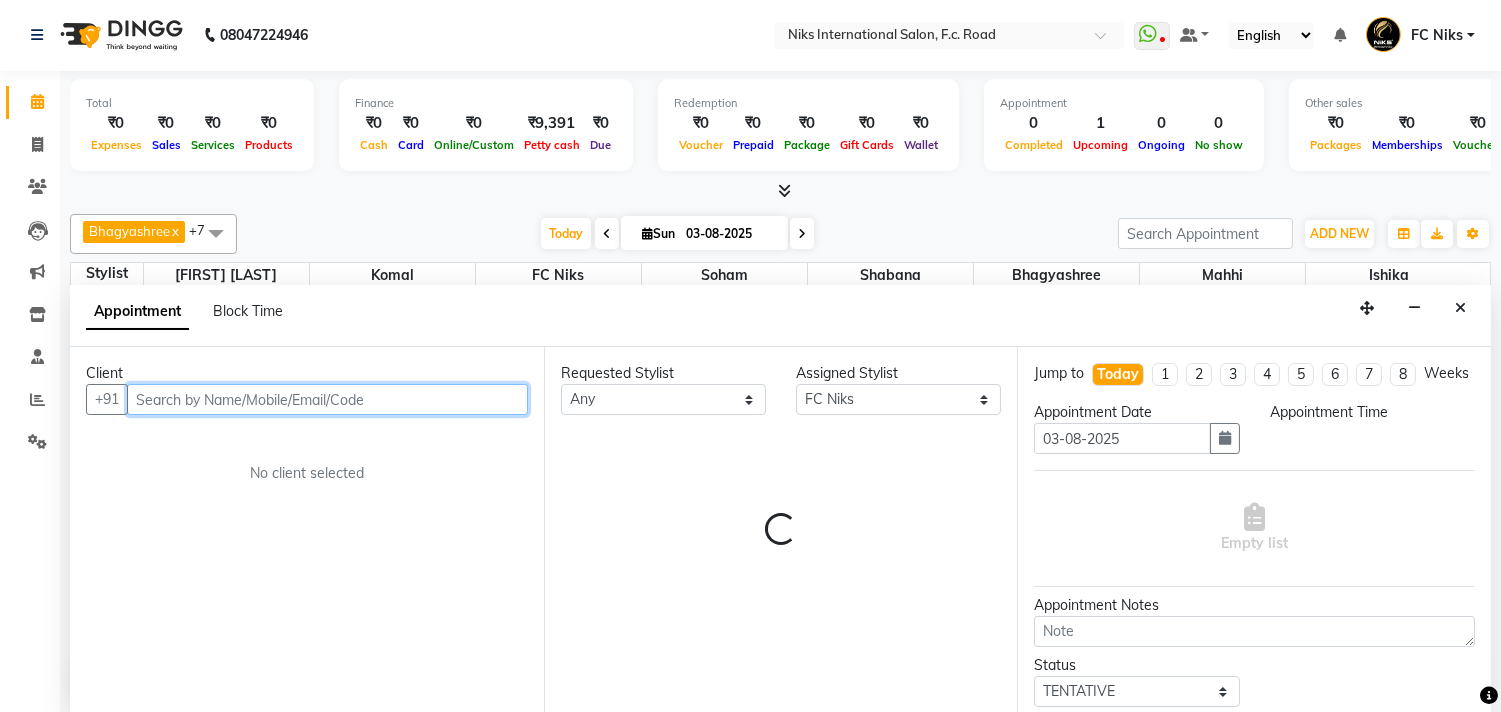 select on "720" 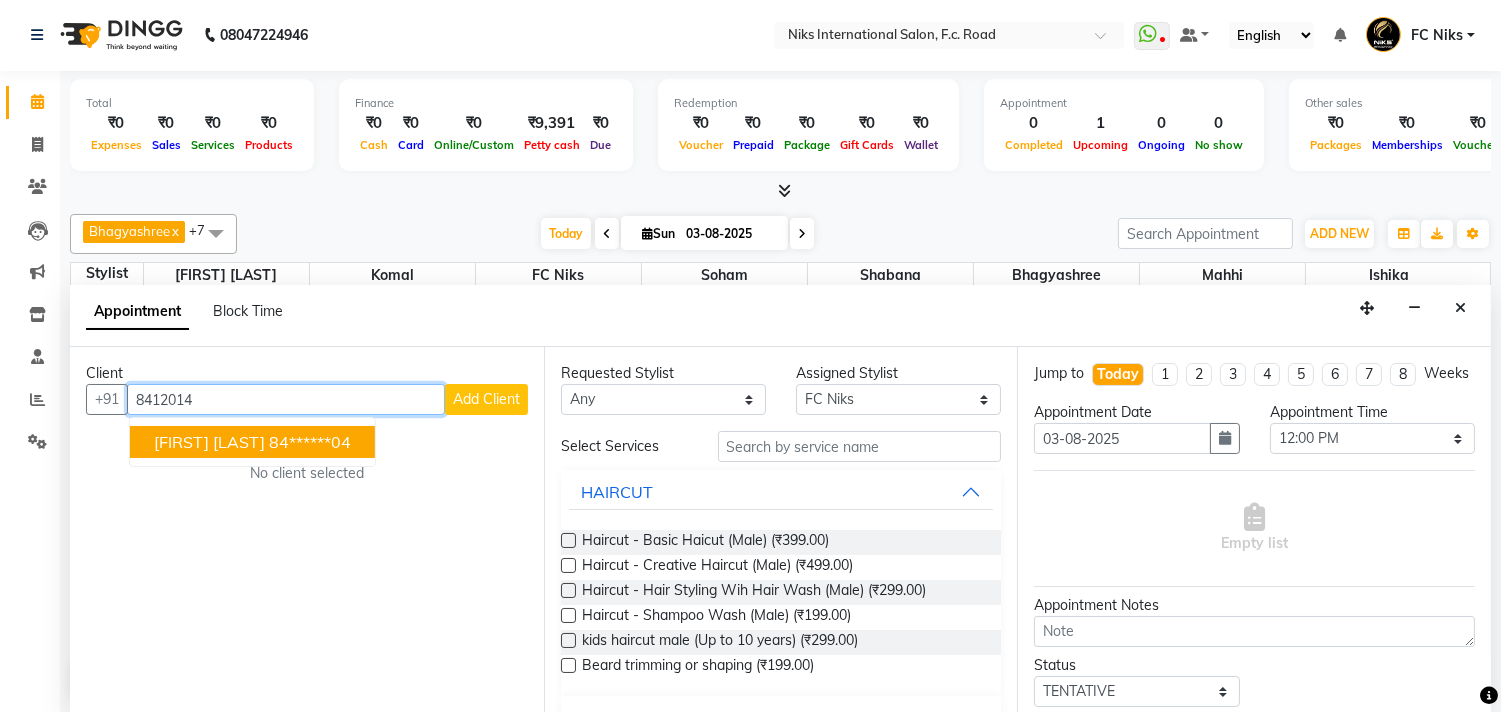 click on "[FIRST] [LAST]" at bounding box center (209, 442) 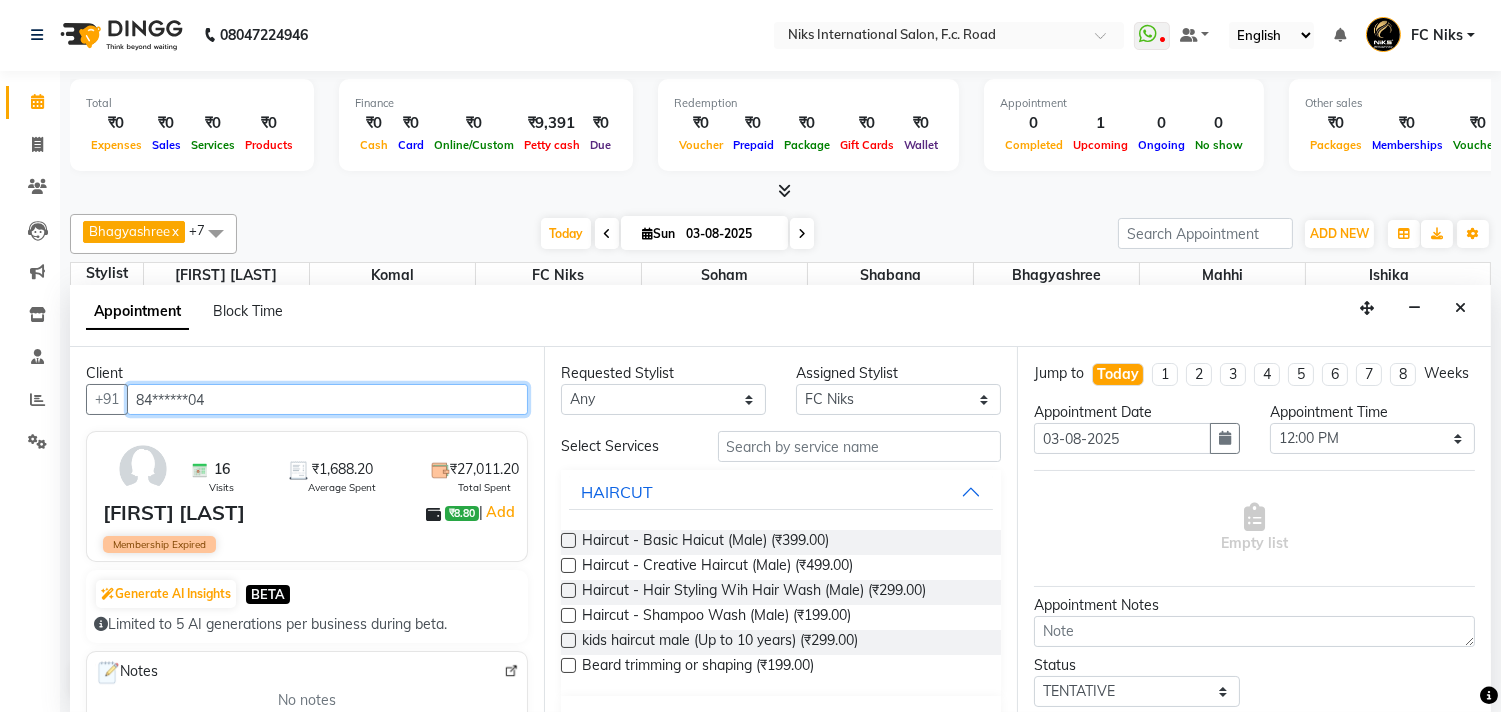 type on "84******04" 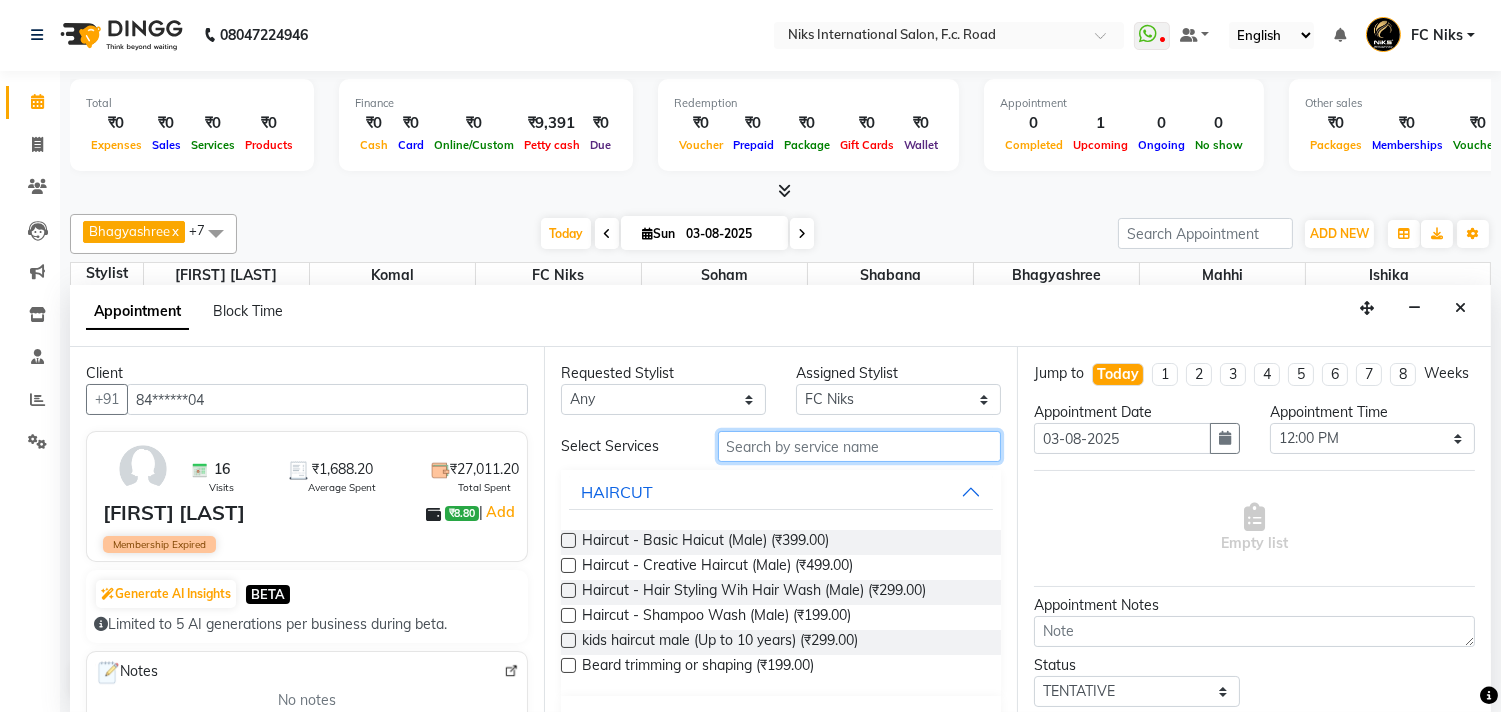click at bounding box center (860, 446) 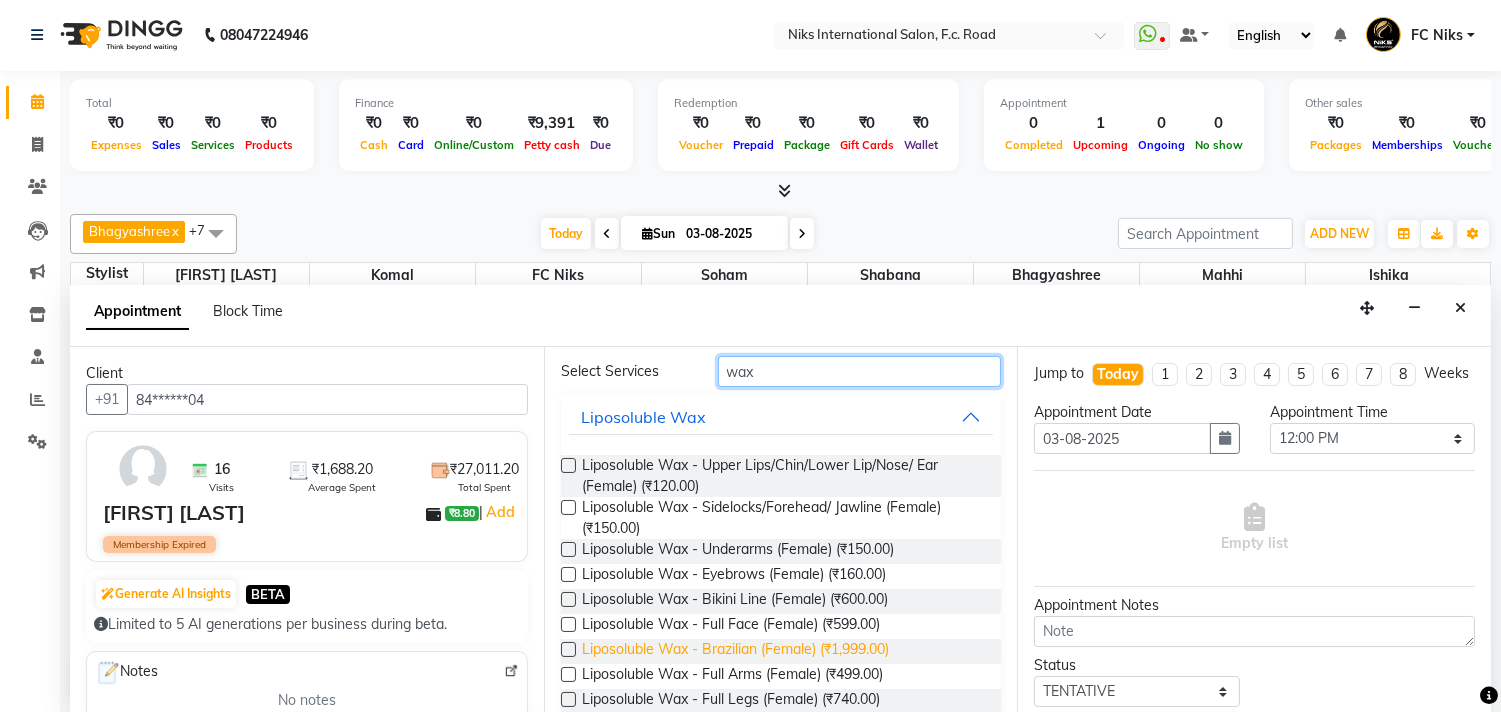 scroll, scrollTop: 74, scrollLeft: 0, axis: vertical 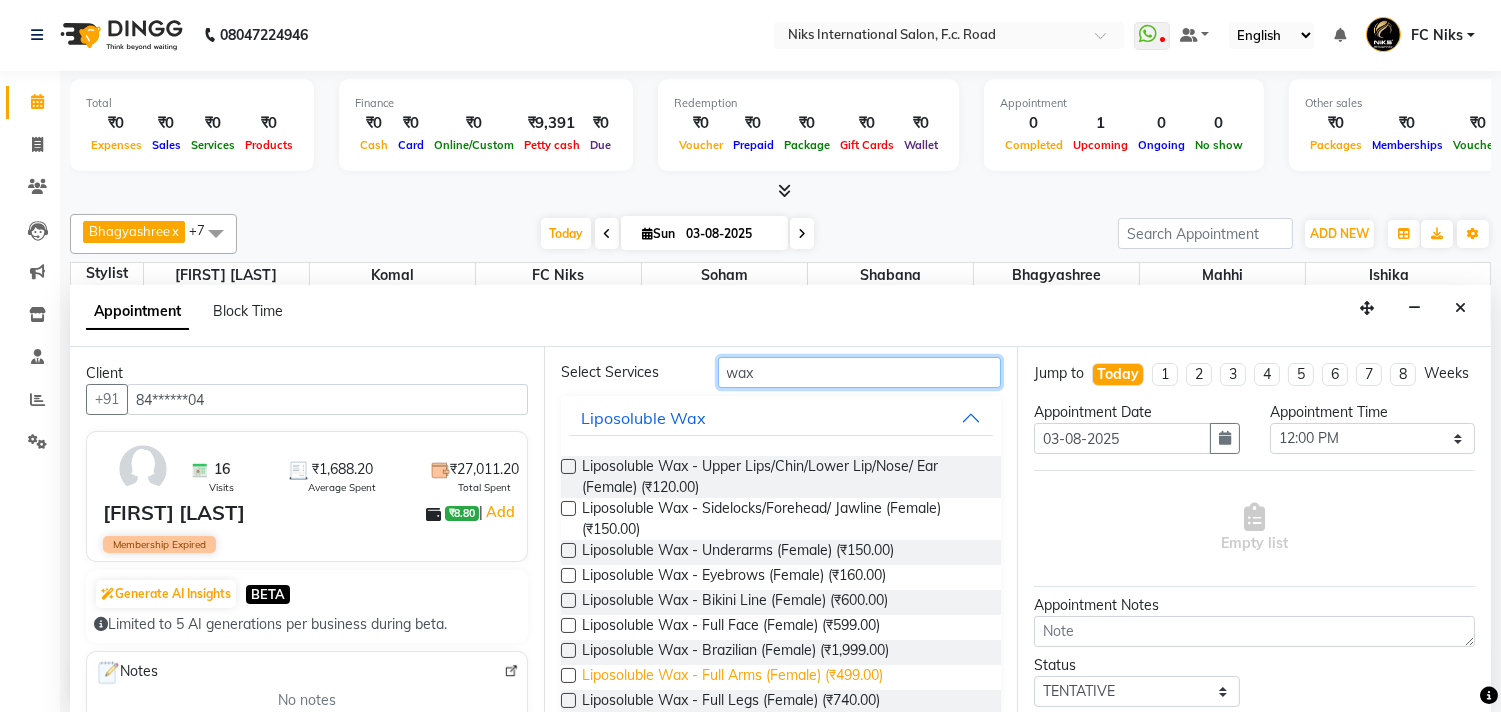 type on "wax" 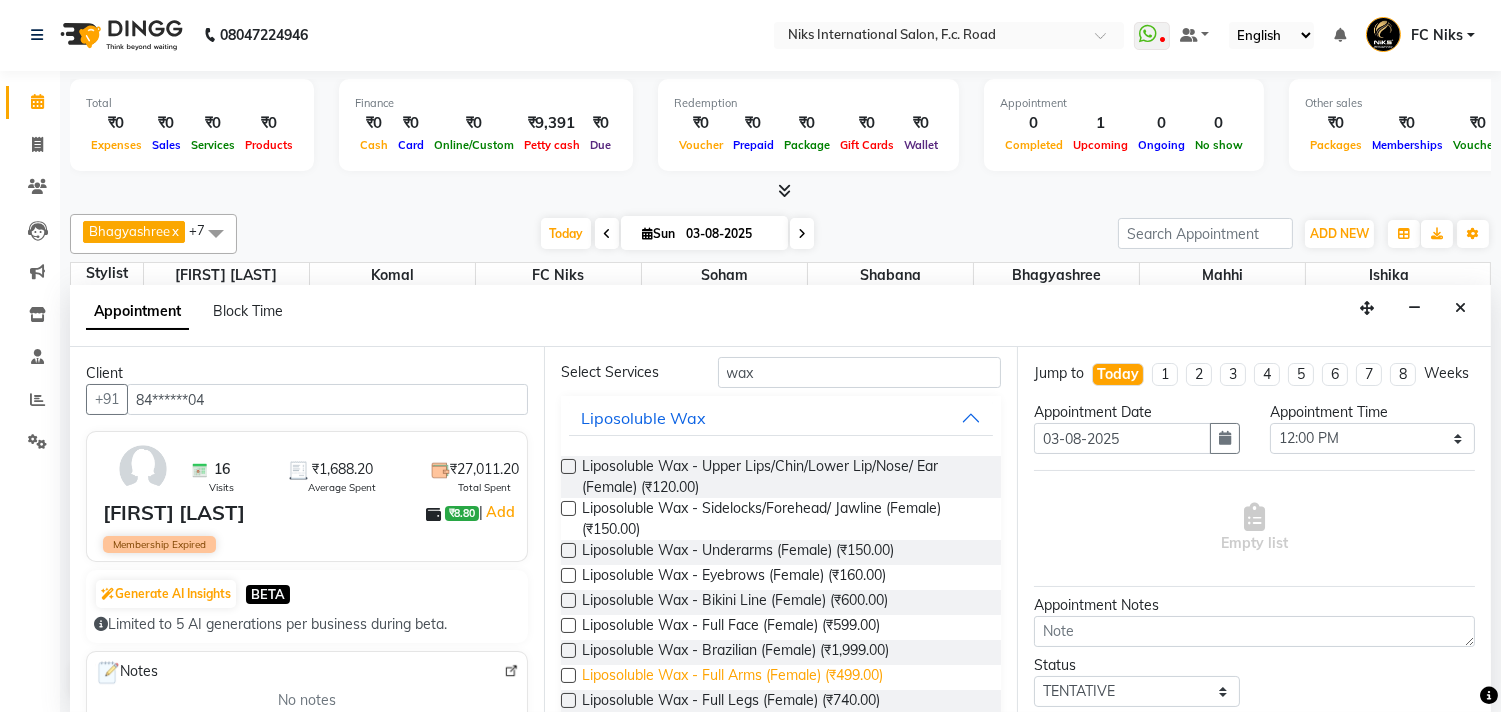 click on "Liposoluble Wax - Full Arms (Female) (₹499.00)" at bounding box center [732, 677] 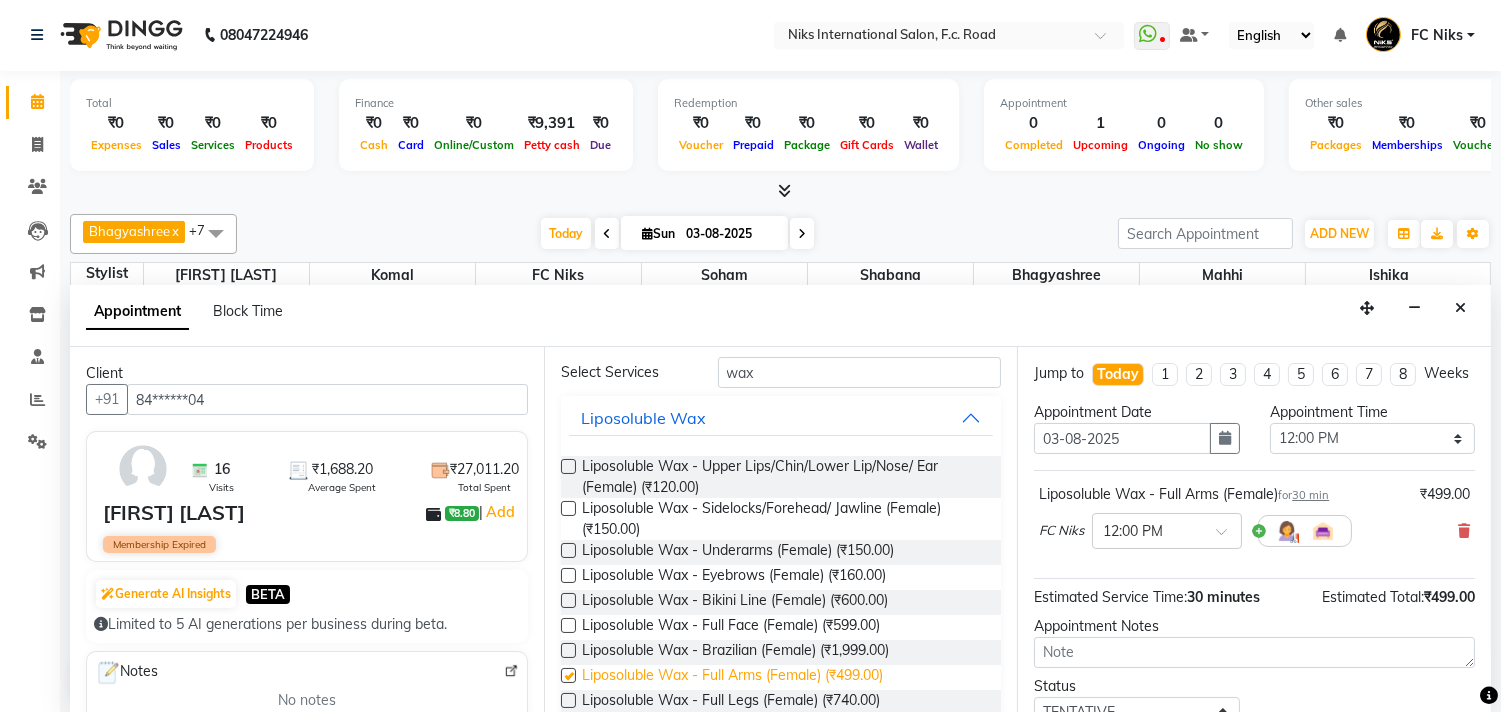 checkbox on "false" 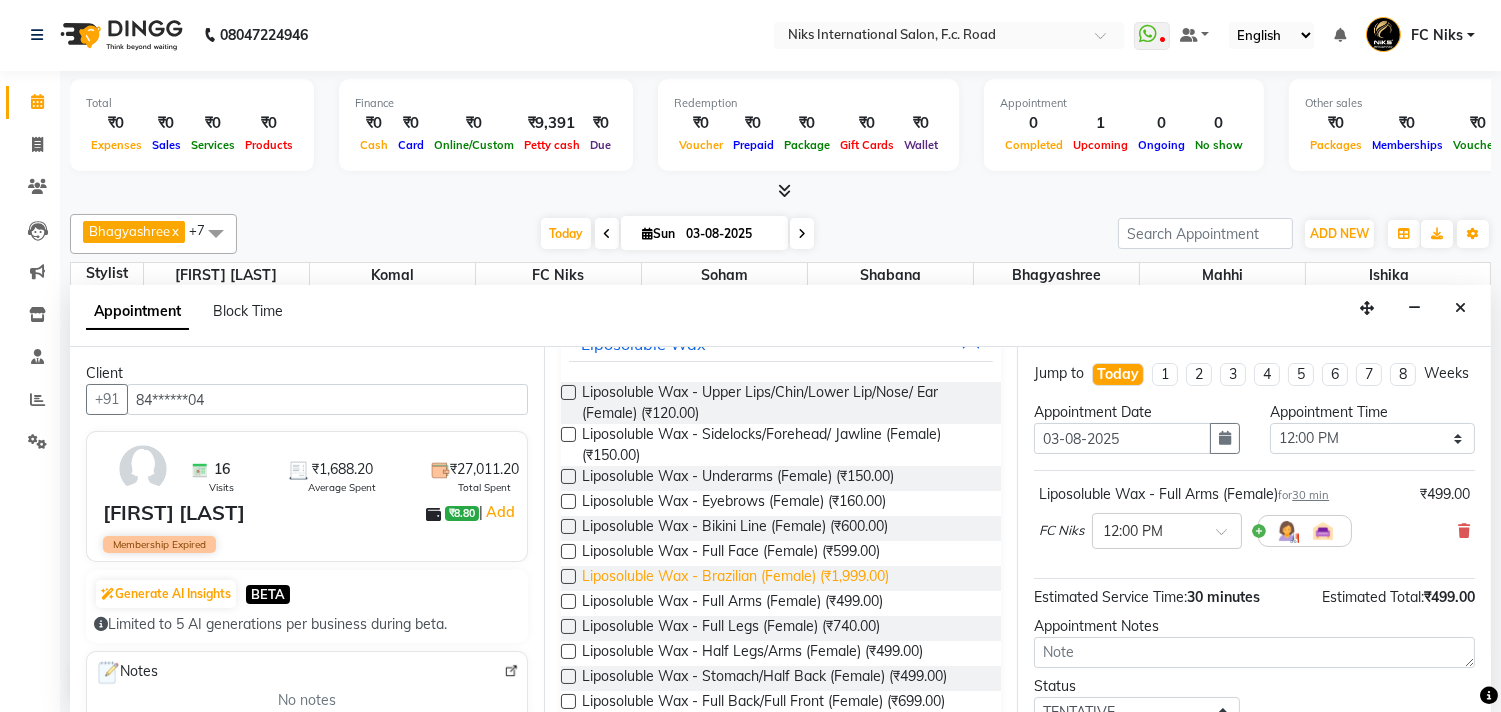 scroll, scrollTop: 185, scrollLeft: 0, axis: vertical 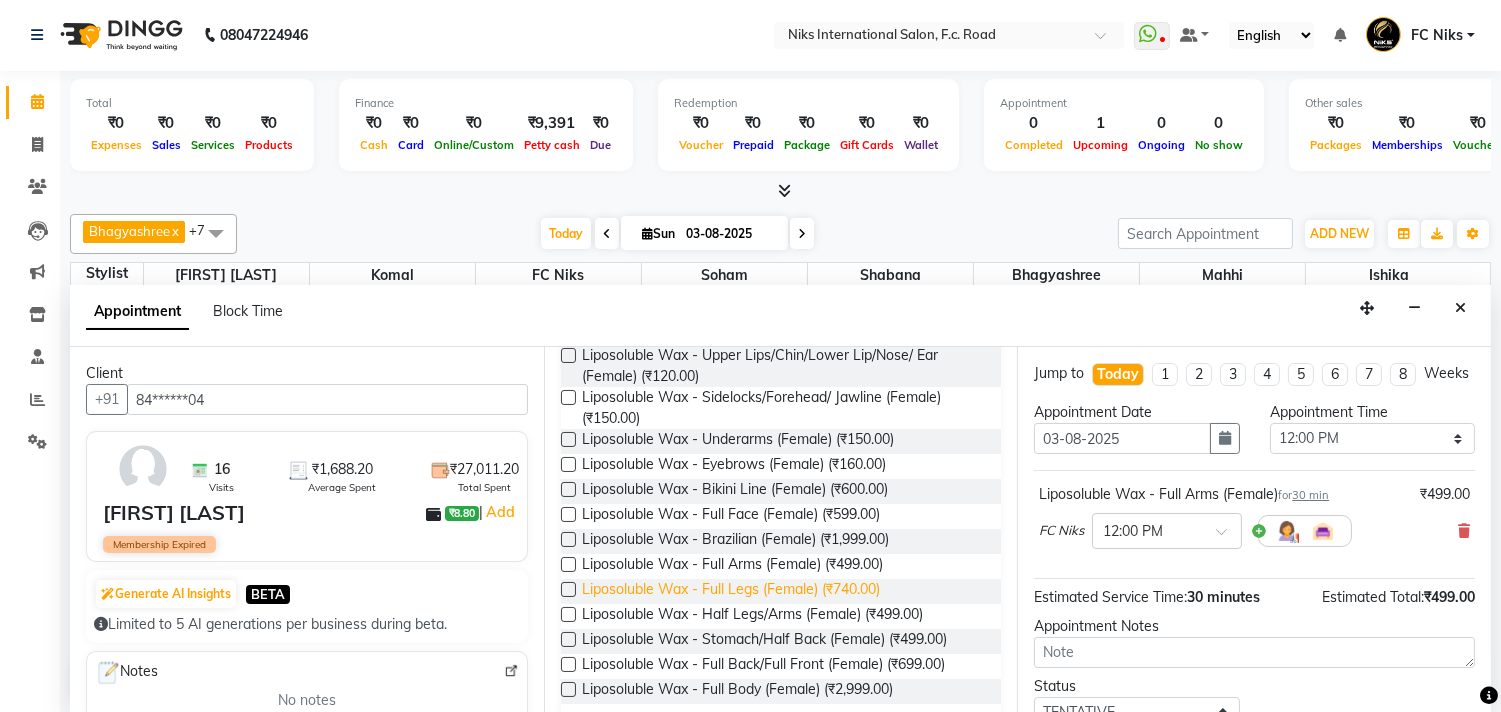 click on "Liposoluble Wax - Full Legs (Female) (₹740.00)" at bounding box center (731, 591) 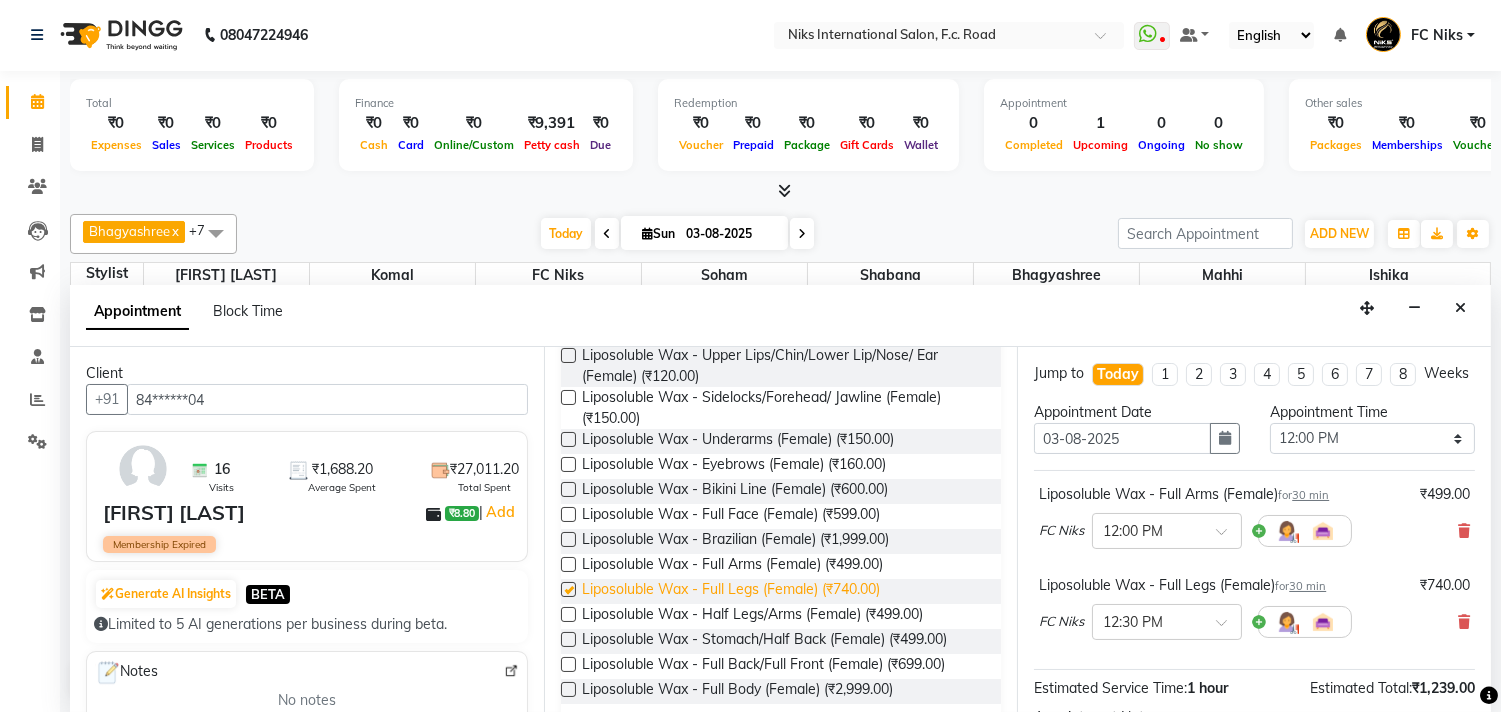 checkbox on "false" 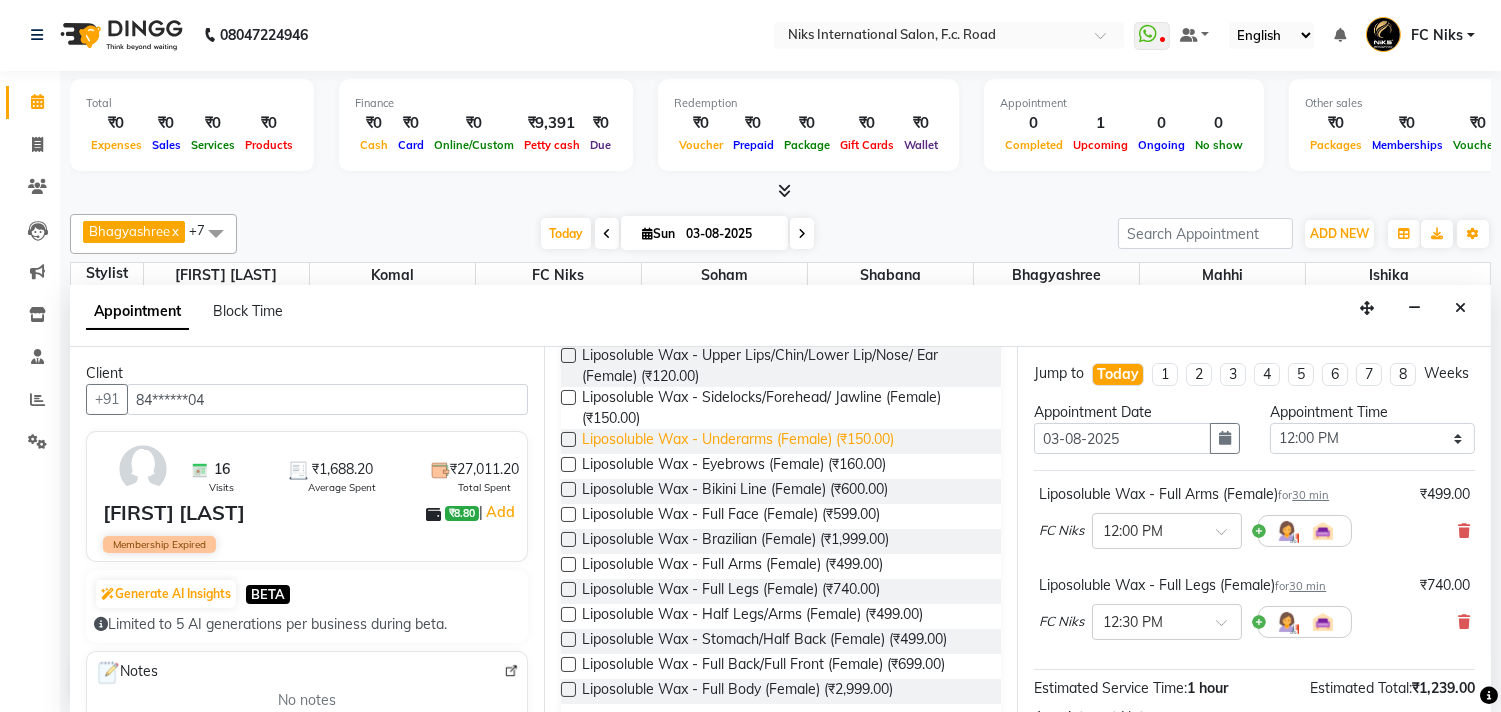click on "Liposoluble Wax - Underarms (Female) (₹150.00)" at bounding box center [738, 441] 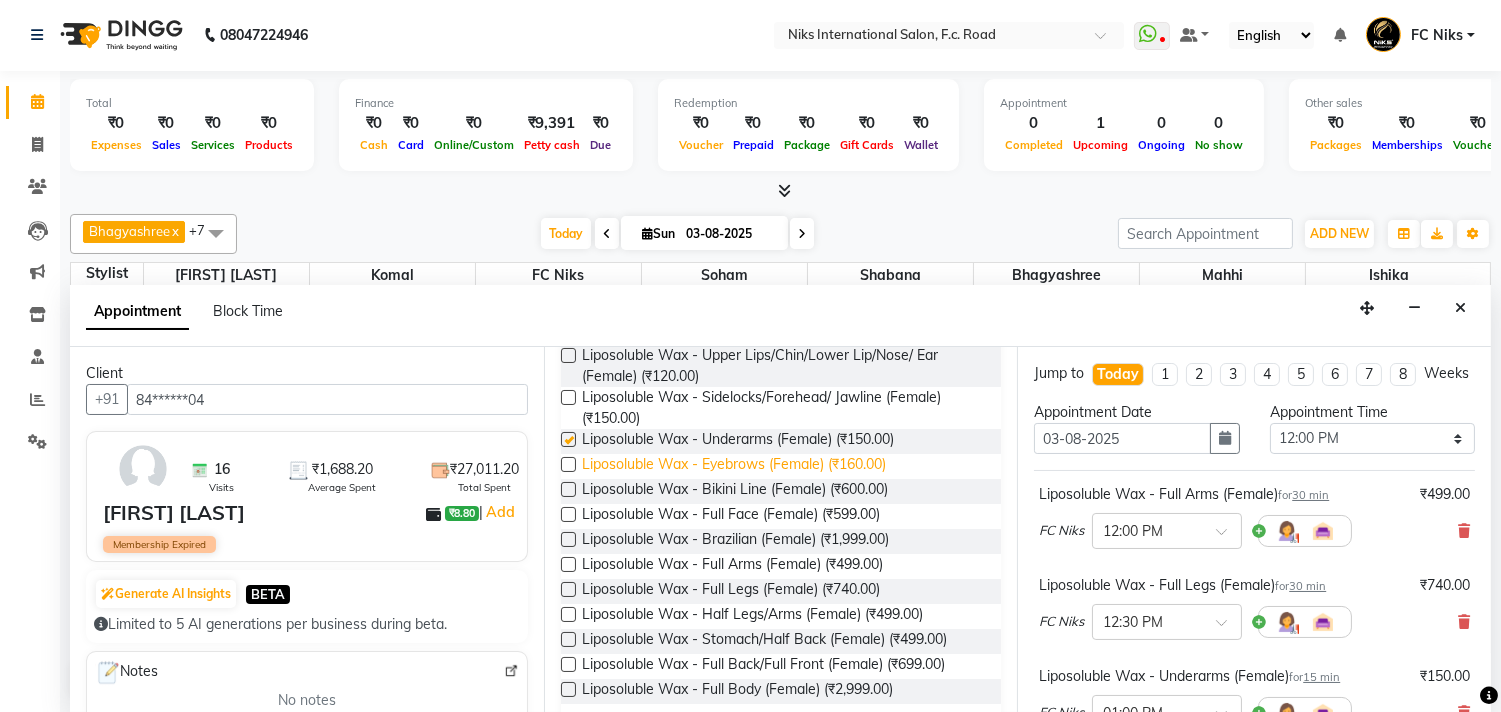 checkbox on "false" 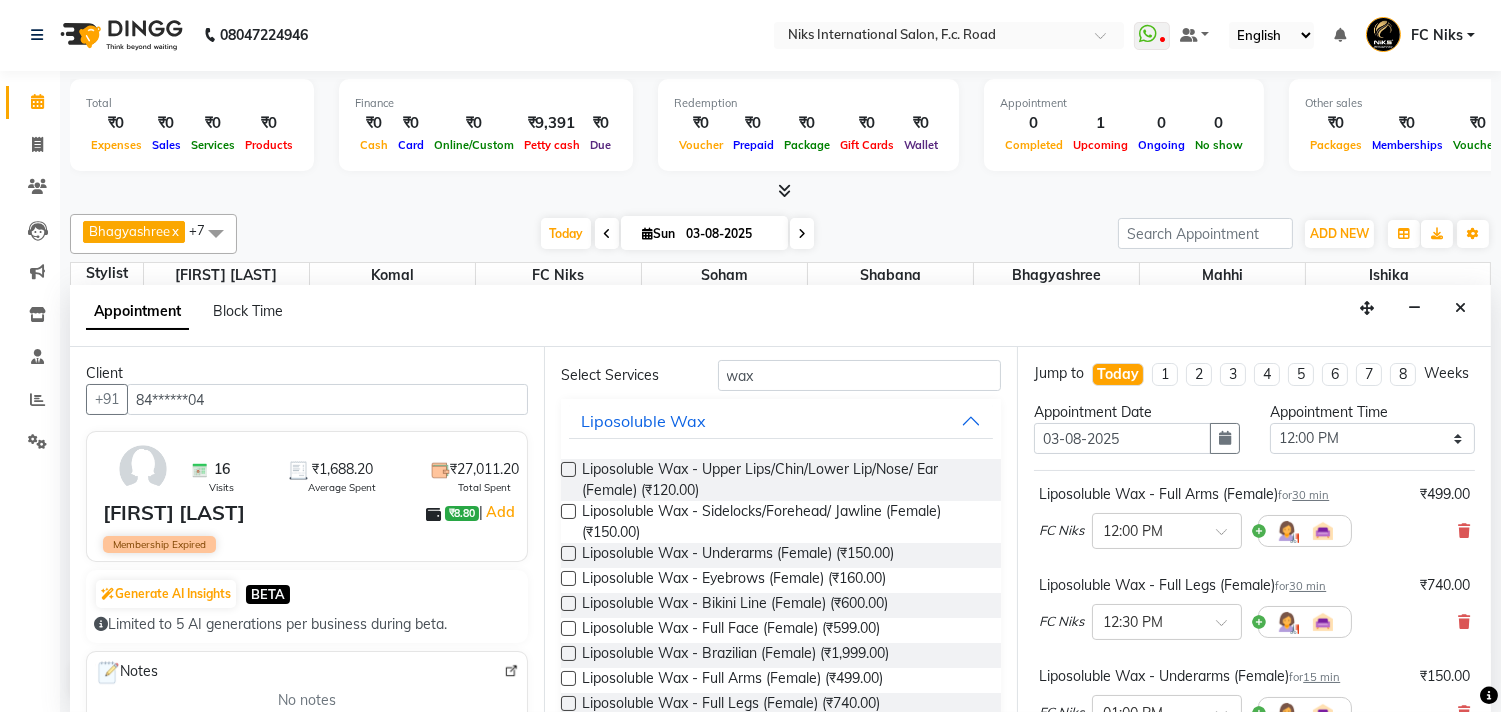scroll, scrollTop: 0, scrollLeft: 0, axis: both 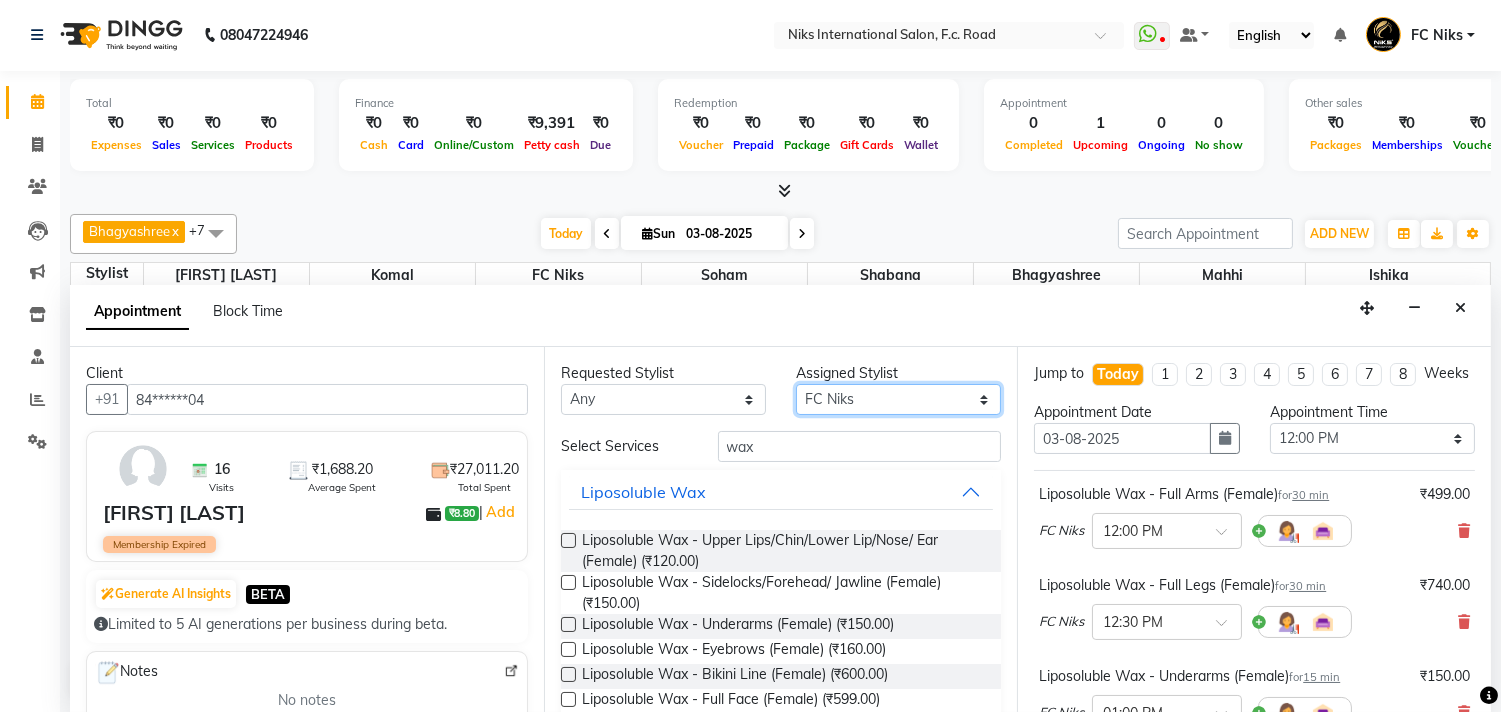 click on "Select [FIRST] [FIRST] [FIRST] FC [FIRST] [FIRST] [FIRST] [FIRST] [FIRST] [FIRST] [FIRST] [FIRST] [FIRST] [FIRST] [FIRST] [FIRST]" at bounding box center (898, 399) 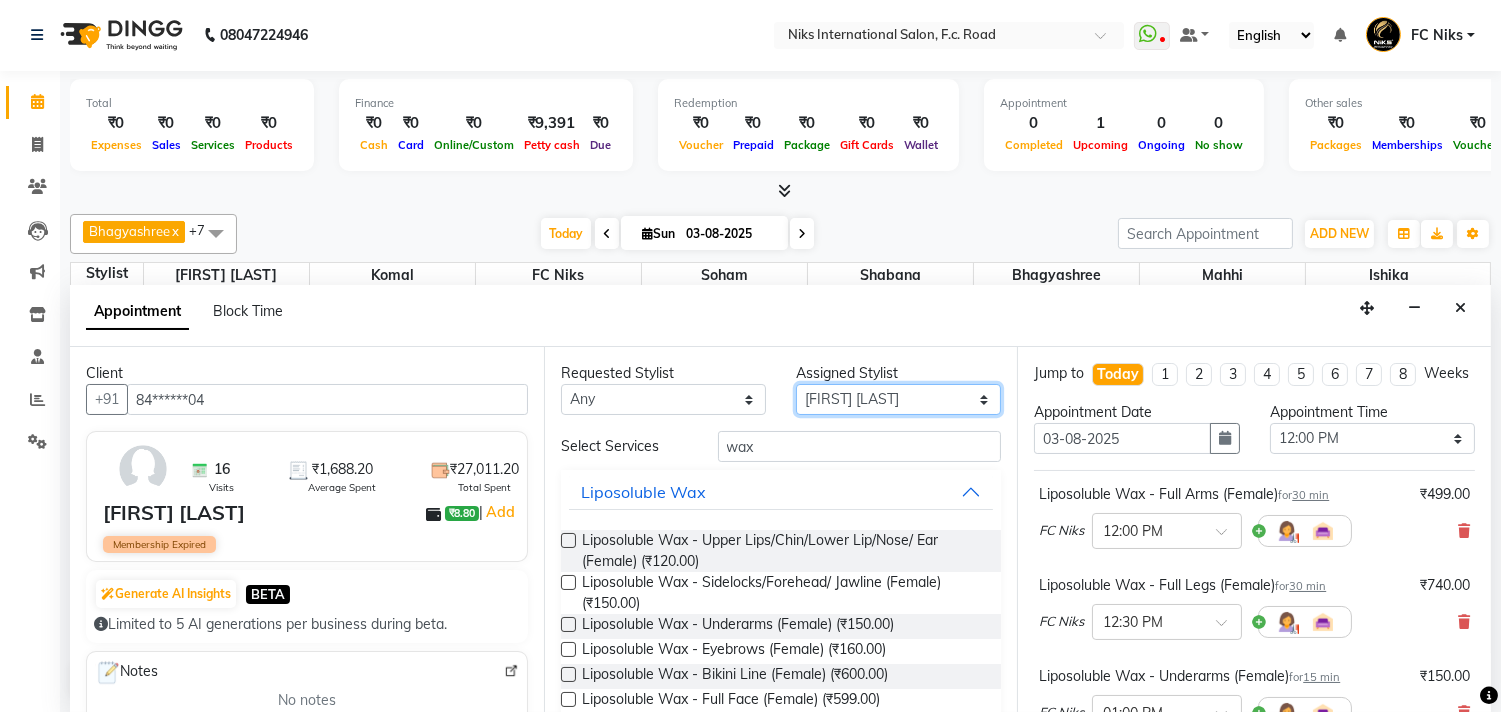 click on "Select [FIRST] [FIRST] [FIRST] FC [FIRST] [FIRST] [FIRST] [FIRST] [FIRST] [FIRST] [FIRST] [FIRST] [FIRST] [FIRST] [FIRST] [FIRST]" at bounding box center (898, 399) 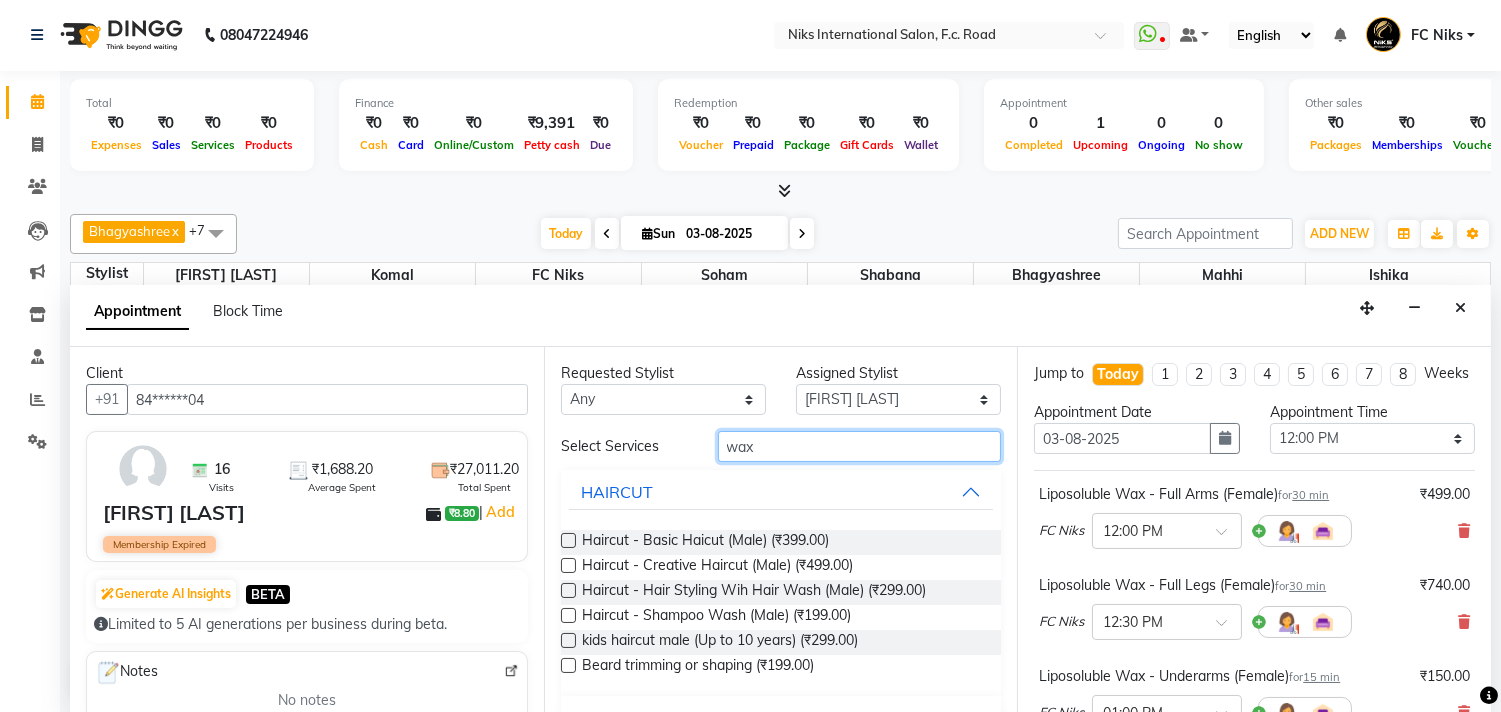 click on "wax" at bounding box center (860, 446) 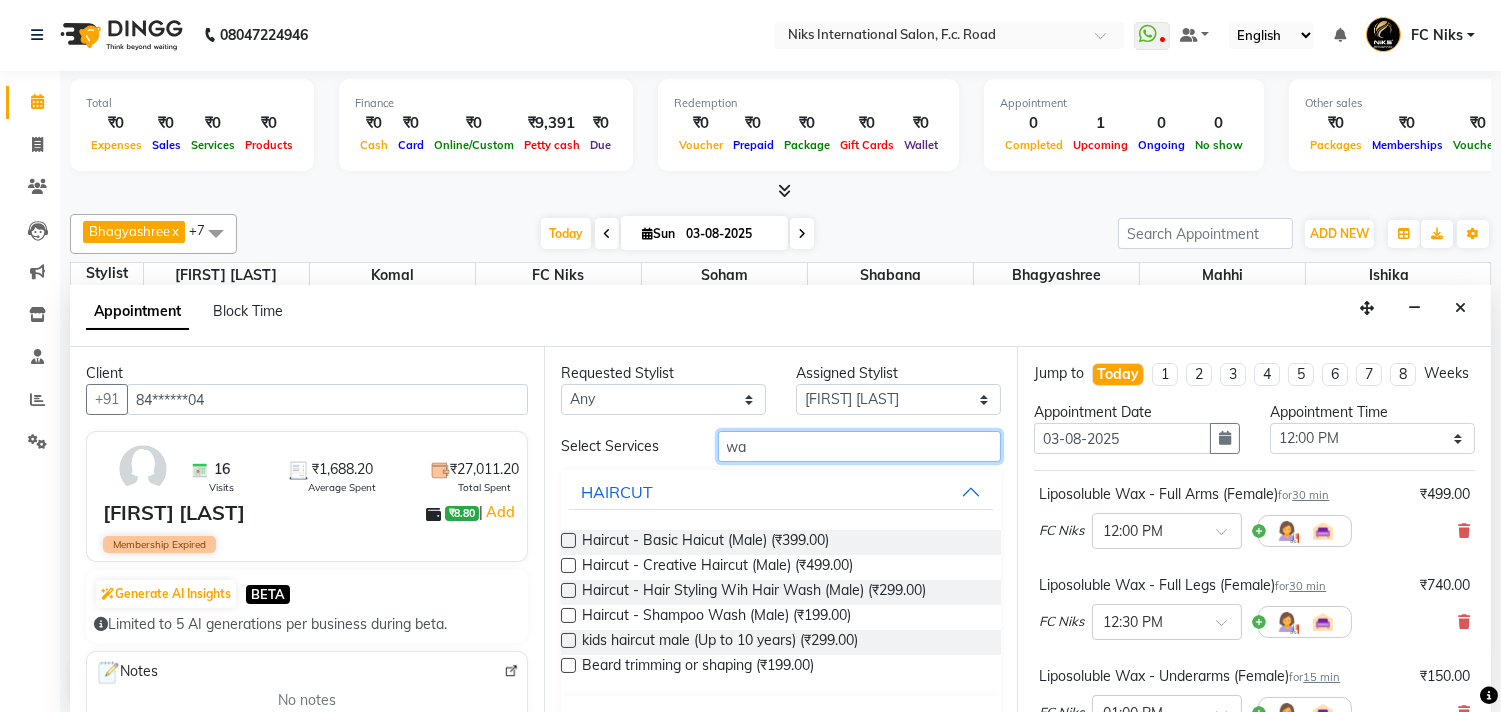 type on "w" 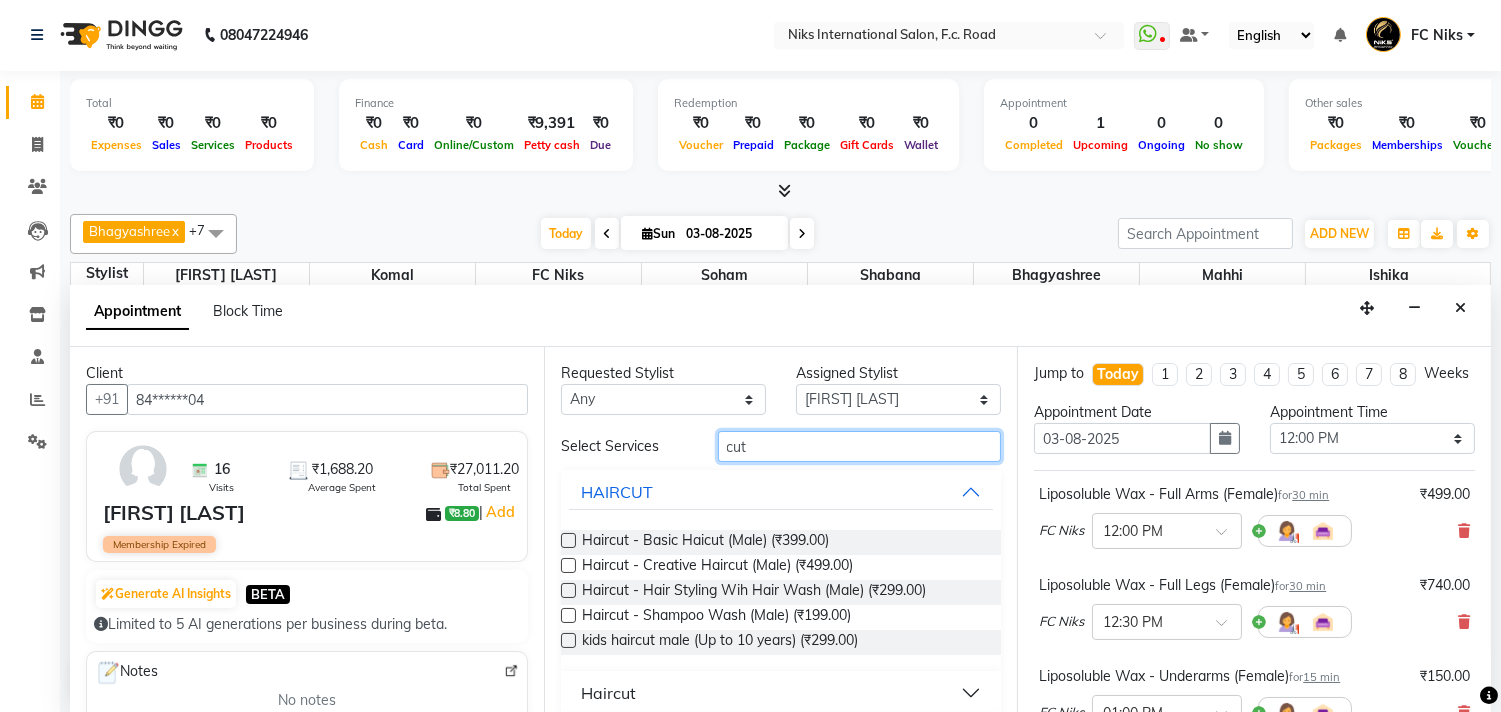 type on "cut" 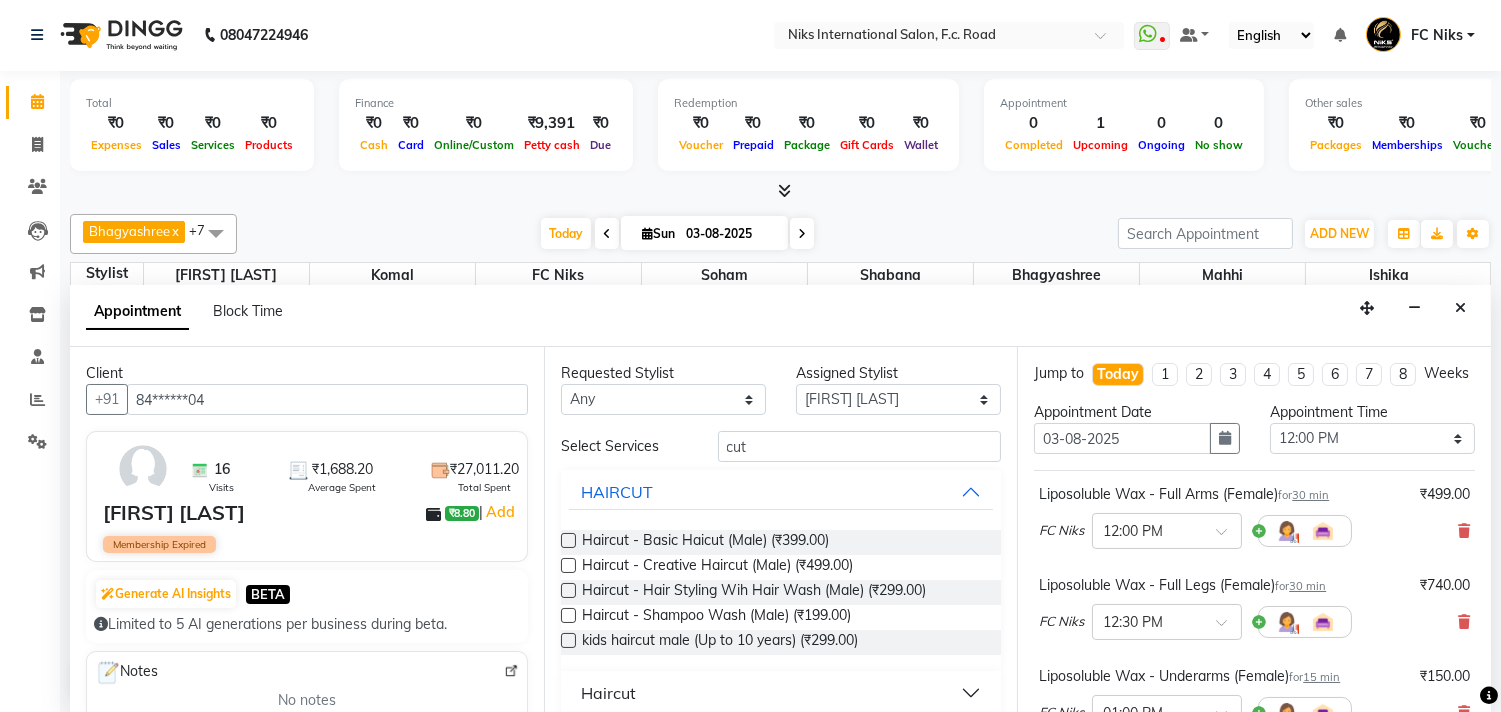 click on "Haircut" at bounding box center [781, 693] 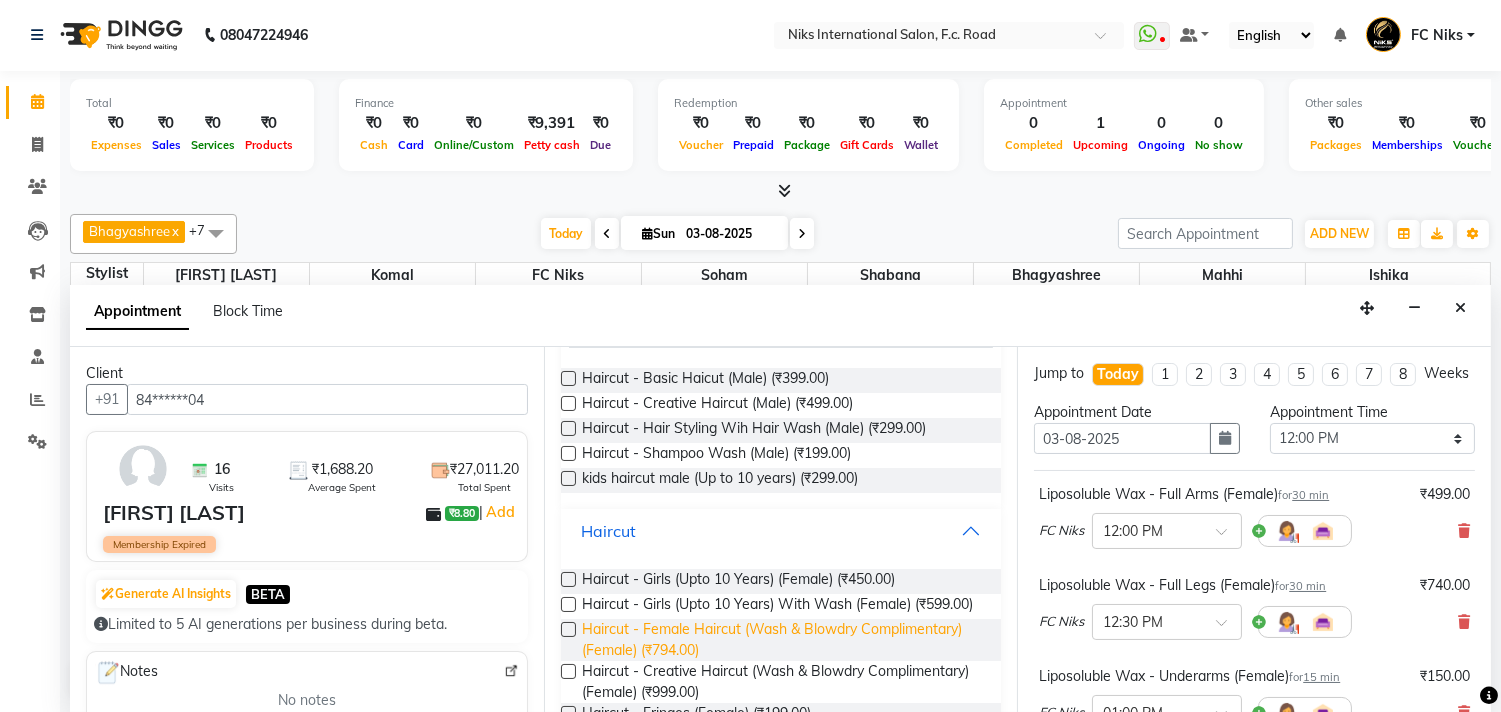 scroll, scrollTop: 185, scrollLeft: 0, axis: vertical 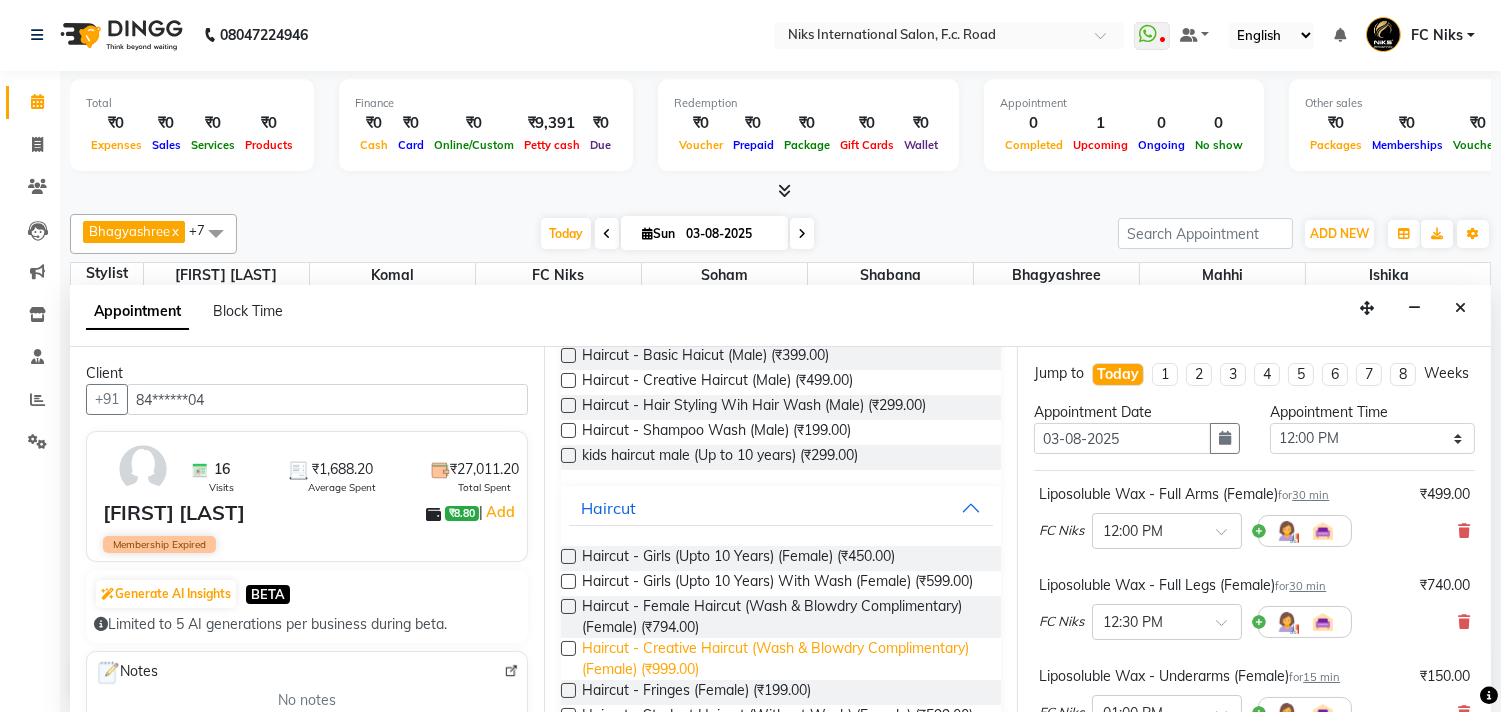click on "Haircut - Creative Haircut (Wash & Blowdry Complimentary) (Female) (₹999.00)" at bounding box center (784, 659) 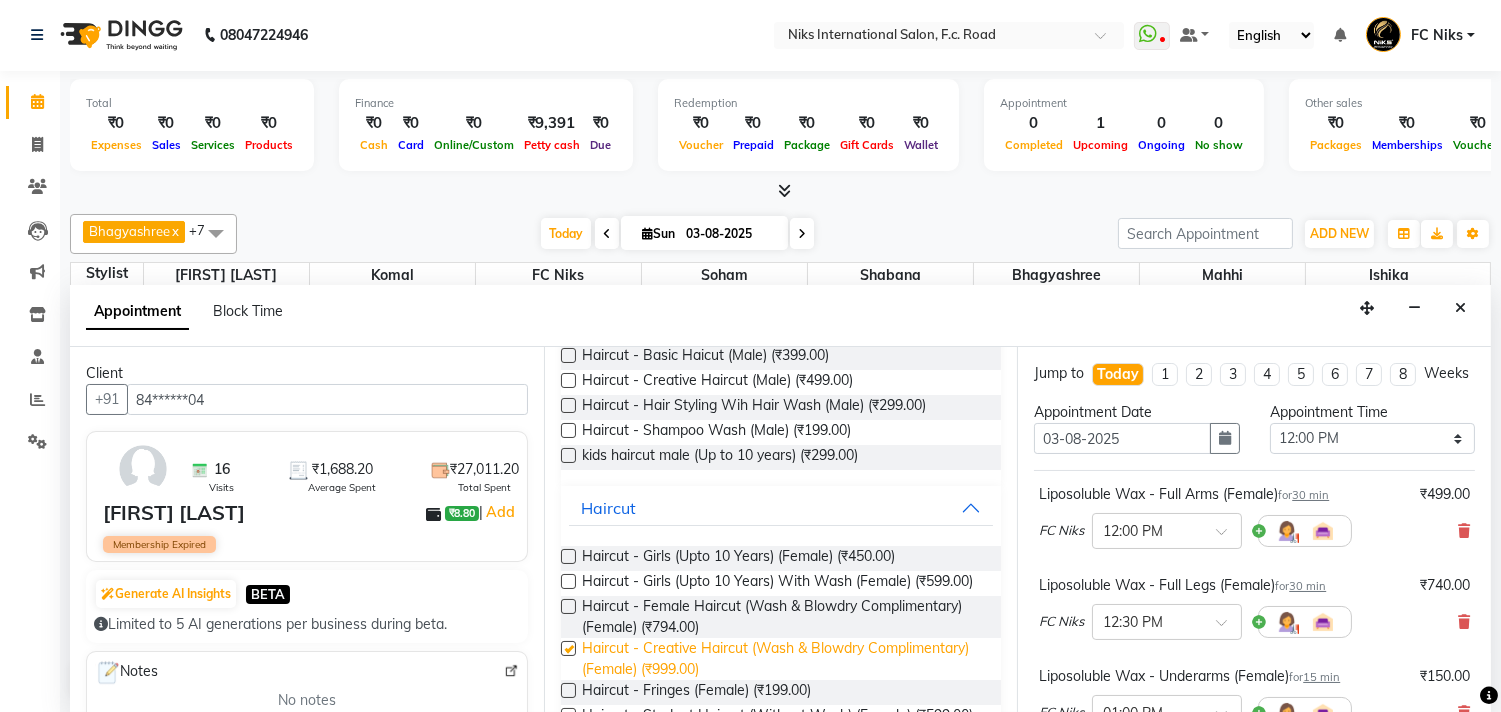 checkbox on "false" 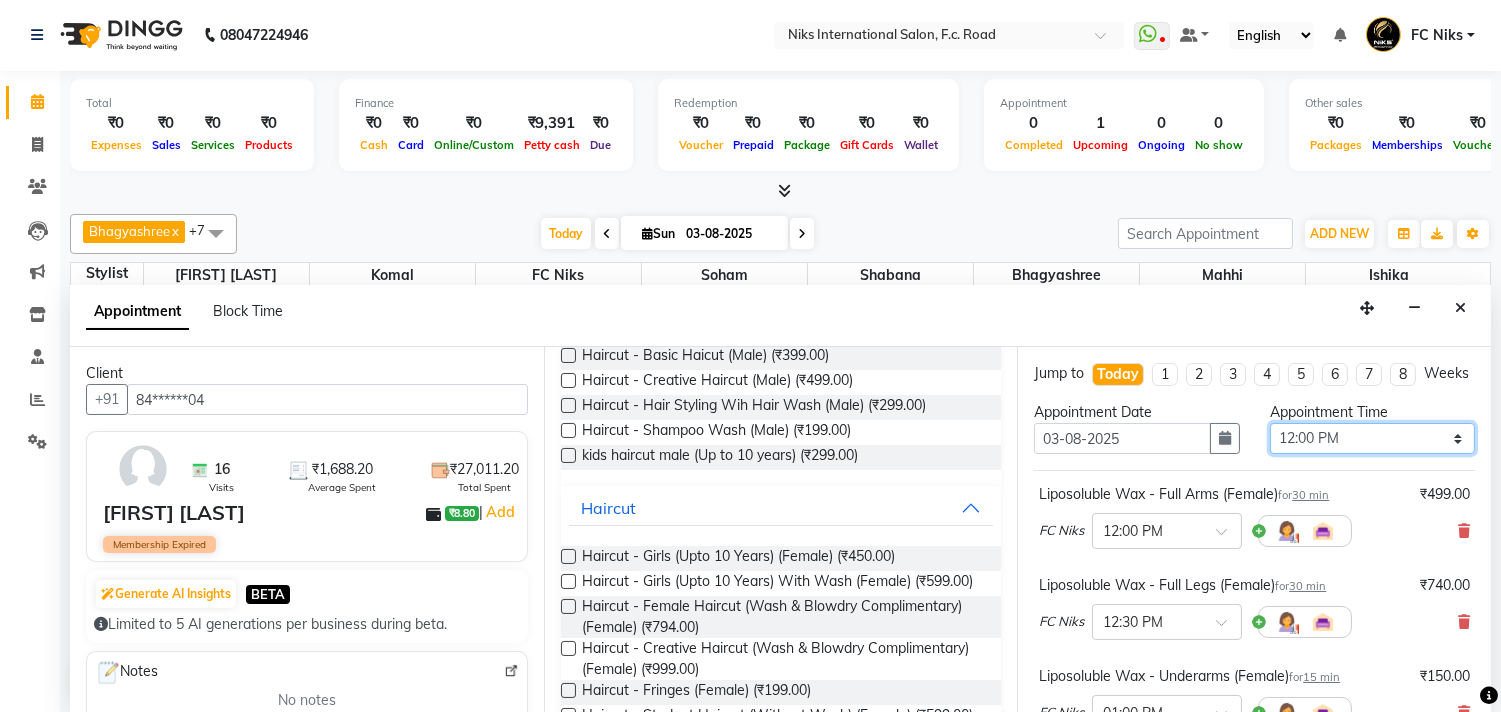 click on "Select 09:00 AM 09:15 AM 09:30 AM 09:45 AM 10:00 AM 10:15 AM 10:30 AM 10:45 AM 11:00 AM 11:15 AM 11:30 AM 11:45 AM 12:00 PM 12:15 PM 12:30 PM 12:45 PM 01:00 PM 01:15 PM 01:30 PM 01:45 PM 02:00 PM 02:15 PM 02:30 PM 02:45 PM 03:00 PM 03:15 PM 03:30 PM 03:45 PM 04:00 PM 04:15 PM 04:30 PM 04:45 PM 05:00 PM 05:15 PM 05:30 PM 05:45 PM 06:00 PM 06:15 PM 06:30 PM 06:45 PM 07:00 PM 07:15 PM 07:30 PM 07:45 PM 08:00 PM 08:15 PM 08:30 PM 08:45 PM 09:00 PM 09:15 PM 09:30 PM 09:45 PM 10:00 PM" at bounding box center [1372, 438] 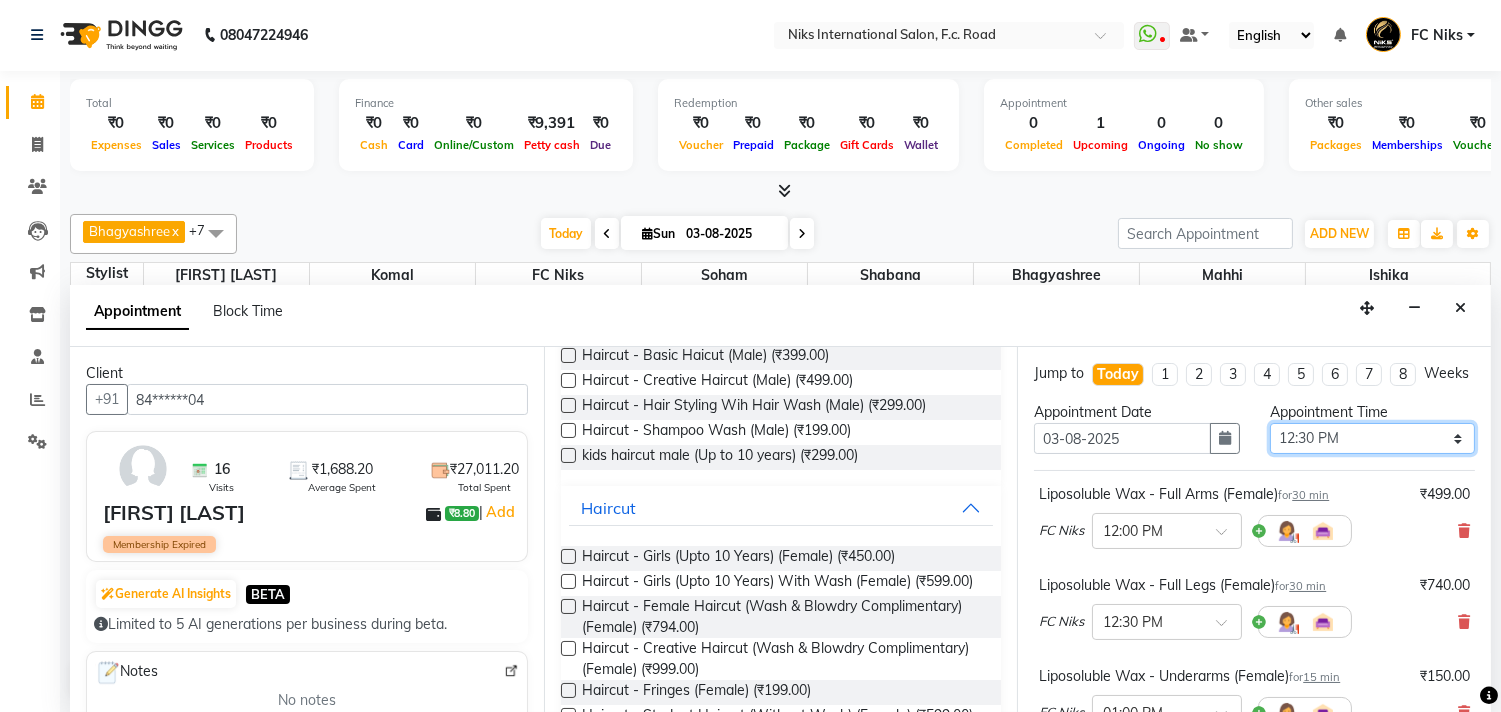 click on "Select 09:00 AM 09:15 AM 09:30 AM 09:45 AM 10:00 AM 10:15 AM 10:30 AM 10:45 AM 11:00 AM 11:15 AM 11:30 AM 11:45 AM 12:00 PM 12:15 PM 12:30 PM 12:45 PM 01:00 PM 01:15 PM 01:30 PM 01:45 PM 02:00 PM 02:15 PM 02:30 PM 02:45 PM 03:00 PM 03:15 PM 03:30 PM 03:45 PM 04:00 PM 04:15 PM 04:30 PM 04:45 PM 05:00 PM 05:15 PM 05:30 PM 05:45 PM 06:00 PM 06:15 PM 06:30 PM 06:45 PM 07:00 PM 07:15 PM 07:30 PM 07:45 PM 08:00 PM 08:15 PM 08:30 PM 08:45 PM 09:00 PM 09:15 PM 09:30 PM 09:45 PM 10:00 PM" at bounding box center (1372, 438) 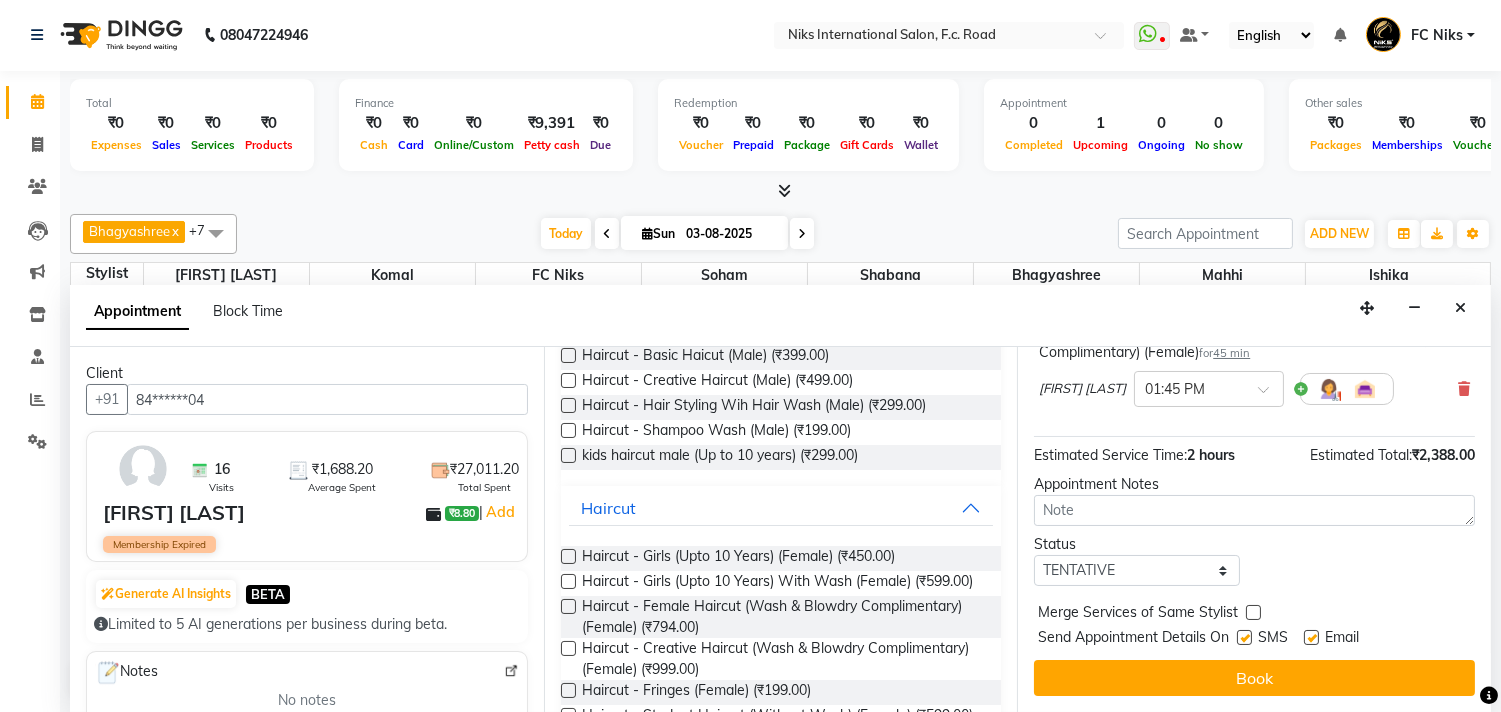scroll, scrollTop: 454, scrollLeft: 0, axis: vertical 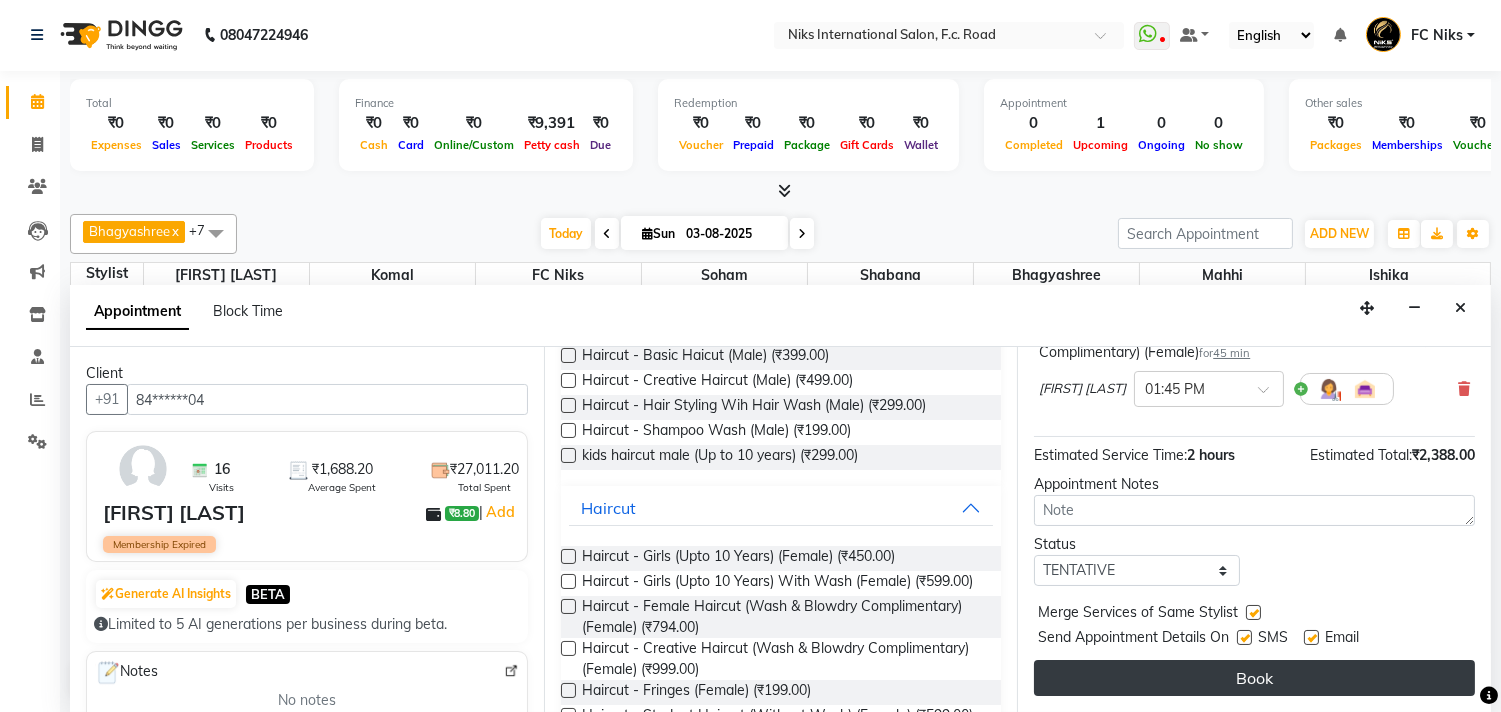 click on "Book" at bounding box center [1254, 678] 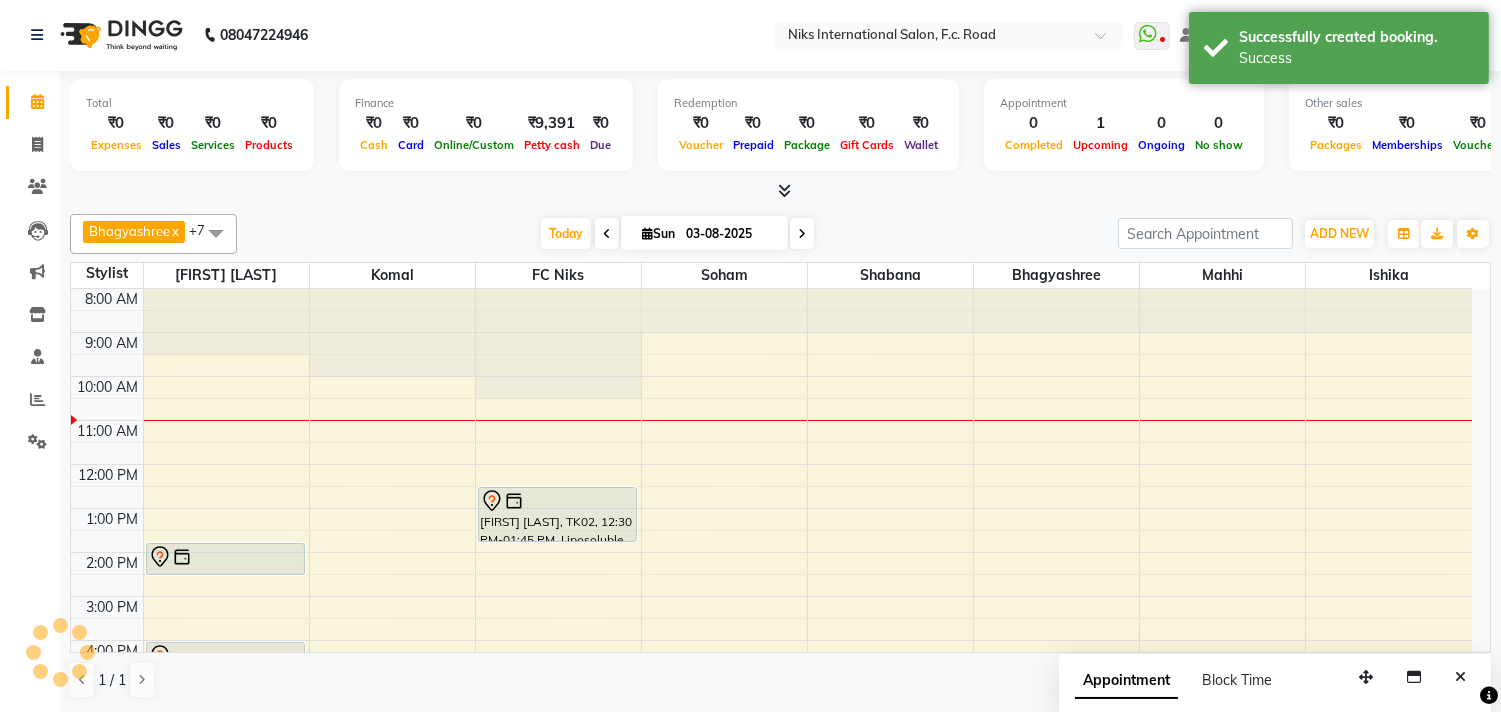 scroll, scrollTop: 0, scrollLeft: 0, axis: both 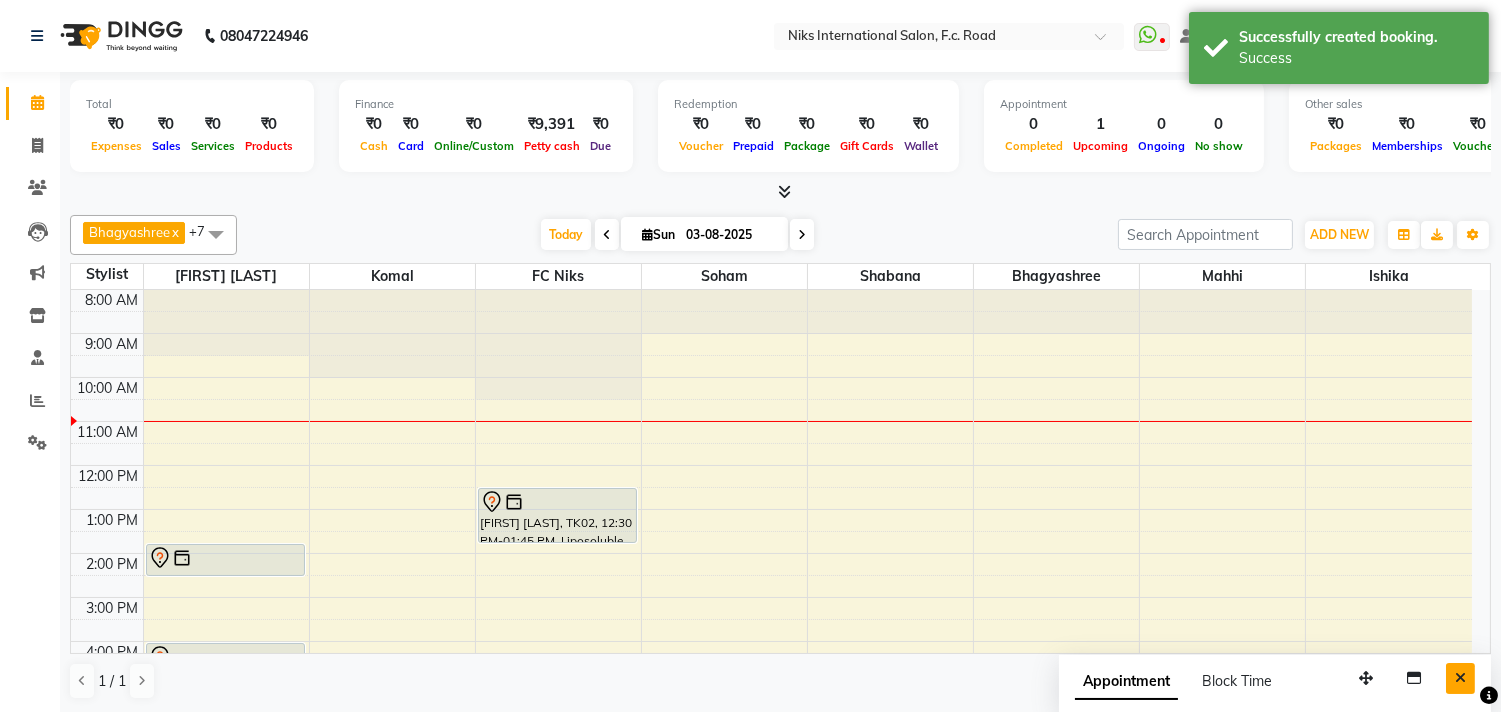 click at bounding box center [1460, 678] 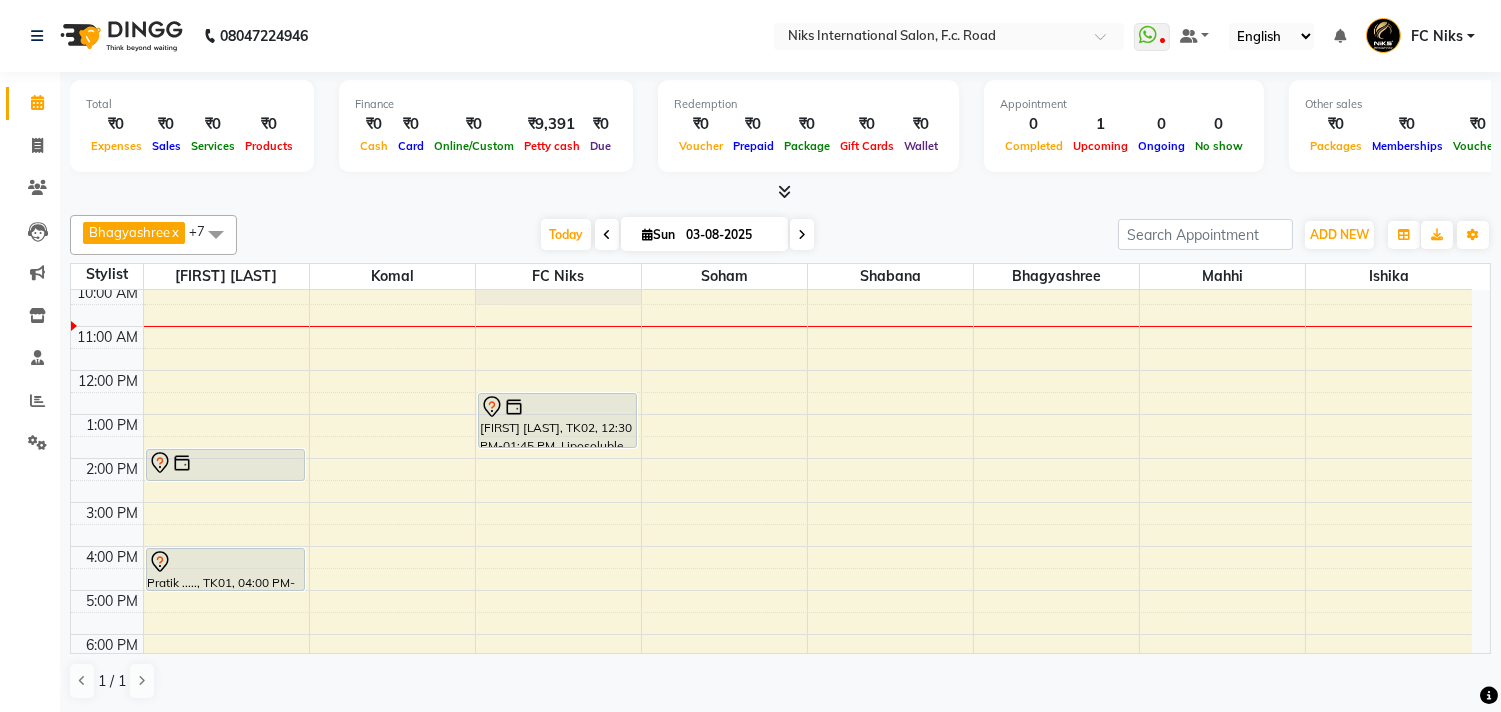 scroll, scrollTop: 111, scrollLeft: 0, axis: vertical 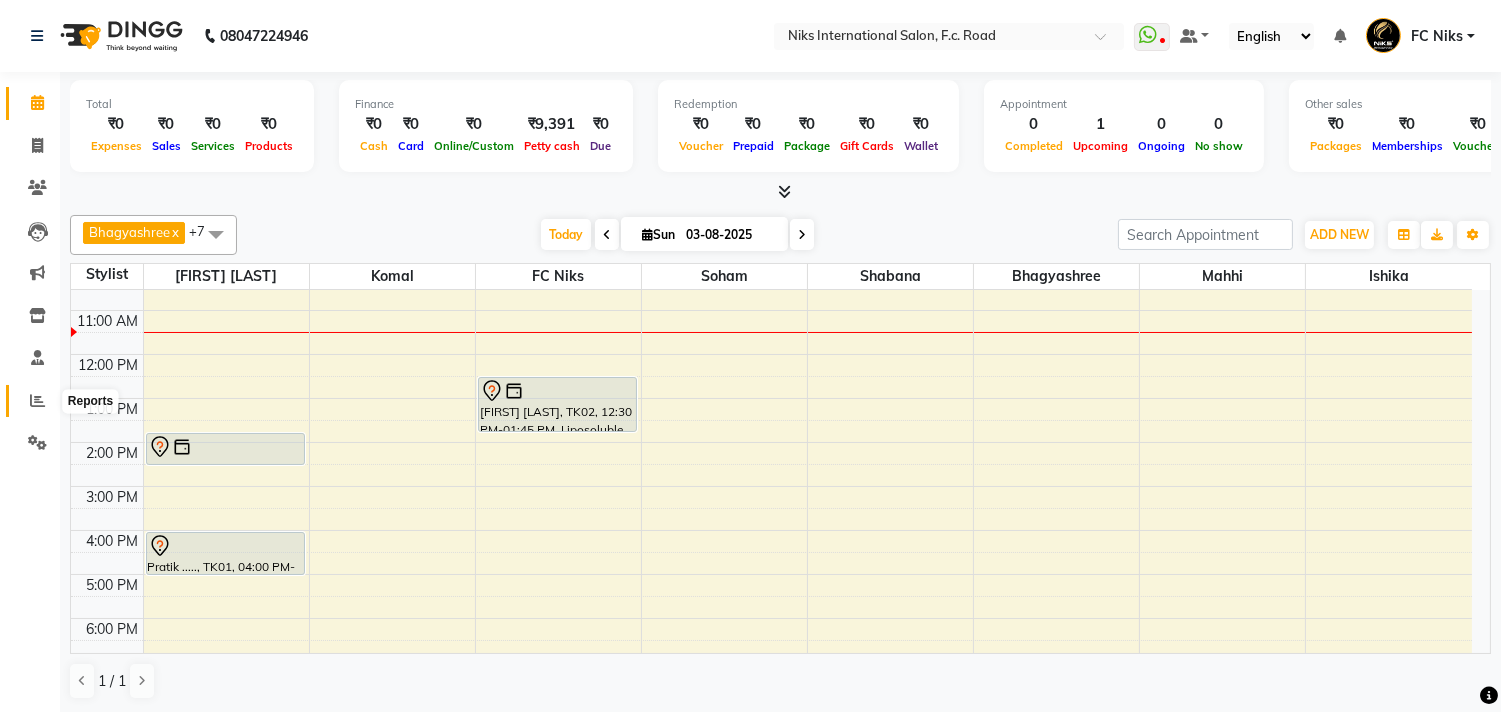 click 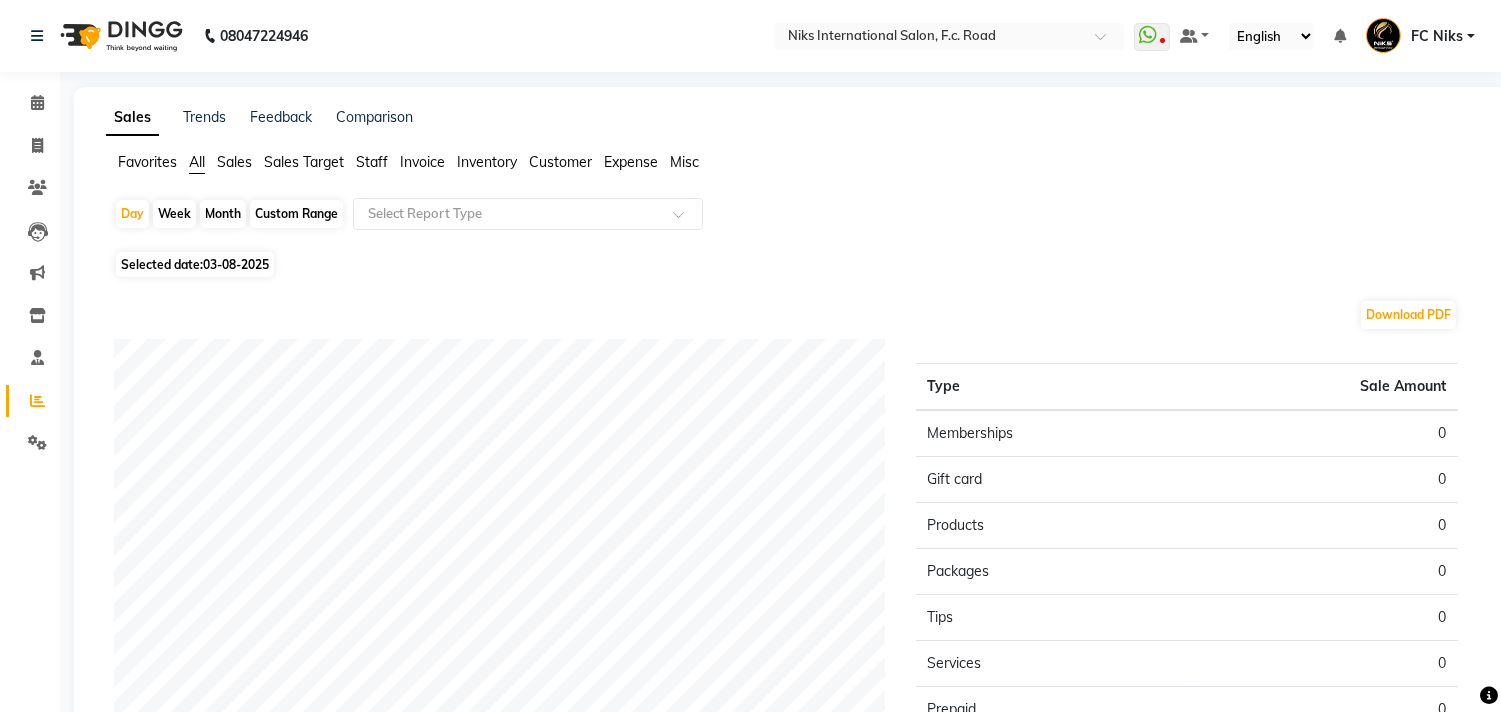 click on "Staff" 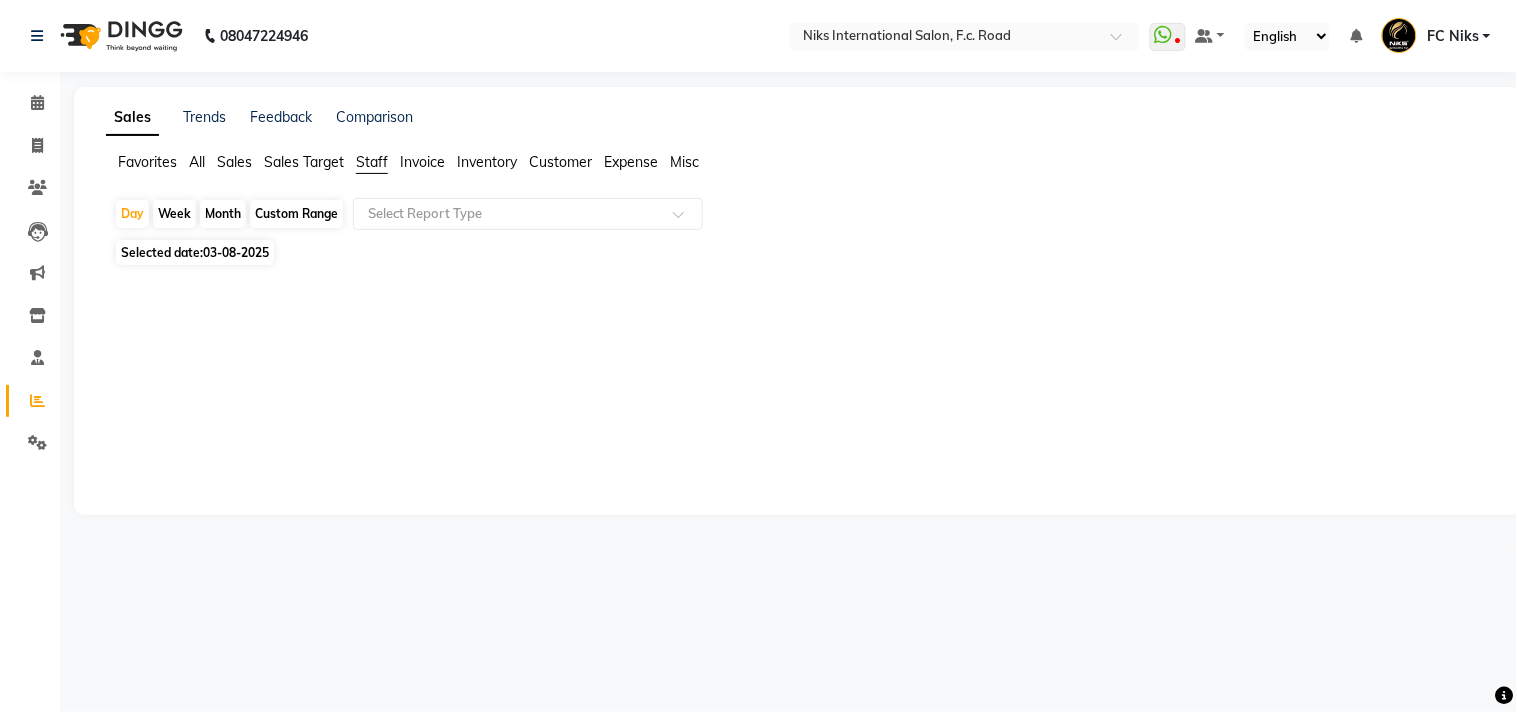 click on "Month" 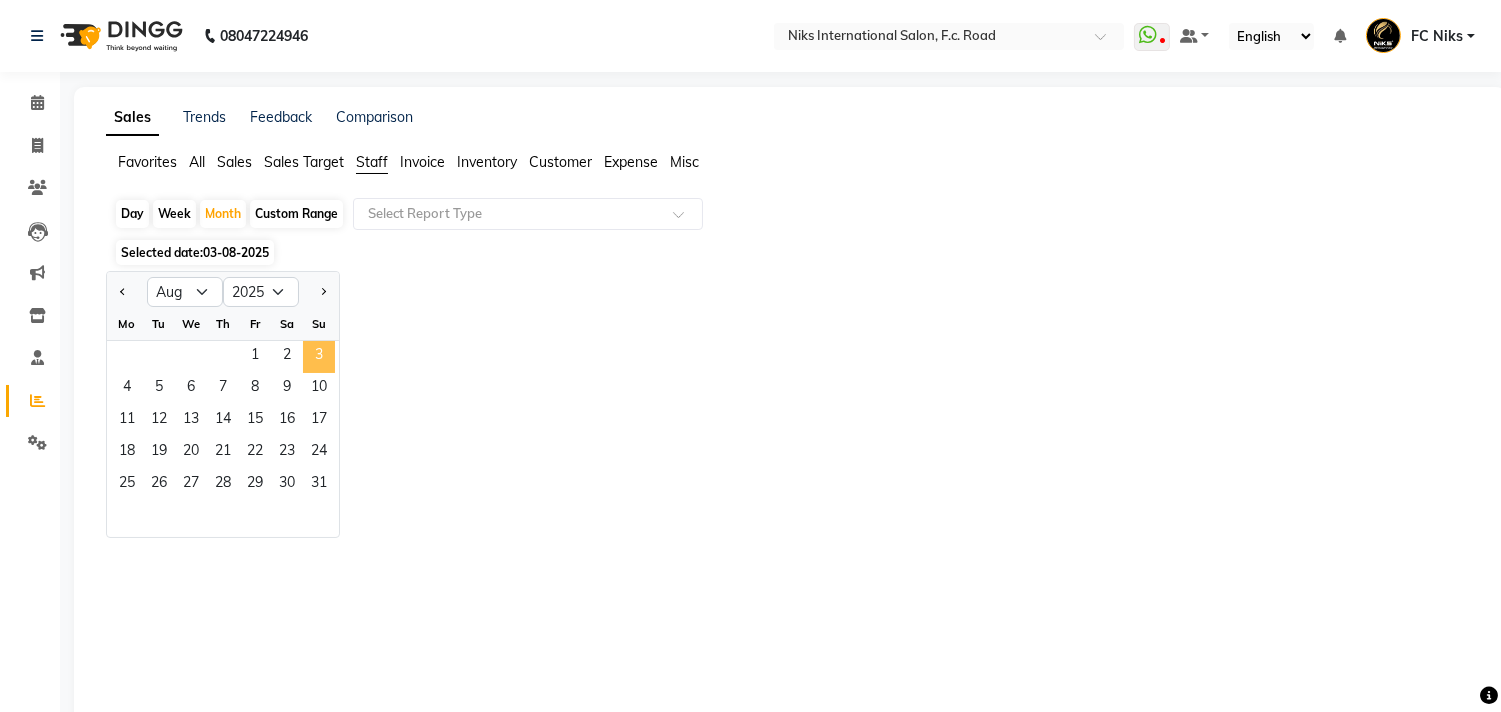 click on "3" 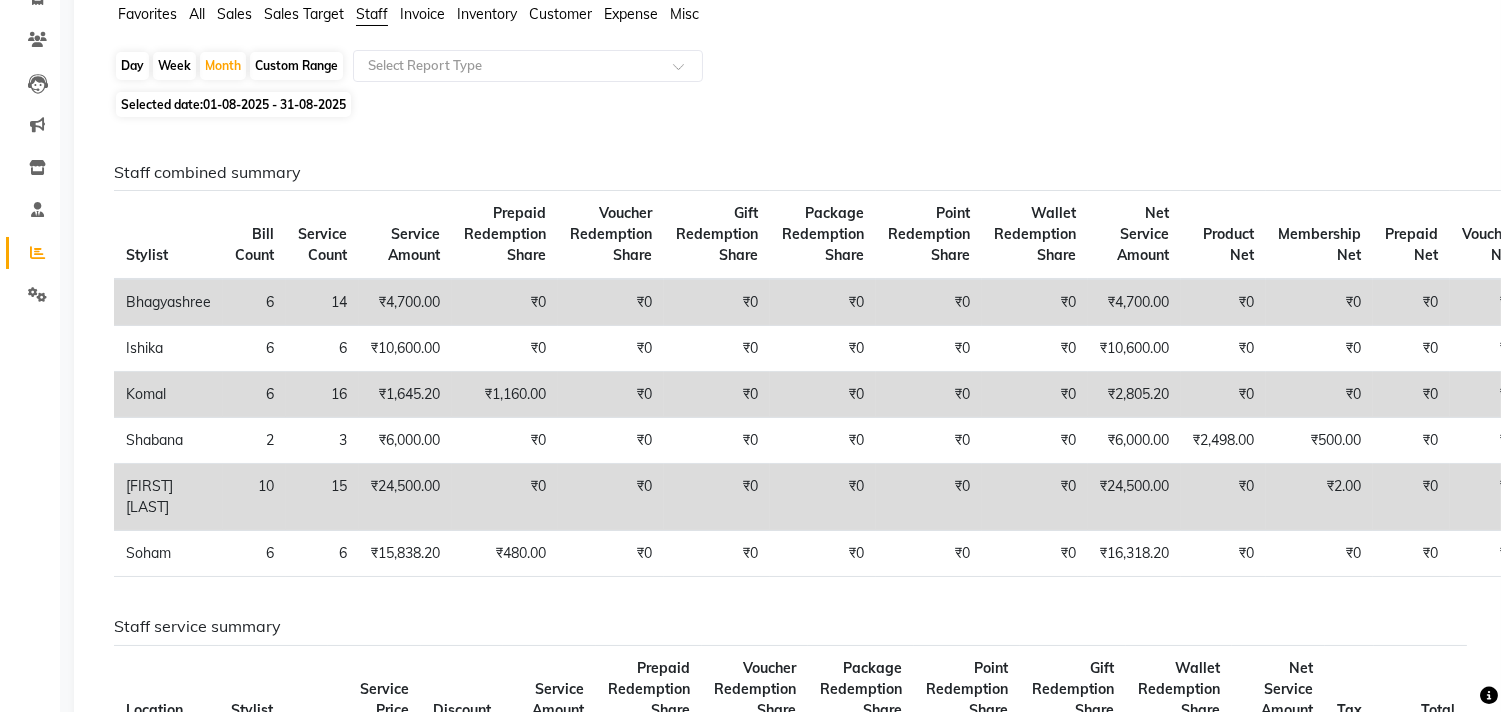 scroll, scrollTop: 147, scrollLeft: 0, axis: vertical 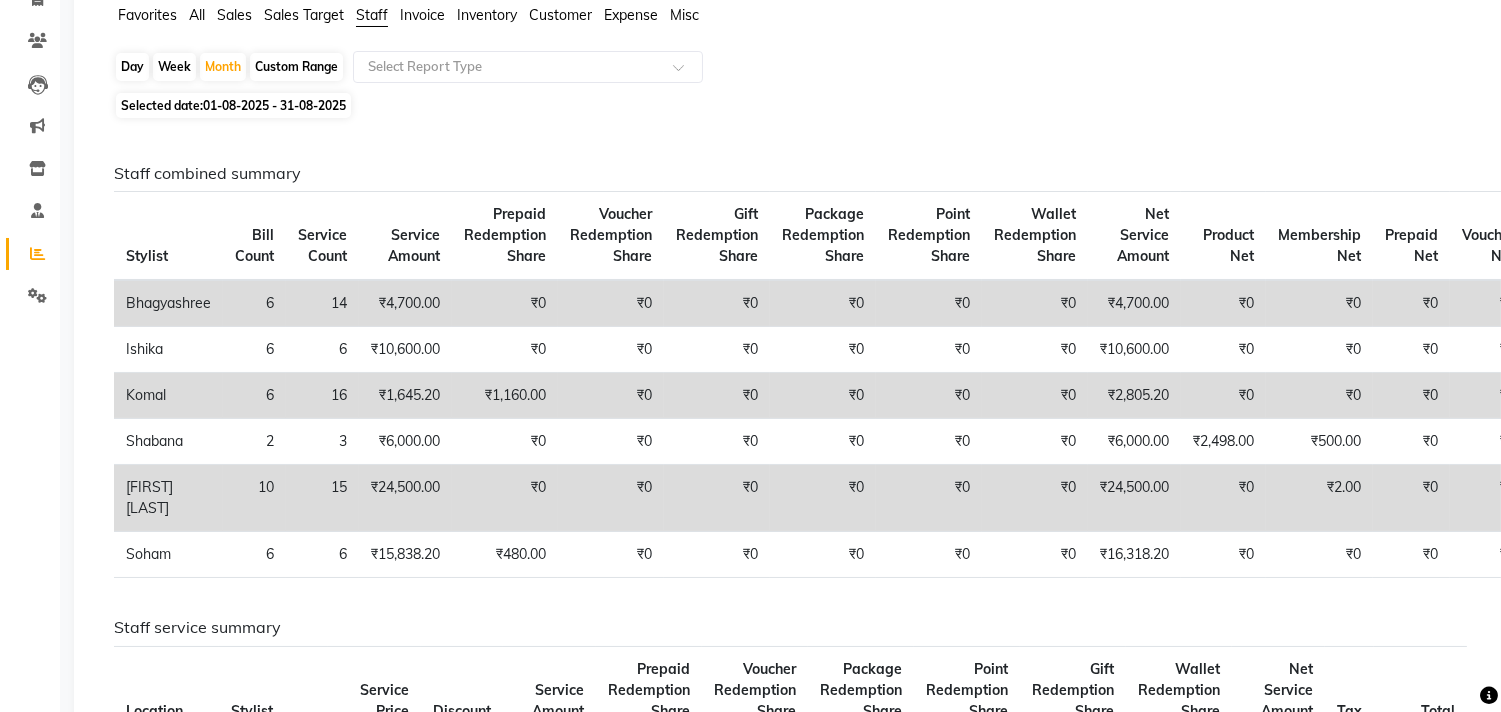 click on "Day" 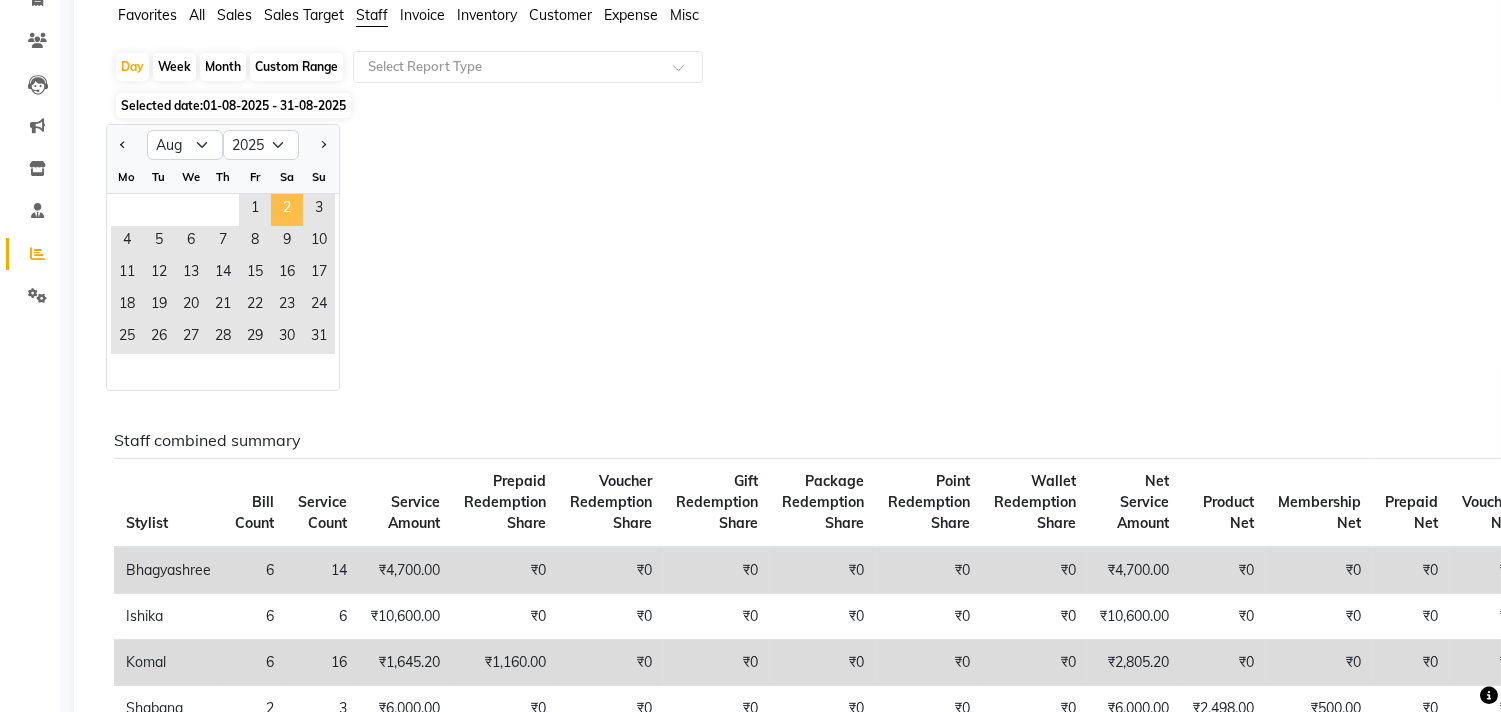 click on "2" 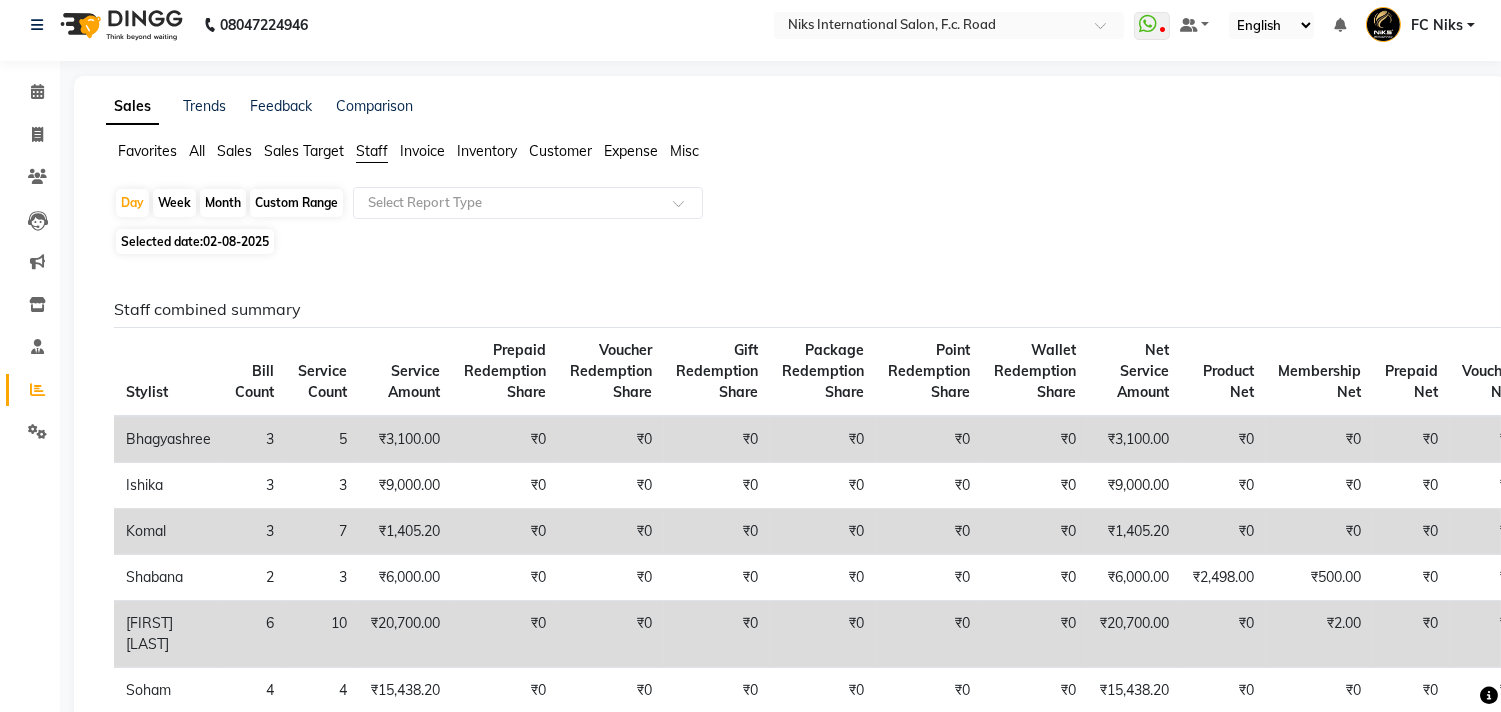 scroll, scrollTop: 0, scrollLeft: 0, axis: both 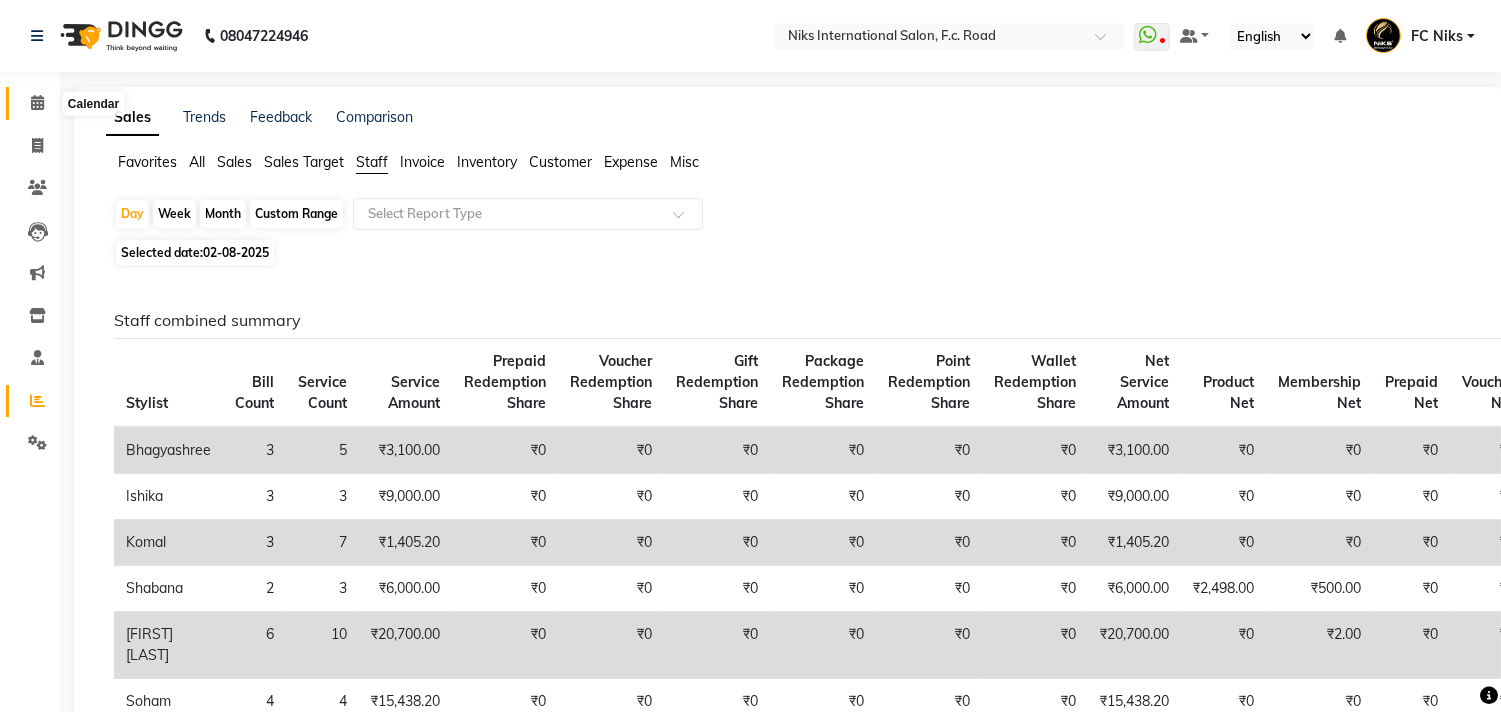 click 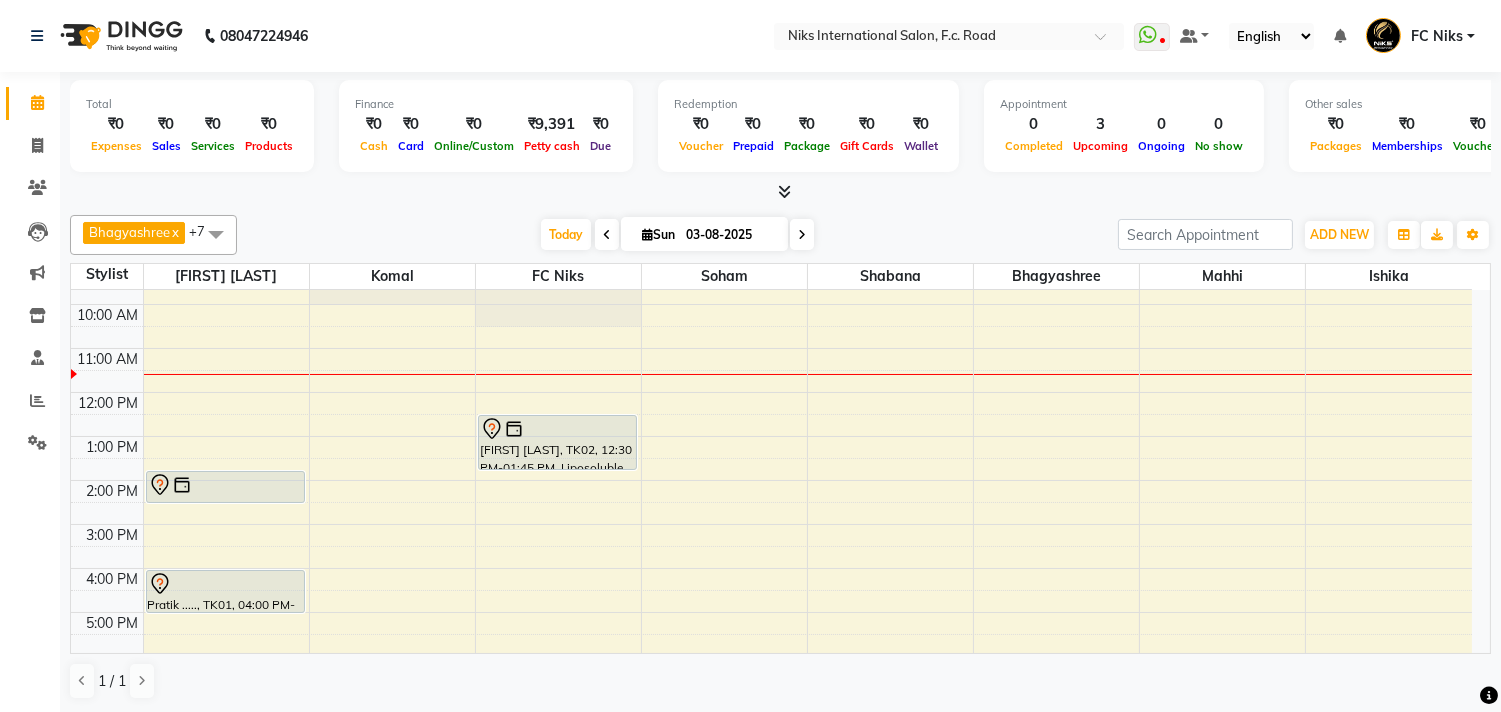scroll, scrollTop: 74, scrollLeft: 0, axis: vertical 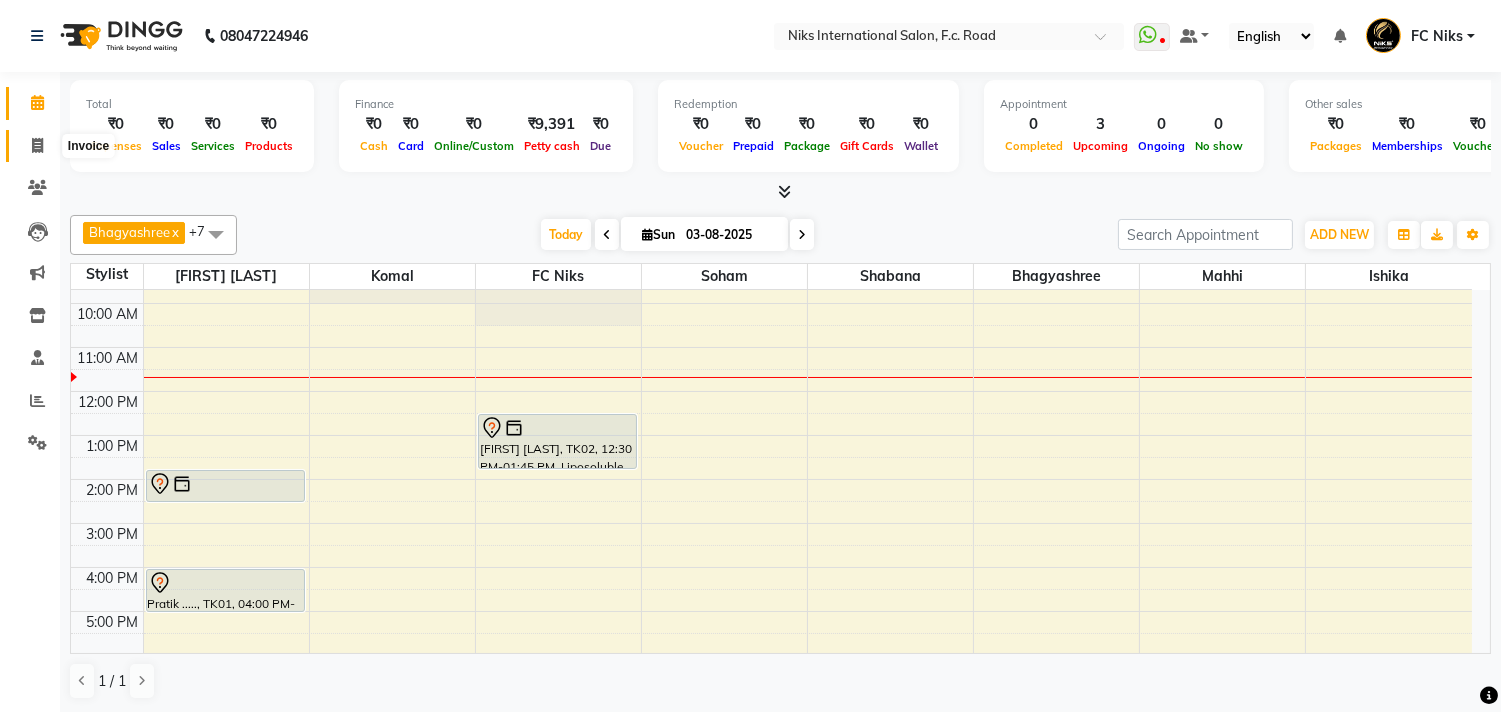 click 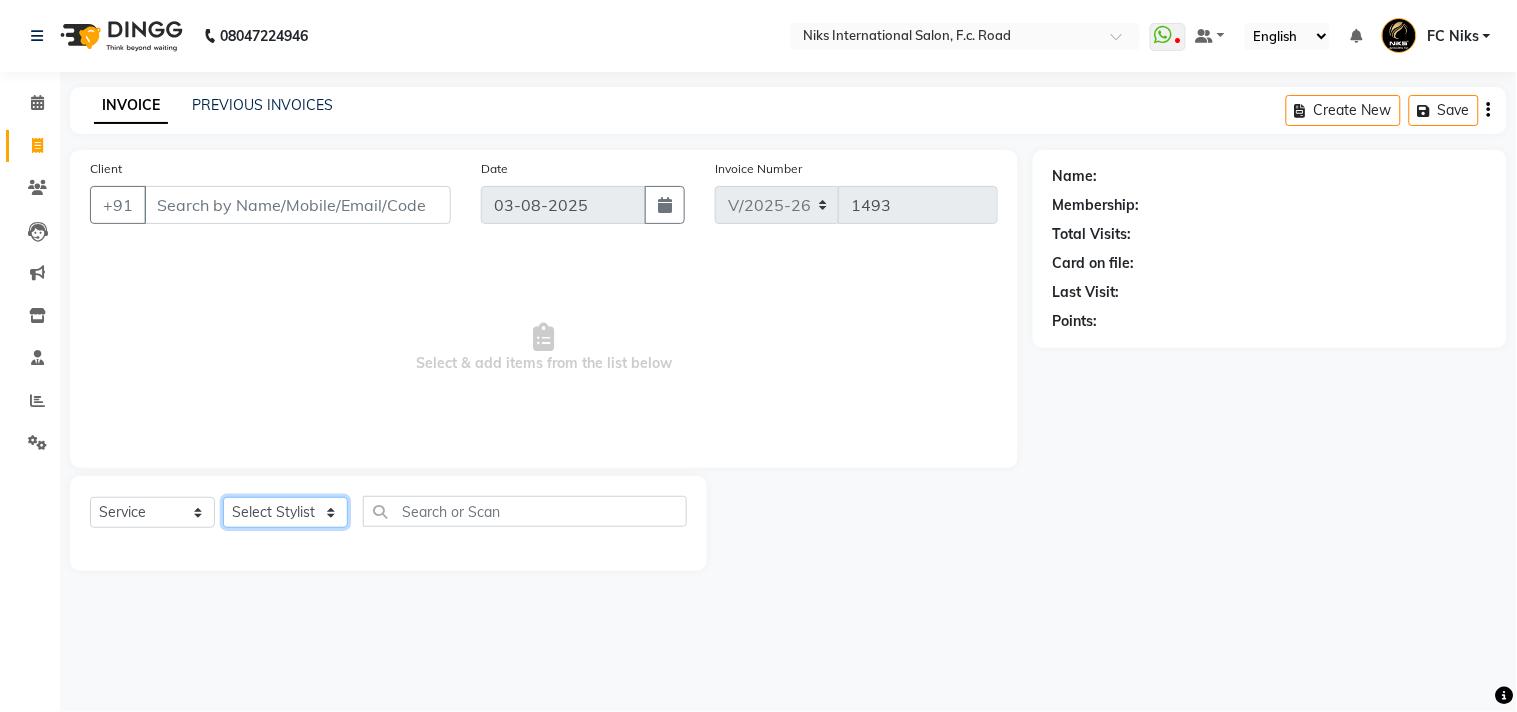 click on "Select Stylist Abhishek Amruta Bhagyashree CA Devkar FC Niks Ishika Kirti Komal Krishi Mahhi Nakshatra Nikhil Rajesh Savita Shabana Shrikant Gaikwad Soham" 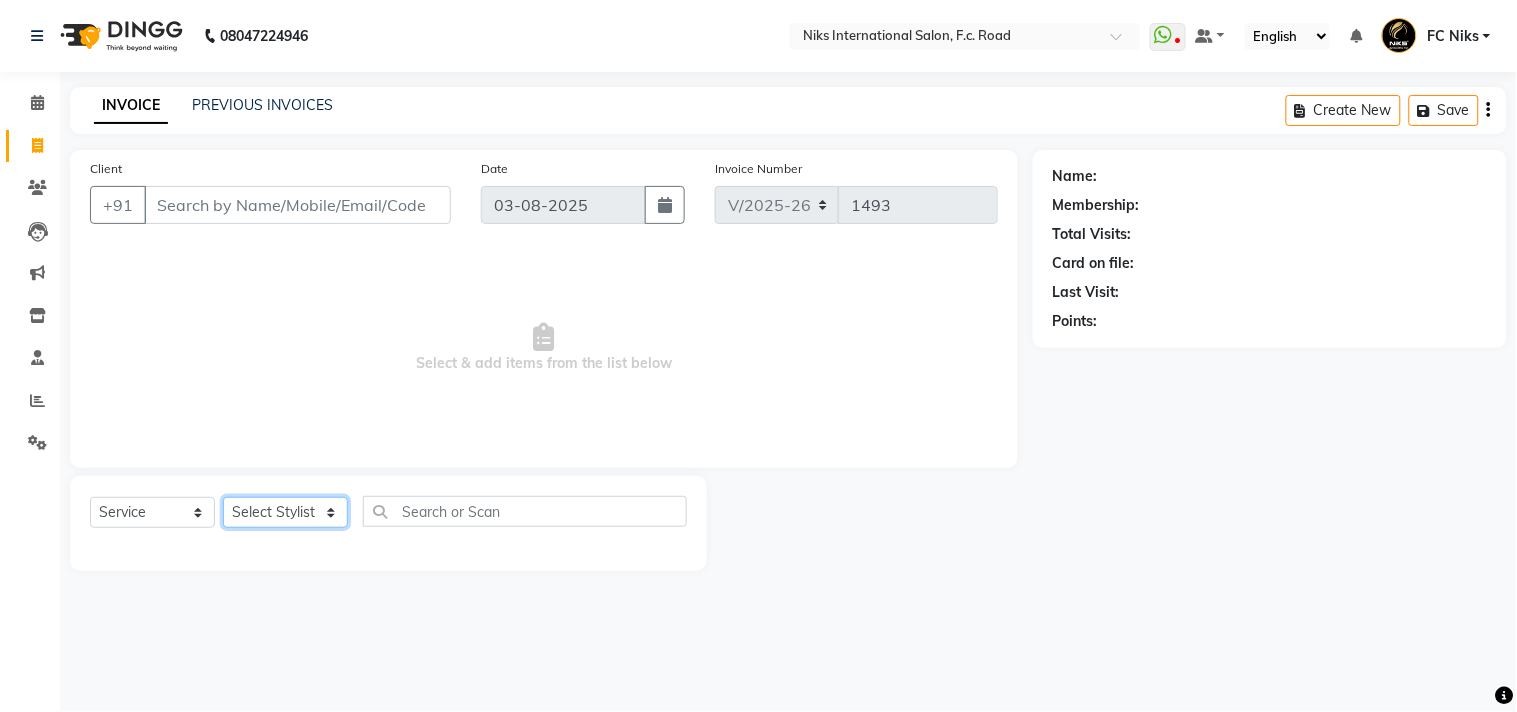 select on "159" 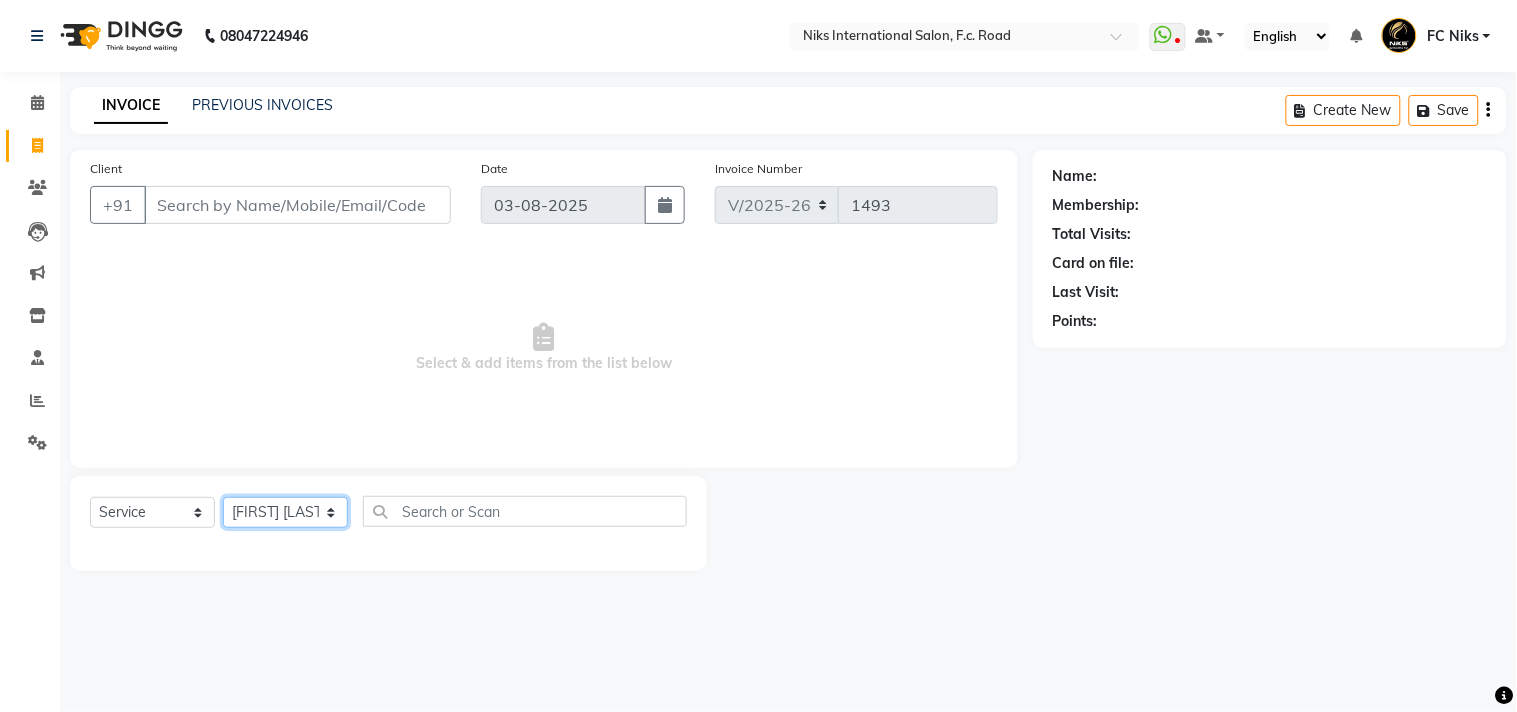 click on "Select Stylist Abhishek Amruta Bhagyashree CA Devkar FC Niks Ishika Kirti Komal Krishi Mahhi Nakshatra Nikhil Rajesh Savita Shabana Shrikant Gaikwad Soham" 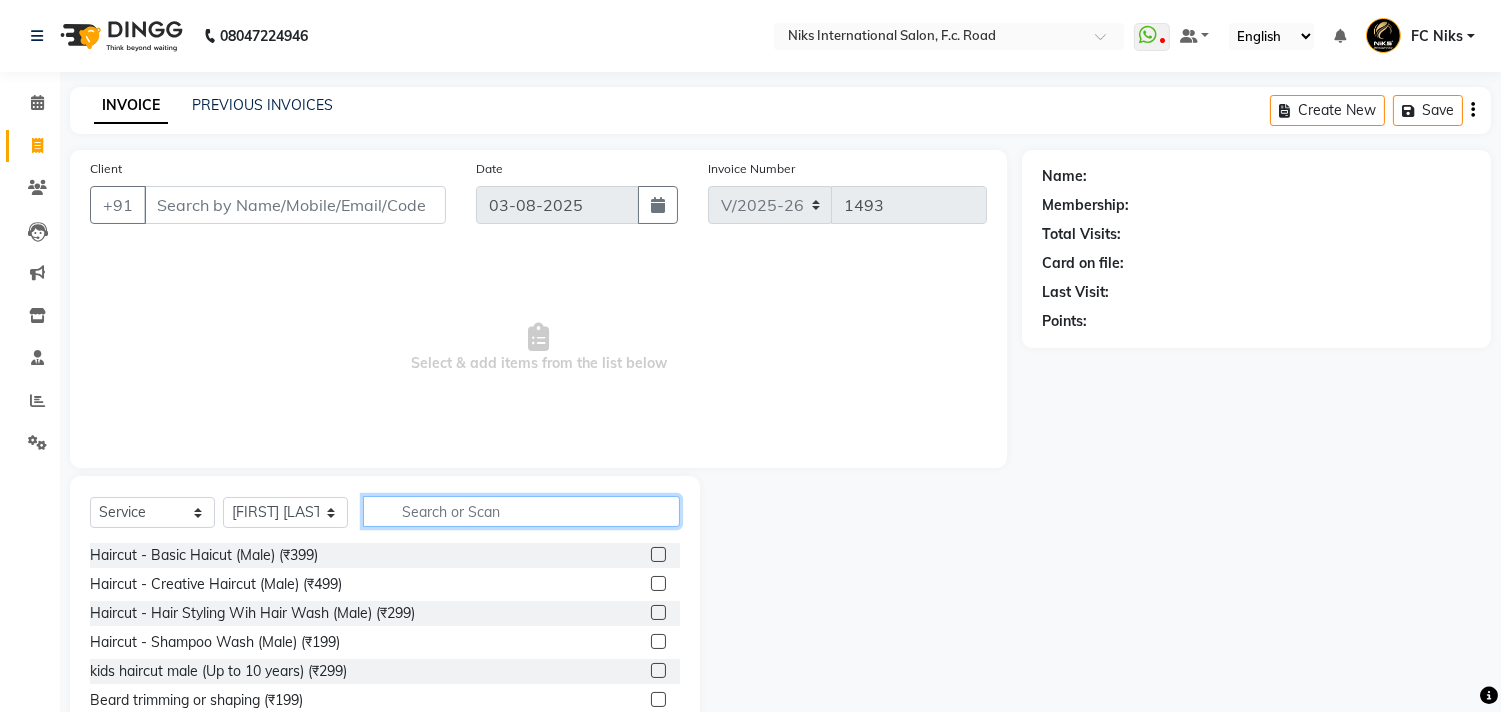 click 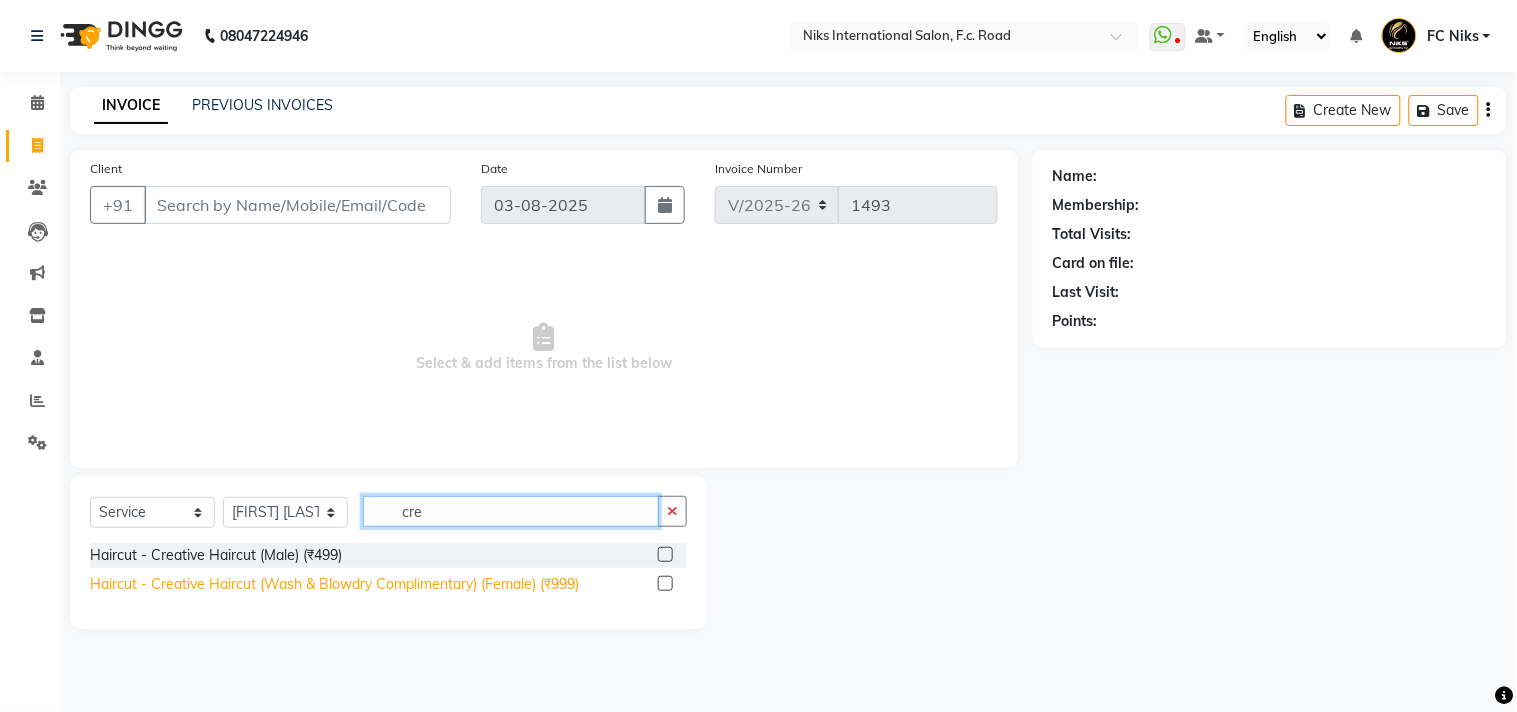 type on "cre" 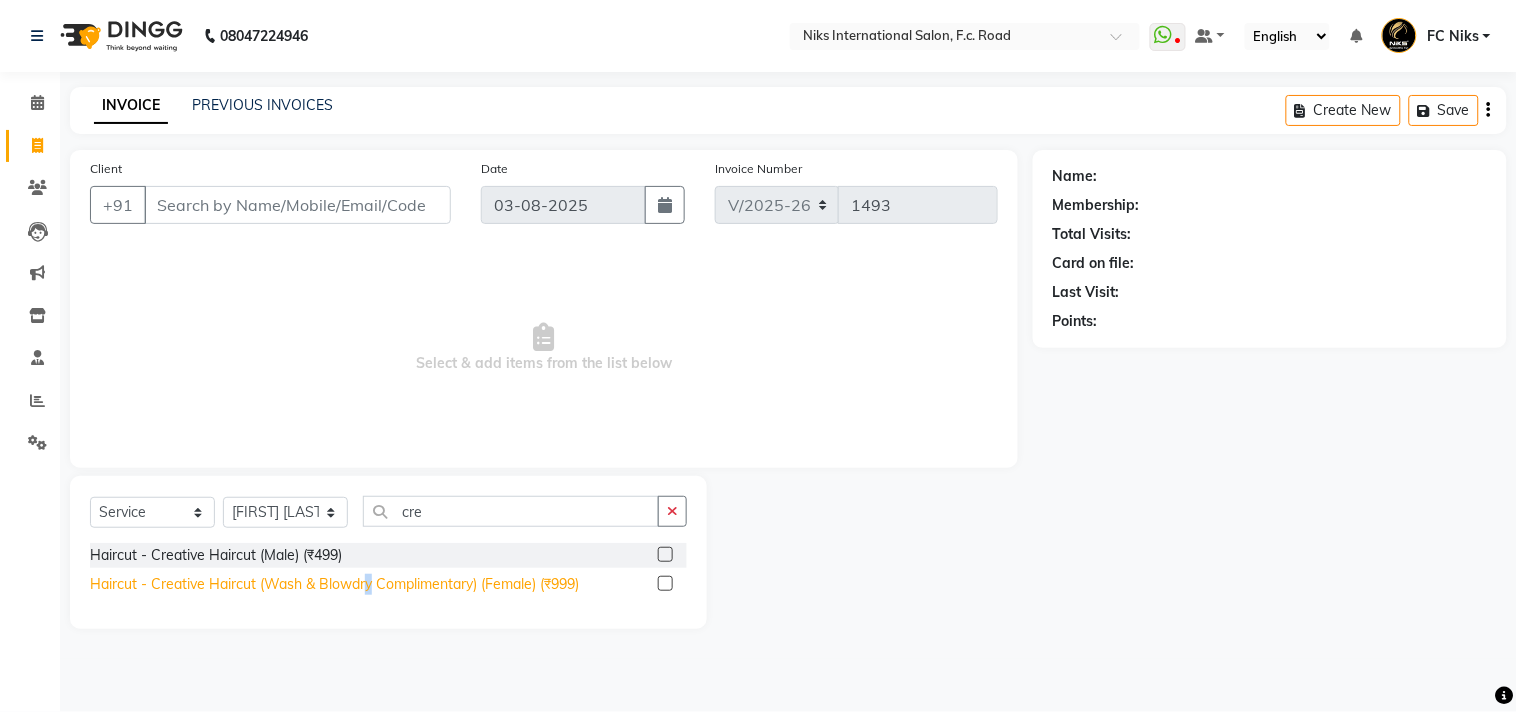 click on "Haircut - Creative Haircut (Wash & Blowdry Complimentary) (Female) (₹999)" 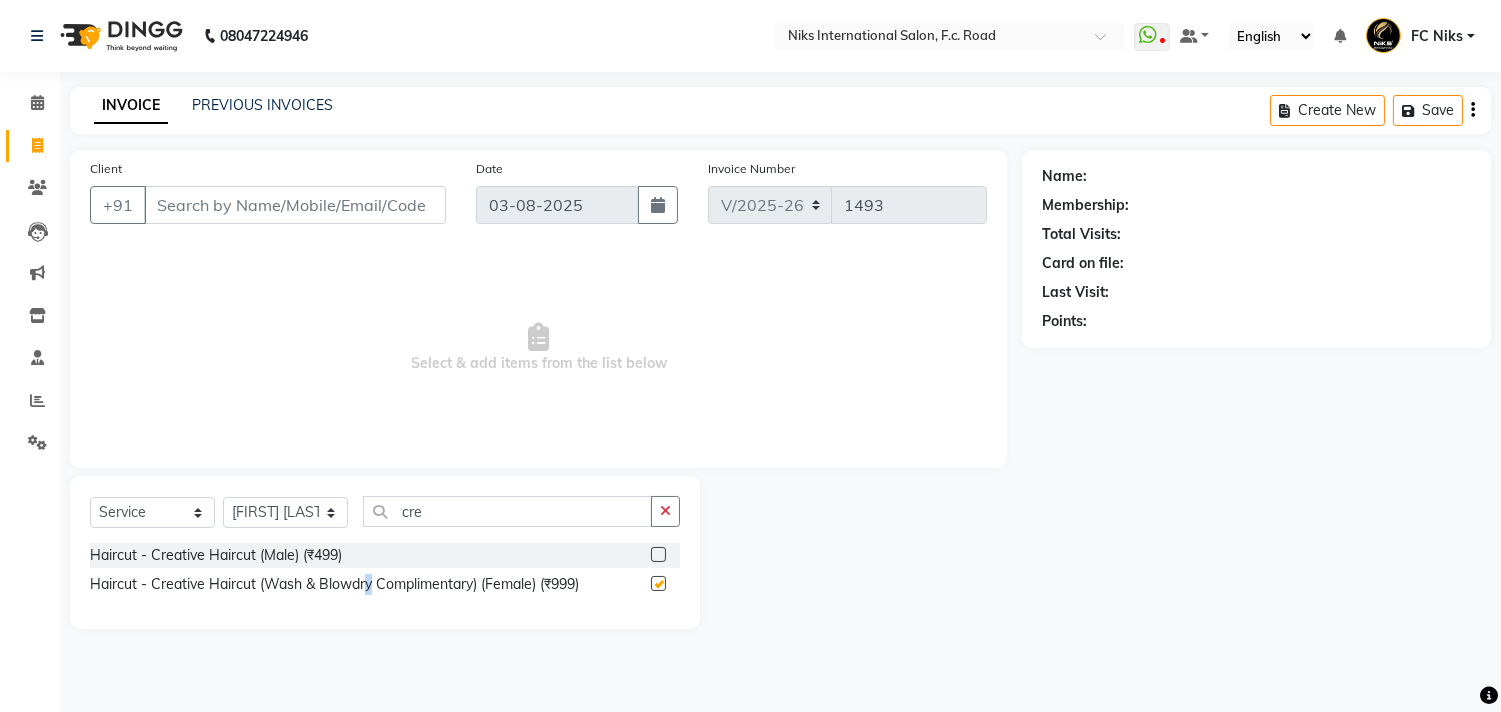checkbox on "false" 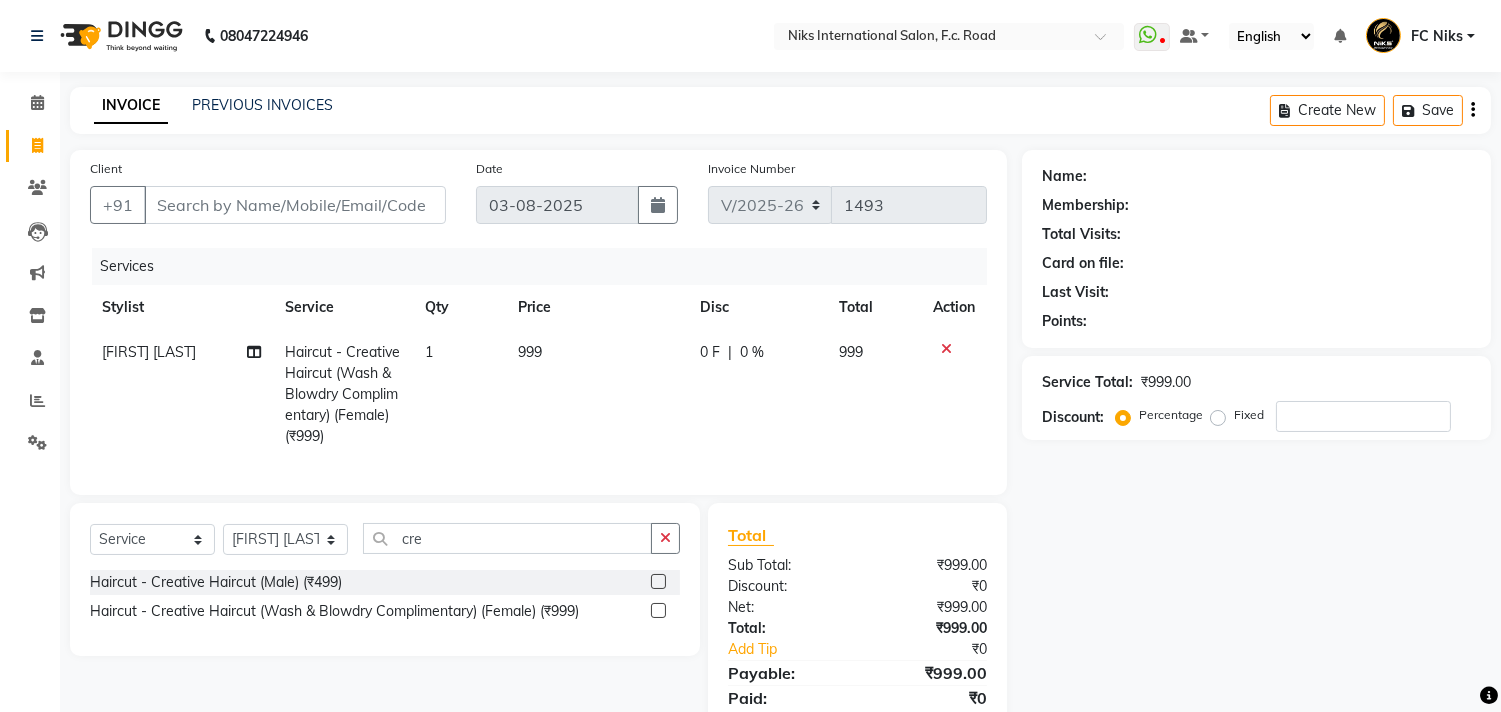 click on "999" 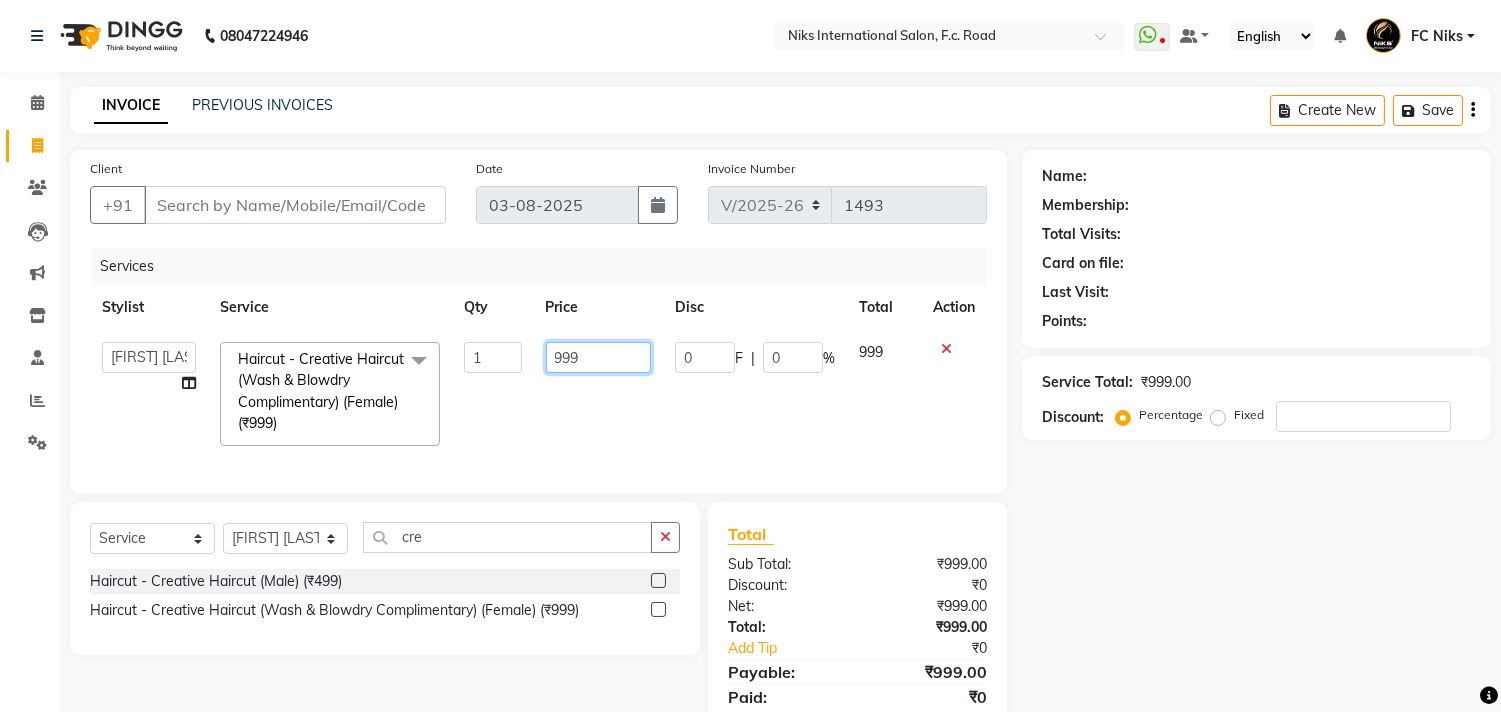 click on "999" 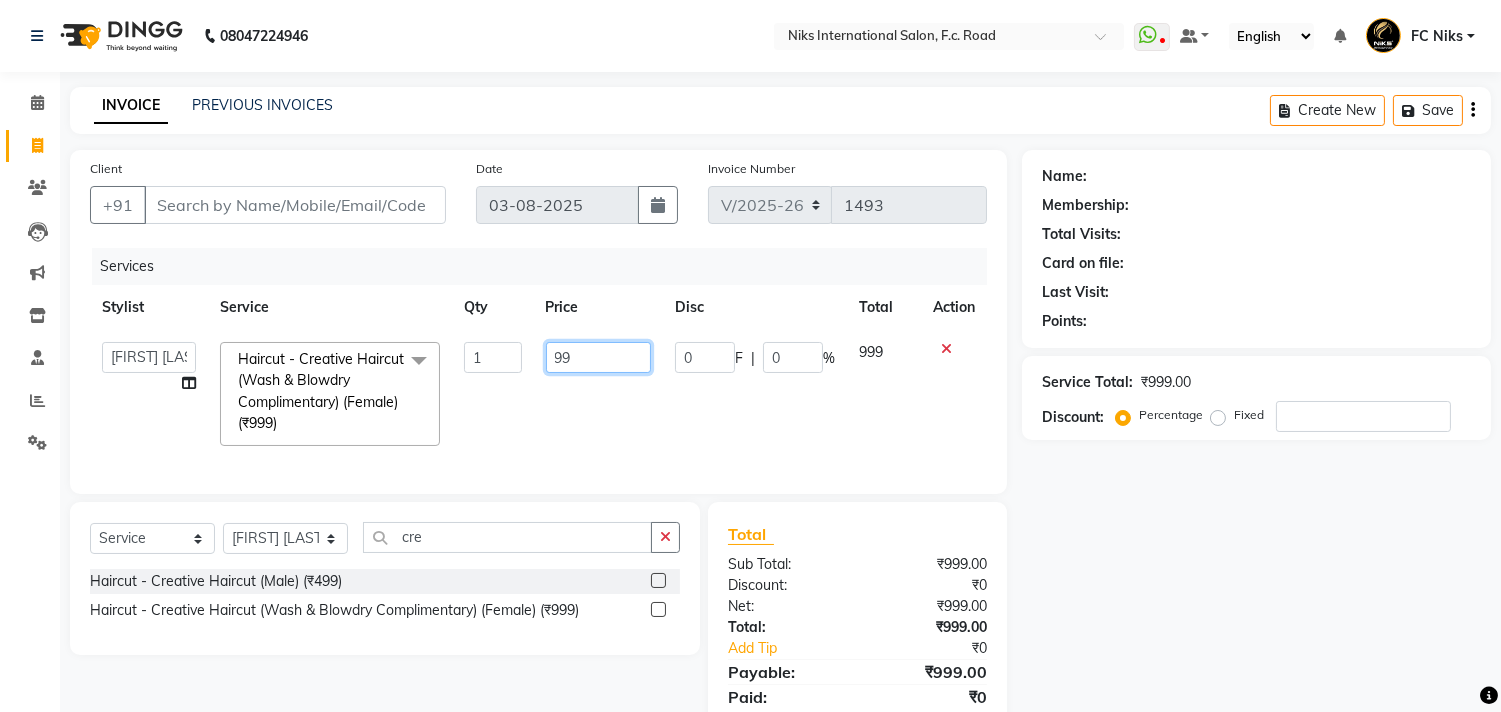 type on "9" 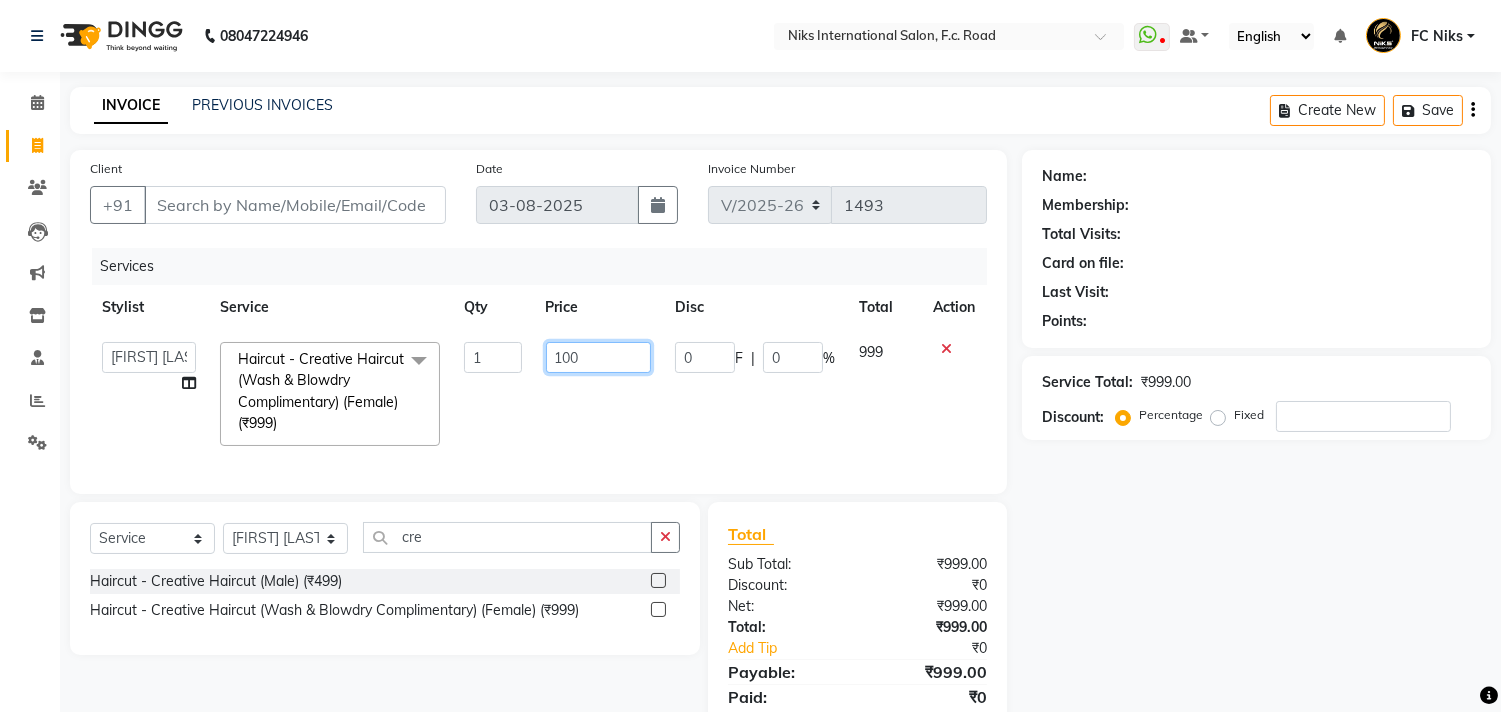 type on "1000" 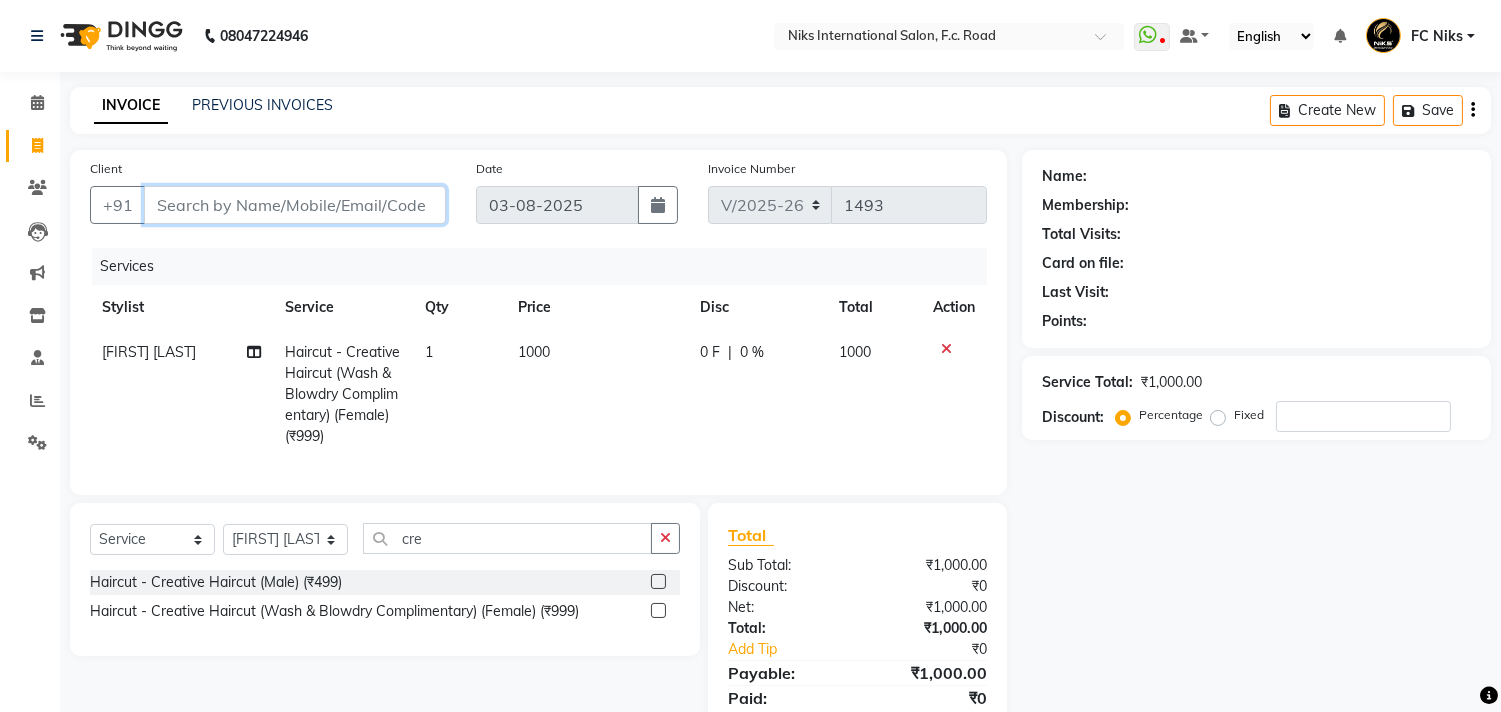 click on "Client" at bounding box center [295, 205] 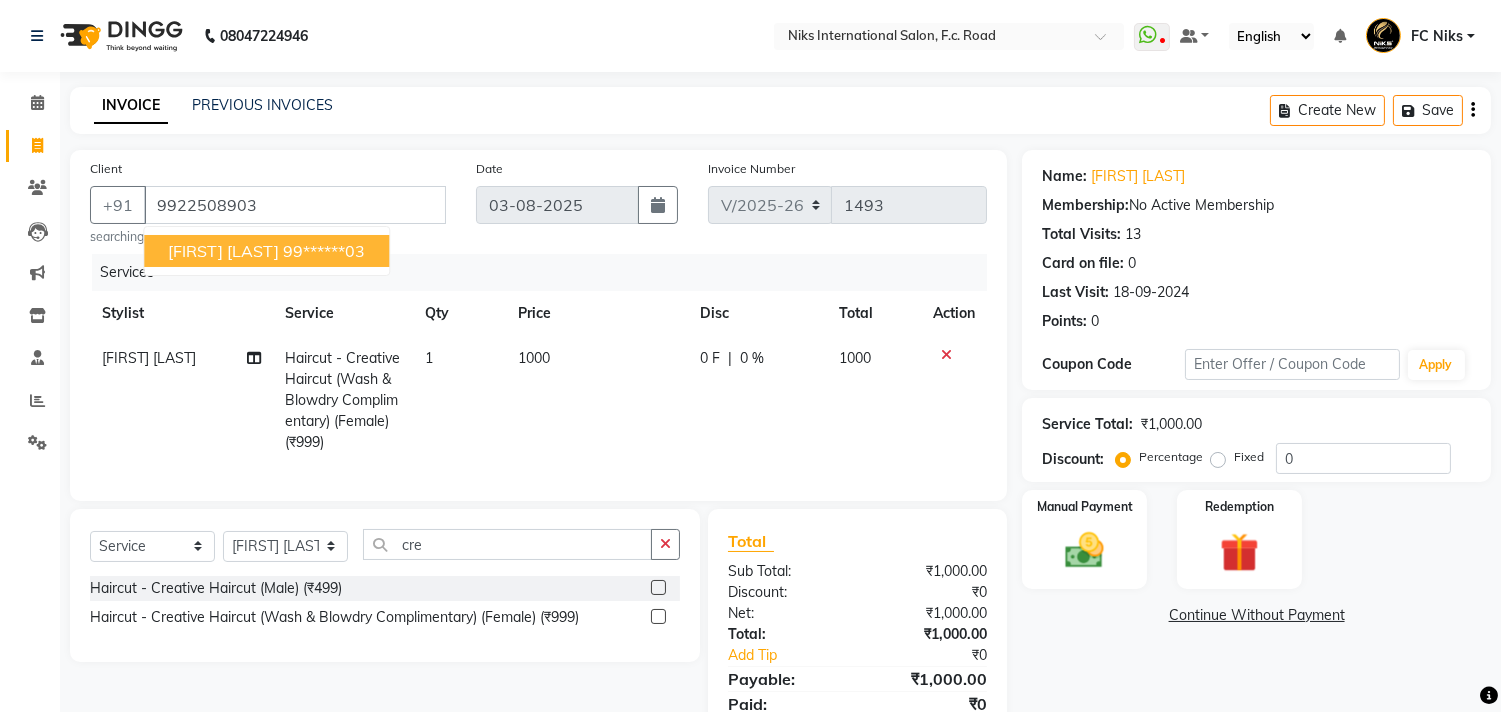 click on "99******03" at bounding box center [324, 251] 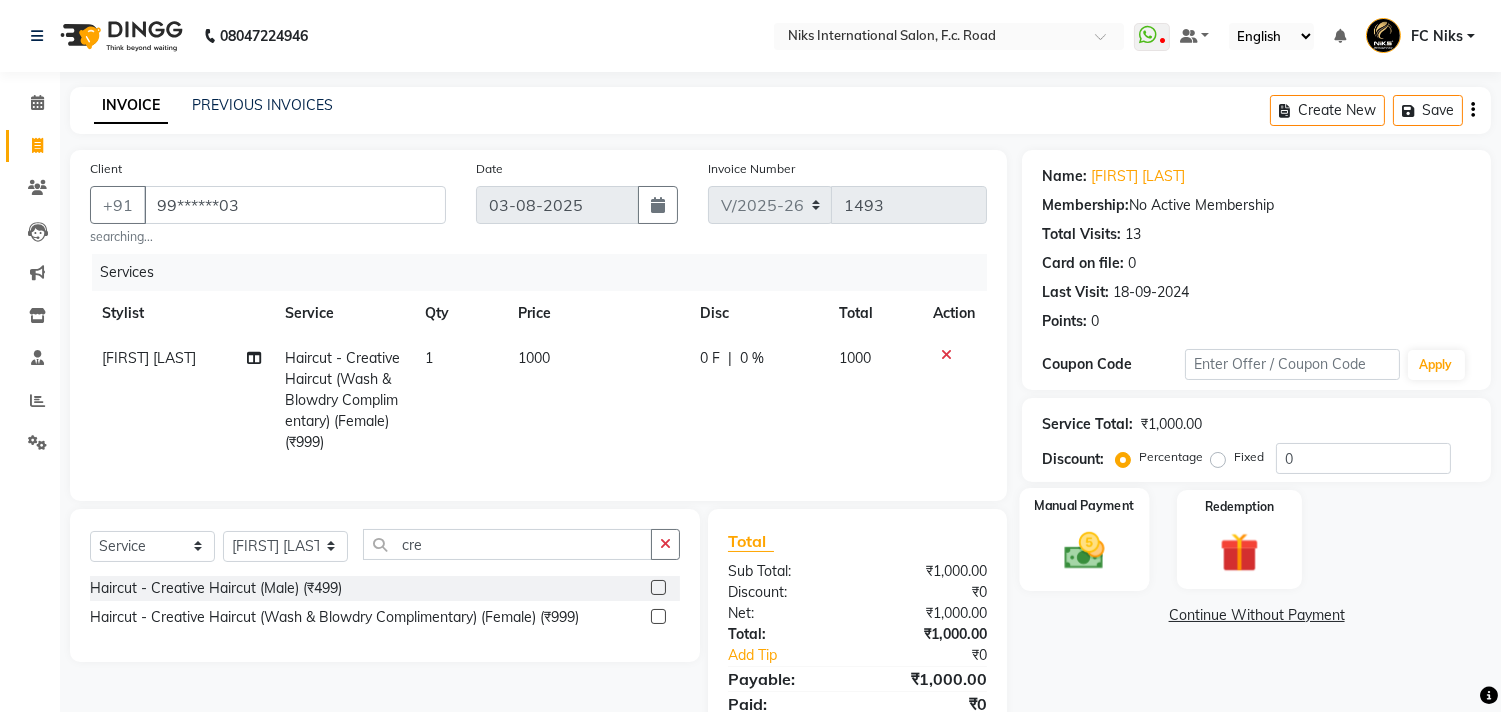 click on "Manual Payment" 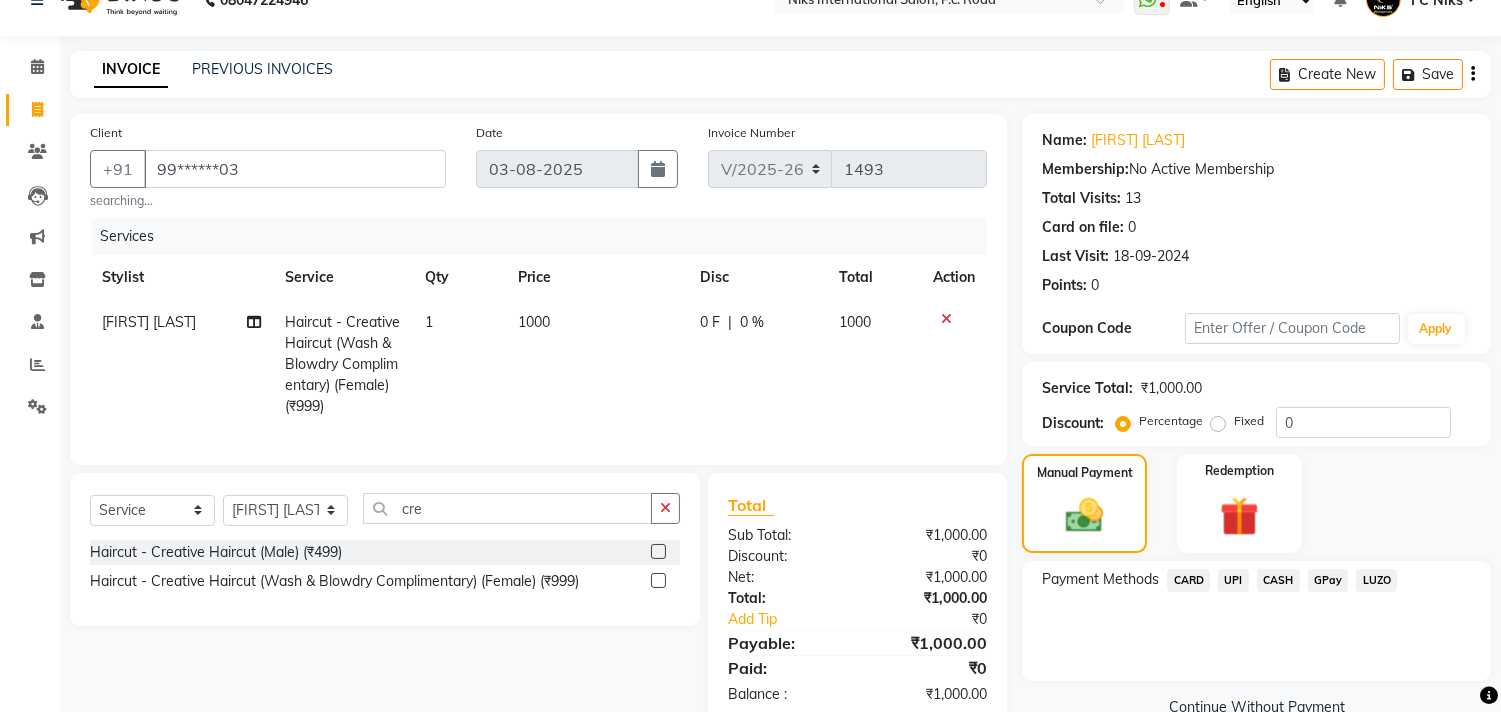 scroll, scrollTop: 96, scrollLeft: 0, axis: vertical 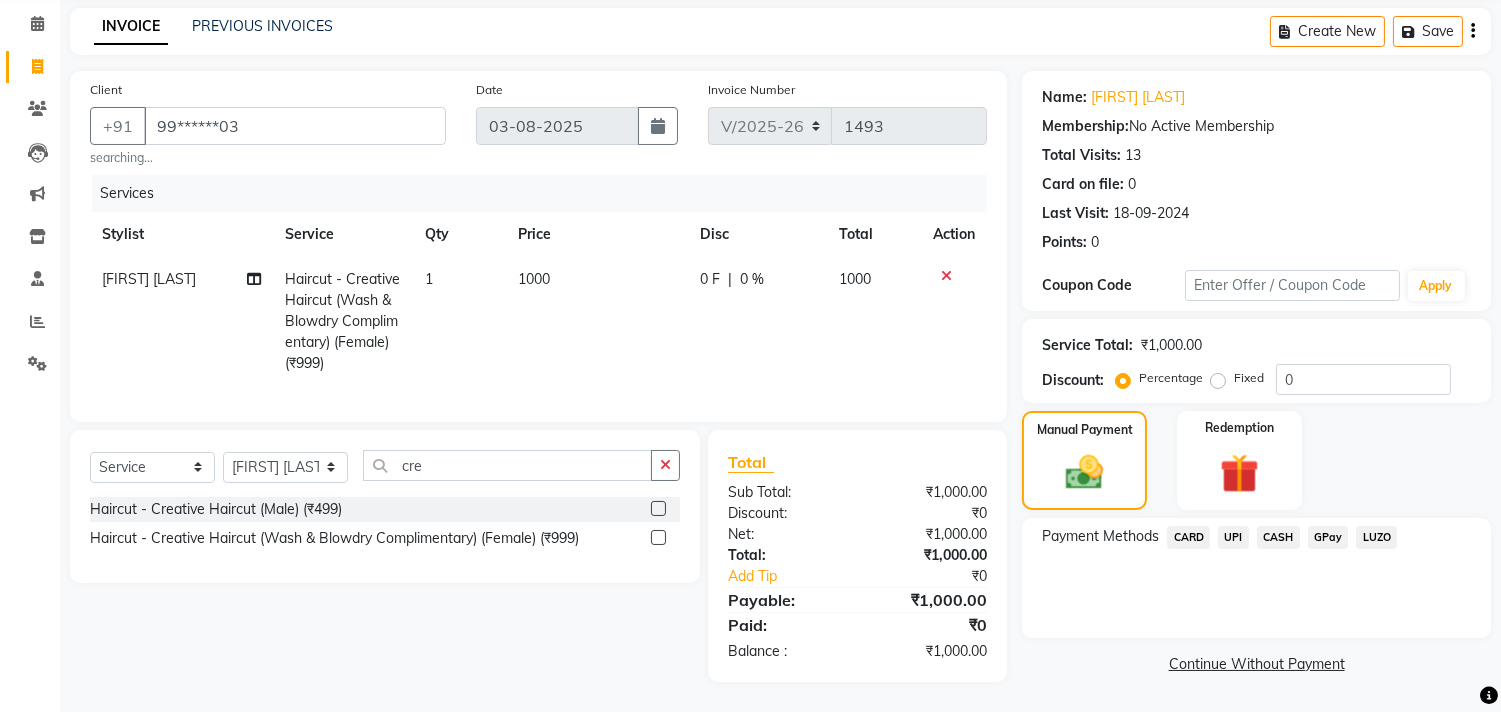 click on "CARD" 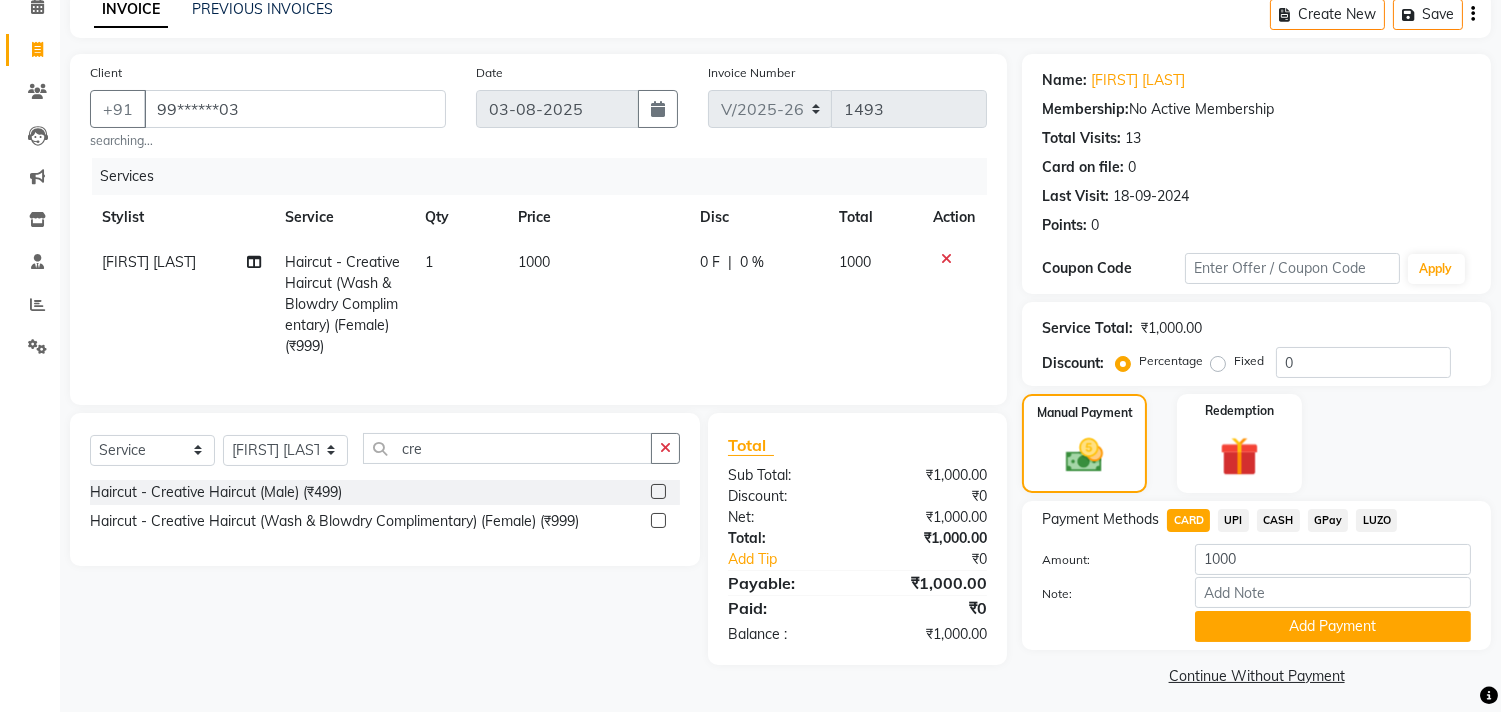 scroll, scrollTop: 67, scrollLeft: 0, axis: vertical 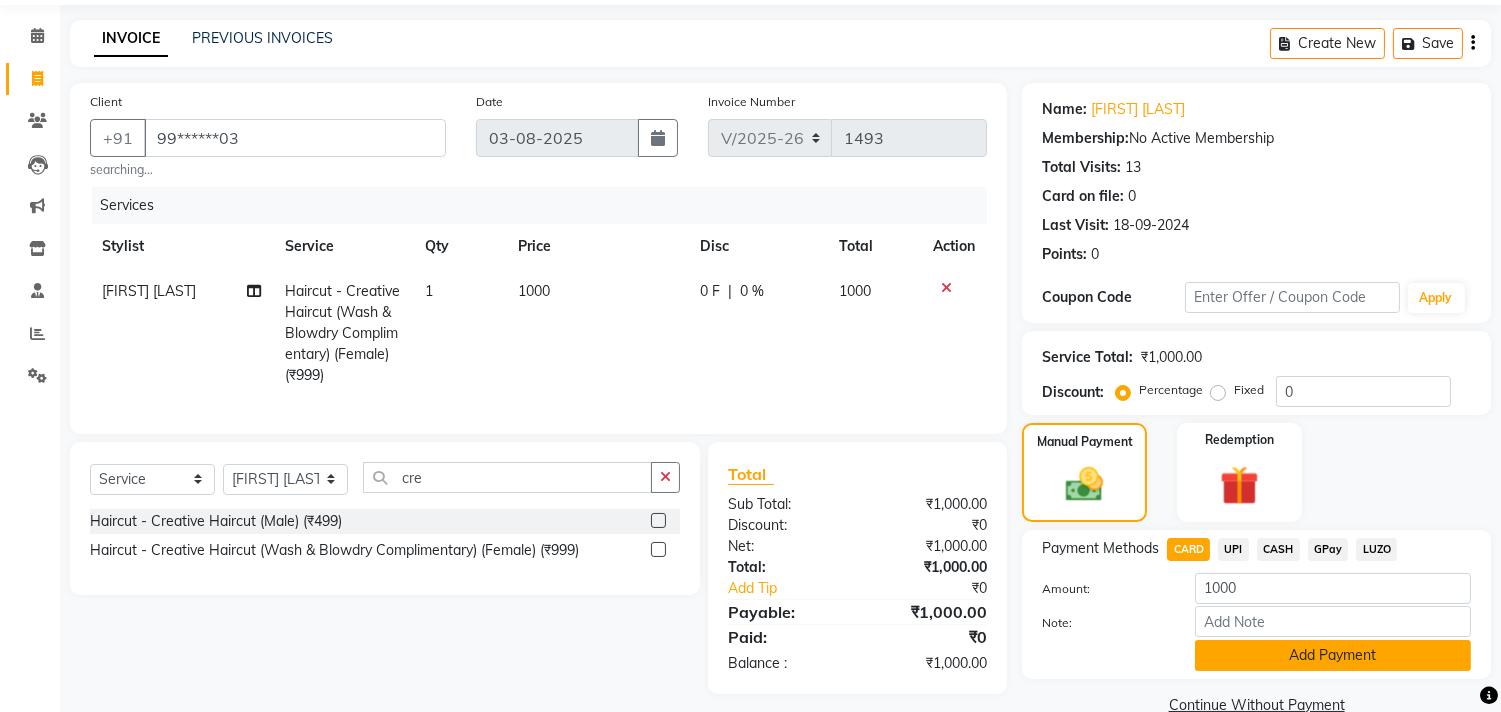 click on "Add Payment" 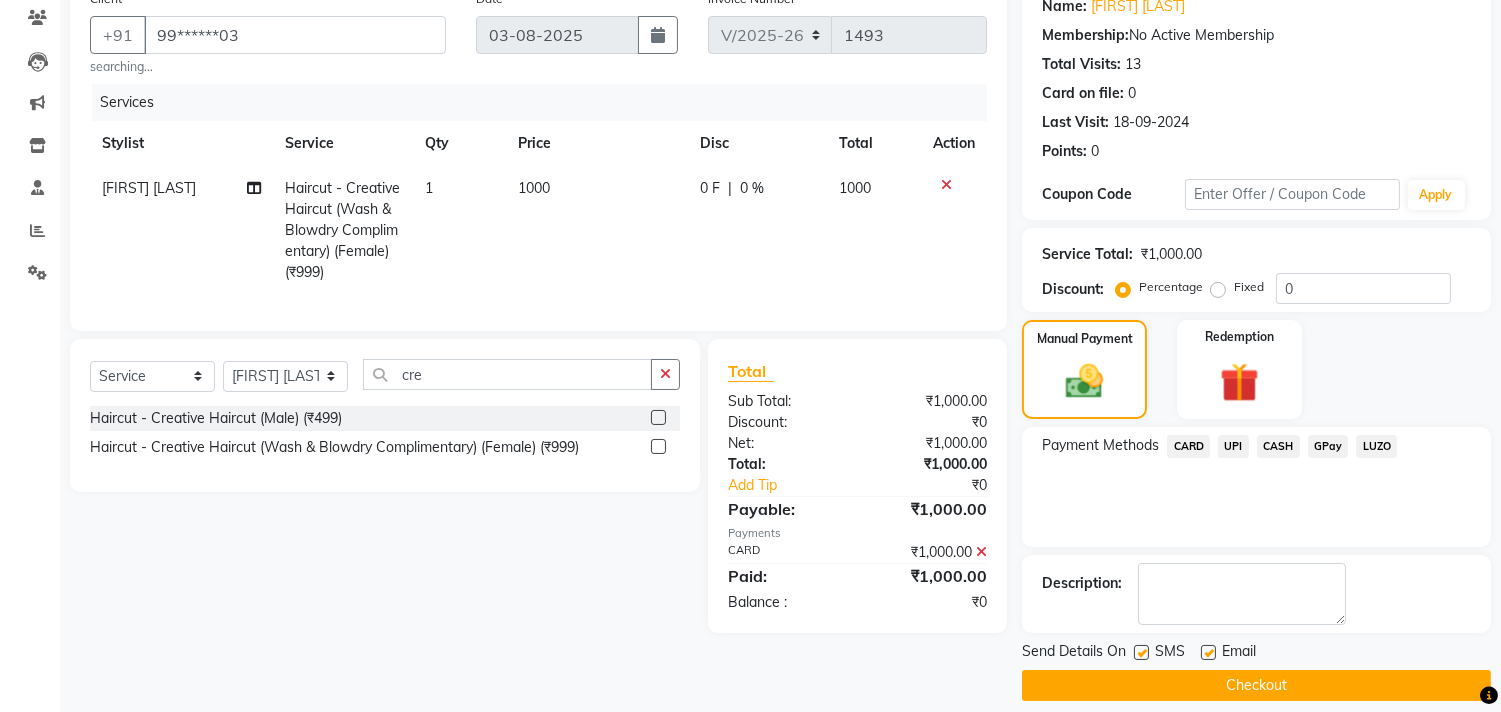 scroll, scrollTop: 187, scrollLeft: 0, axis: vertical 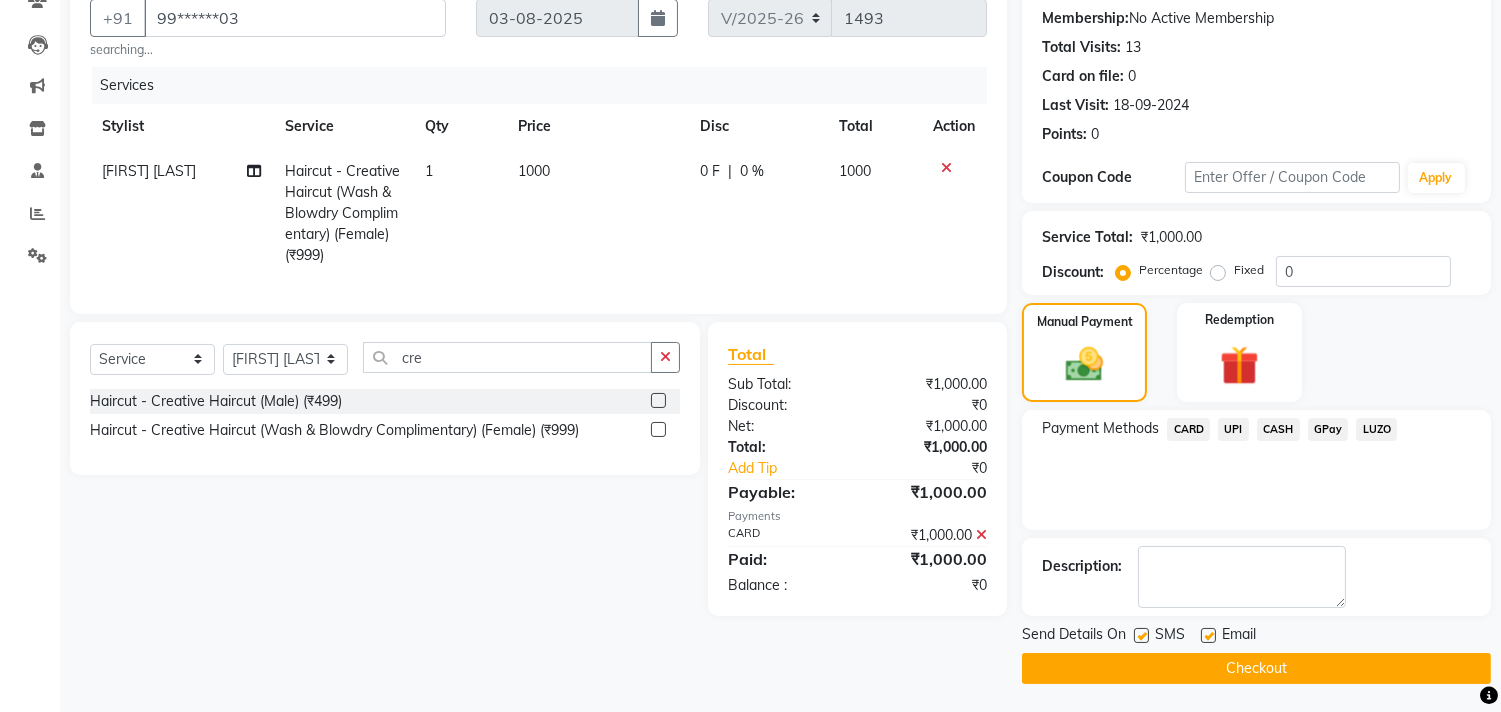 click 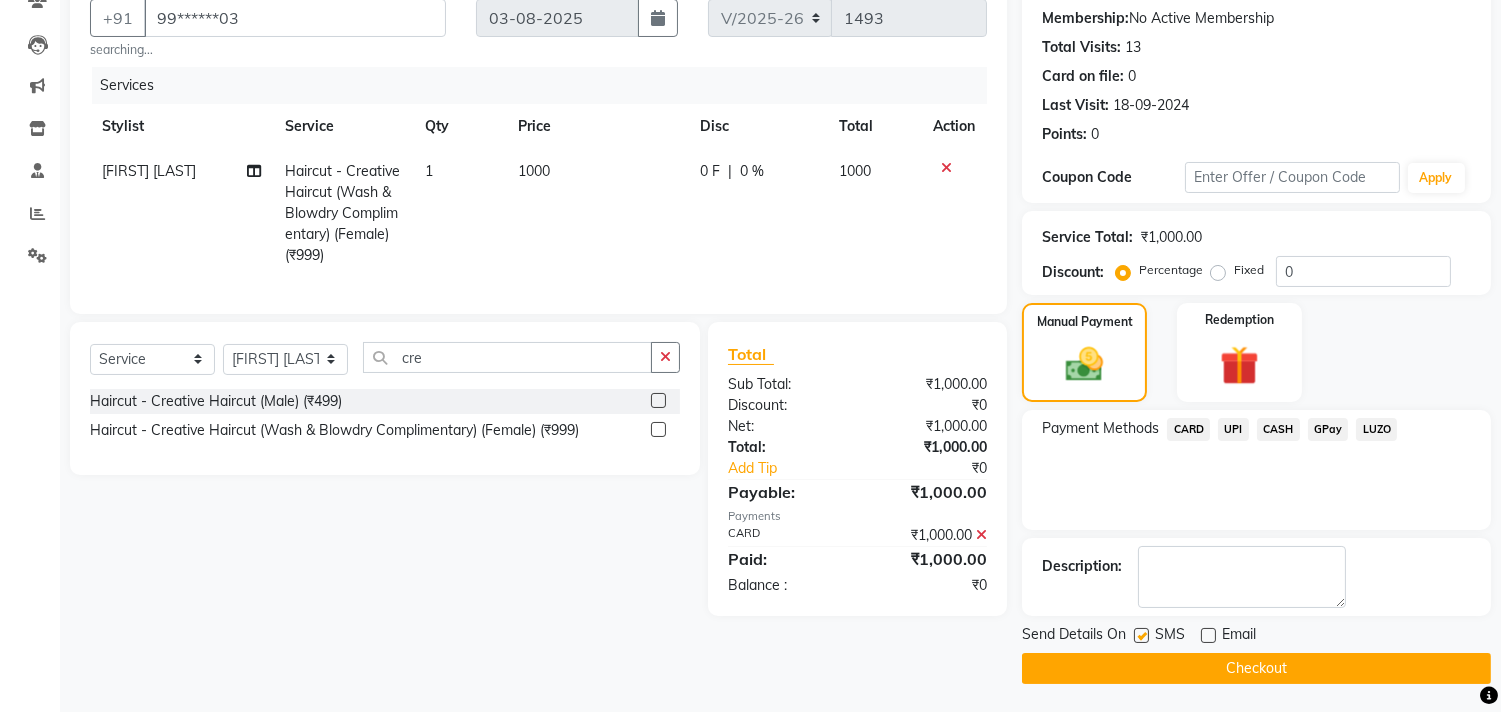 click 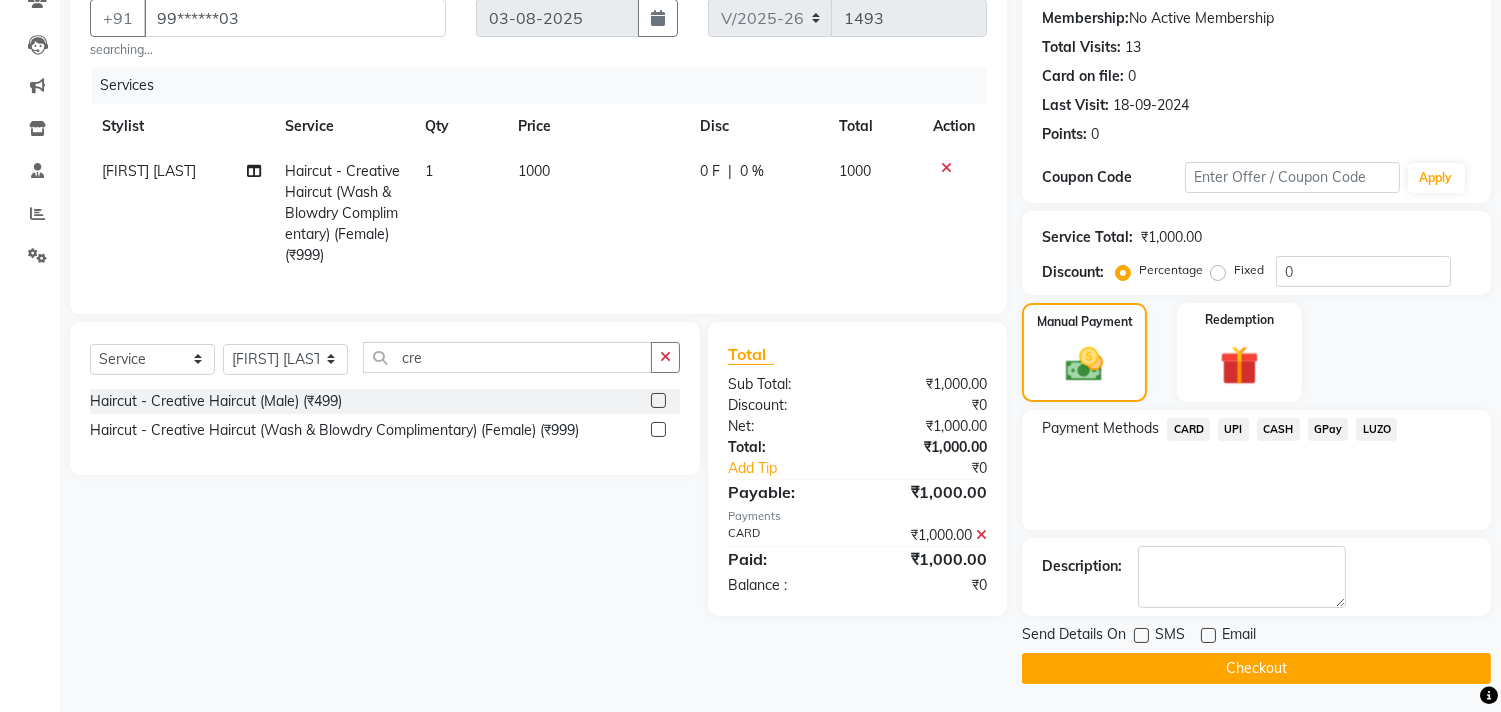 click 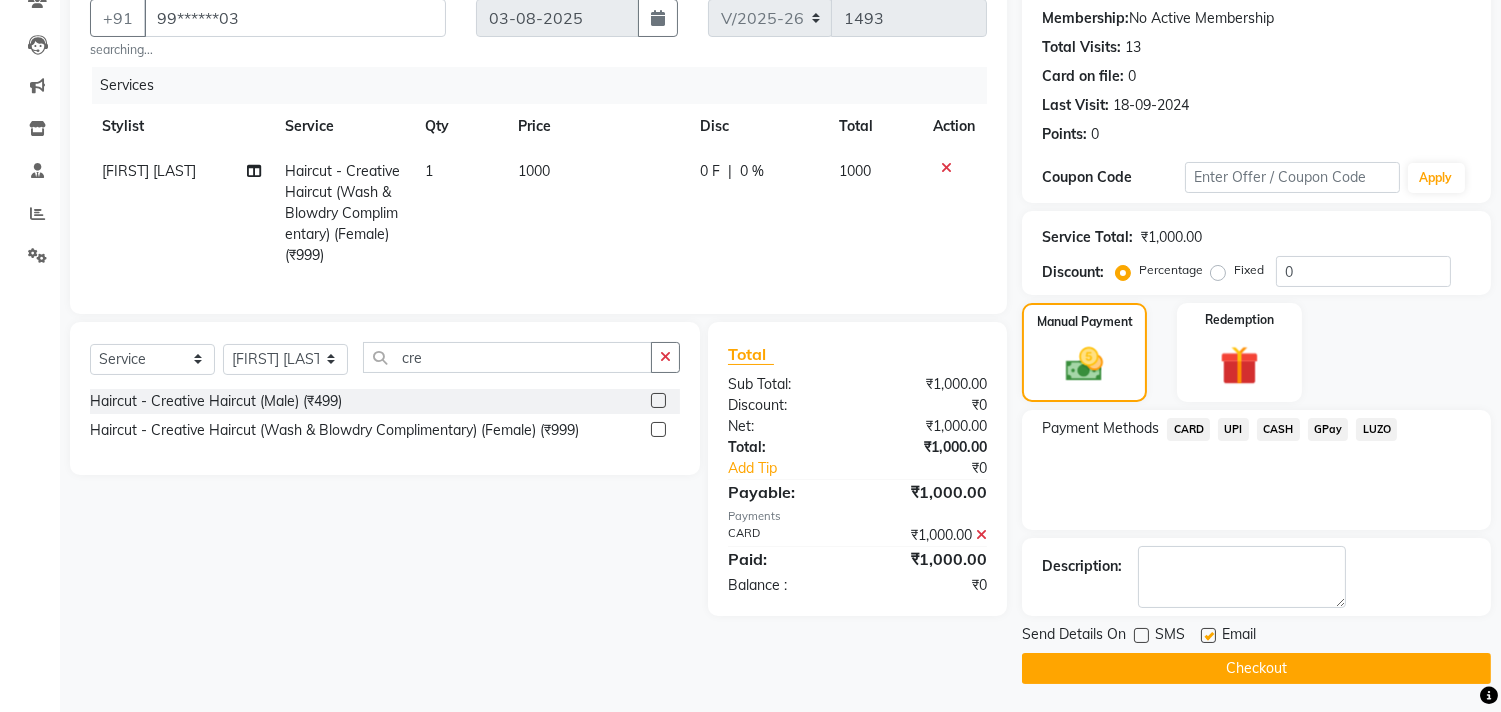 click 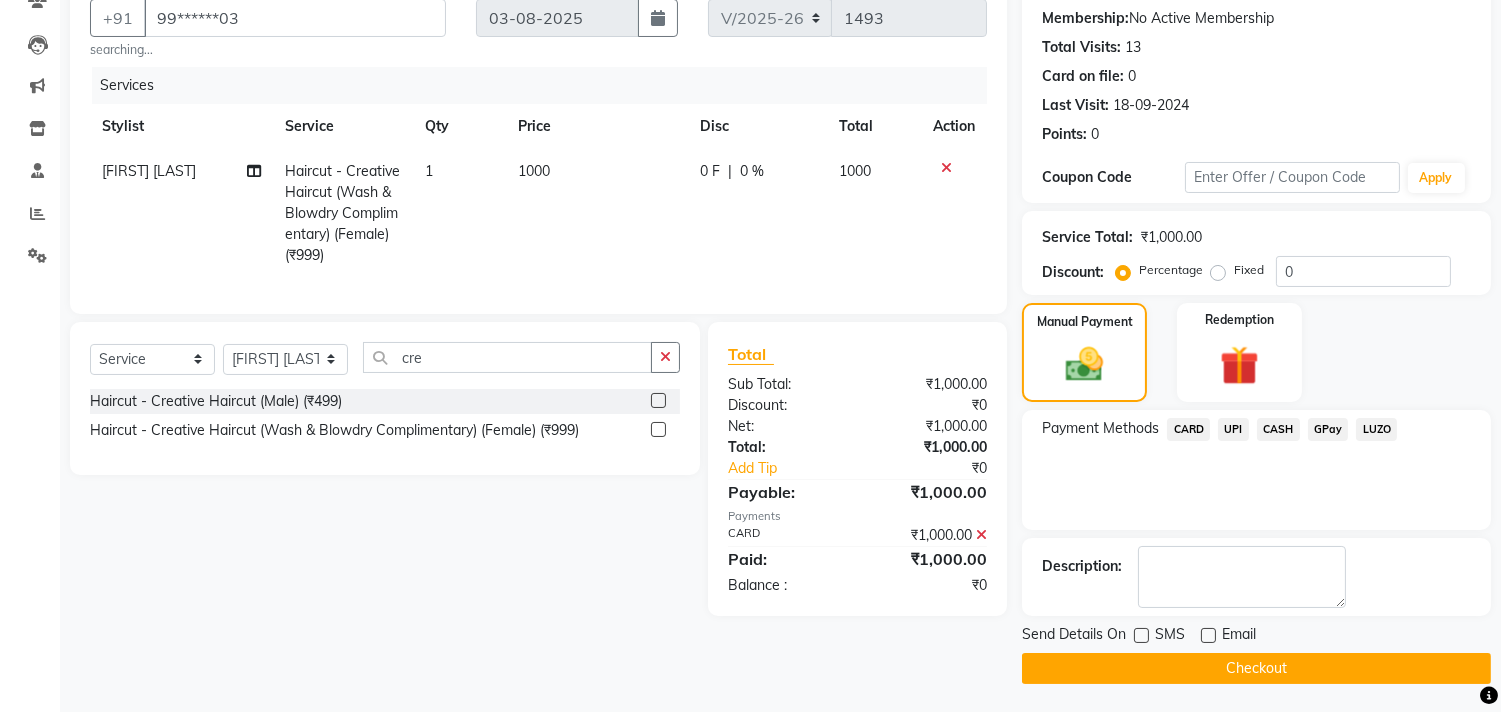 click on "Checkout" 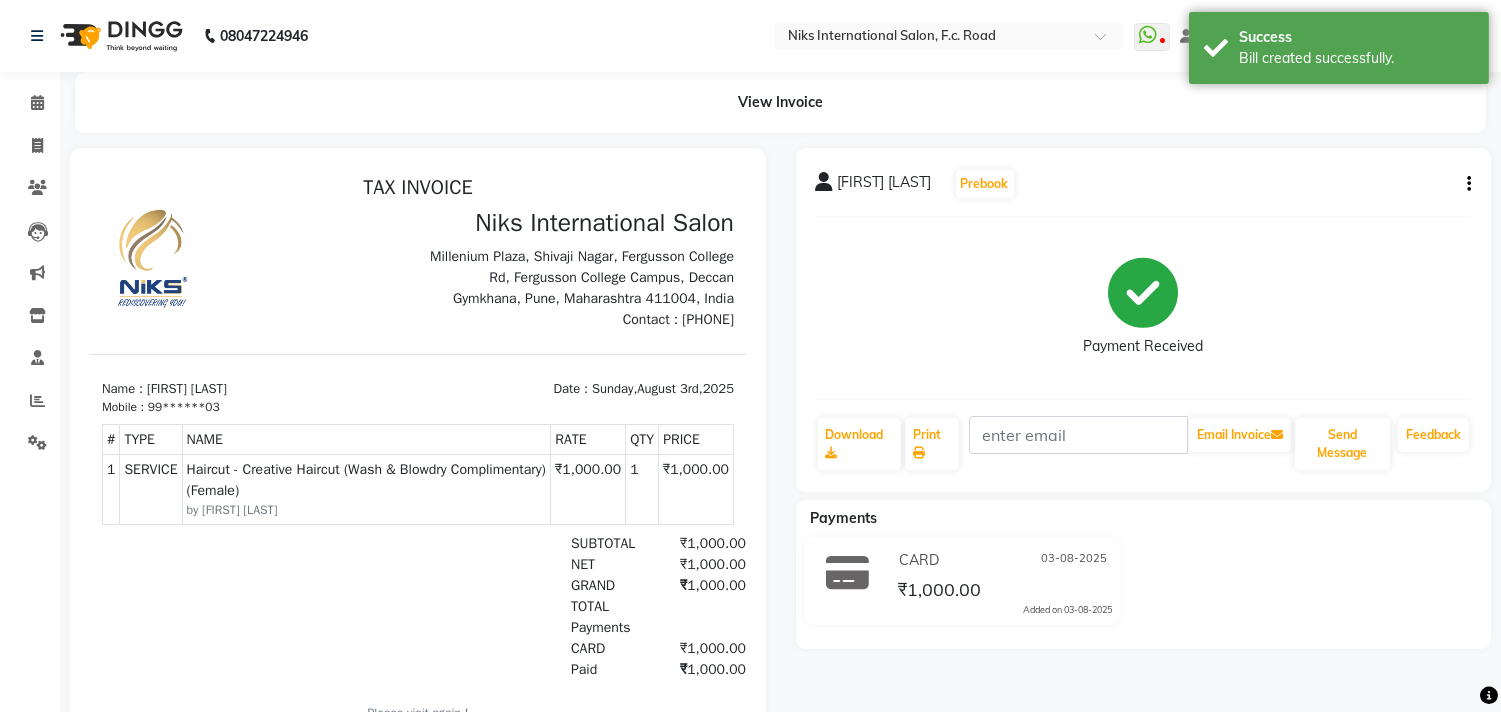 scroll, scrollTop: 0, scrollLeft: 0, axis: both 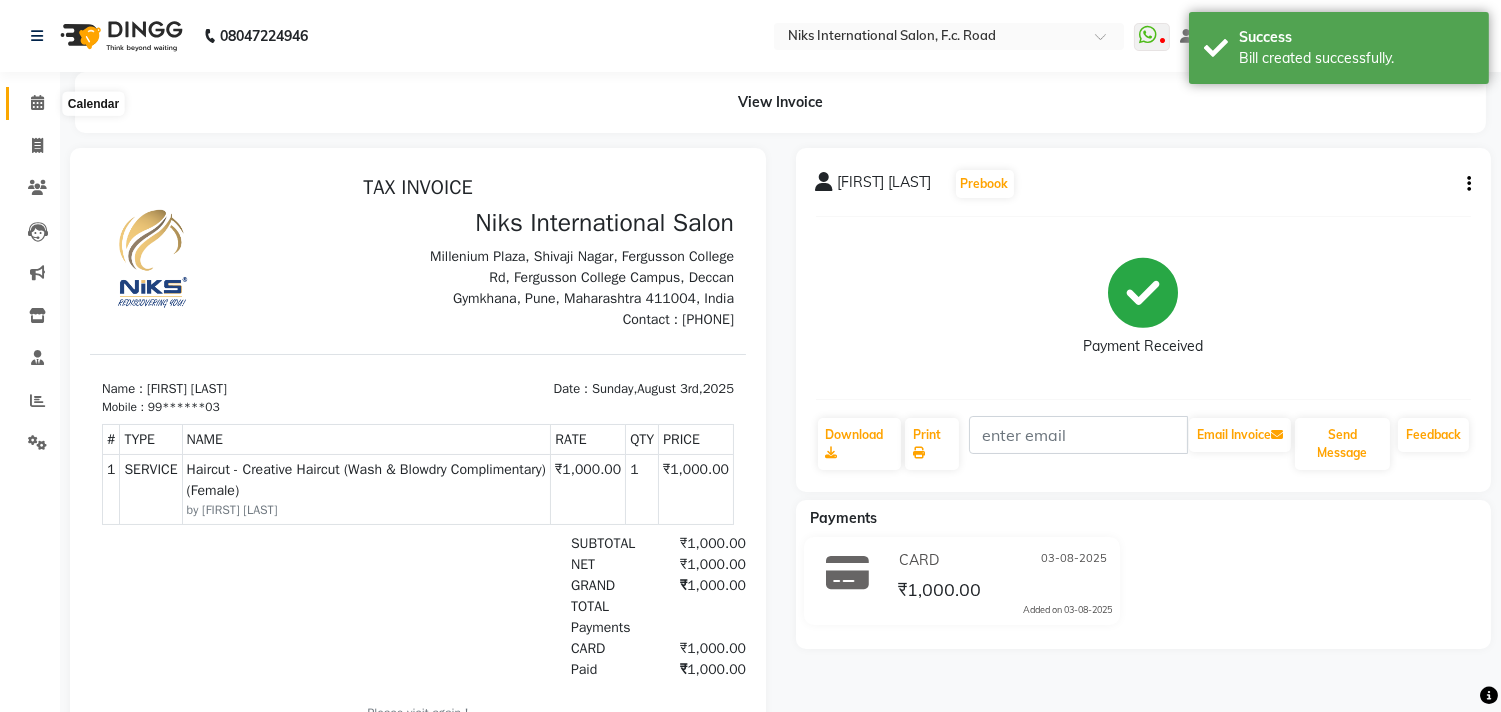 click 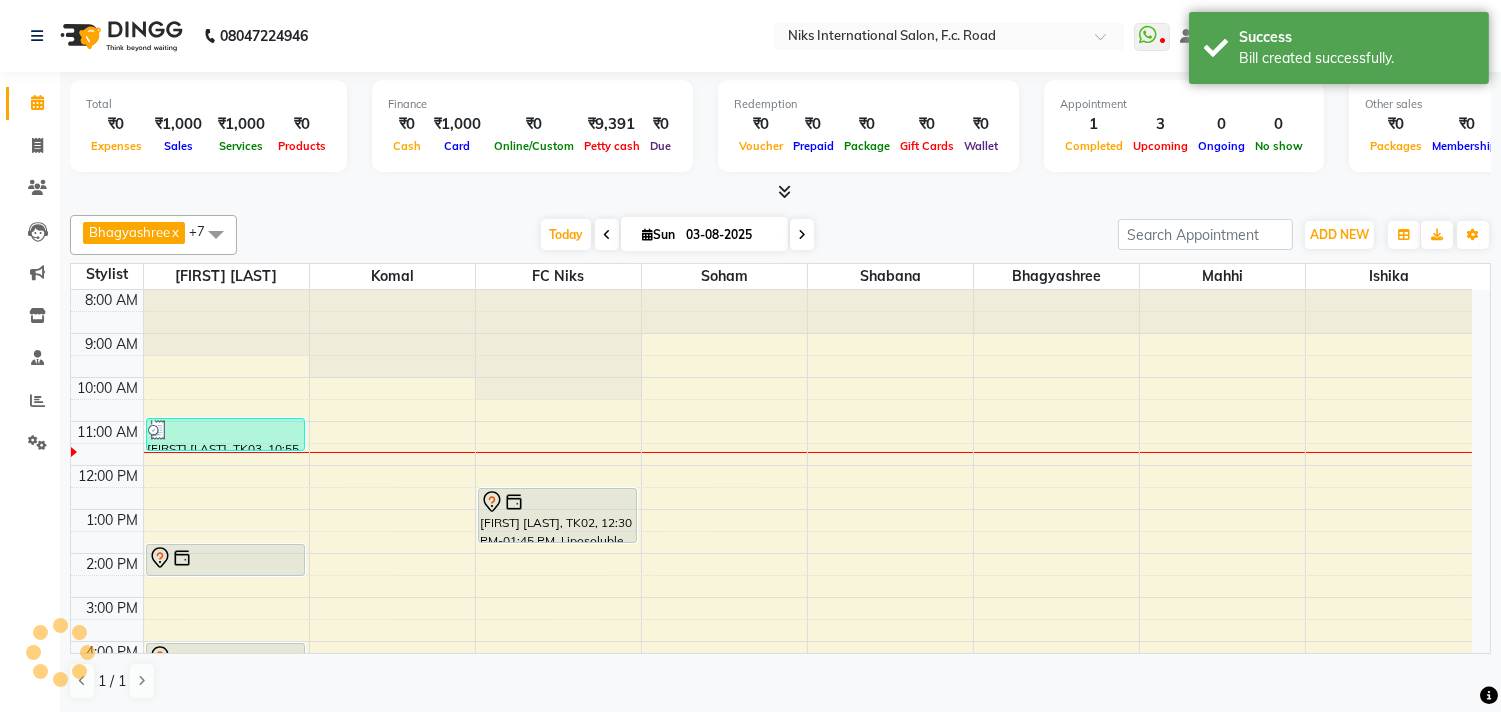 scroll, scrollTop: 1, scrollLeft: 0, axis: vertical 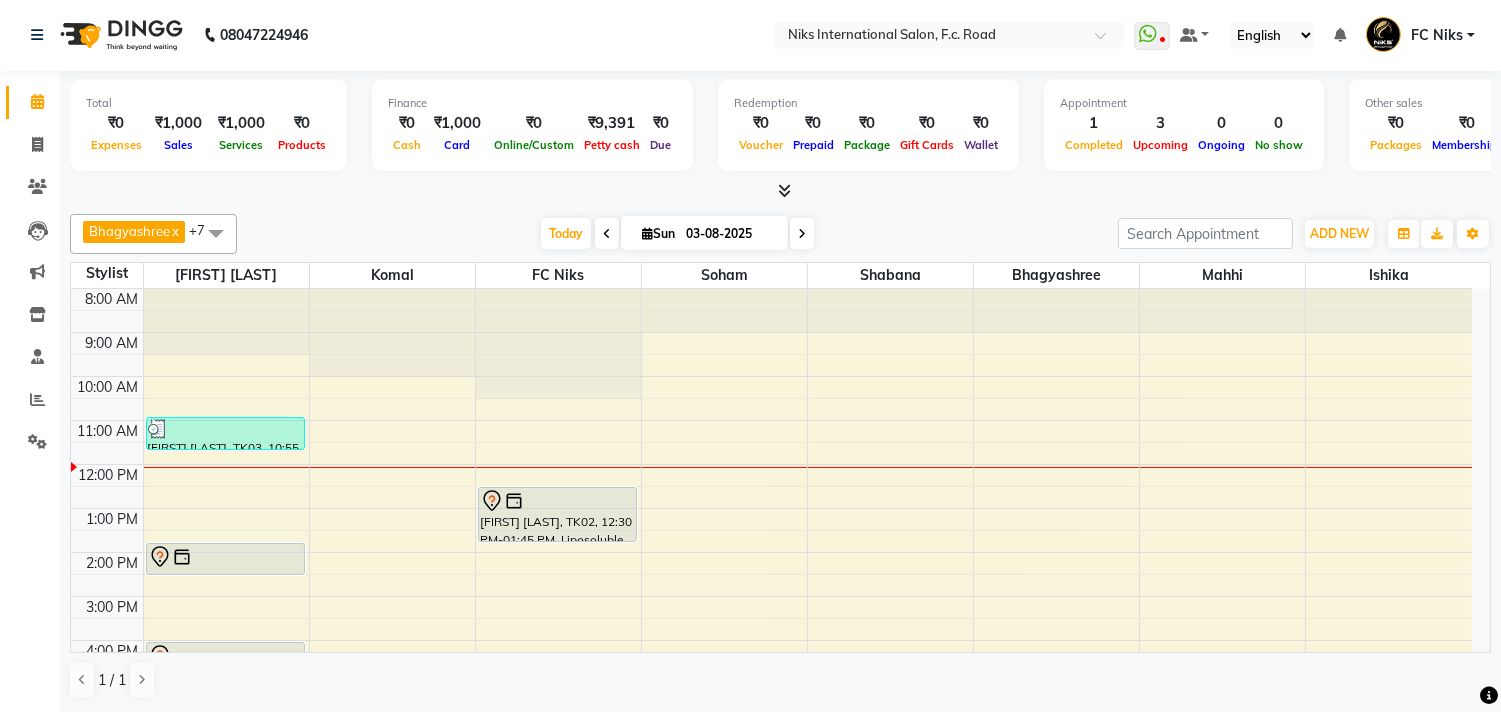 click at bounding box center [607, 234] 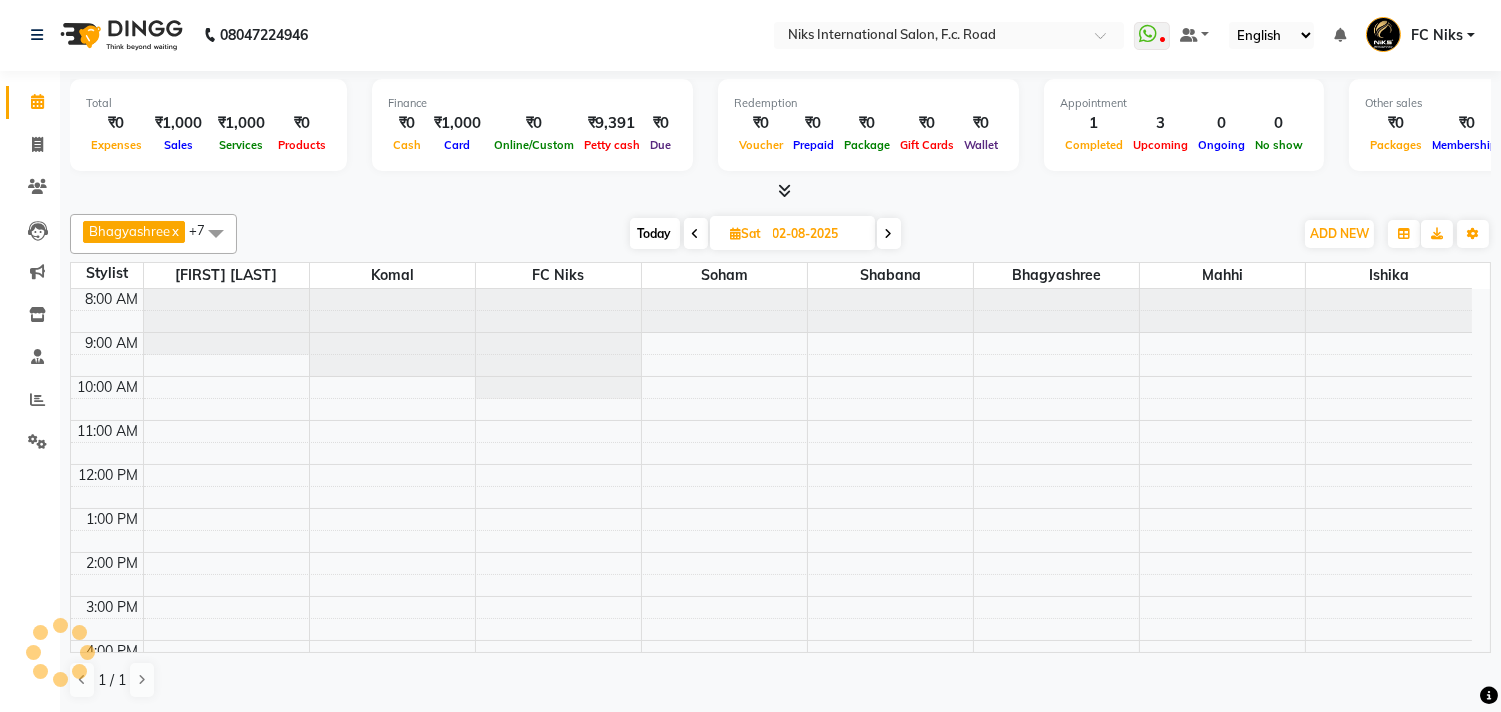 scroll, scrollTop: 177, scrollLeft: 0, axis: vertical 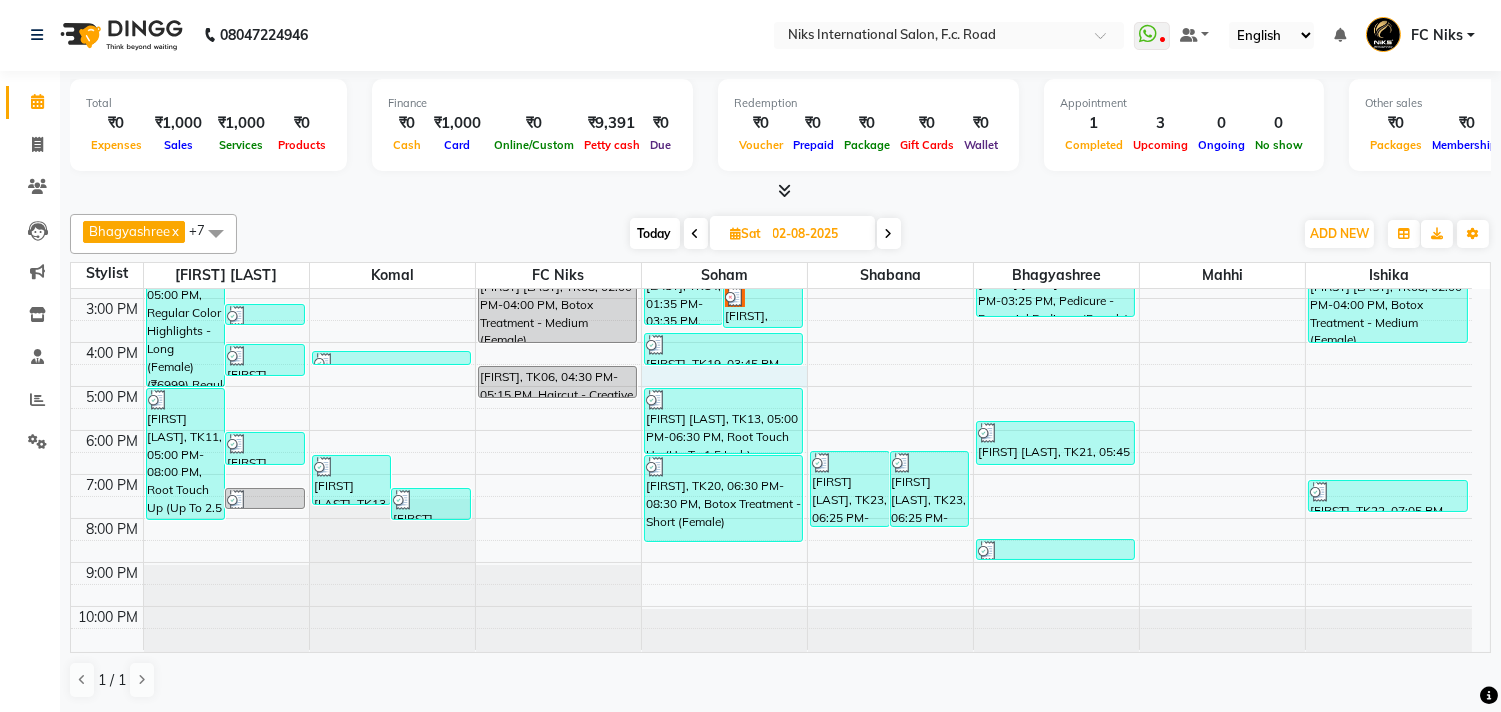 click on "8:00 AM 9:00 AM 10:00 AM 11:00 AM 12:00 PM 1:00 PM 2:00 PM 3:00 PM 4:00 PM 5:00 PM 6:00 PM 7:00 PM 8:00 PM 9:00 PM 10:00 PM     Pradnya Bhatt, TK04, 01:00 PM-05:00 PM, Regular Color Highlights - Long (Female) (₹6999),Regular Color Global - Long (Female) (₹6999)     aishwarya jagtap, TK15, 03:05 PM-03:35 PM, Styling  - Blow Dry With Wash  (Short) (Female) (₹499)     Rupali Botre, TK02, 04:00 PM-04:45 PM, Haircut - Creative Haircut (Wash & Blowdry Complimentary) (Female),Haircut - Creative Haircut (Wash & Blowdry Complimentary) (Female) (₹999)     Priyanka Kakade, TK11, 05:00 PM-08:00 PM, Root Touch Up (Up To 2.5 Inch) - Ammonia Free Colour  (Female) (₹1899),Root Touch Up (Up To 2.5 Inch) - Ammonia Free Colour  (Female) (₹1899)     Sayali Joshi, TK01, 06:00 PM-06:45 PM, Haircut - Creative Haircut (Wash & Blowdry Complimentary) (Female)     swarda gadre, TK17, 07:15 PM-07:45 PM, Hair Wash With Blast Dry  - Medium (Female)                         Anju, TK09, 01:30 PM-02:00 PM, Gel Nail Polish" at bounding box center [771, 320] 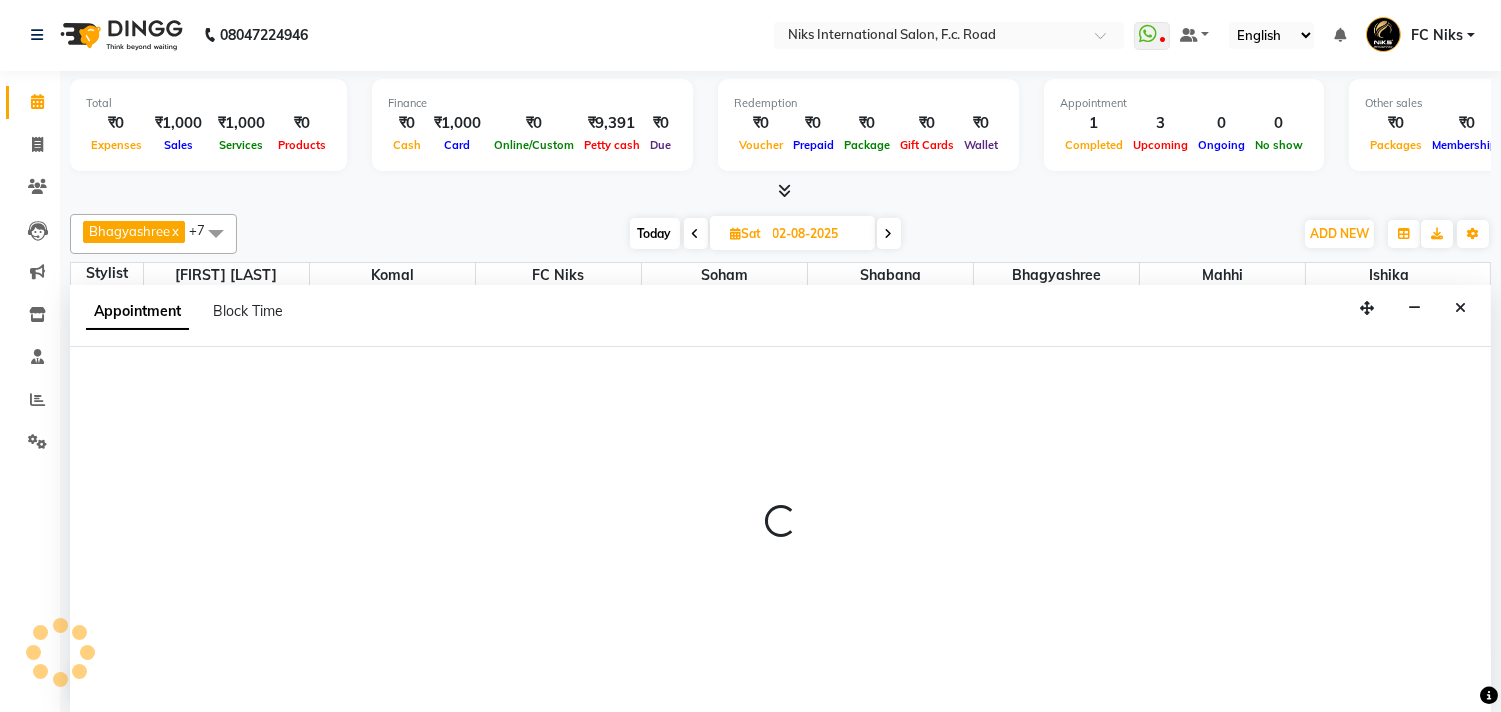 select on "19394" 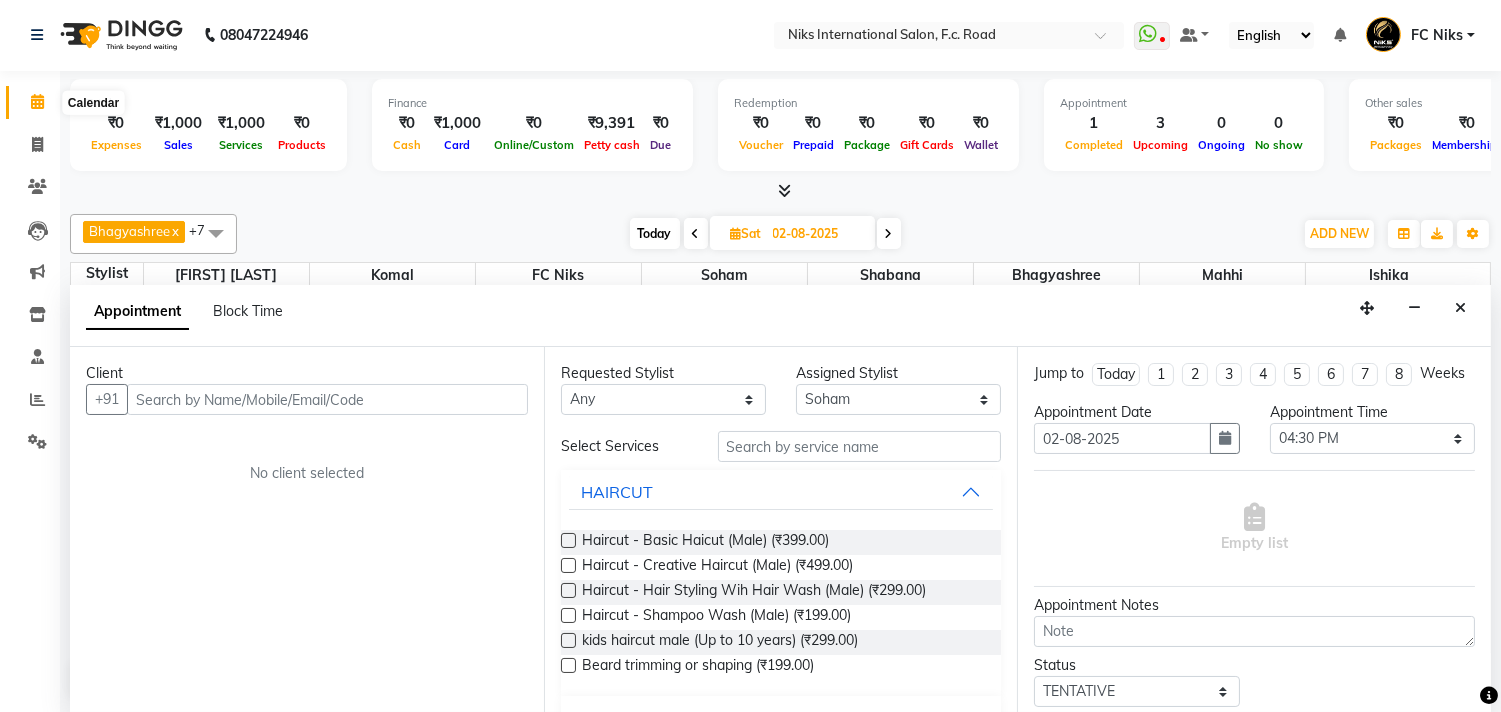 click 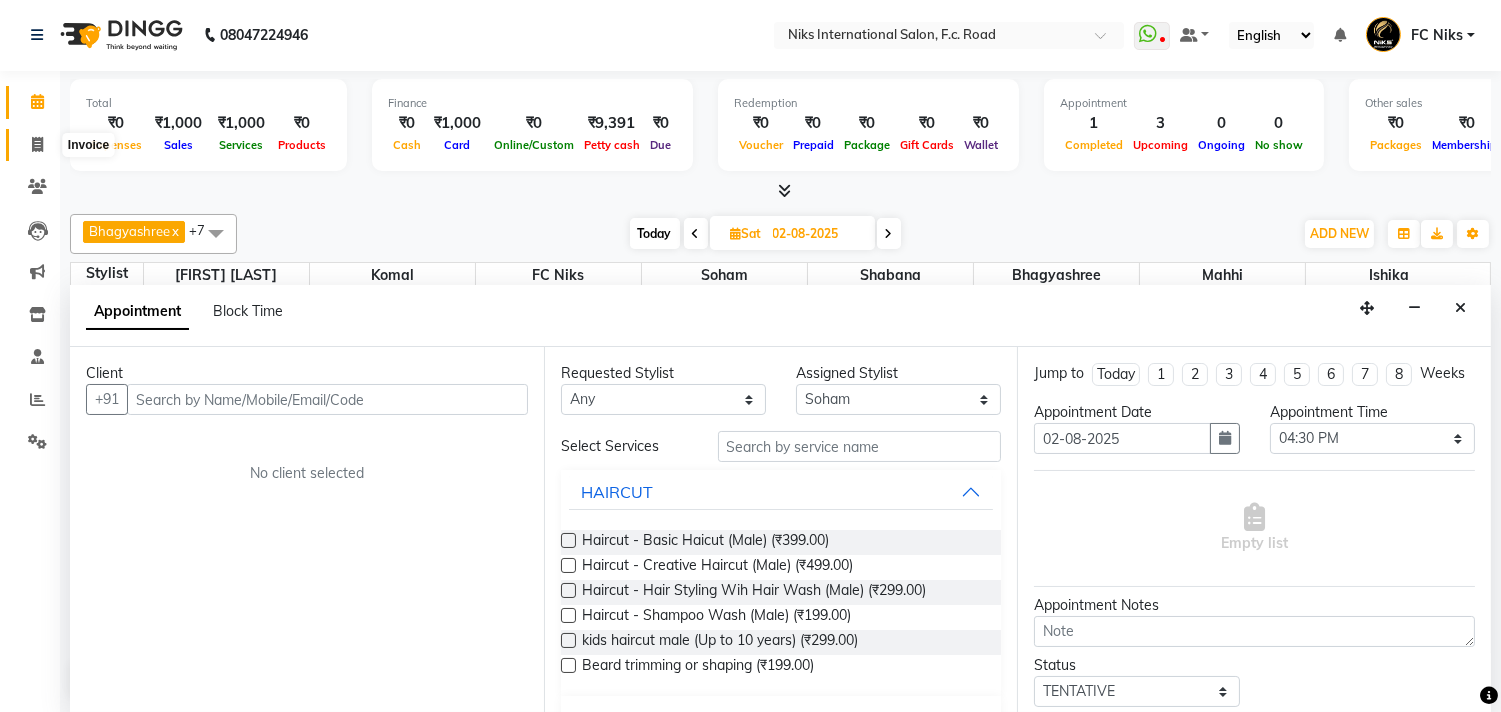 click 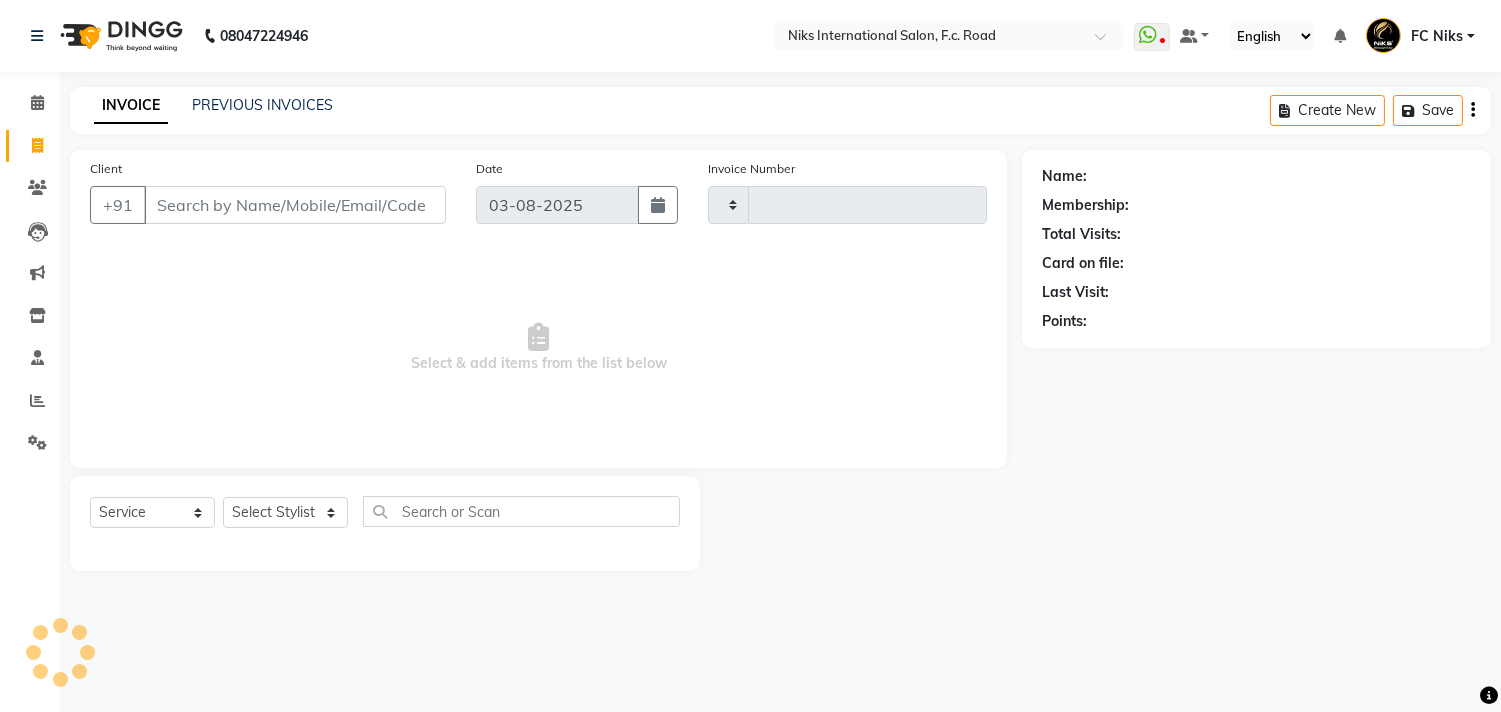 type on "1494" 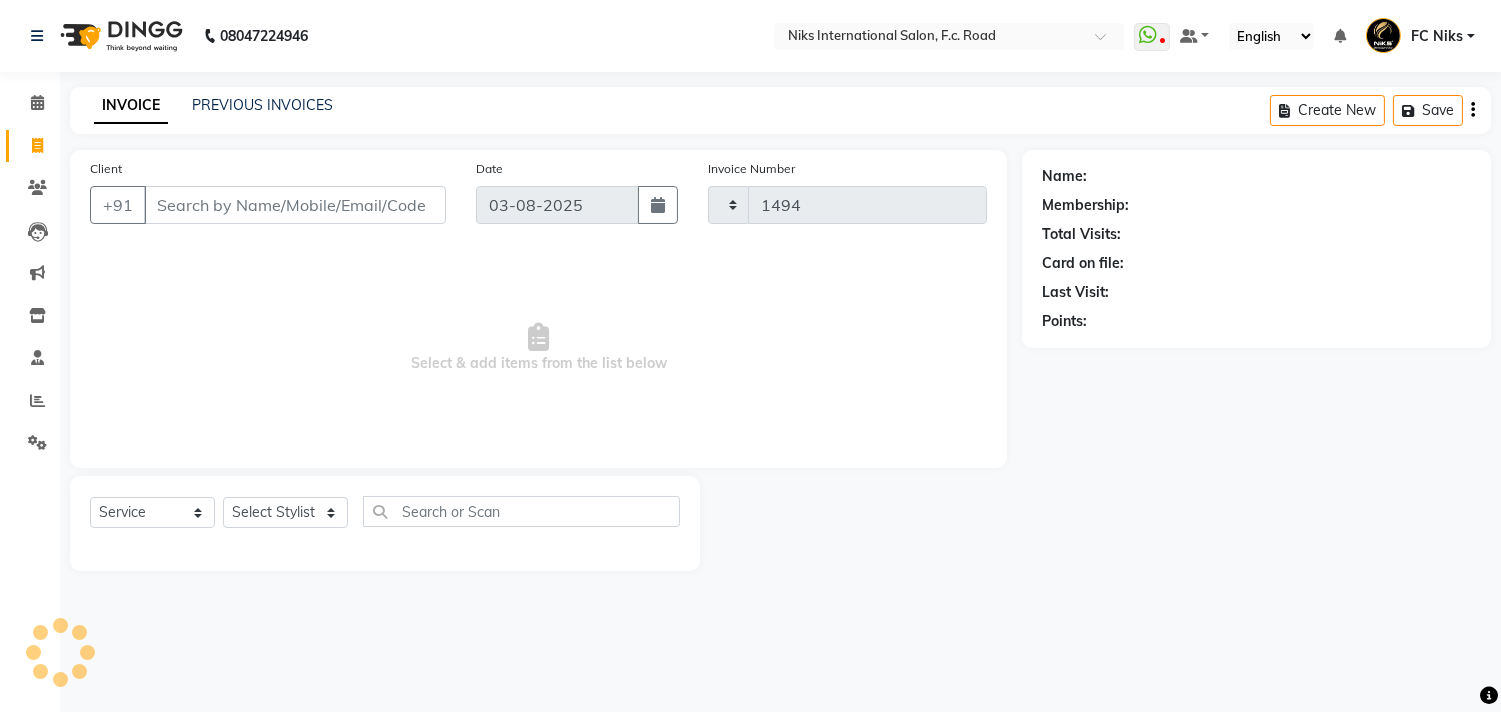 scroll, scrollTop: 0, scrollLeft: 0, axis: both 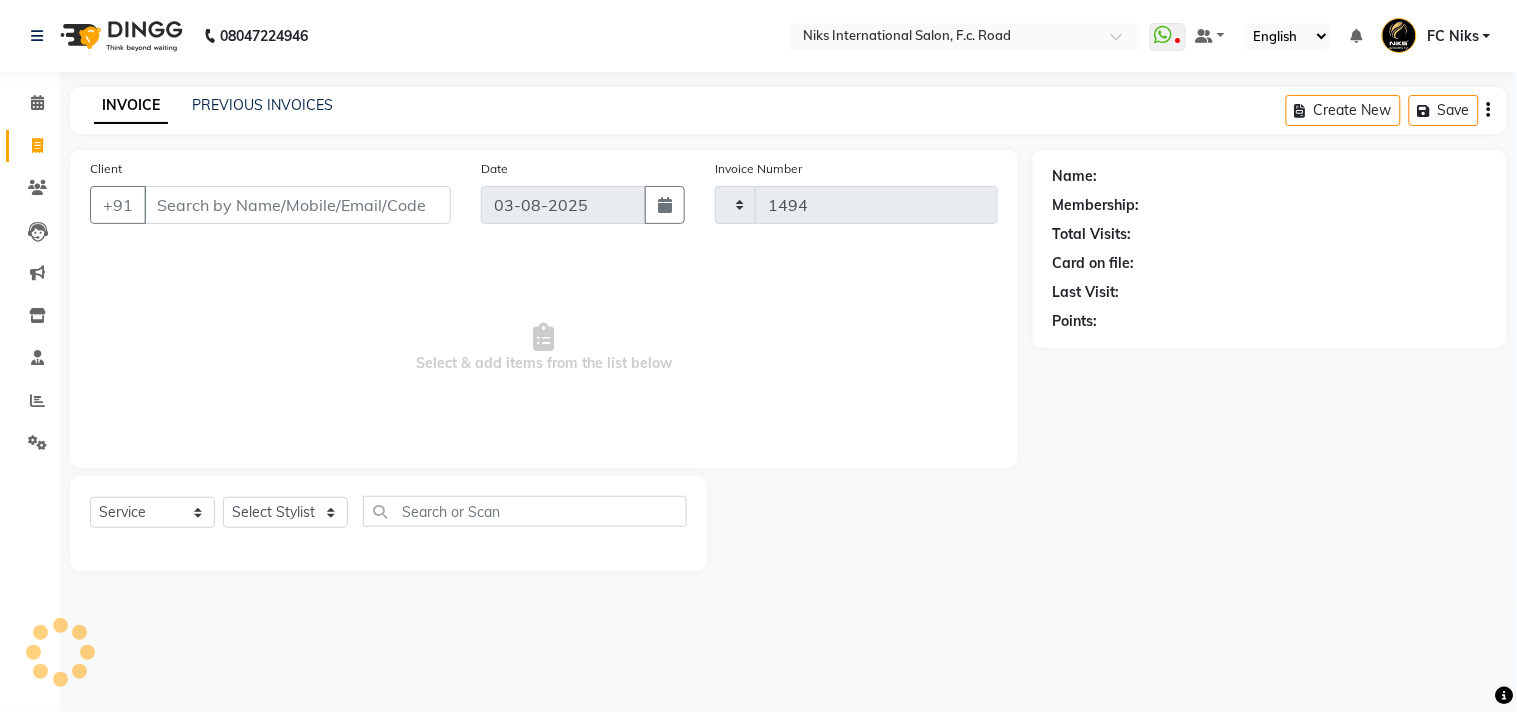 select on "7" 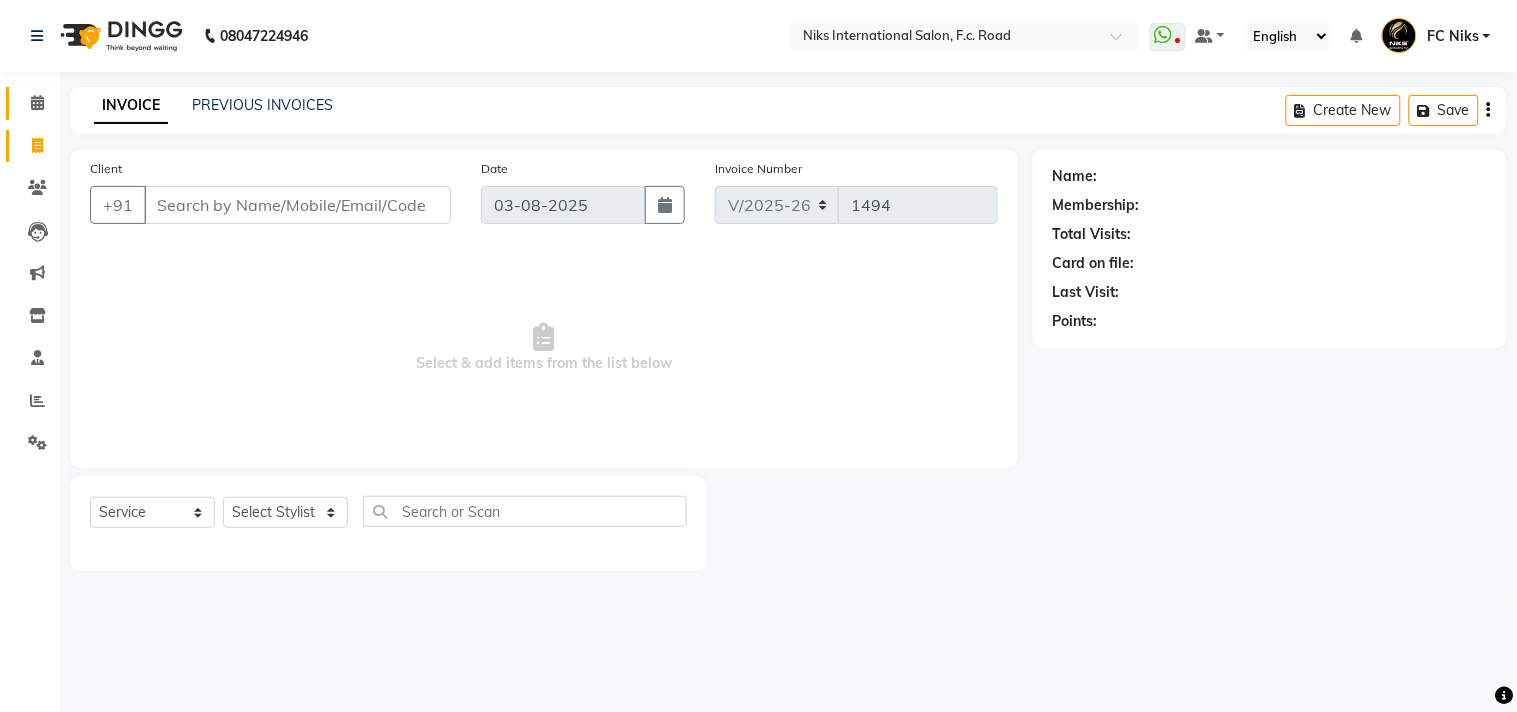 click on "Calendar" 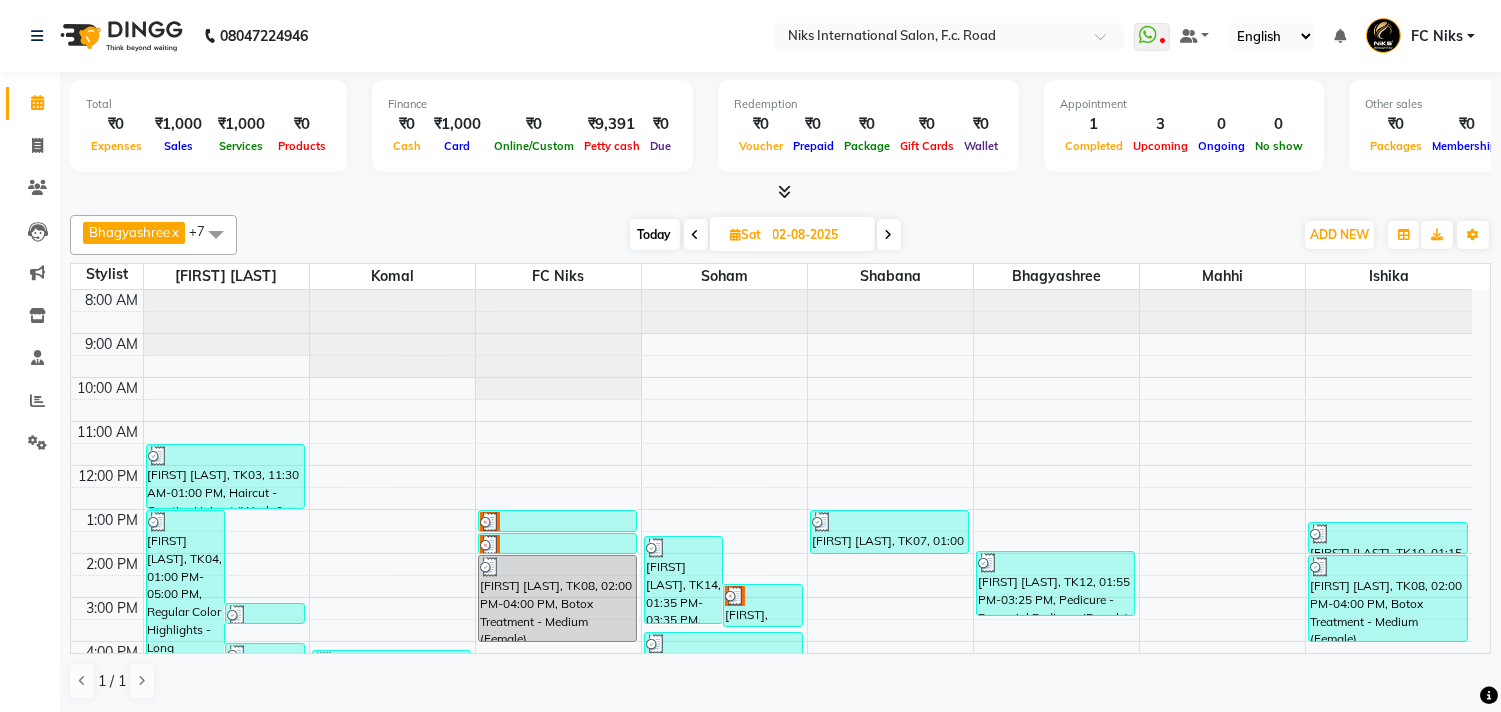scroll, scrollTop: 177, scrollLeft: 0, axis: vertical 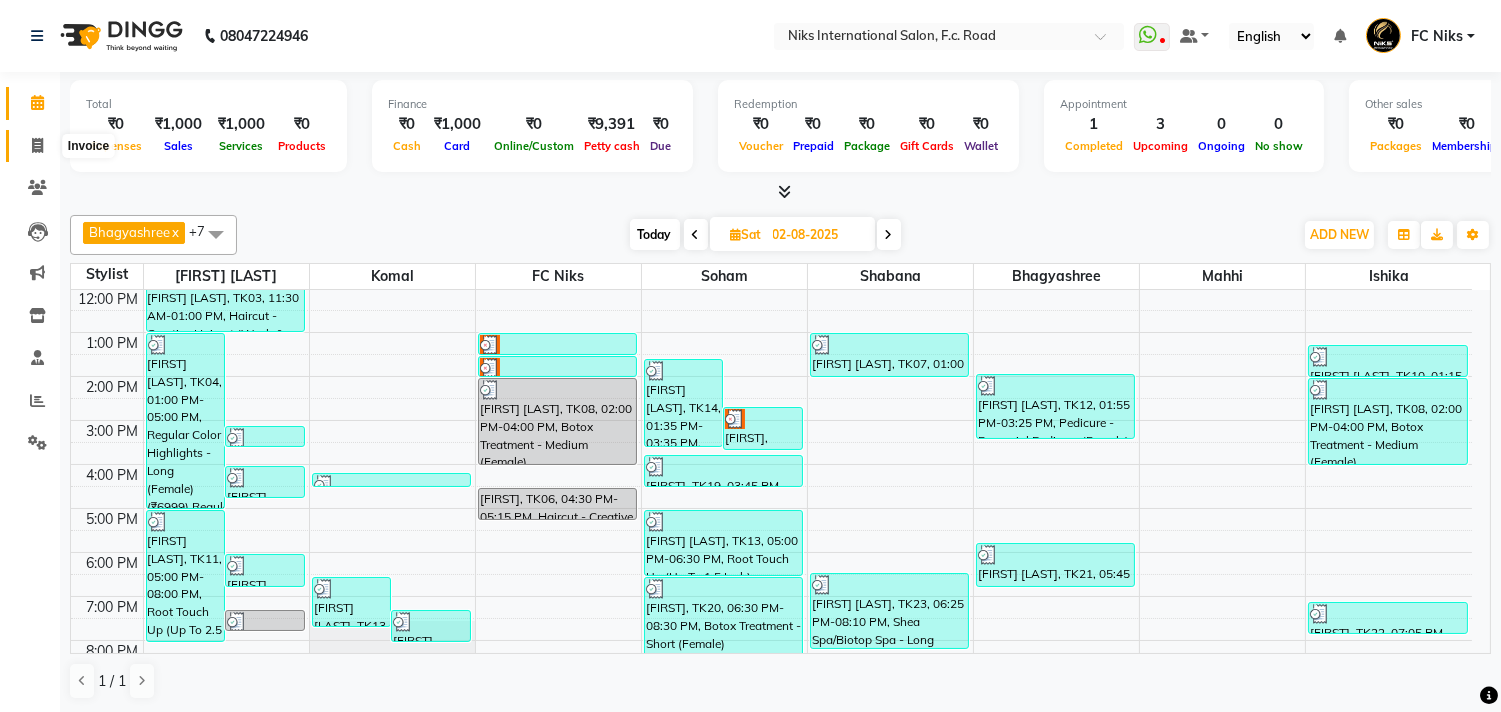click 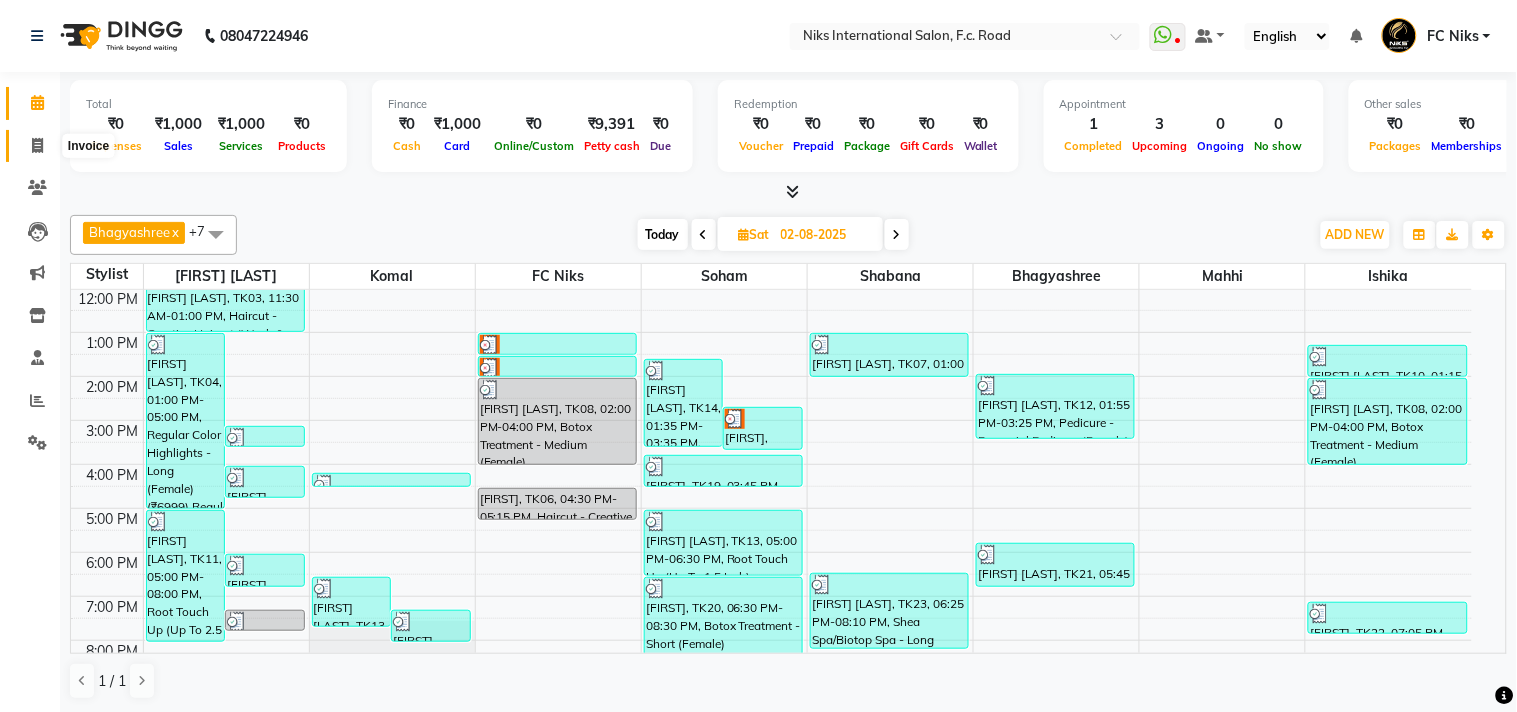 select on "7" 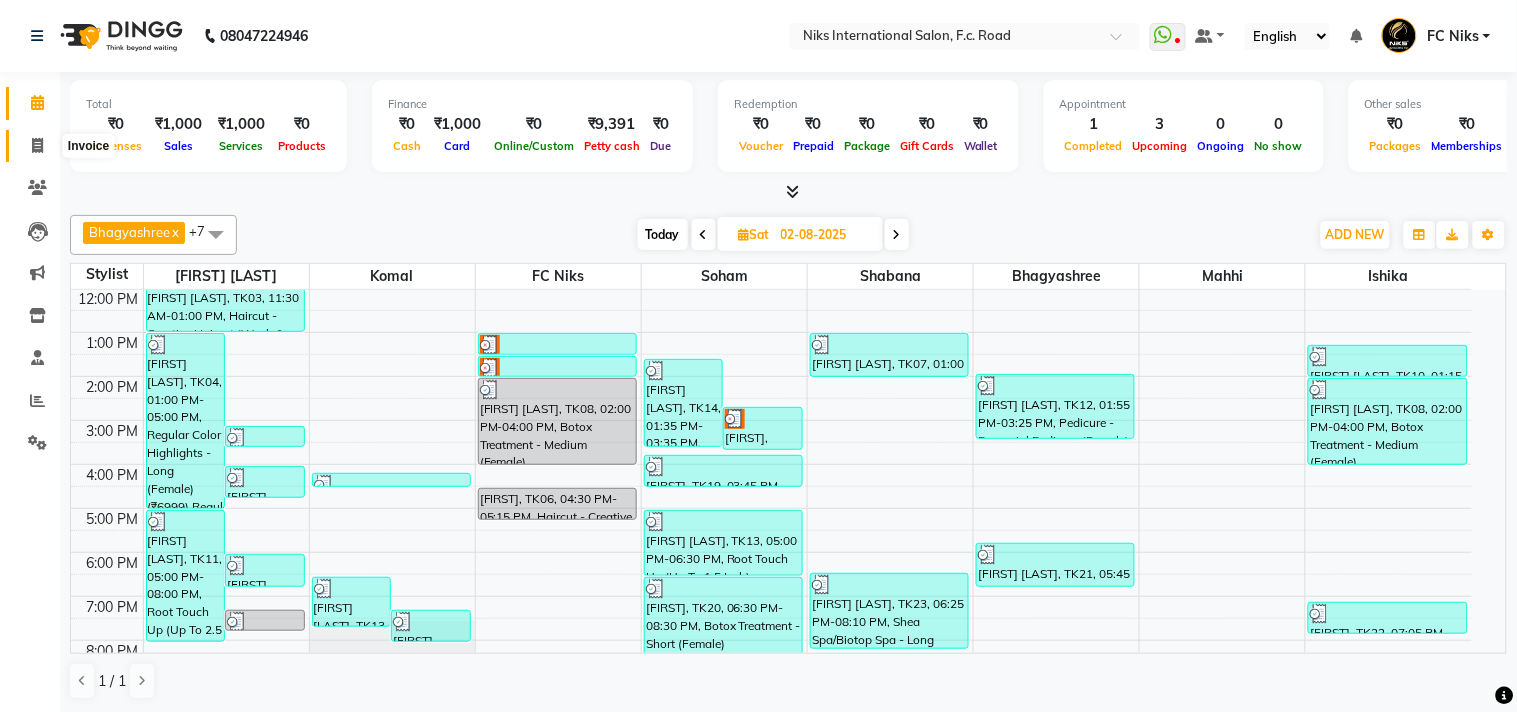 select on "service" 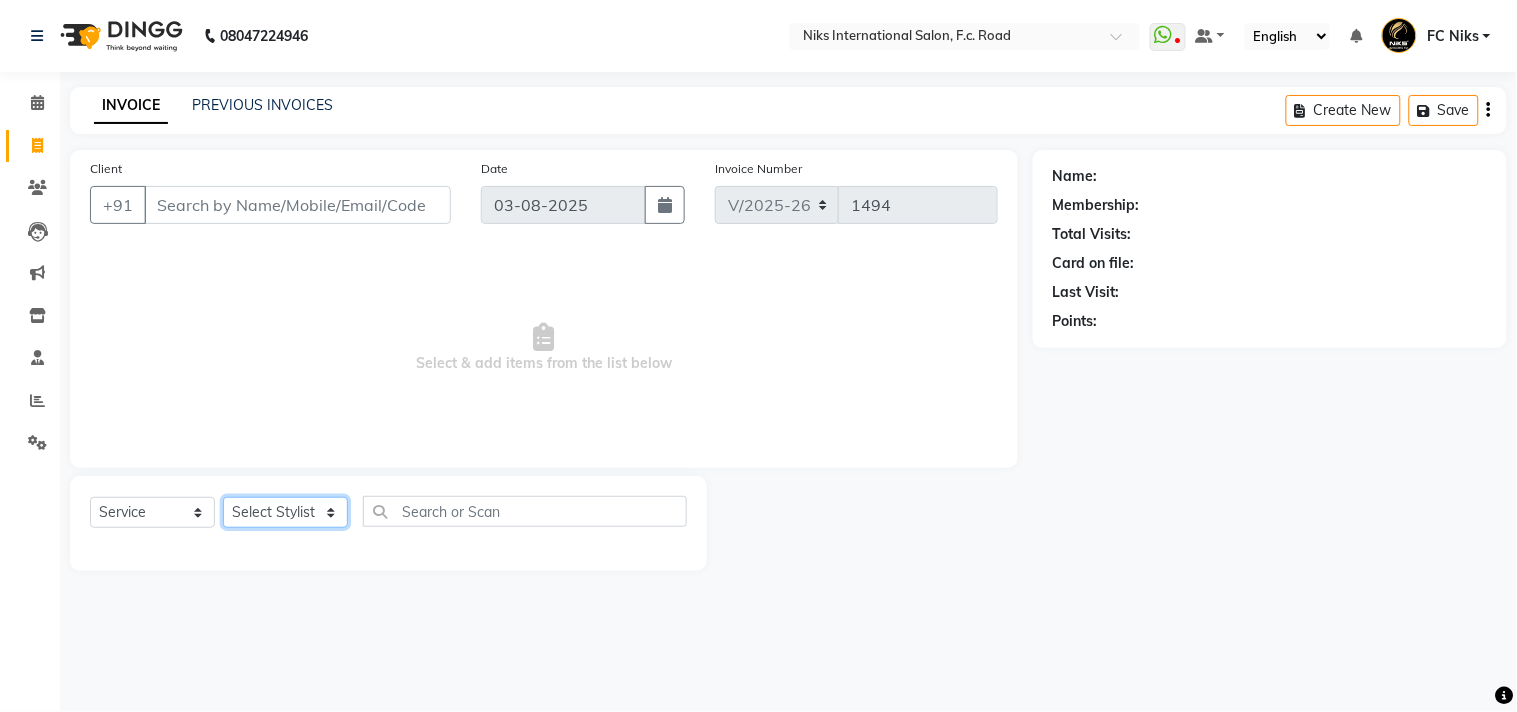 click on "Select Stylist Abhishek Amruta Bhagyashree CA Devkar FC Niks Ishika Kirti Komal Krishi Mahhi Nakshatra Nikhil Rajesh Savita Shabana Shrikant Gaikwad Soham" 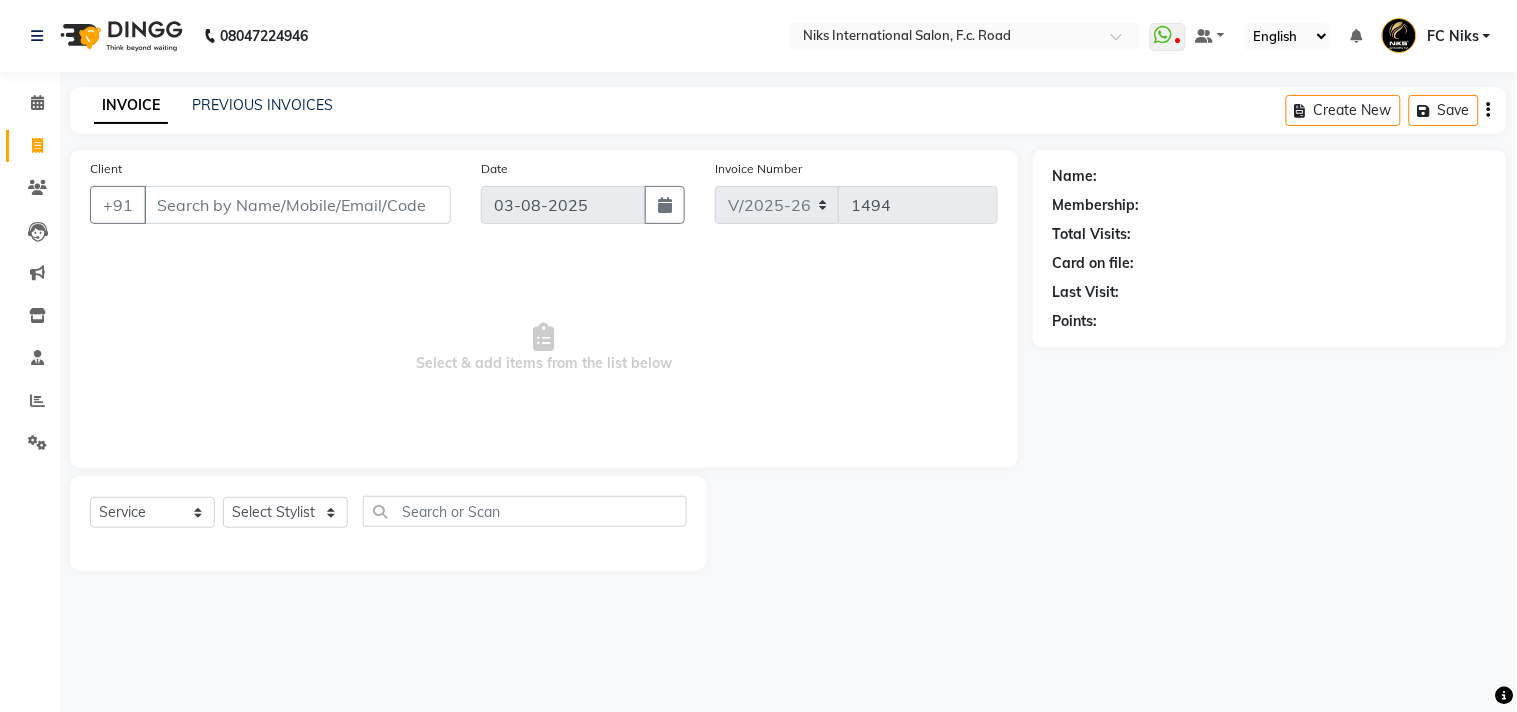 click on "Select  Service  Product  Membership  Package Voucher Prepaid Gift Card  Select Stylist Abhishek Amruta Bhagyashree CA Devkar FC Niks Ishika Kirti Komal Krishi Mahhi Nakshatra Nikhil Rajesh Savita Shabana Shrikant Gaikwad Soham" 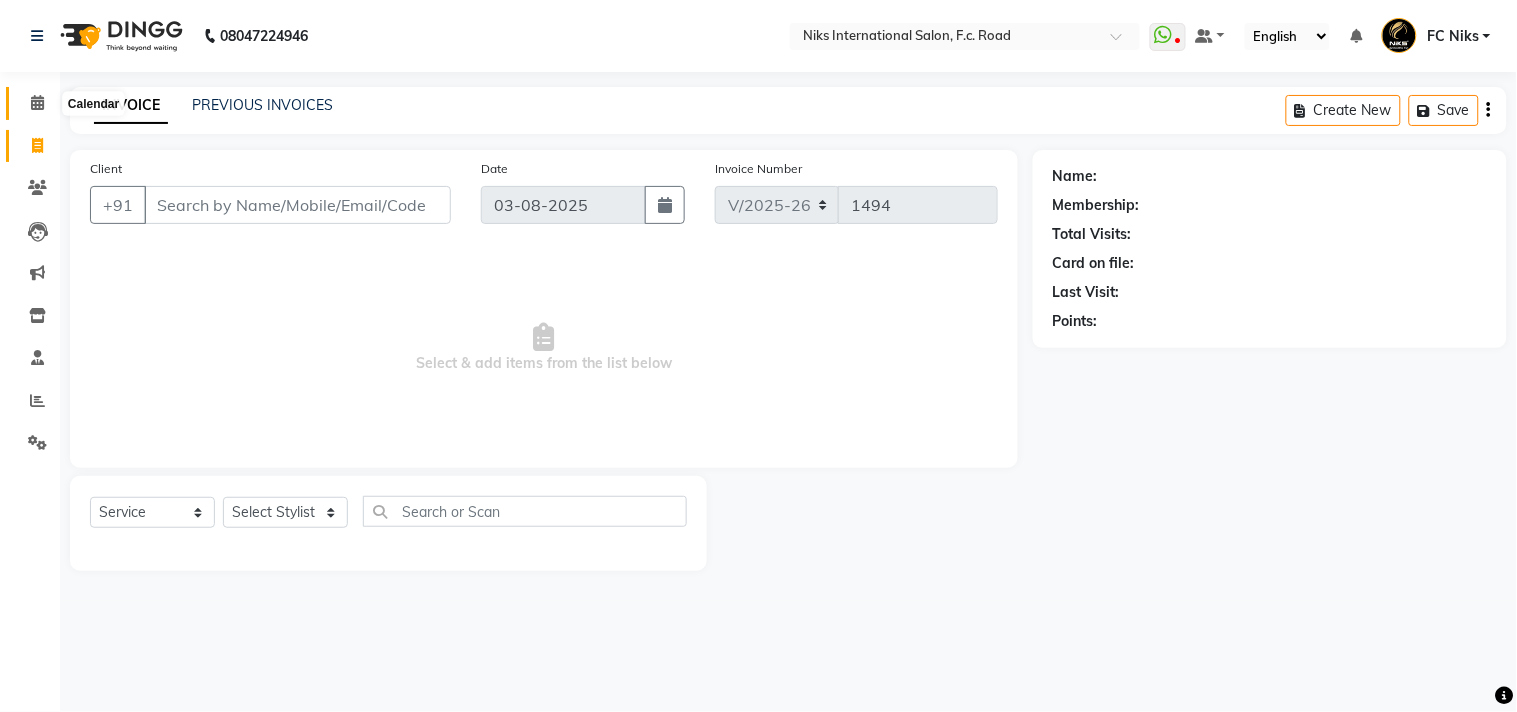 click 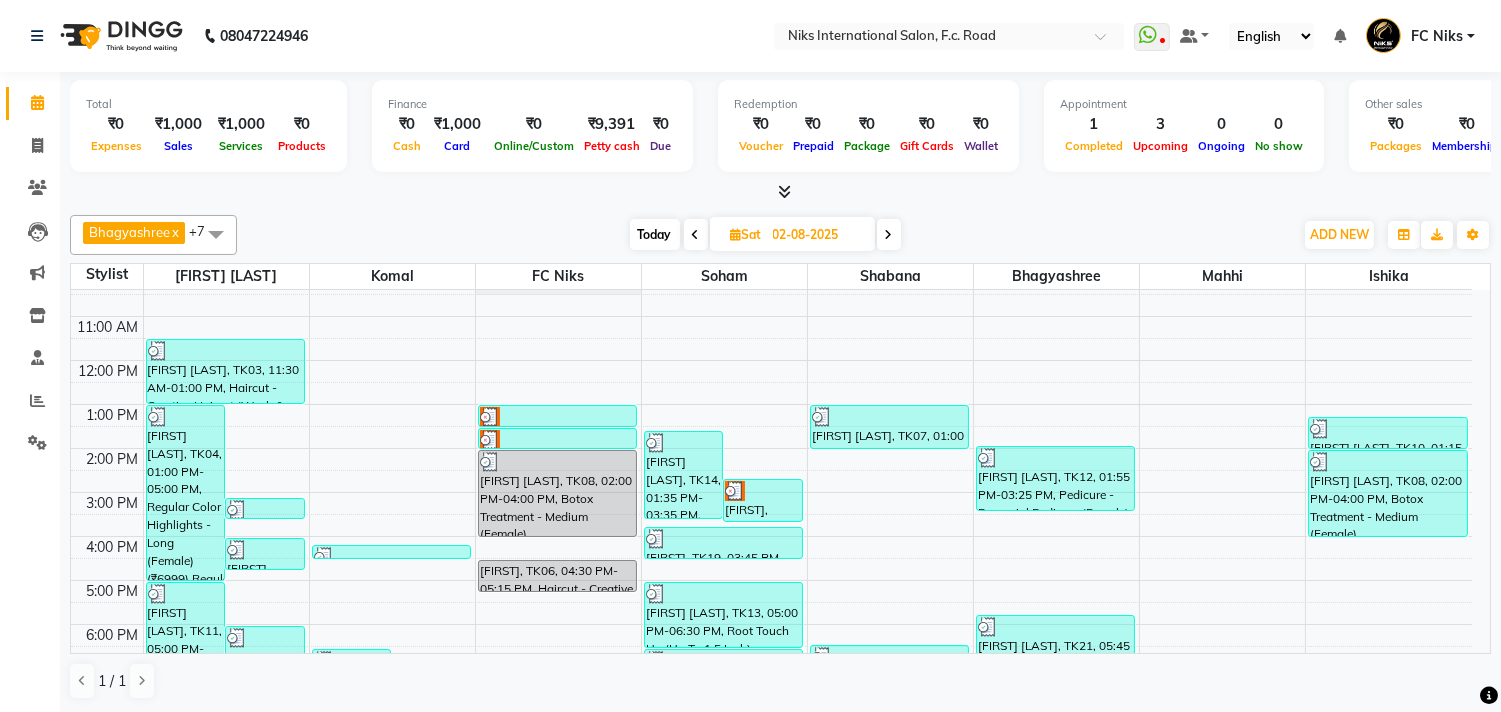 scroll, scrollTop: 111, scrollLeft: 0, axis: vertical 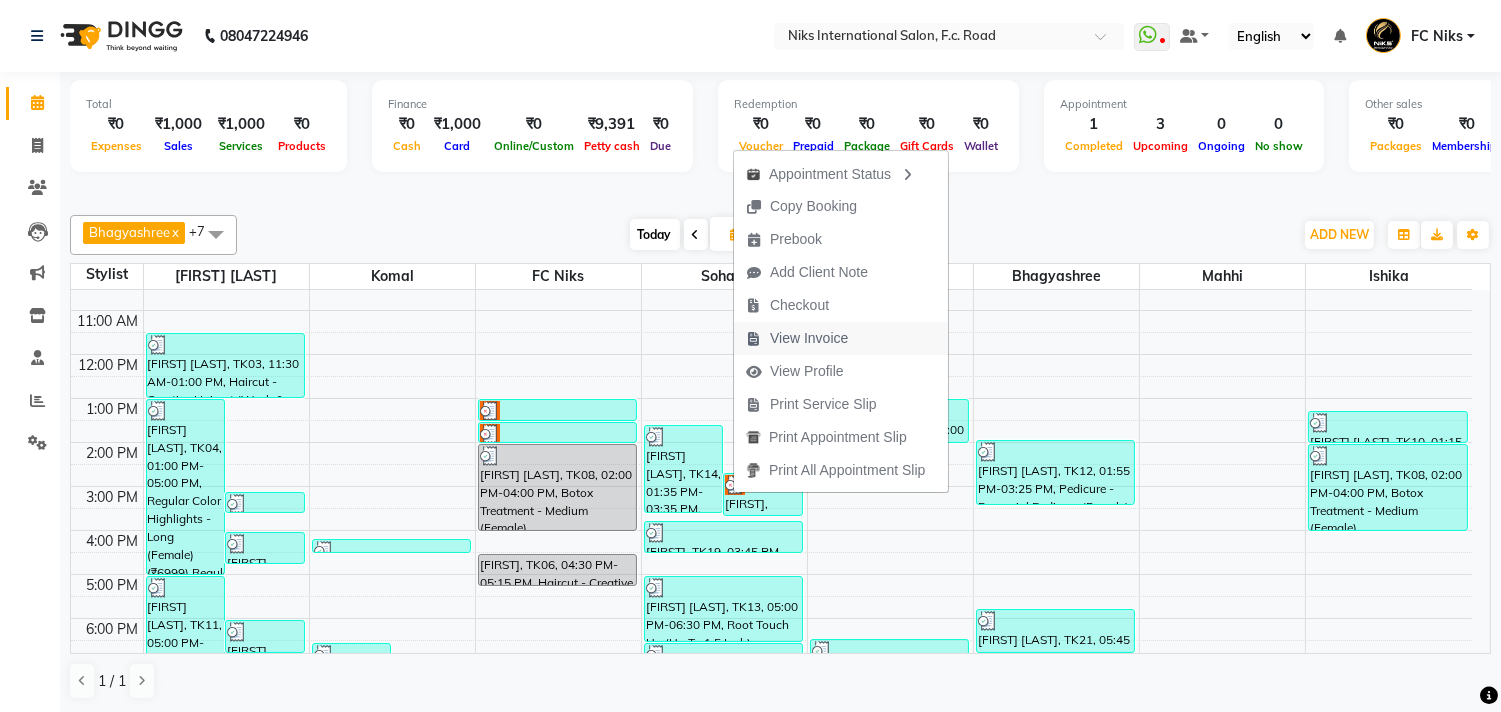 click on "View Invoice" at bounding box center (809, 338) 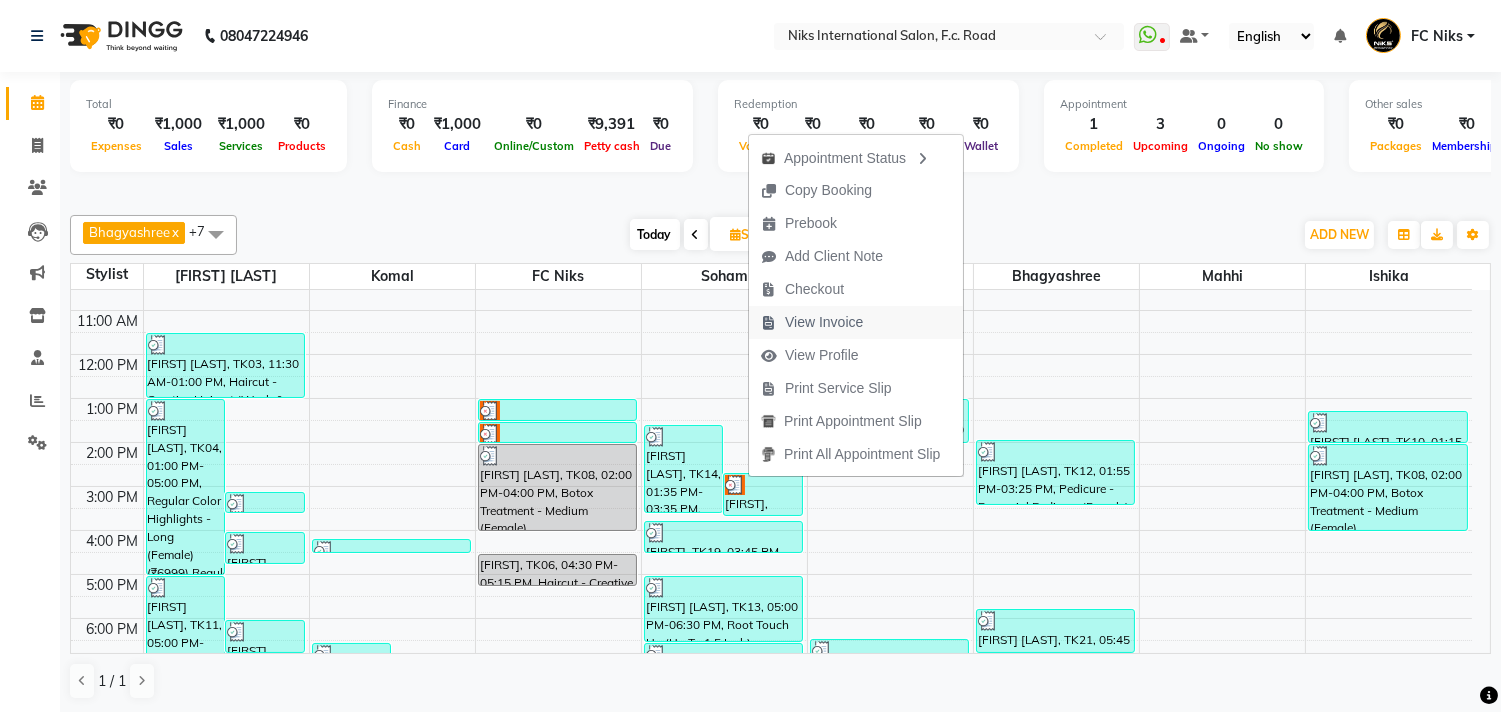 click on "View Invoice" at bounding box center [824, 322] 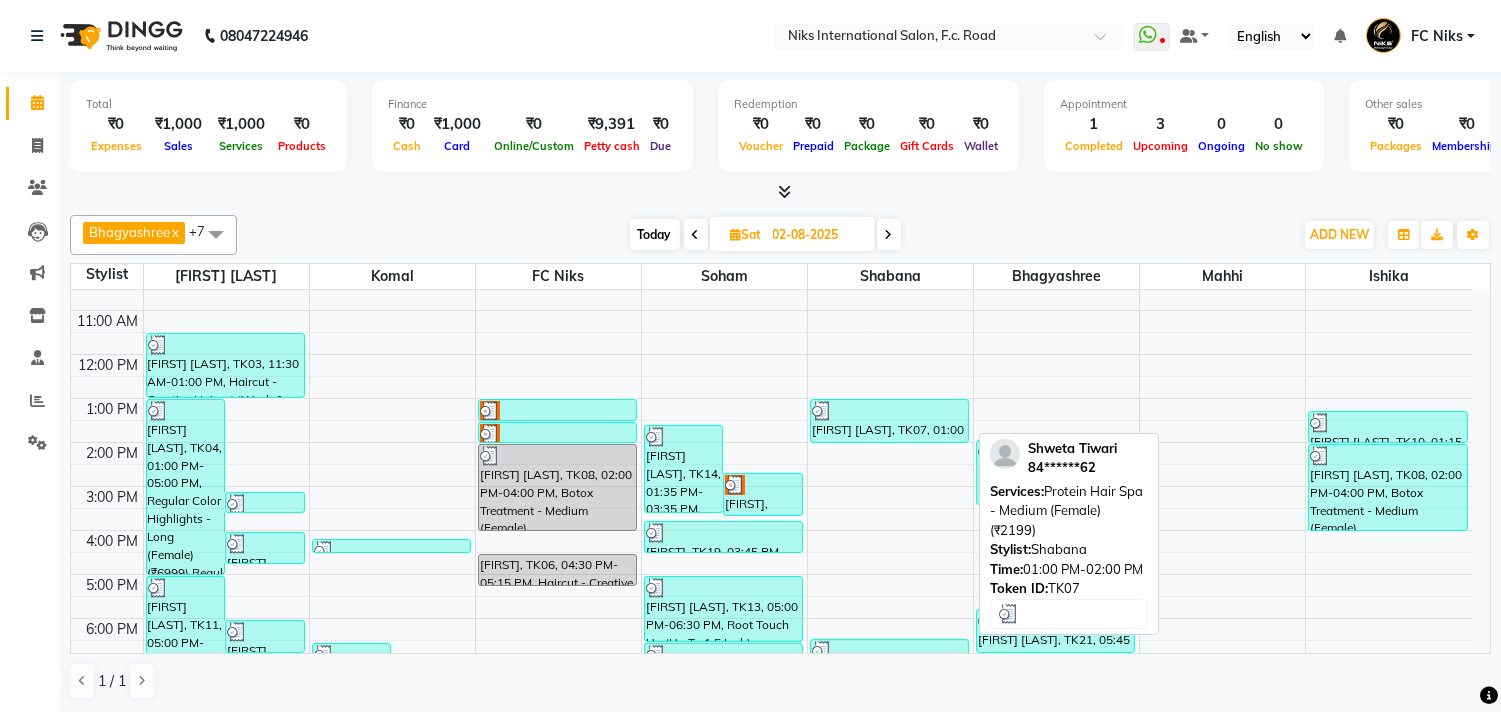 click on "Shweta Tiwari, TK07, 01:00 PM-02:00 PM, Protein Hair Spa - Medium (Female) (₹2199)" at bounding box center (889, 421) 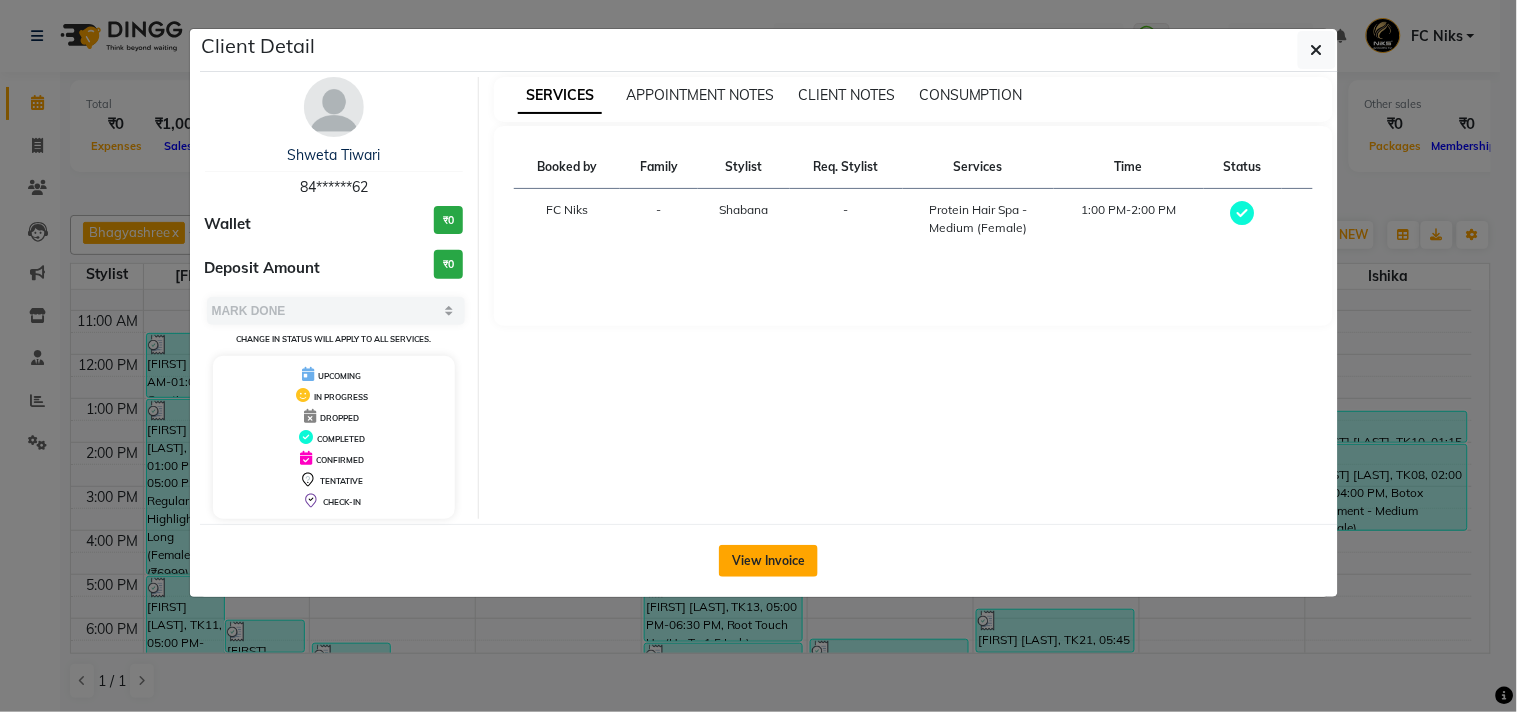 click on "View Invoice" 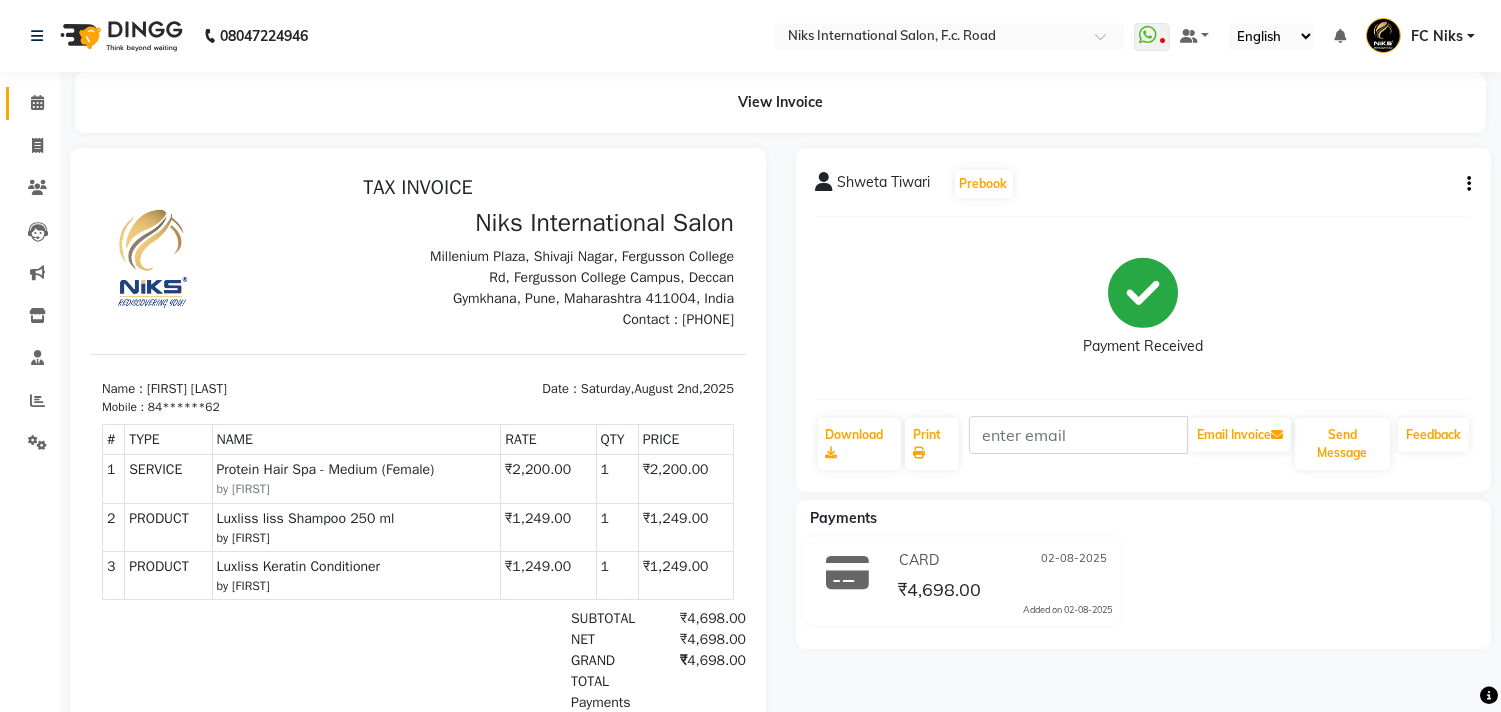 scroll, scrollTop: 0, scrollLeft: 0, axis: both 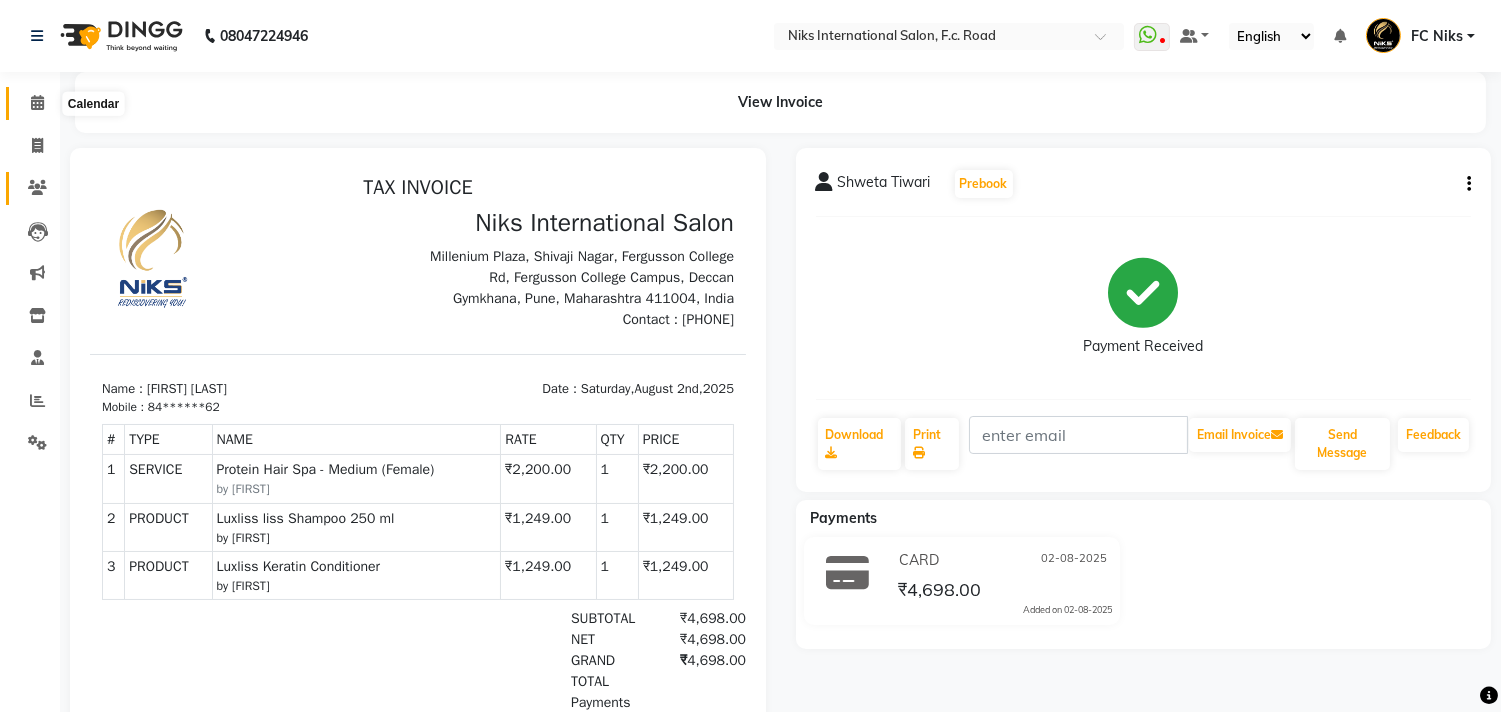 drag, startPoint x: 35, startPoint y: 94, endPoint x: 32, endPoint y: 185, distance: 91.04944 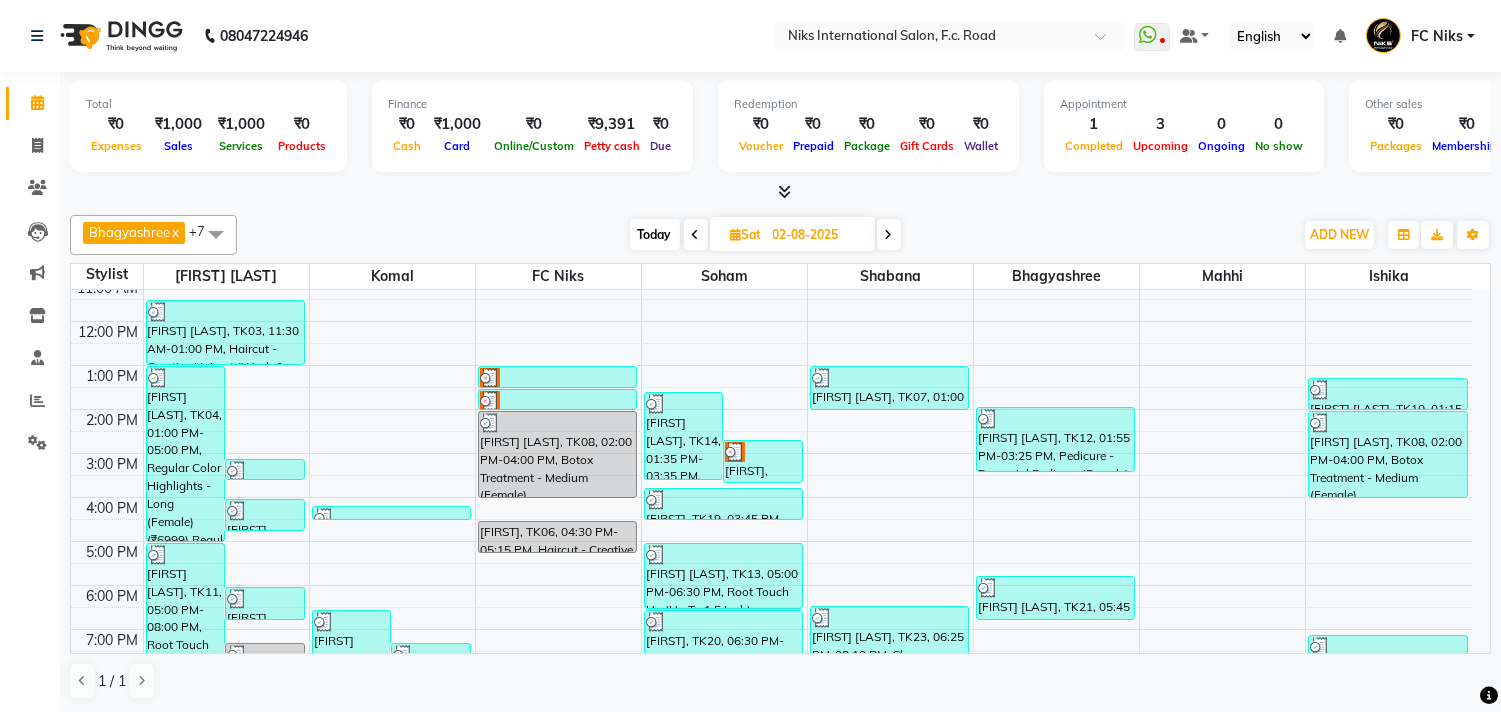scroll, scrollTop: 141, scrollLeft: 0, axis: vertical 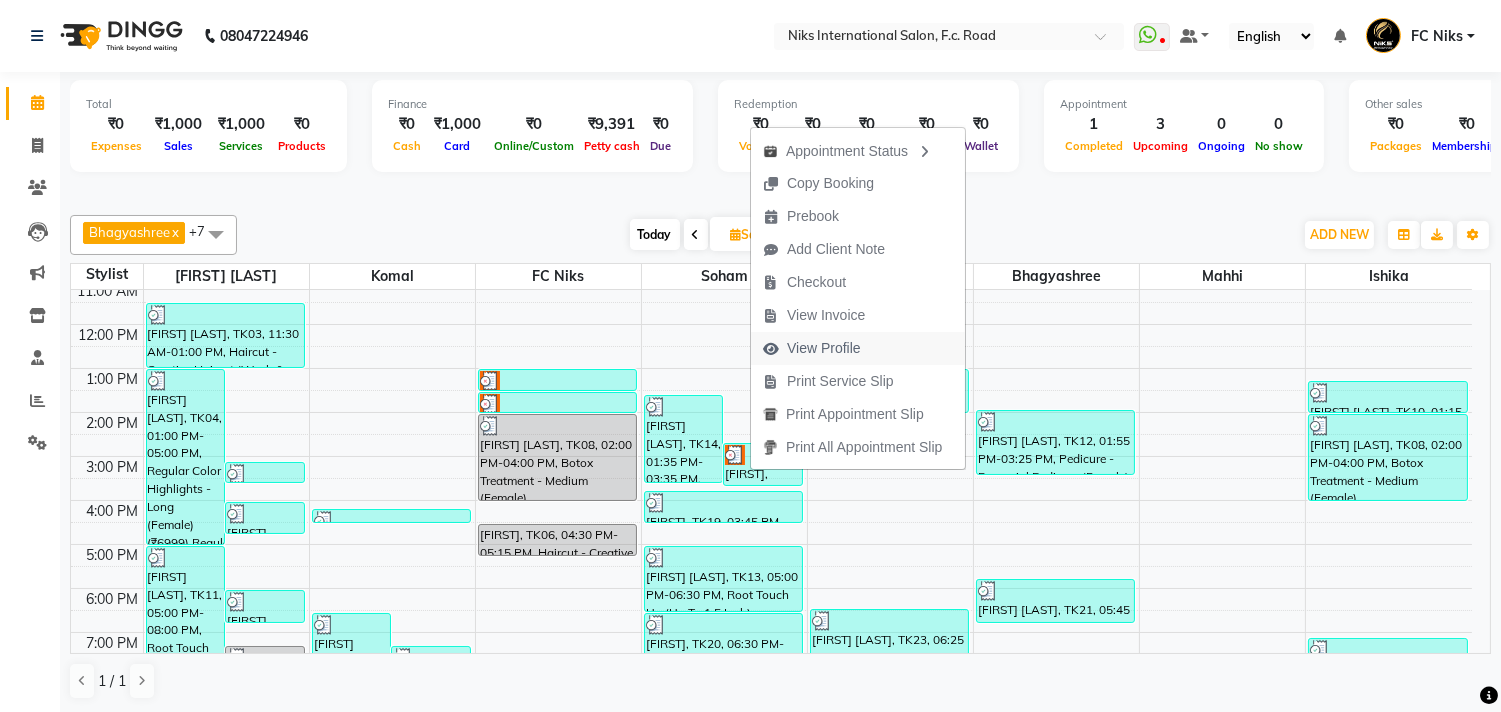 click on "View Profile" at bounding box center (824, 348) 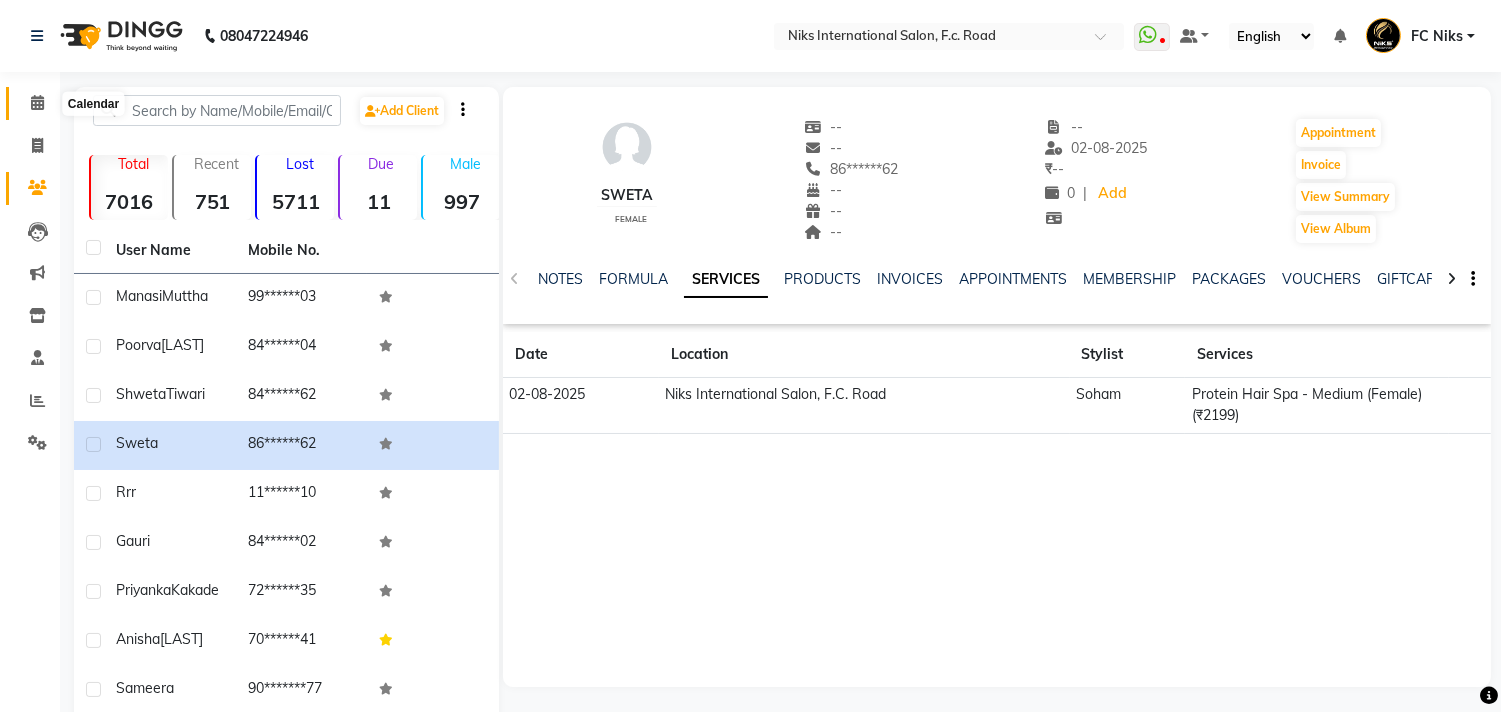 click 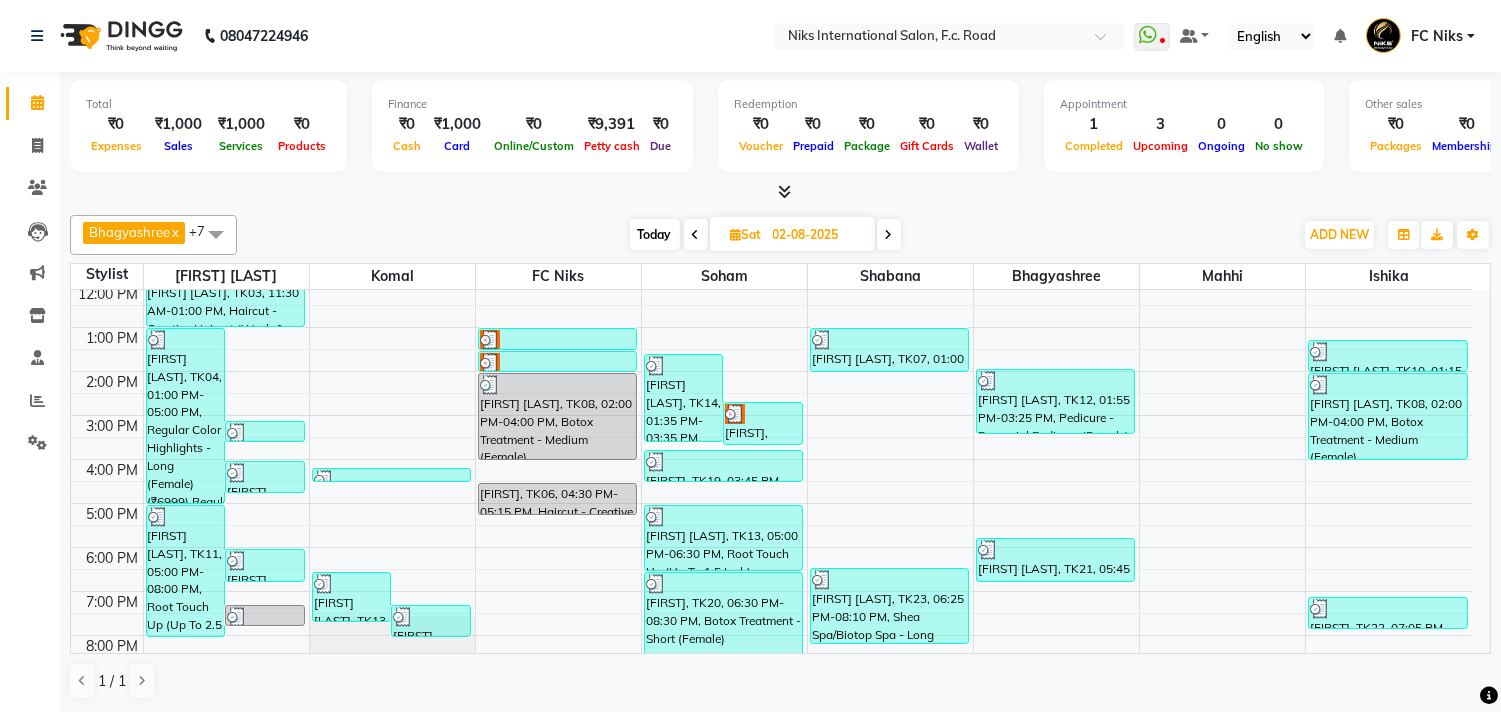 scroll, scrollTop: 185, scrollLeft: 0, axis: vertical 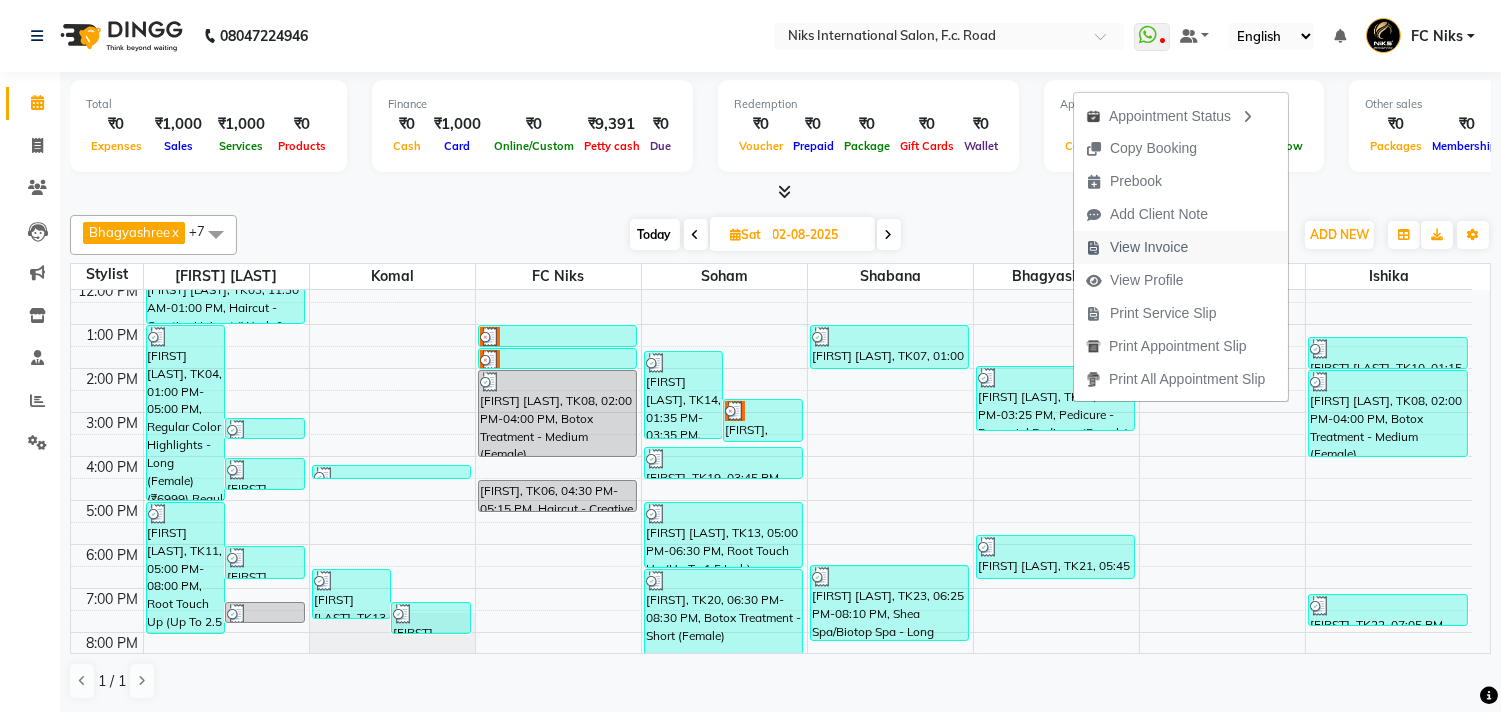 click on "View Invoice" at bounding box center (1137, 247) 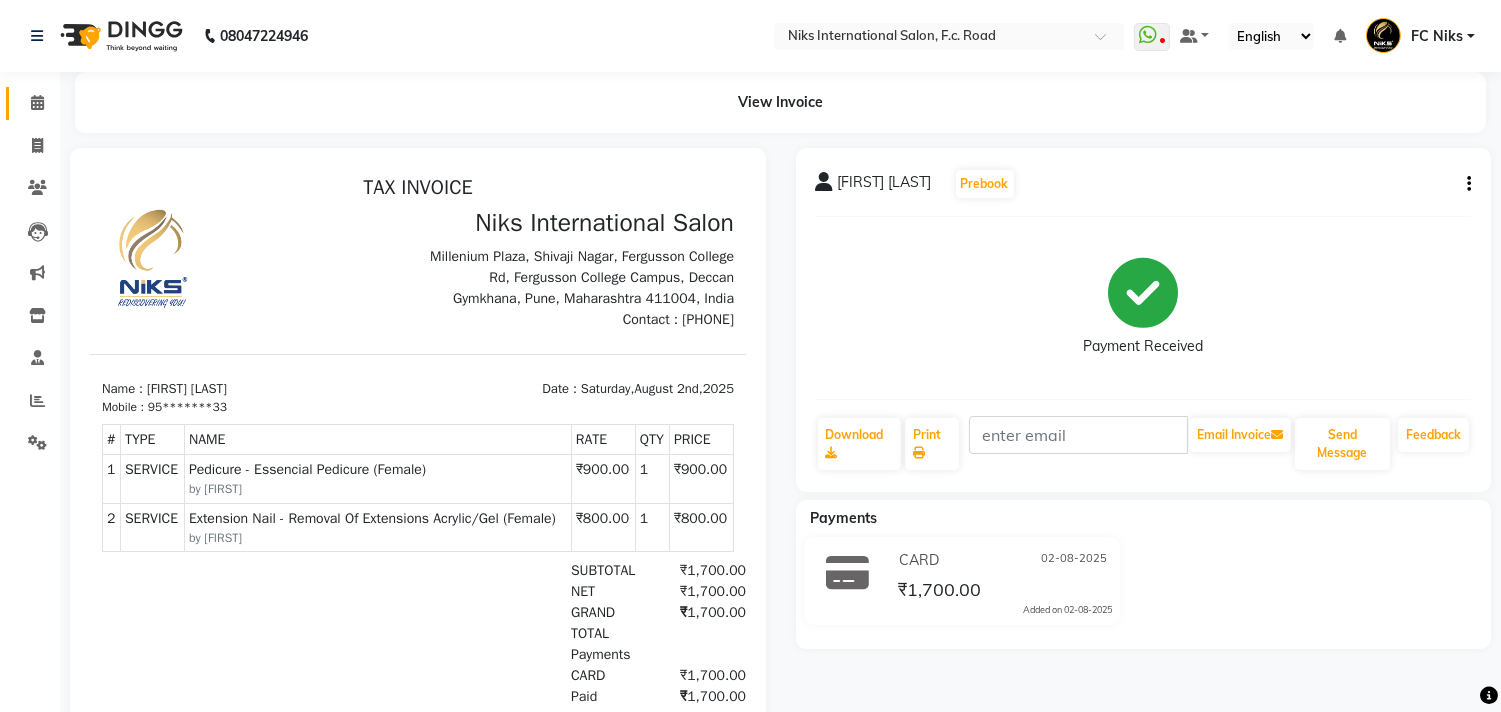 scroll, scrollTop: 0, scrollLeft: 0, axis: both 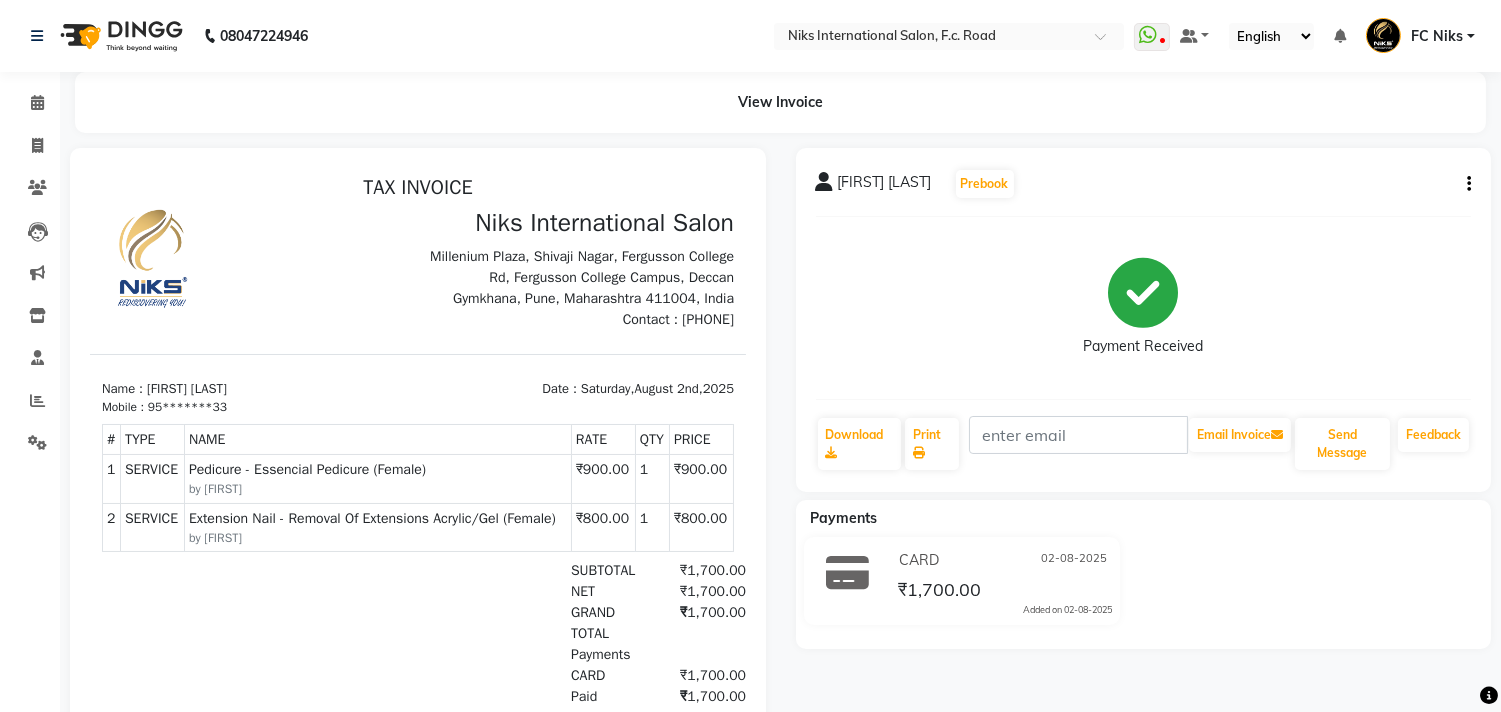 click 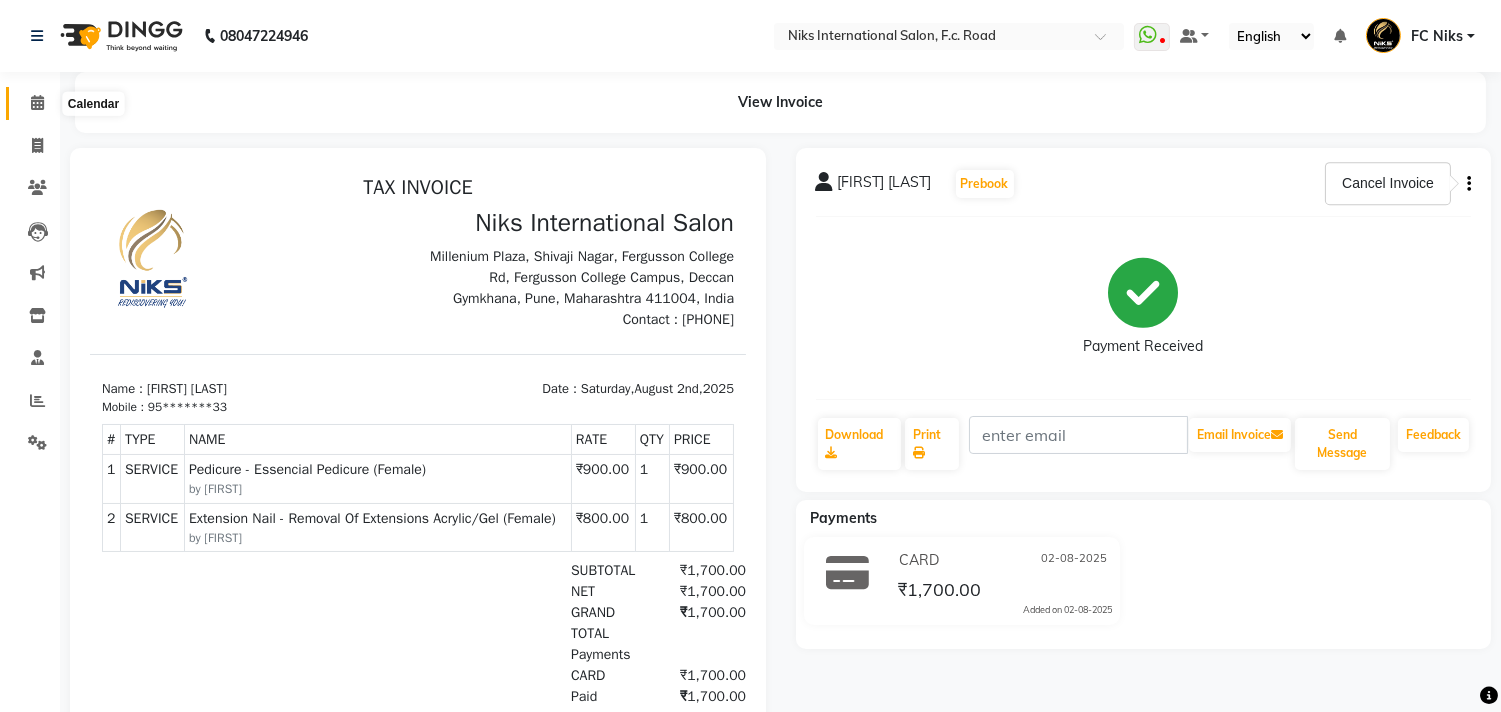 click 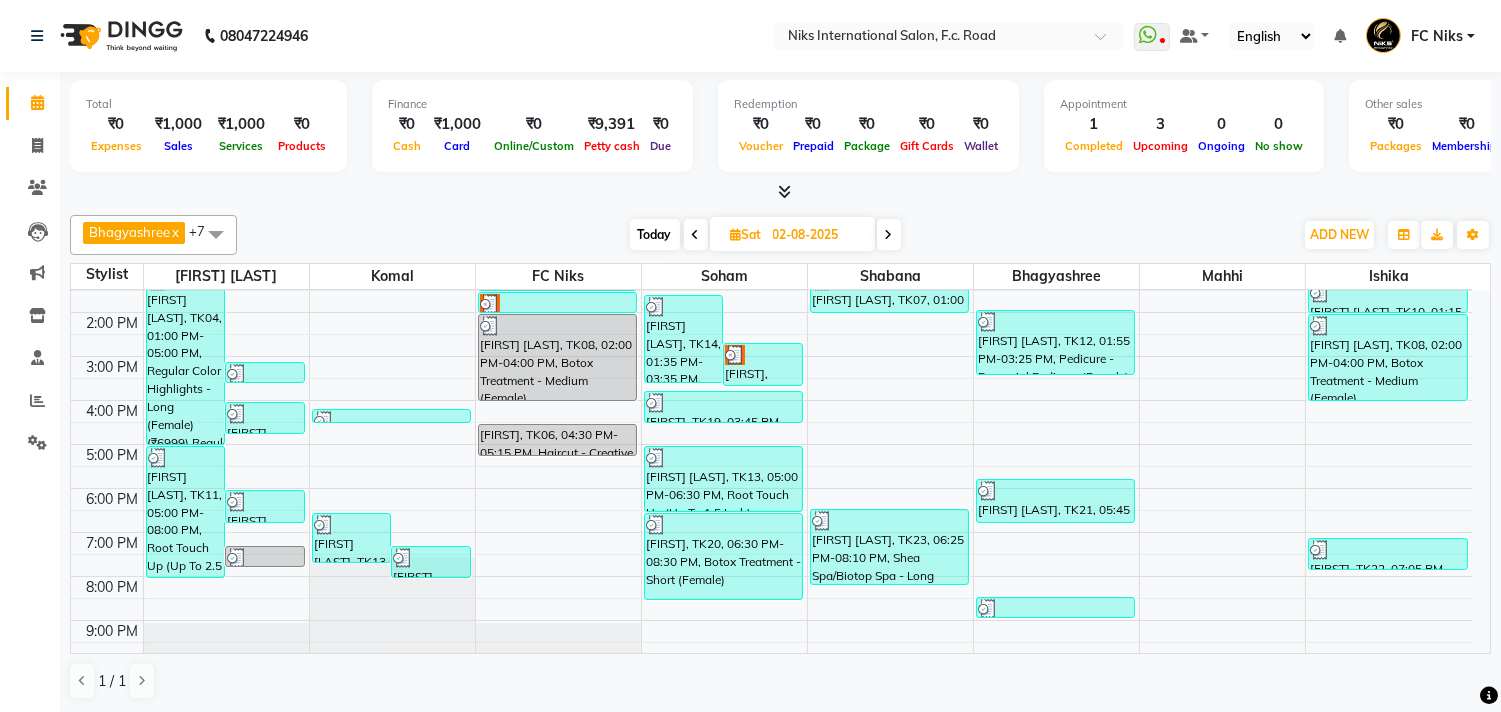 scroll, scrollTop: 224, scrollLeft: 0, axis: vertical 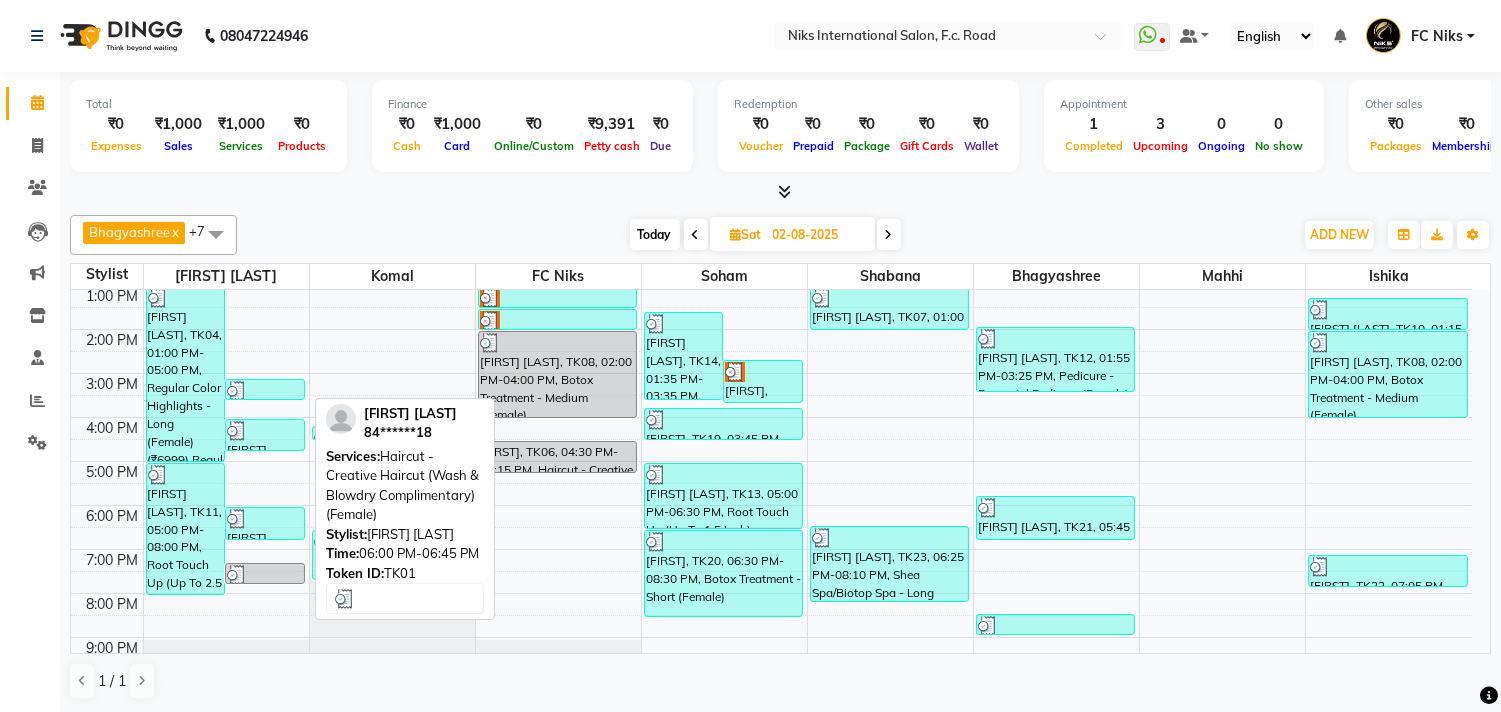 click on "Sayali Joshi, TK01, 06:00 PM-06:45 PM, Haircut - Creative Haircut (Wash & Blowdry Complimentary) (Female)" at bounding box center [265, 523] 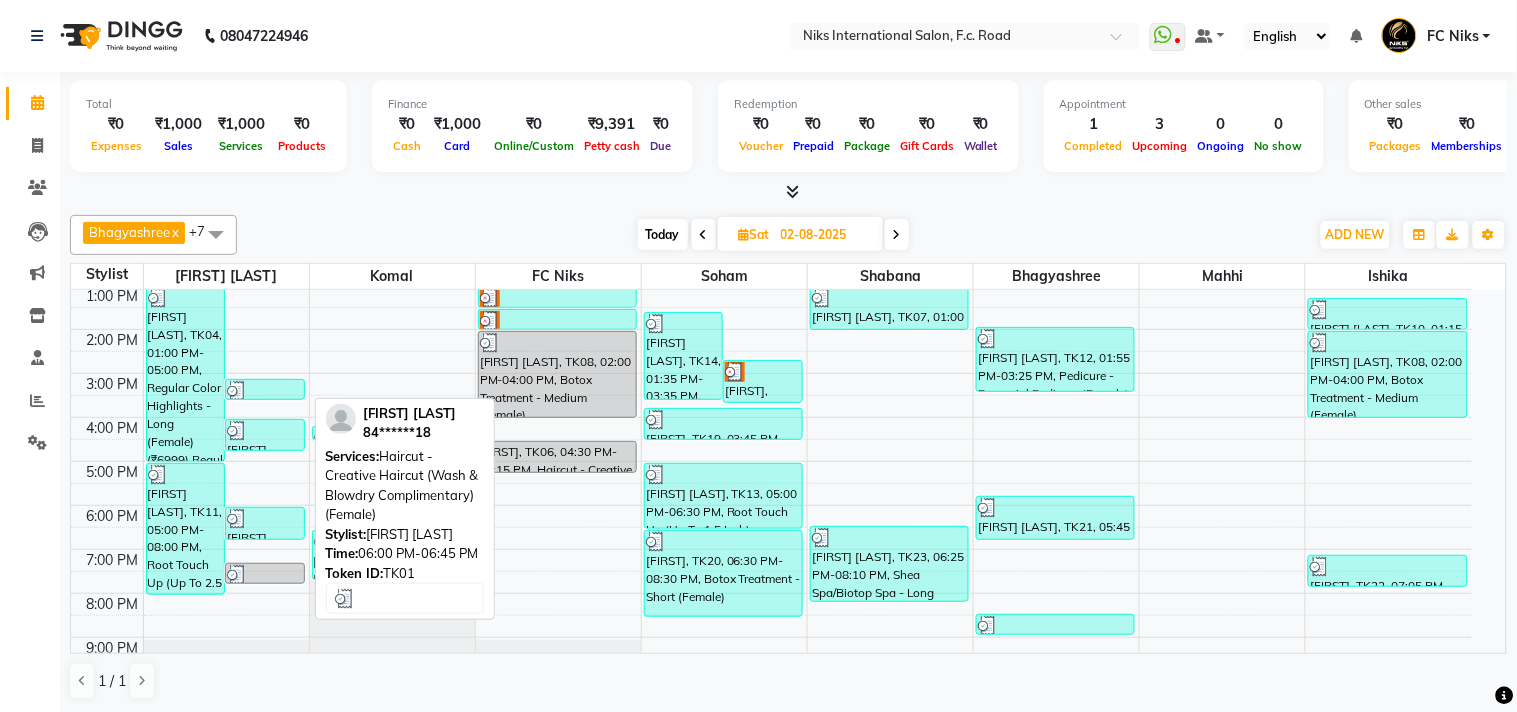 select on "3" 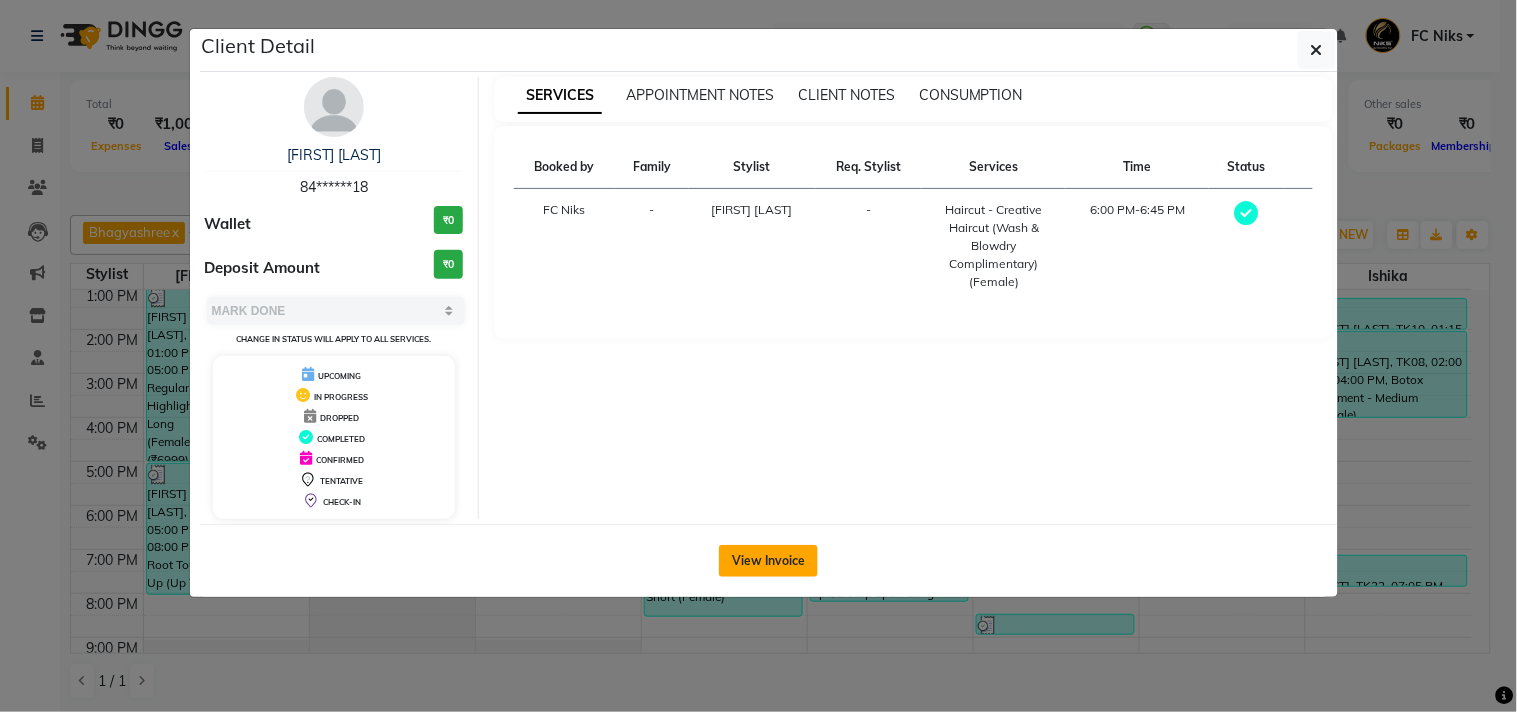 click on "View Invoice" 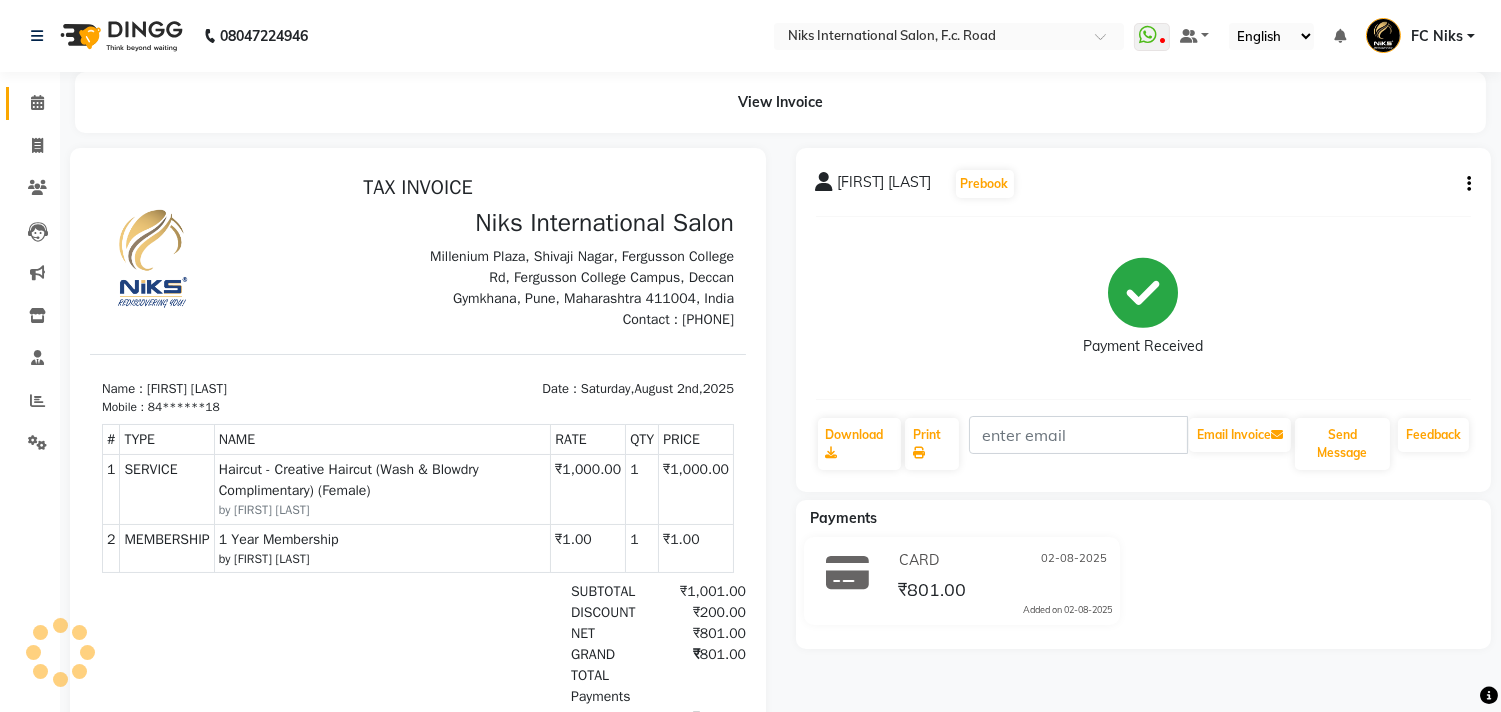 scroll, scrollTop: 0, scrollLeft: 0, axis: both 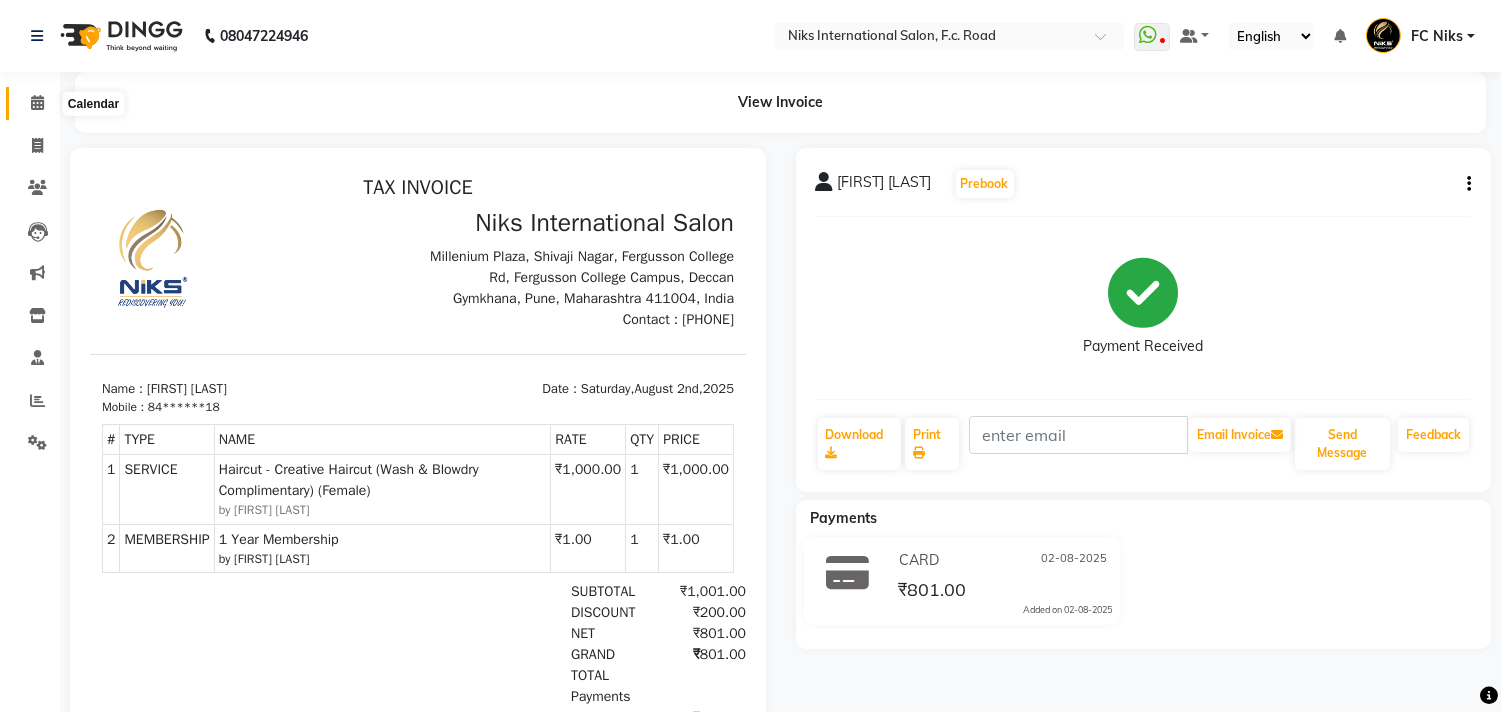 click 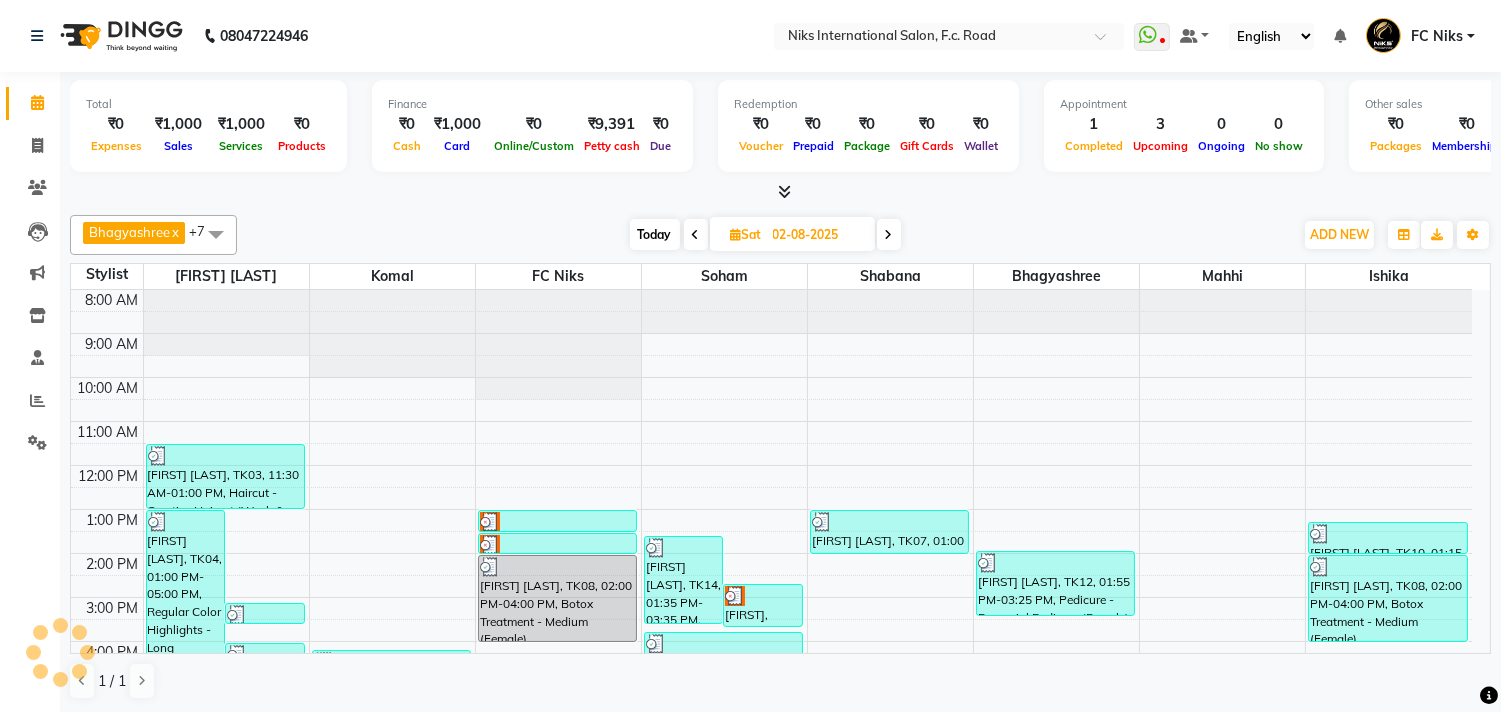 scroll, scrollTop: 177, scrollLeft: 0, axis: vertical 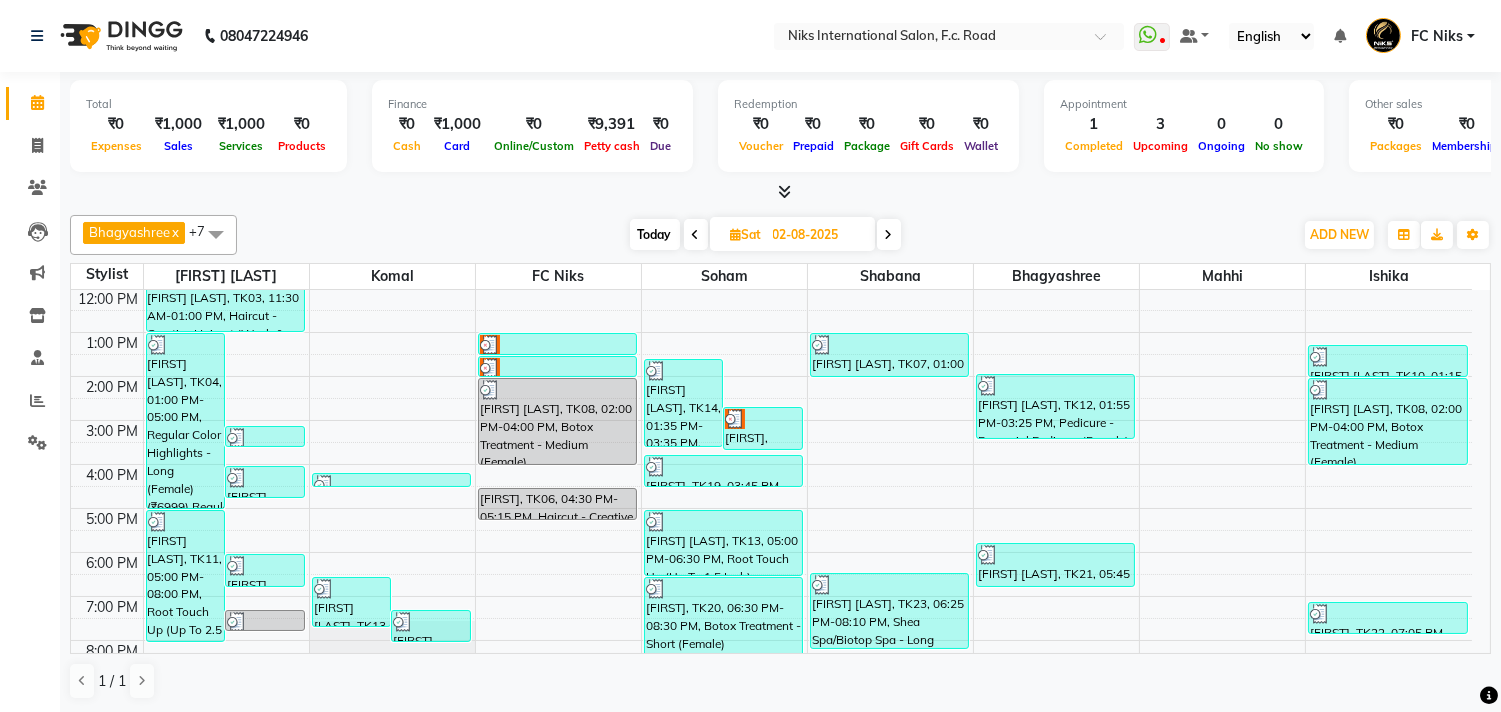 click on "Today" at bounding box center [655, 234] 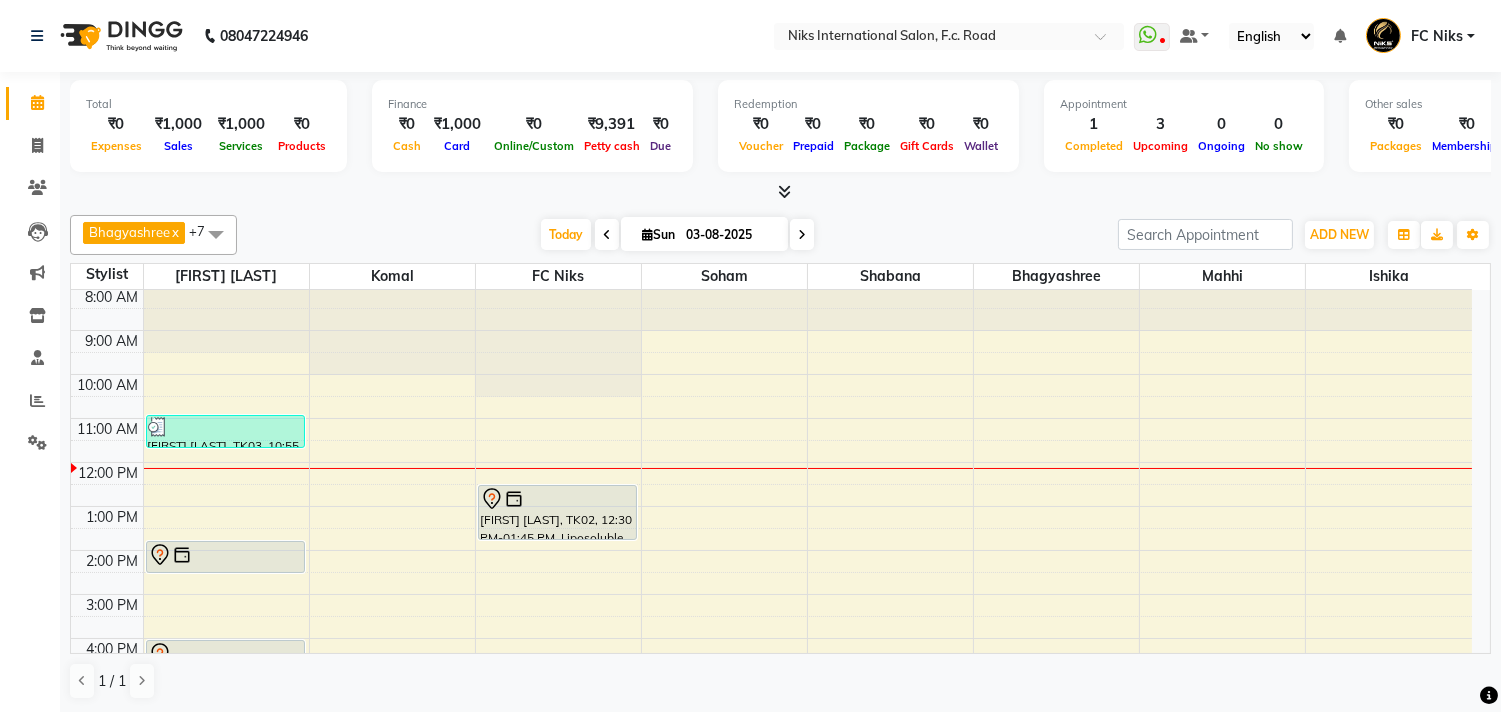 scroll, scrollTop: 0, scrollLeft: 0, axis: both 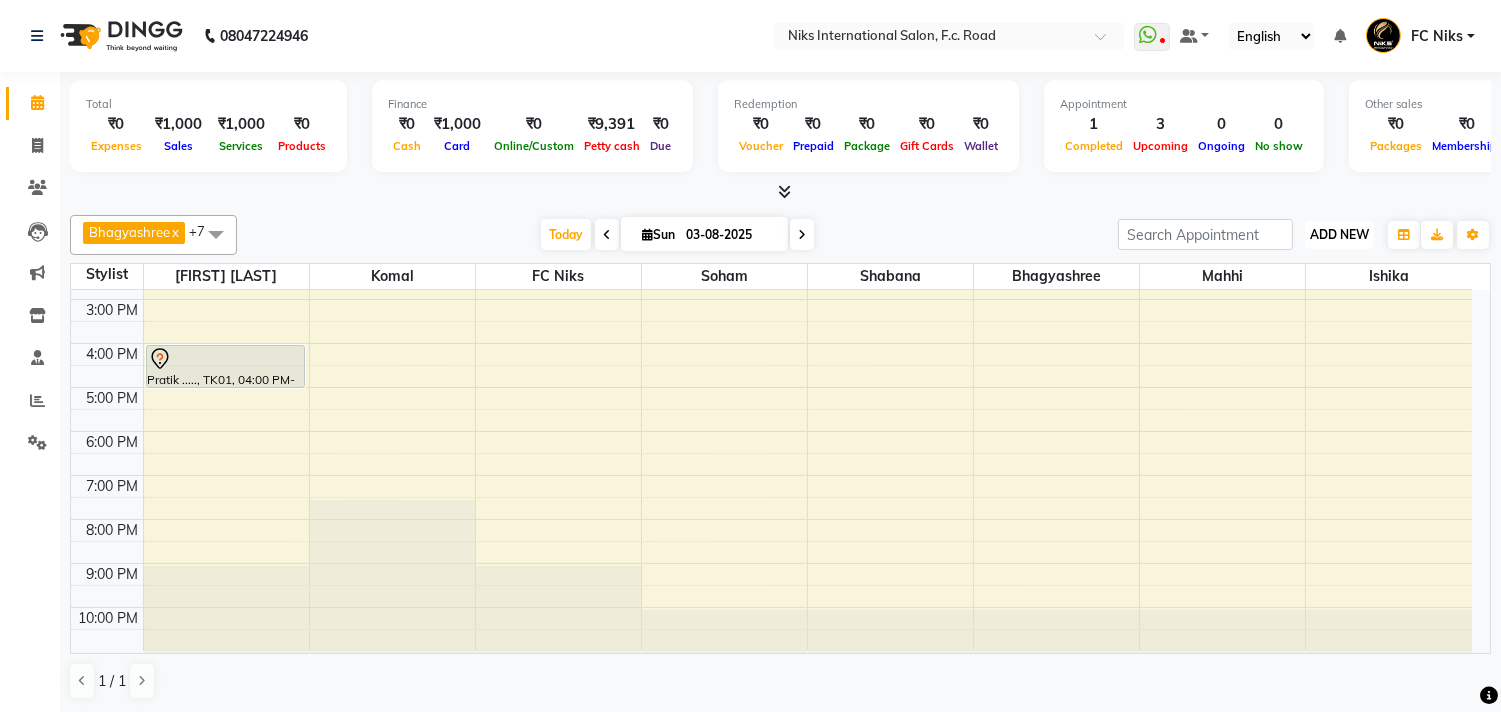 click on "ADD NEW" at bounding box center (1339, 234) 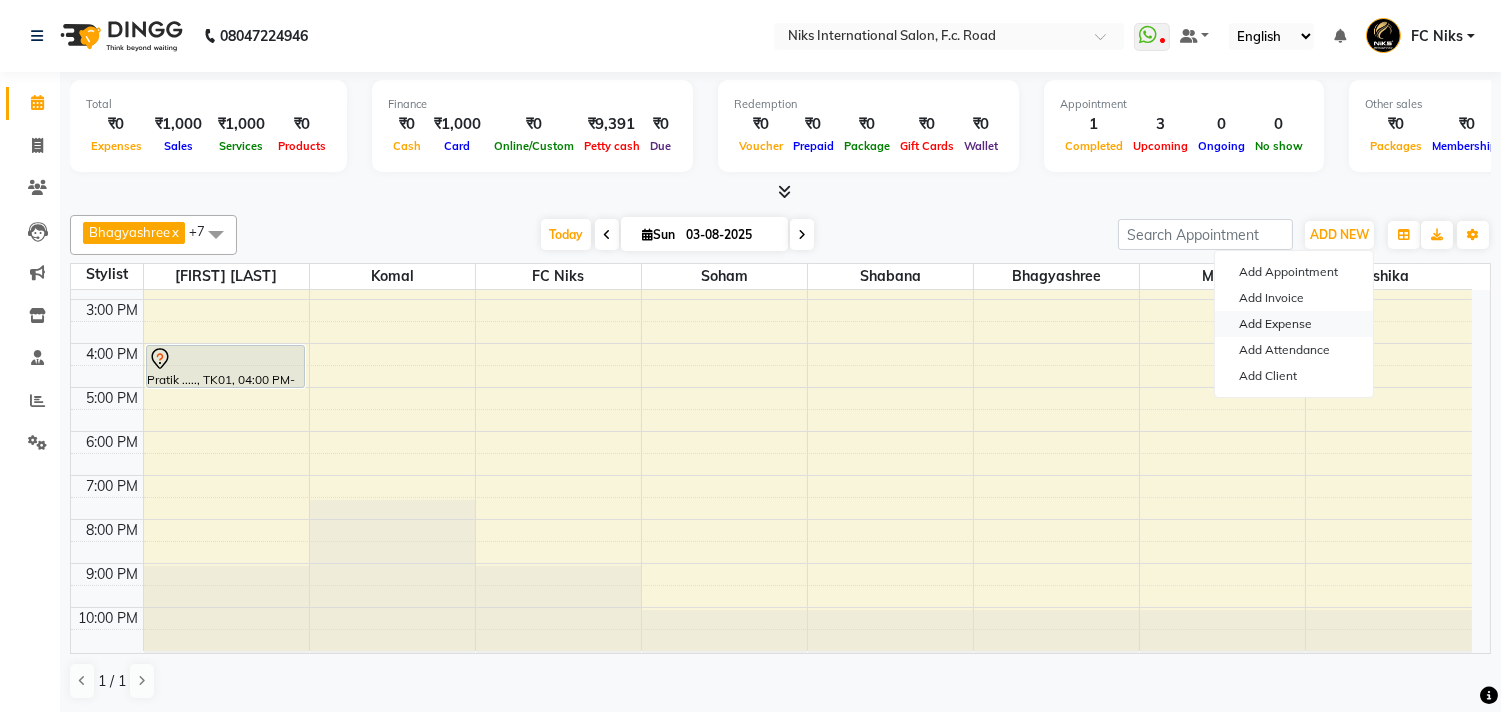 click on "Add Expense" at bounding box center [1294, 324] 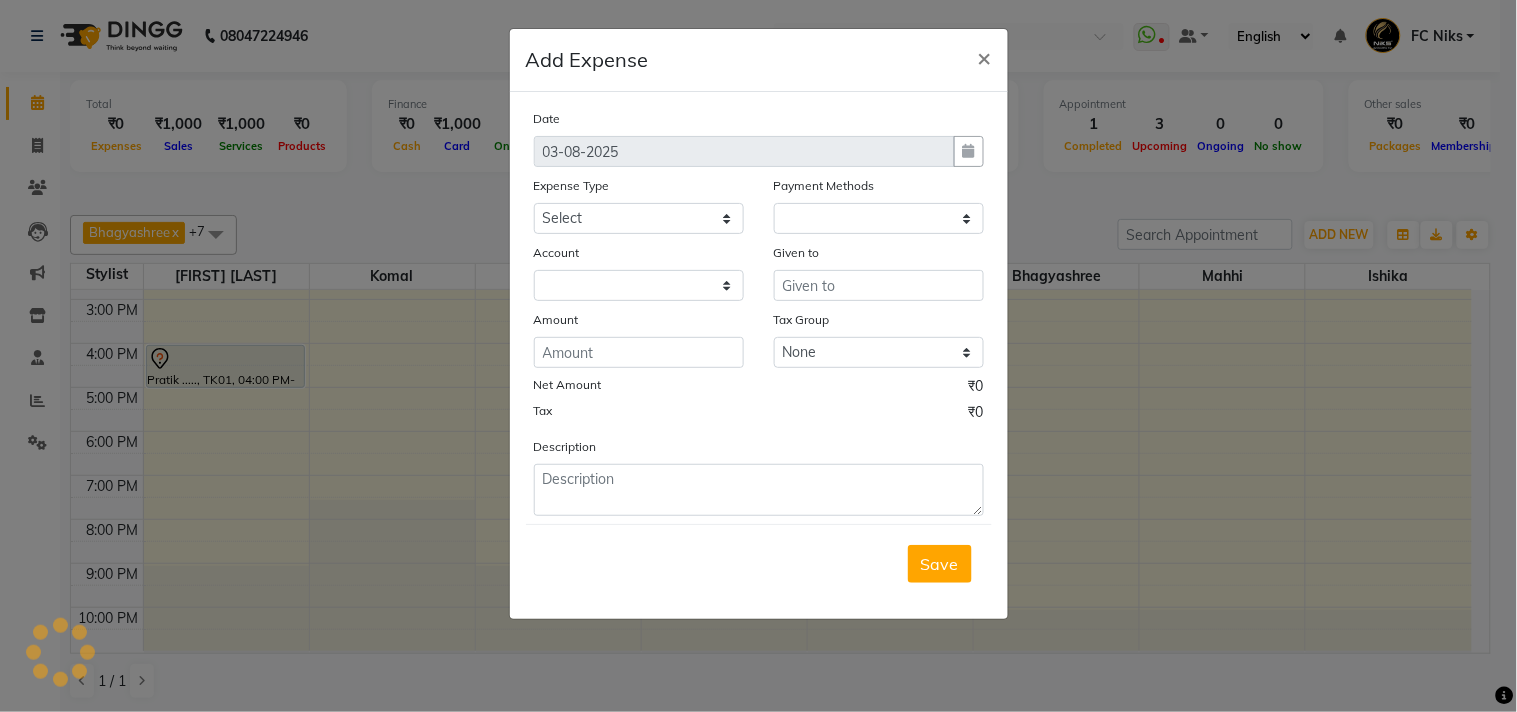 select on "1" 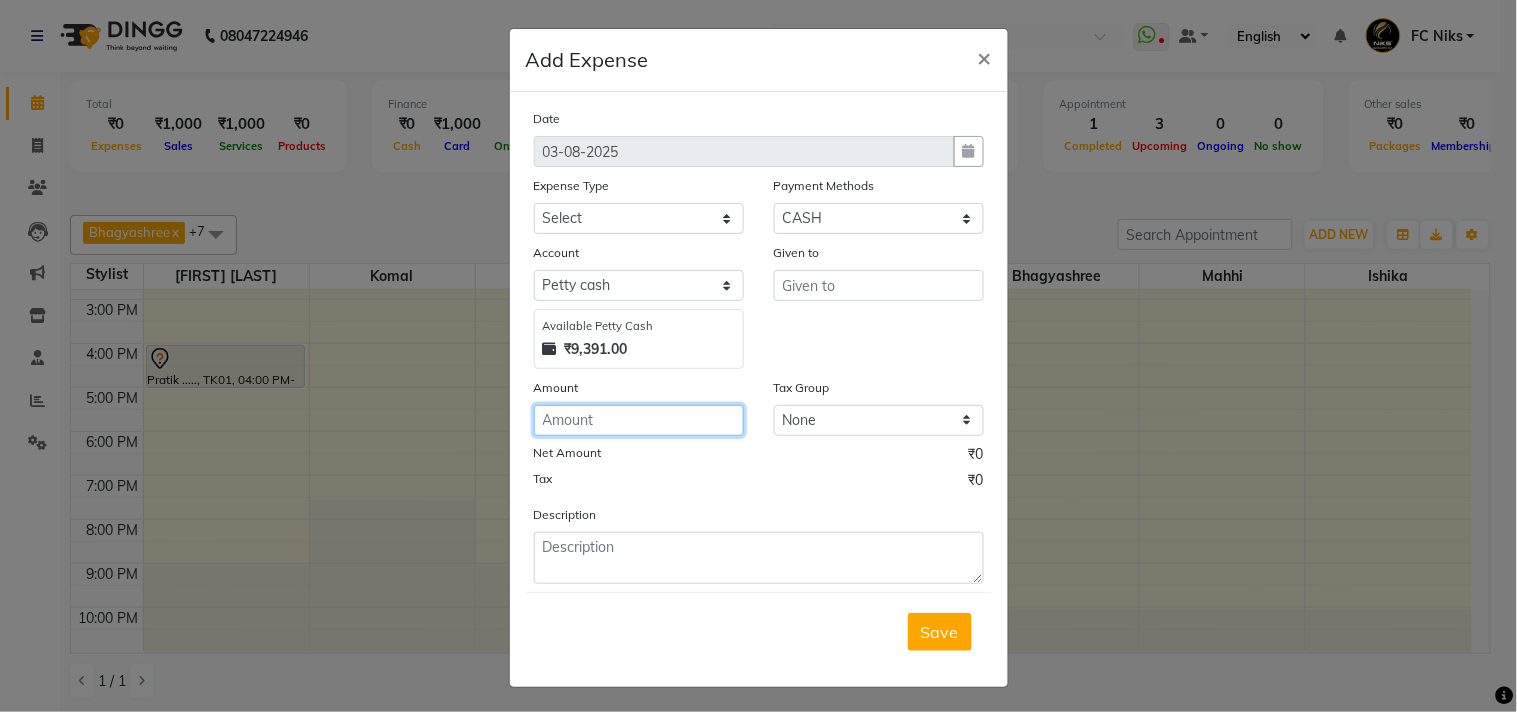 click 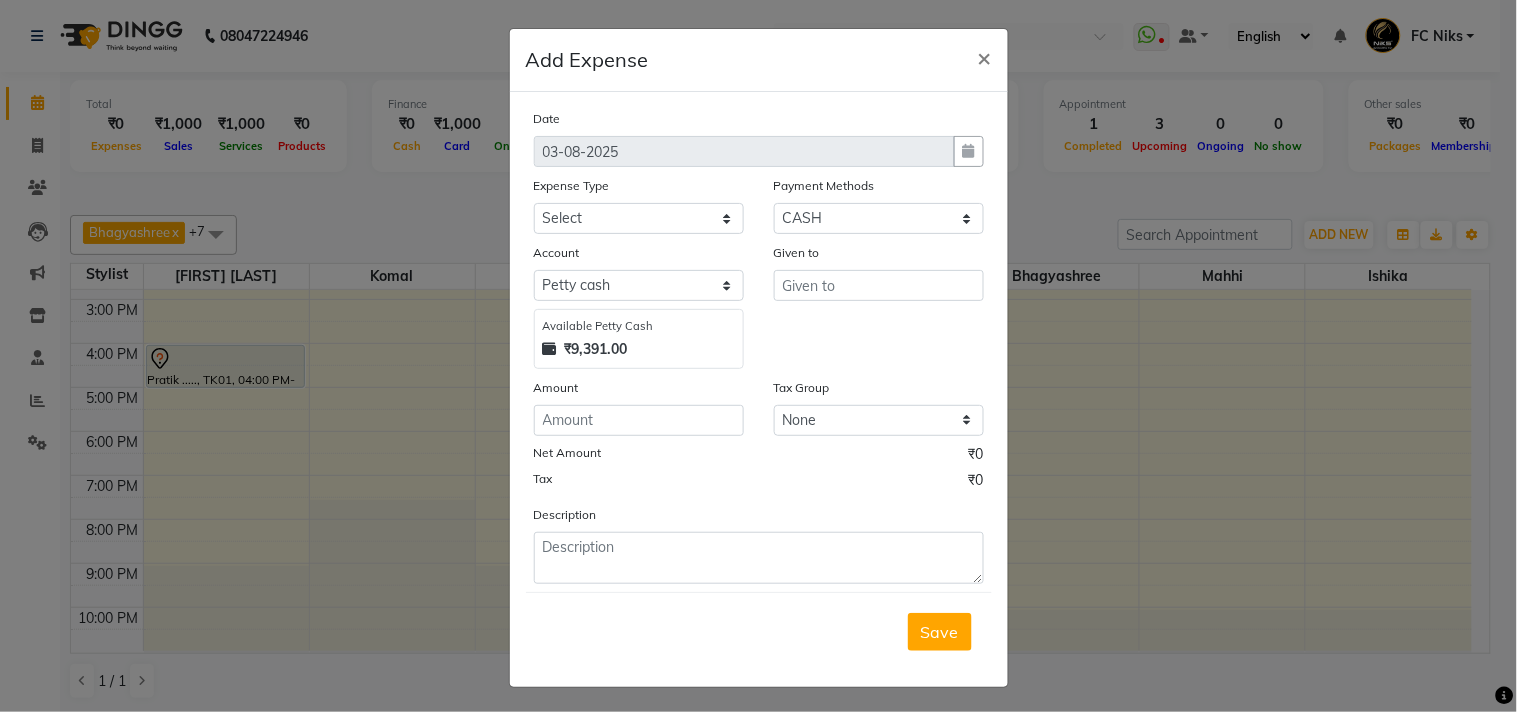 click on "Expense Type" 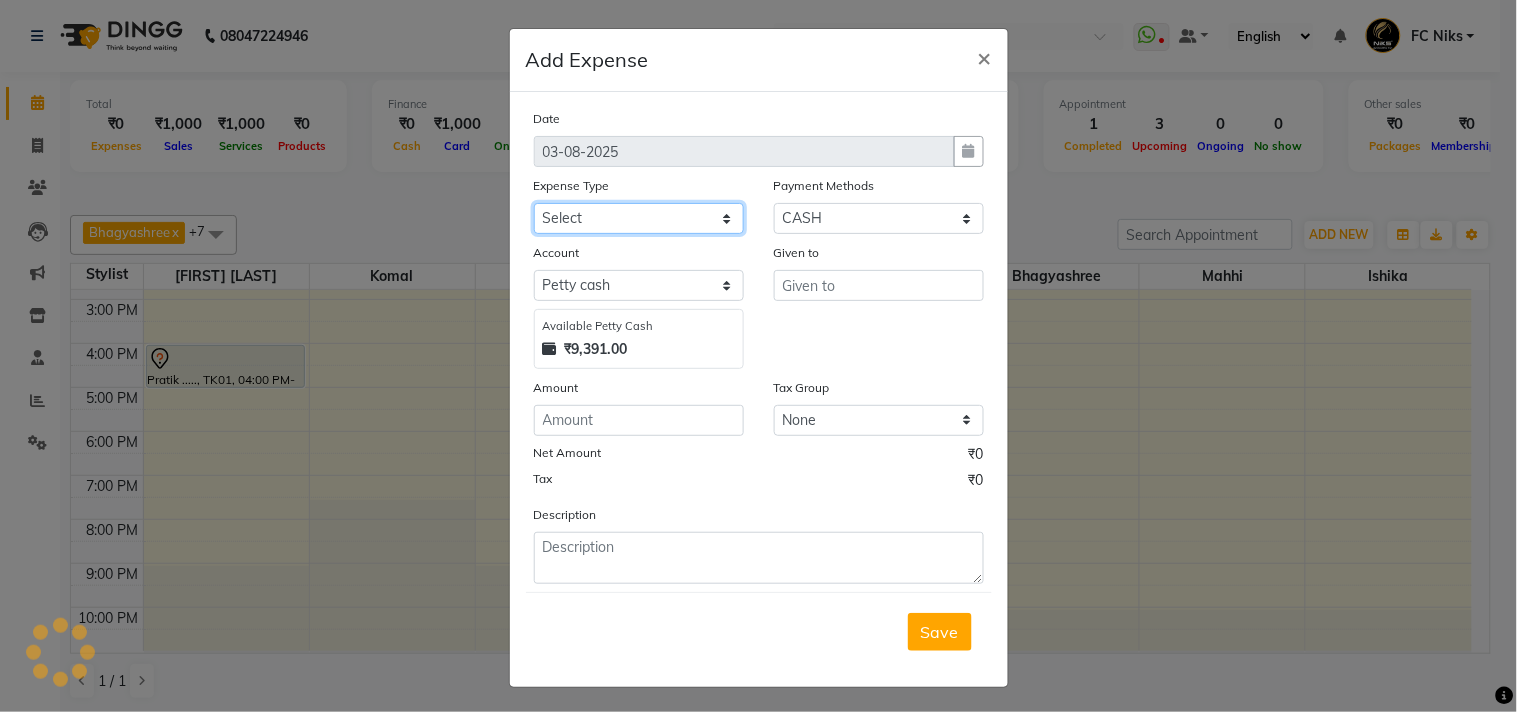 click on "Select Cash transfer to hub Client Snacks Donation Equipment Maintenance Miscellaneous Other Pantry Product Salary Staff Refreshment Tea & Refreshment Travalling" 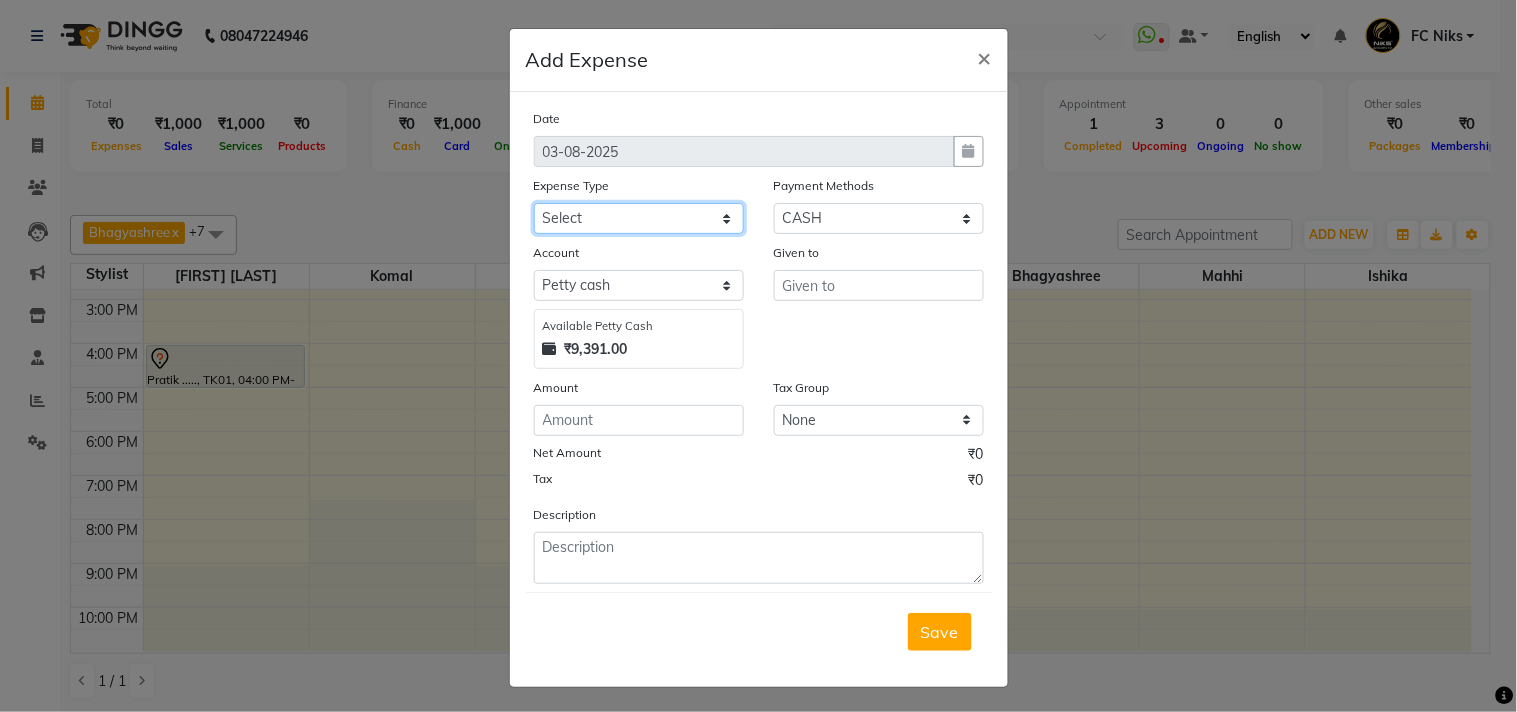 select on "946" 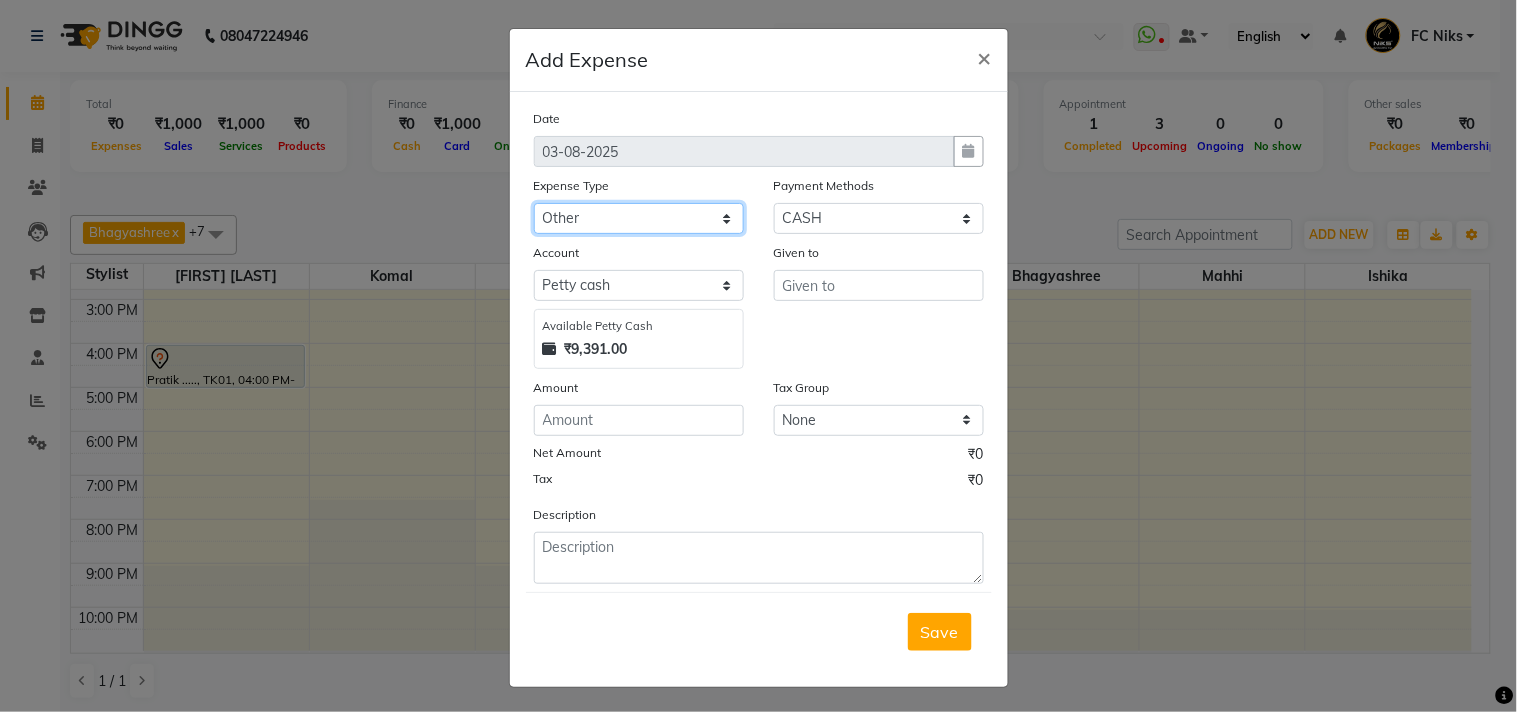 click on "Select Cash transfer to hub Client Snacks Donation Equipment Maintenance Miscellaneous Other Pantry Product Salary Staff Refreshment Tea & Refreshment Travalling" 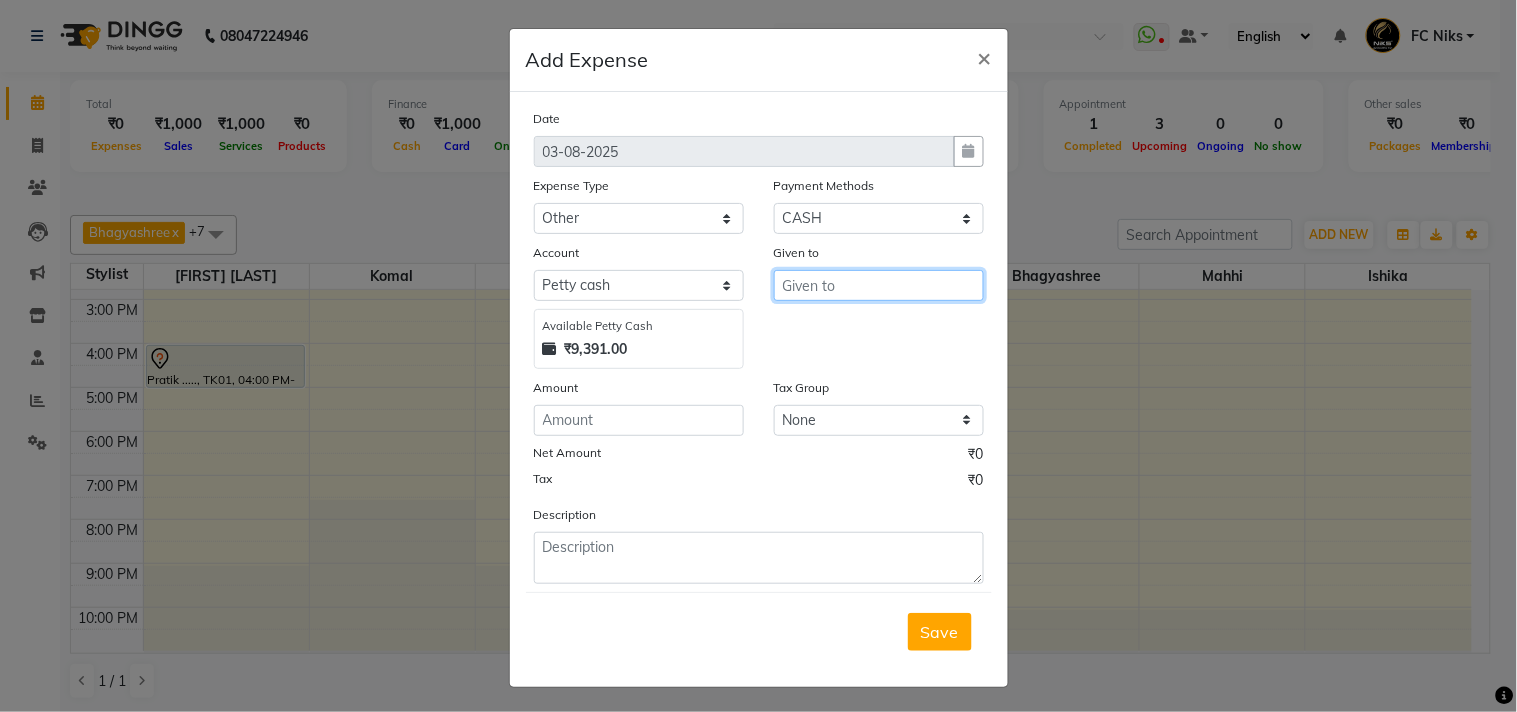 click at bounding box center [879, 285] 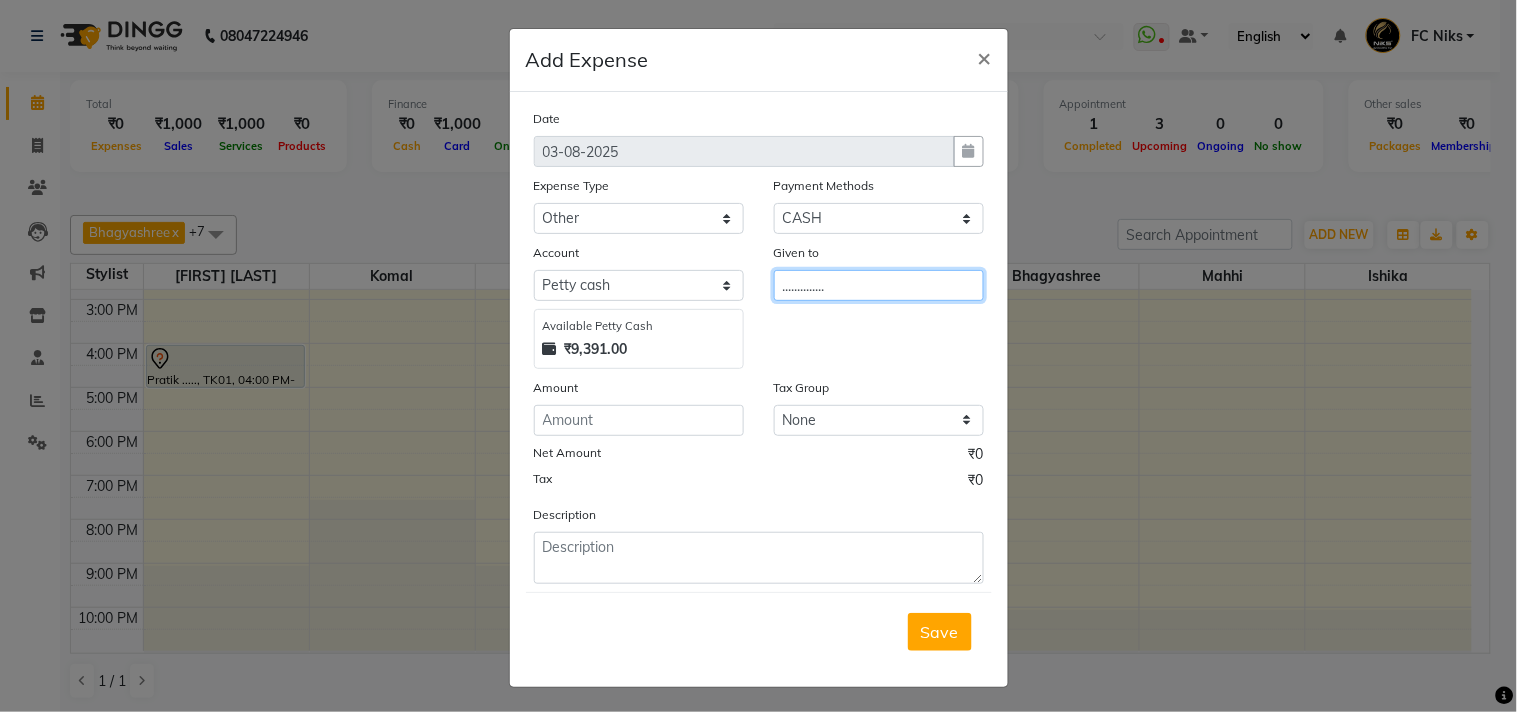 type on ".............." 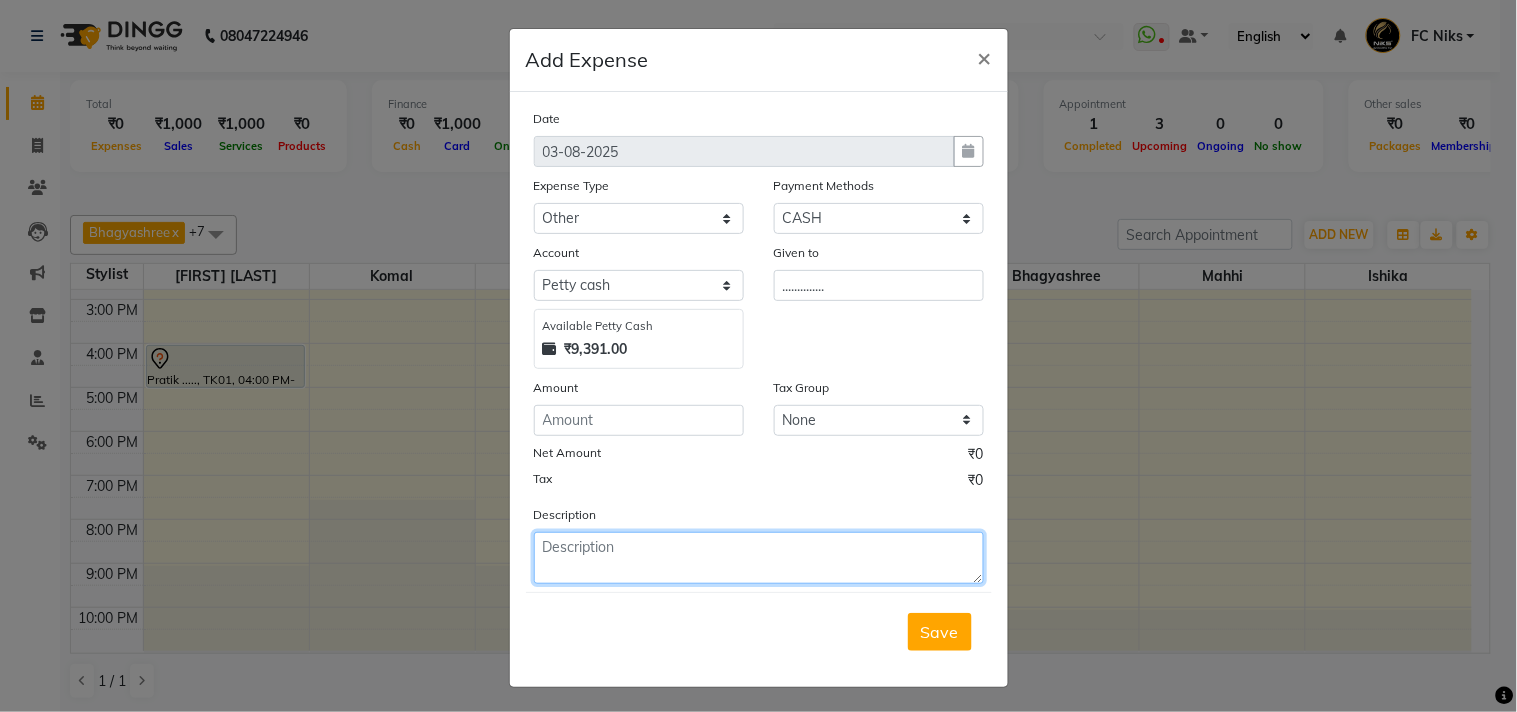 click 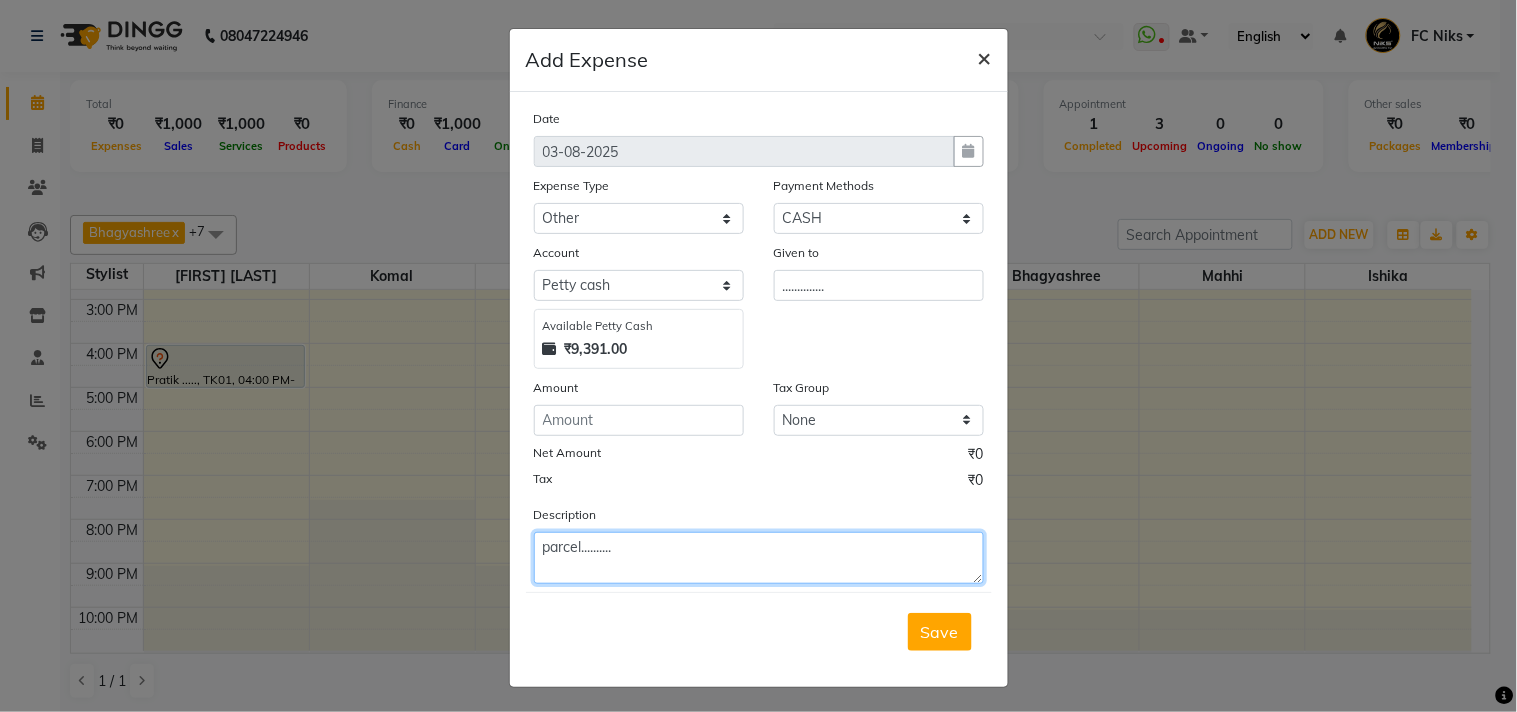 type on "parcel.........." 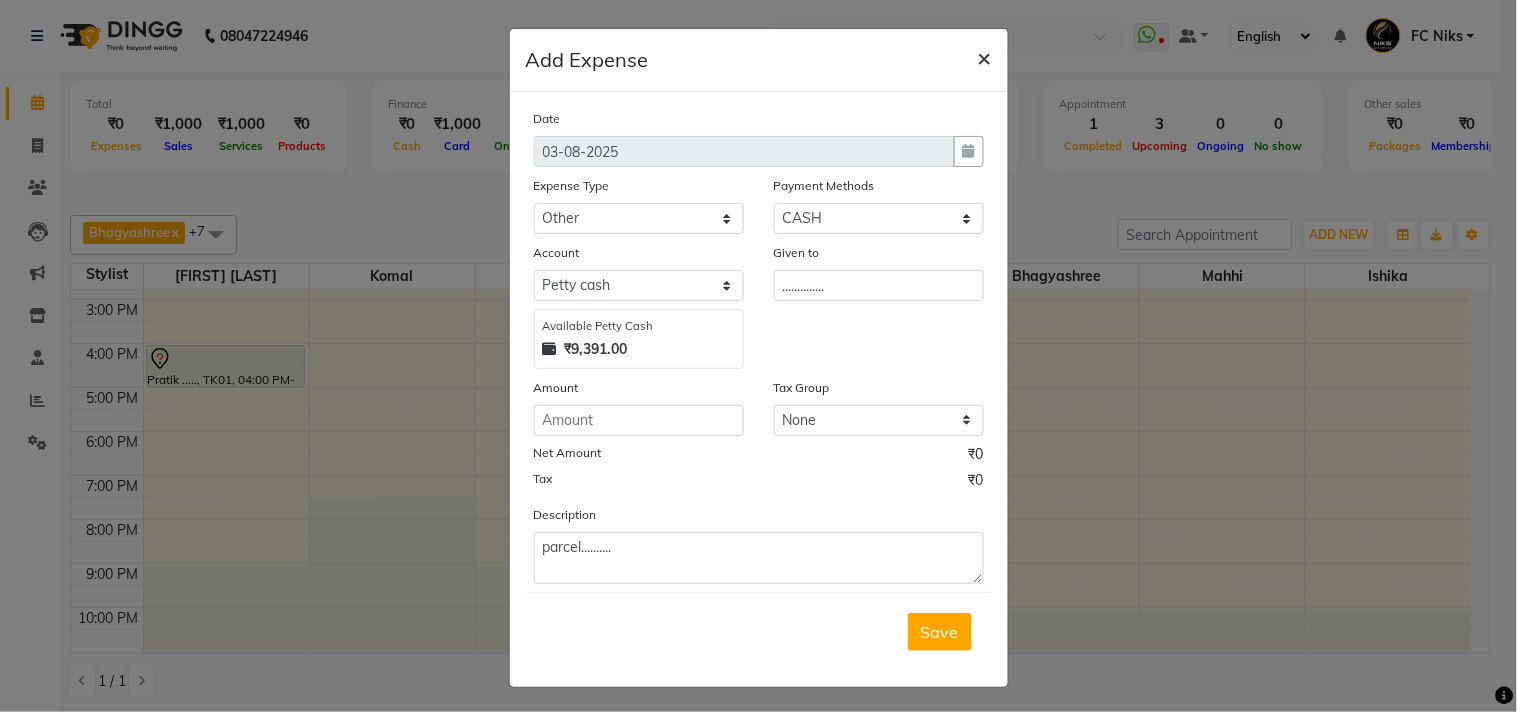 click on "×" 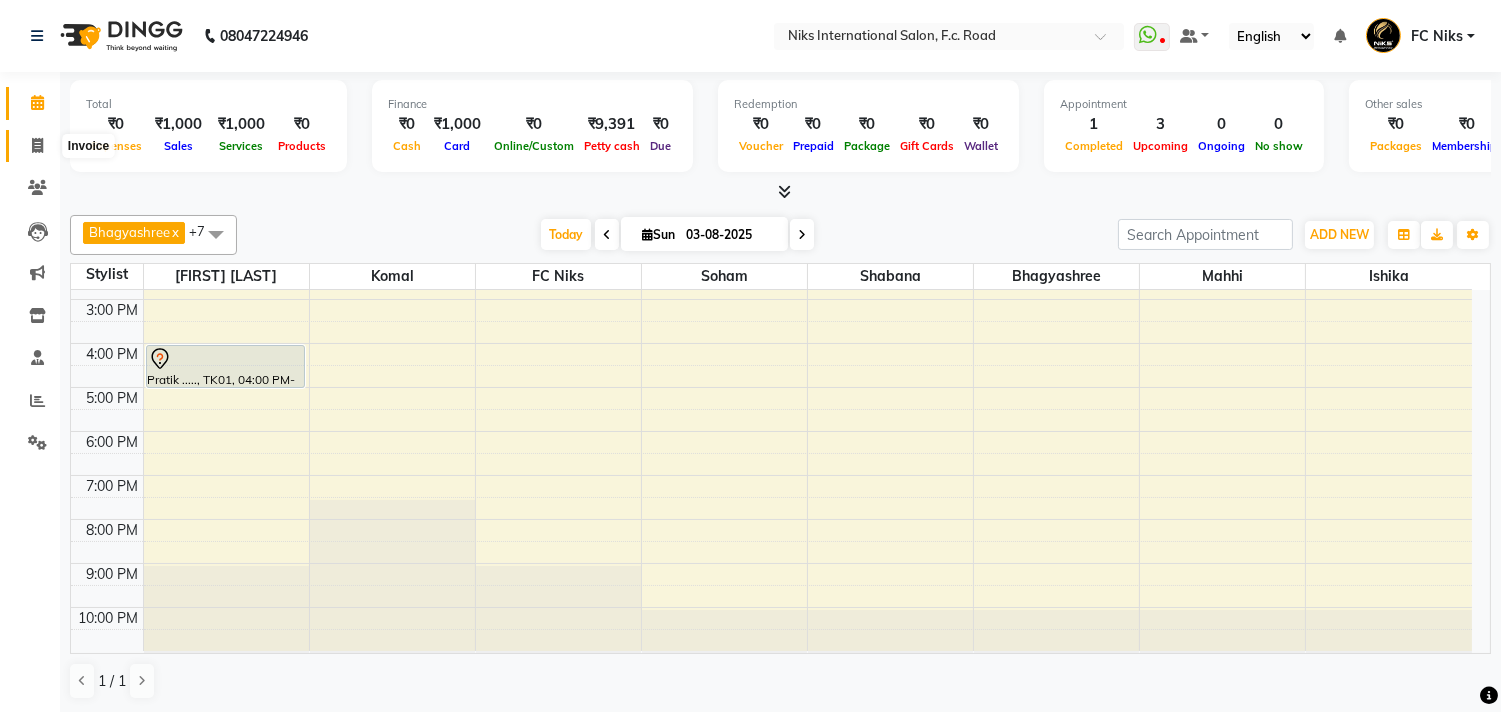 click 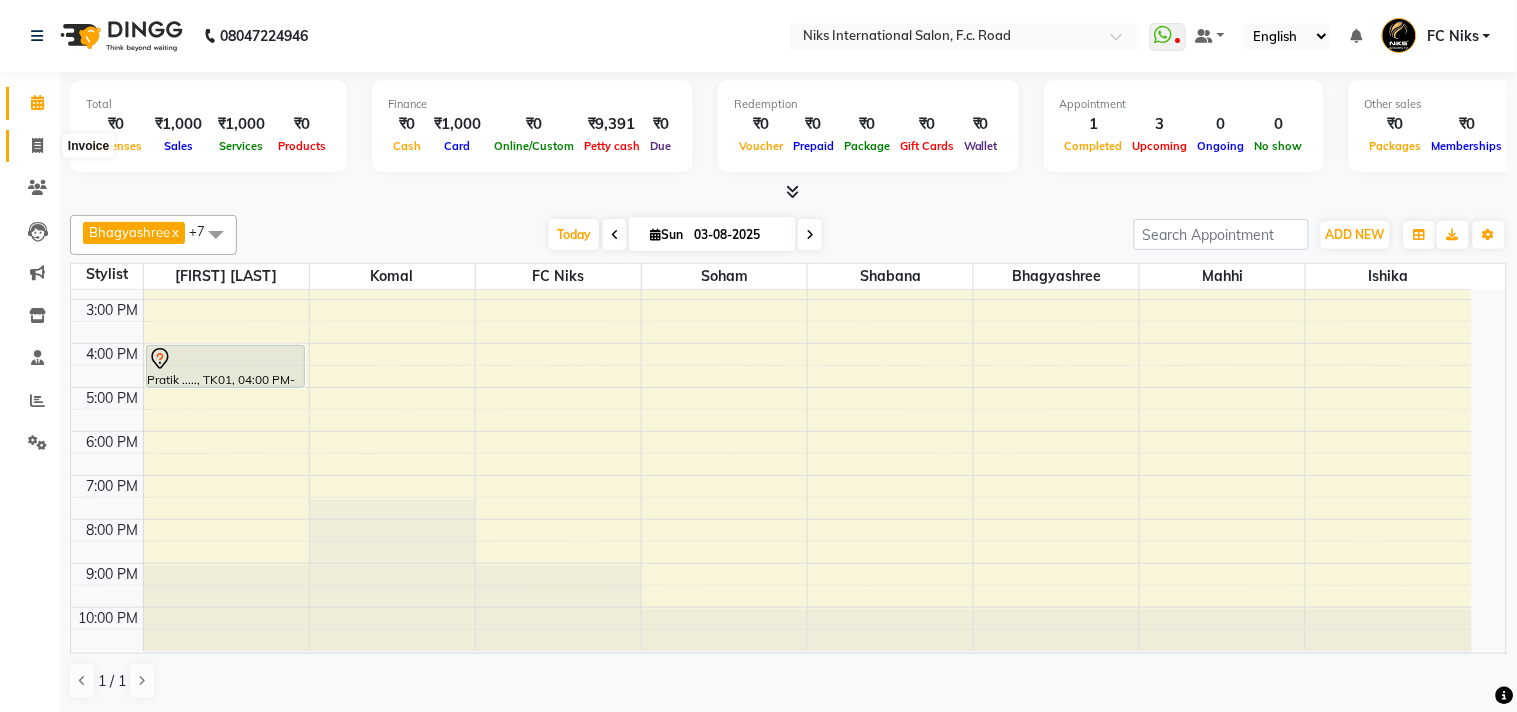 select on "7" 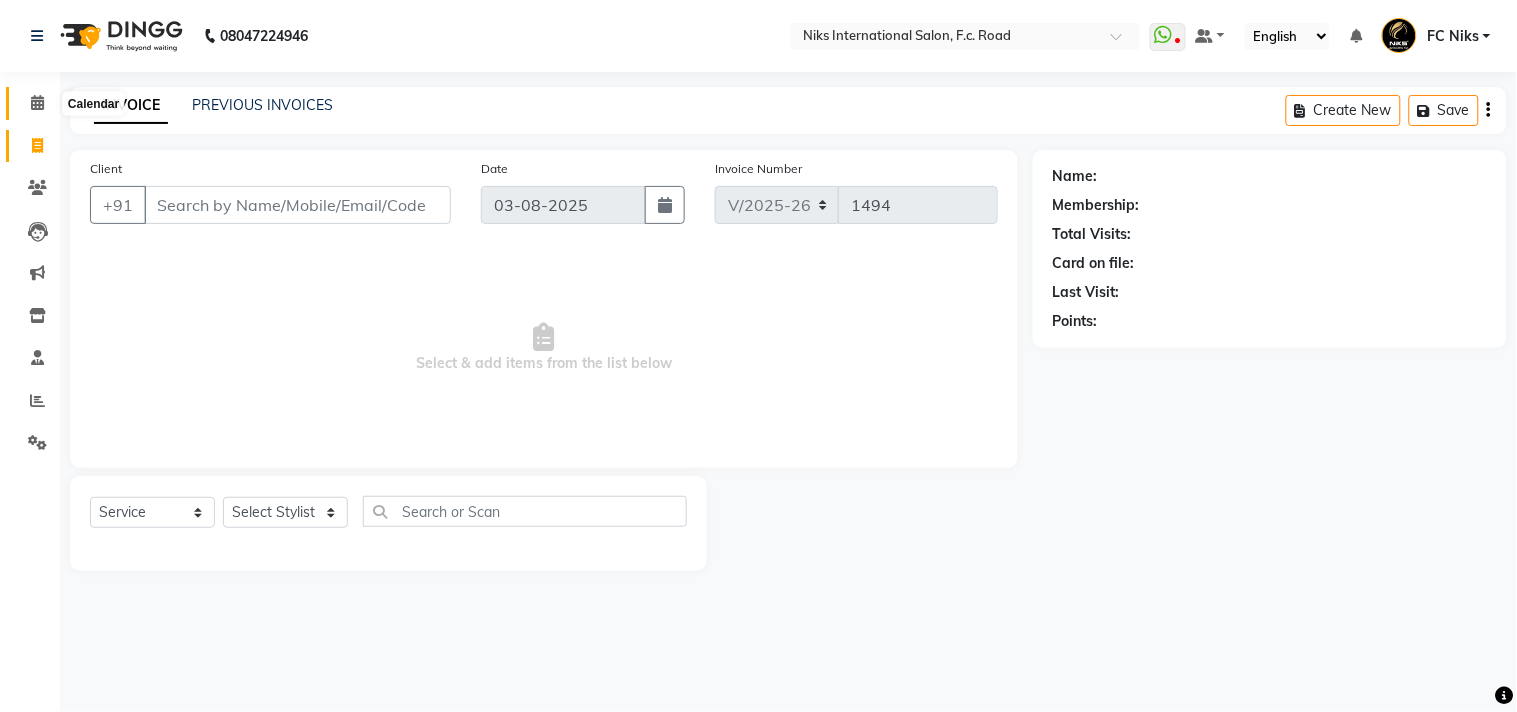 click 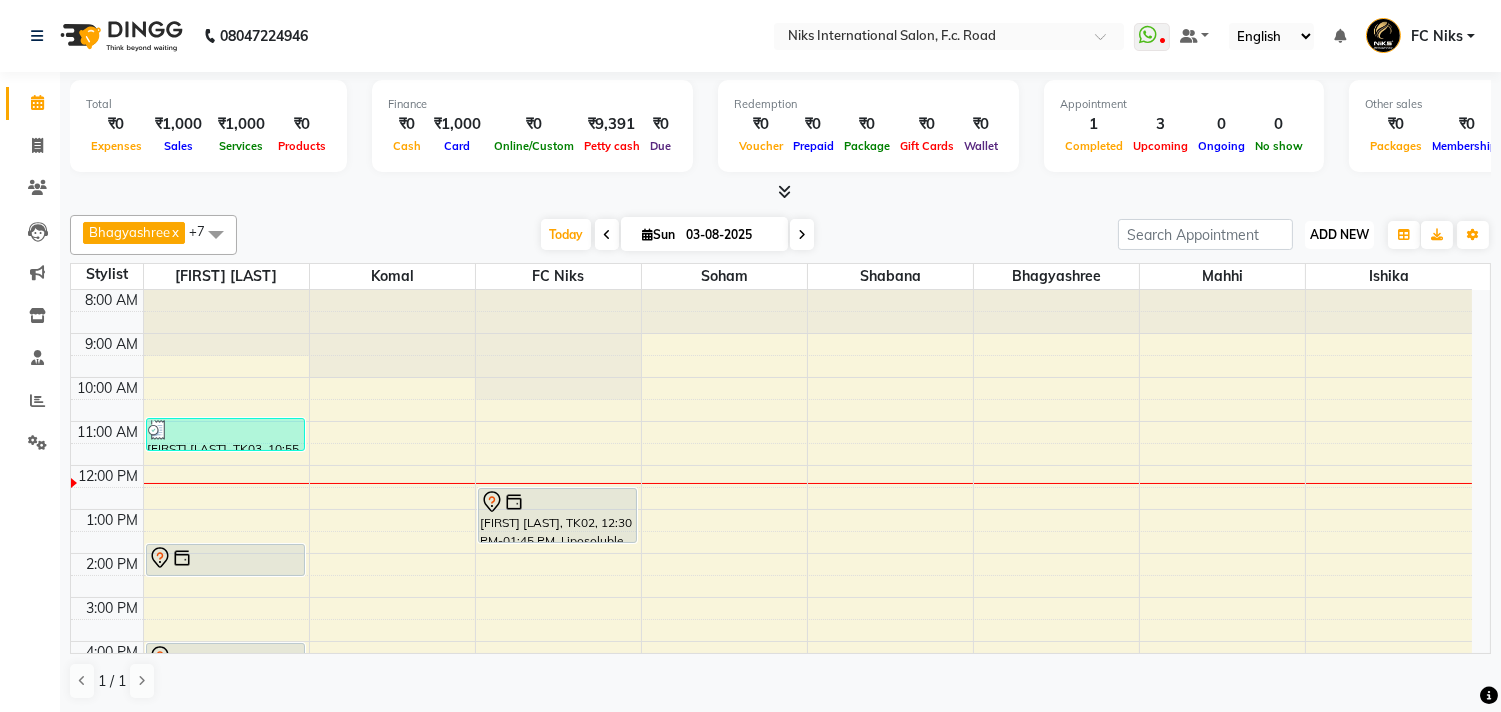 click on "ADD NEW" at bounding box center (1339, 234) 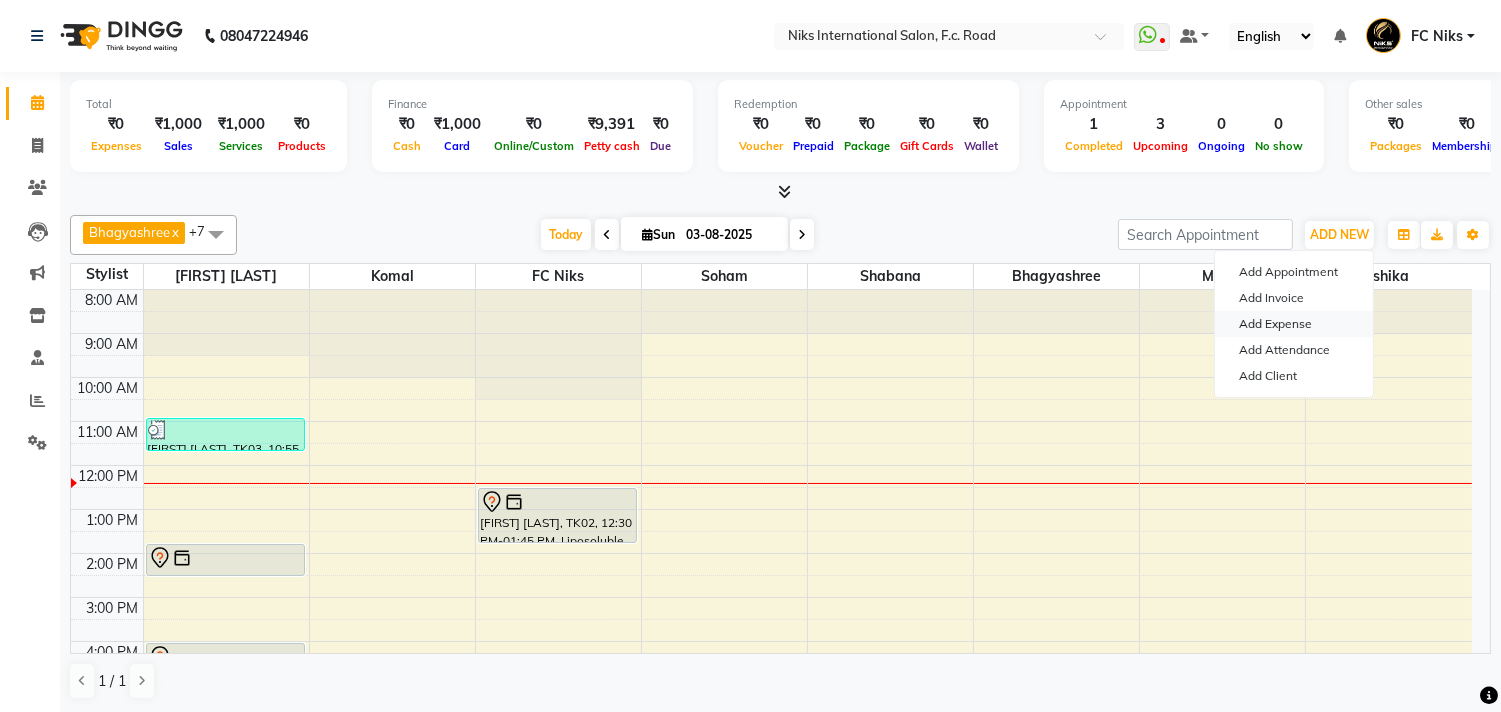 click on "Add Expense" at bounding box center [1294, 324] 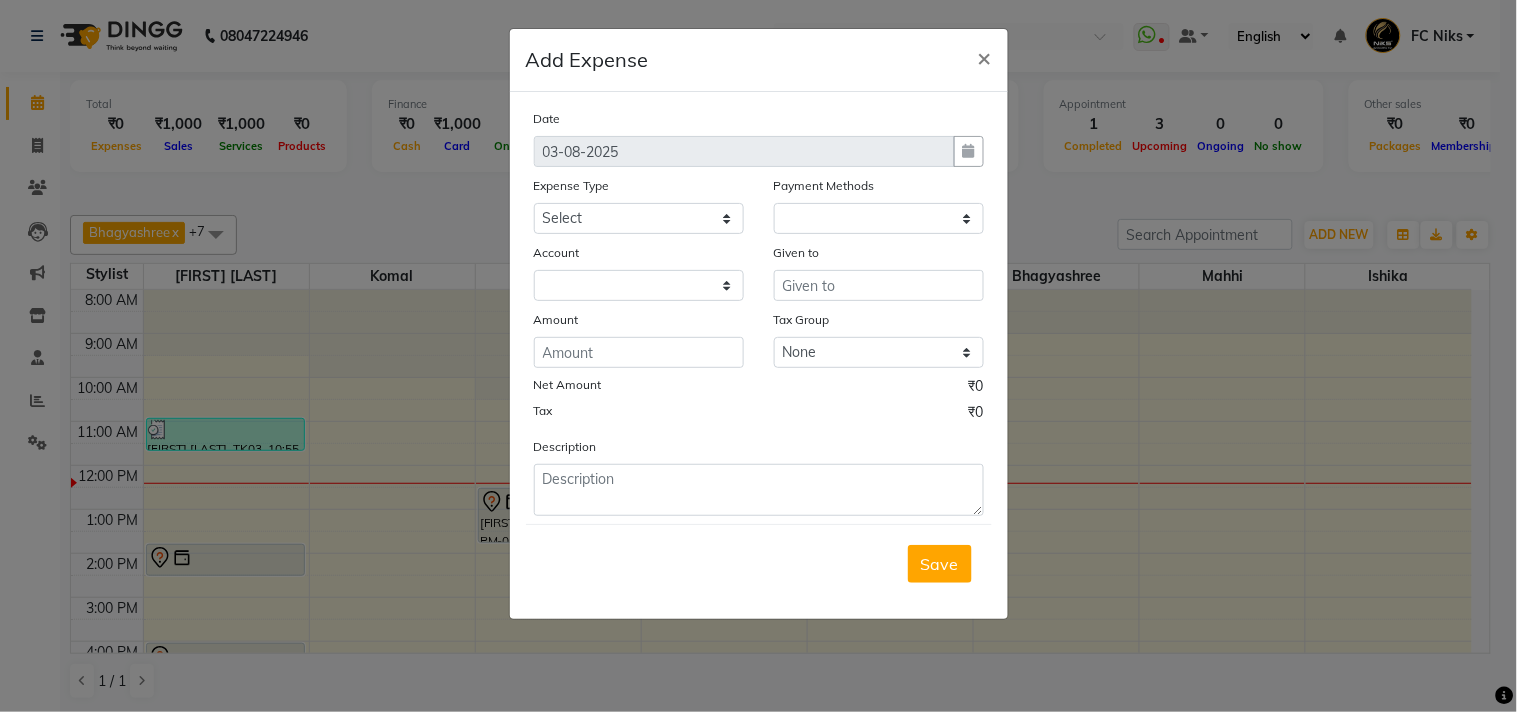 select on "1" 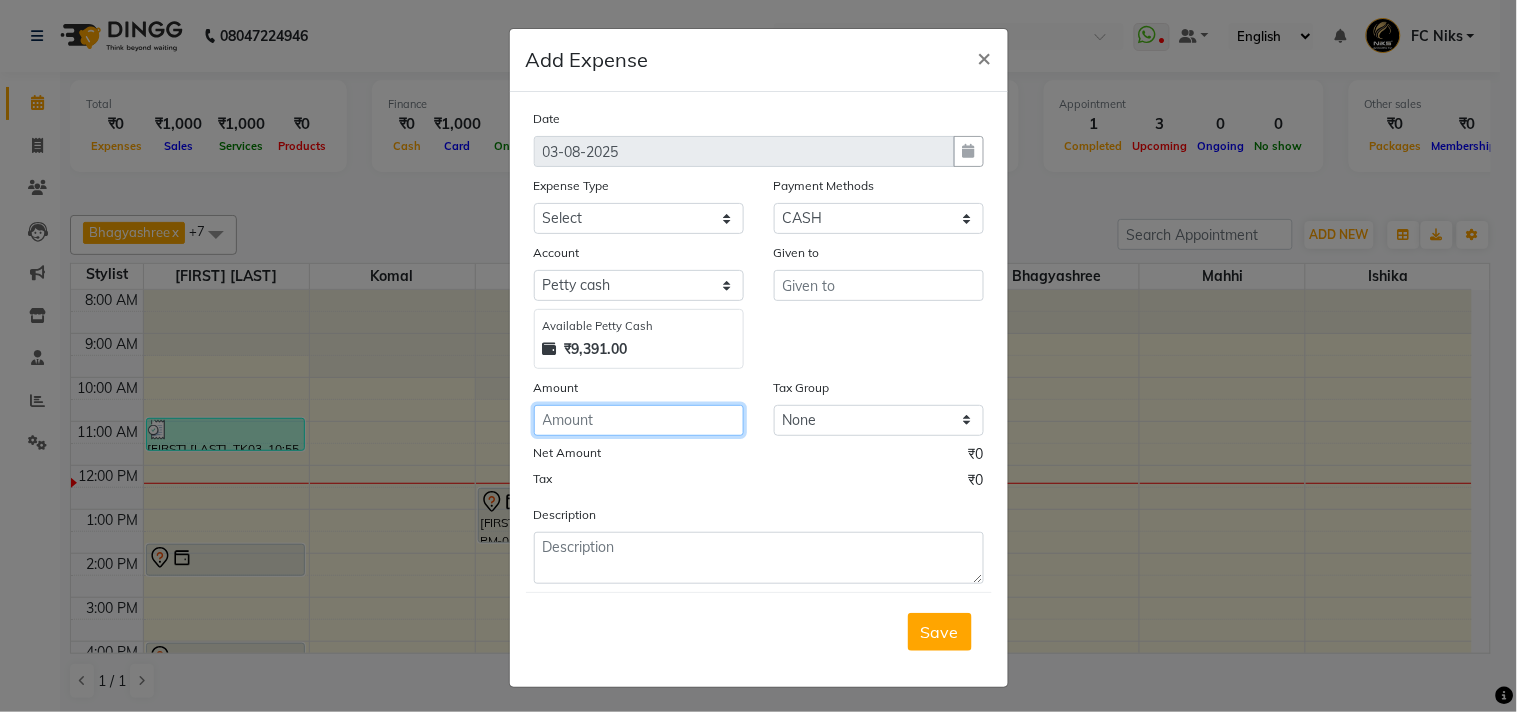 click 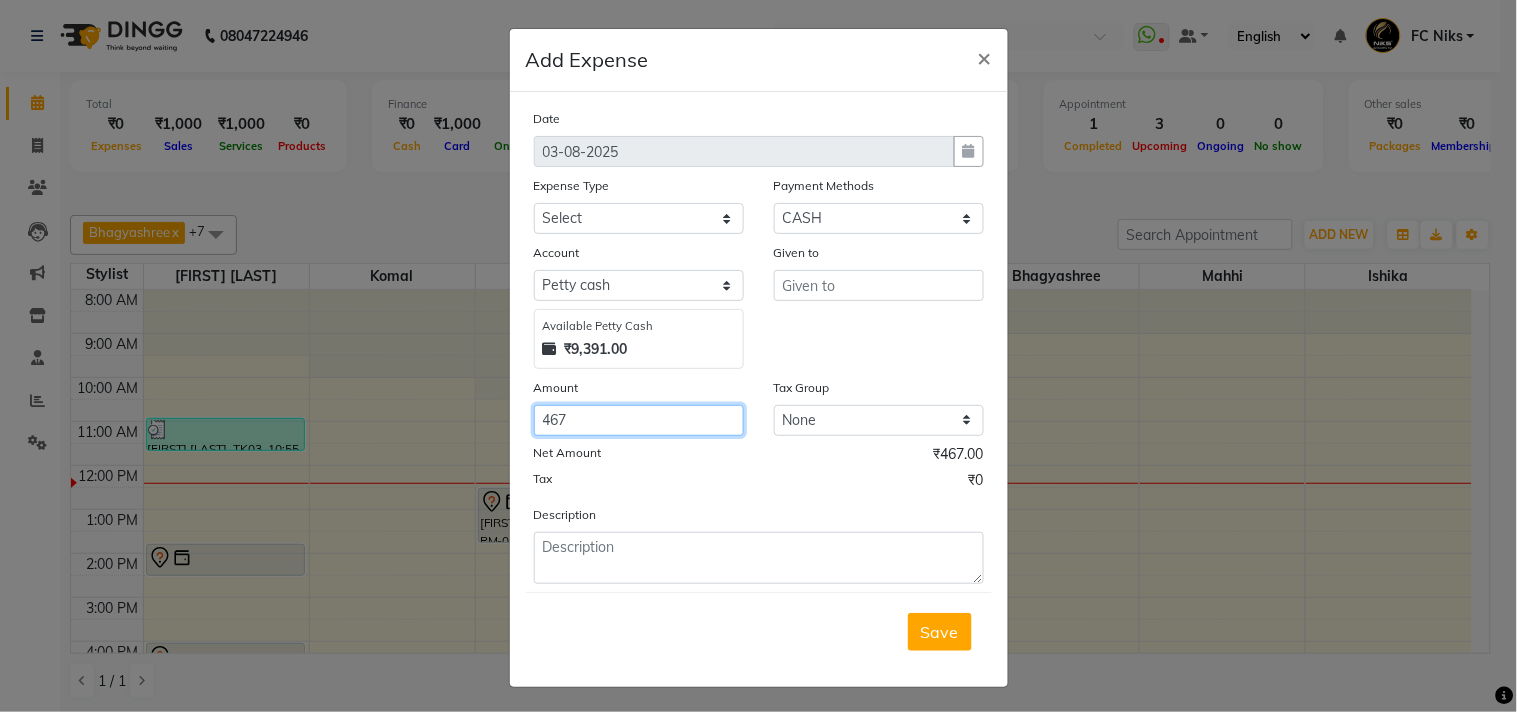 type on "467" 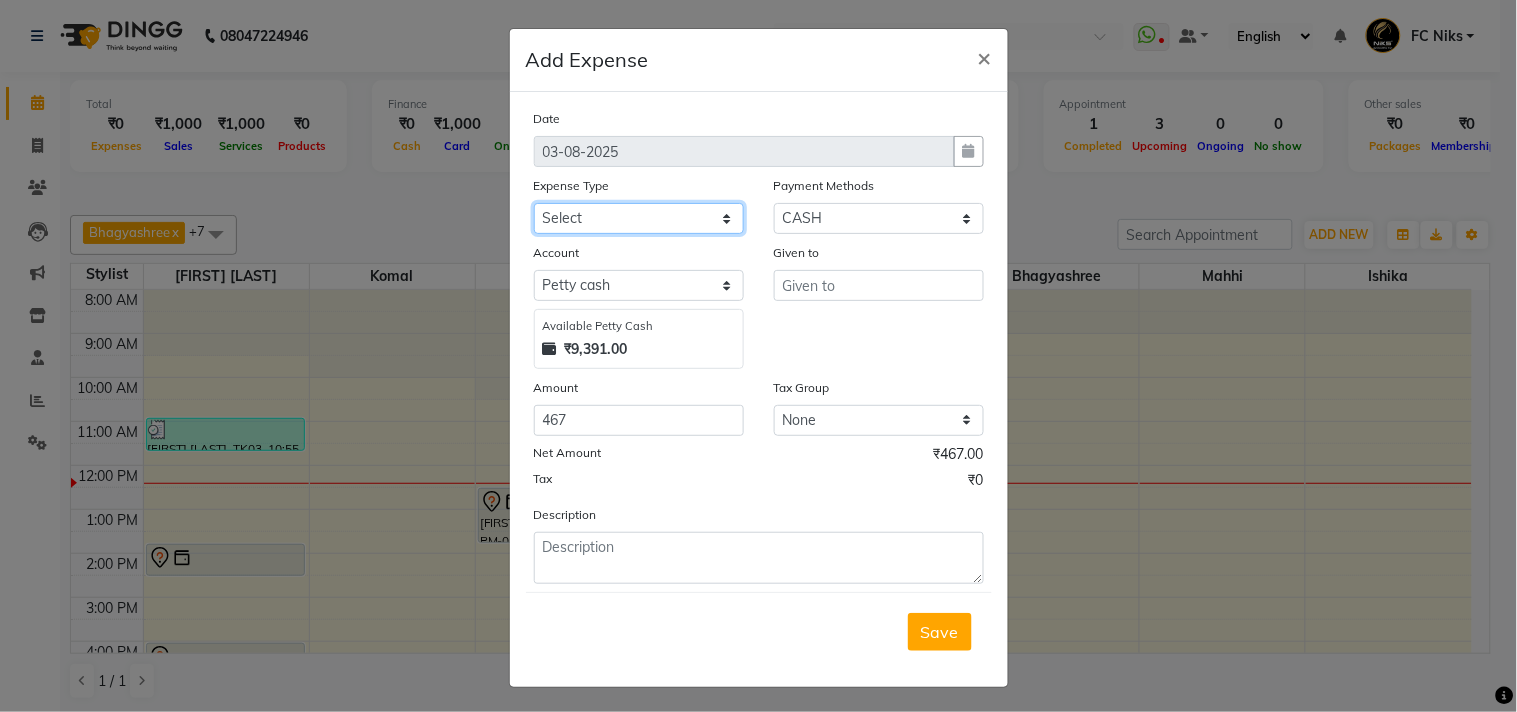 click on "Select Cash transfer to hub Client Snacks Donation Equipment Maintenance Miscellaneous Other Pantry Product Salary Staff Refreshment Tea & Refreshment Travalling" 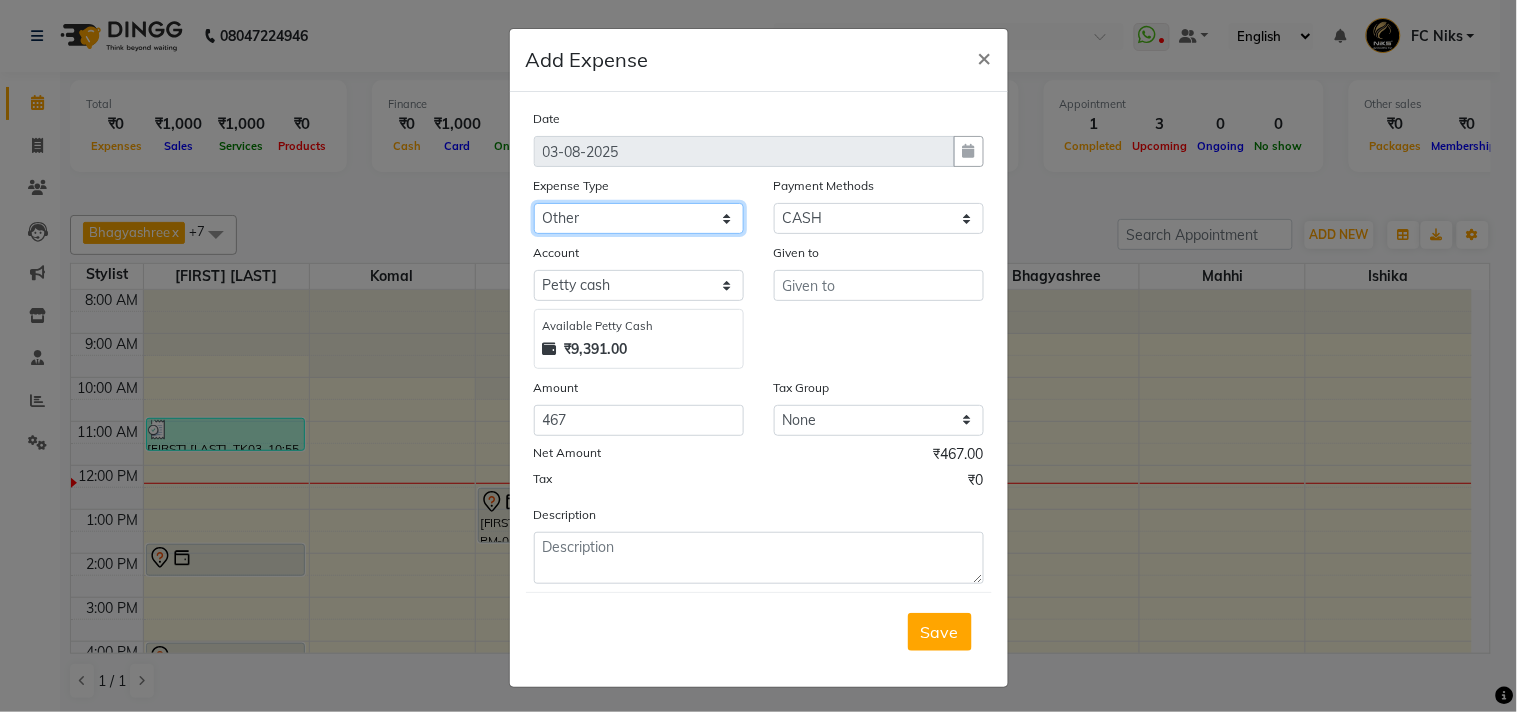 click on "Select Cash transfer to hub Client Snacks Donation Equipment Maintenance Miscellaneous Other Pantry Product Salary Staff Refreshment Tea & Refreshment Travalling" 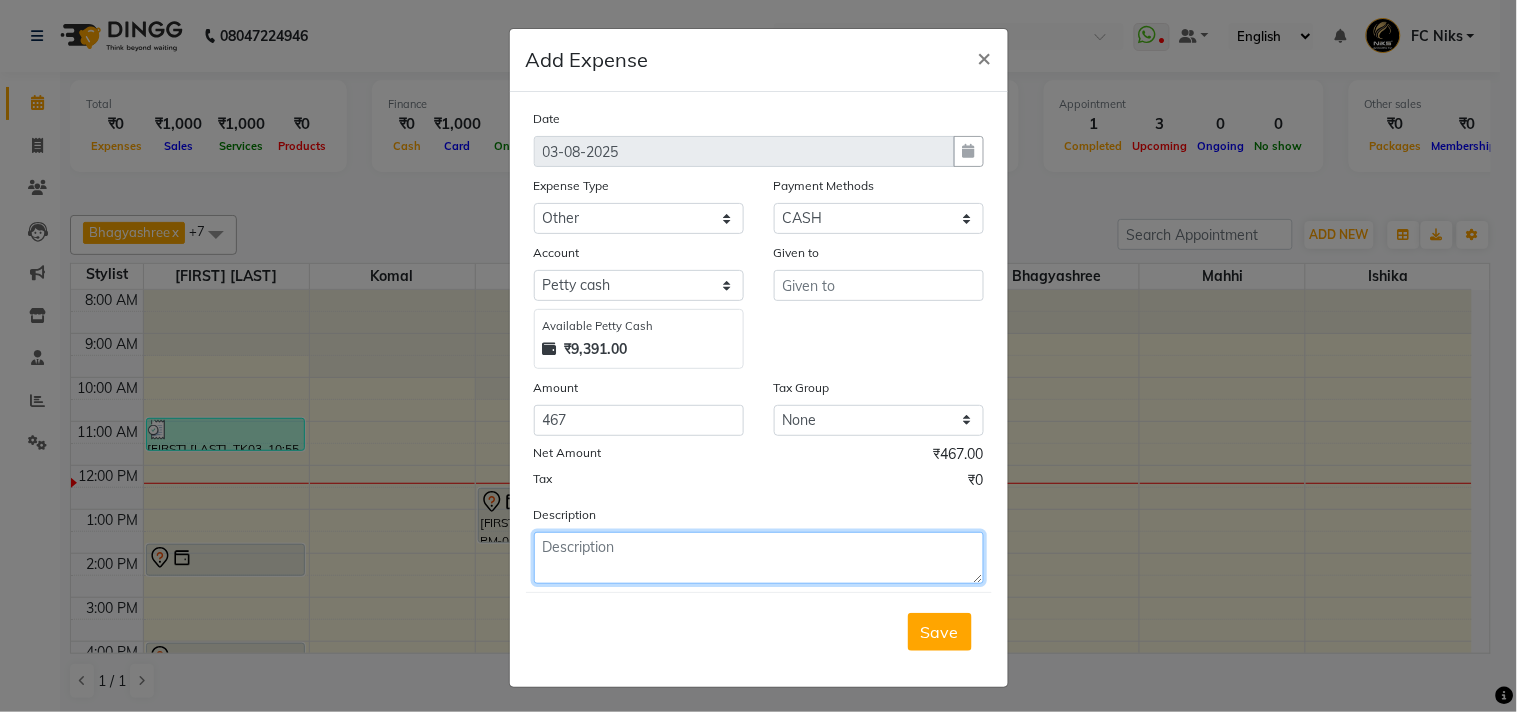 click 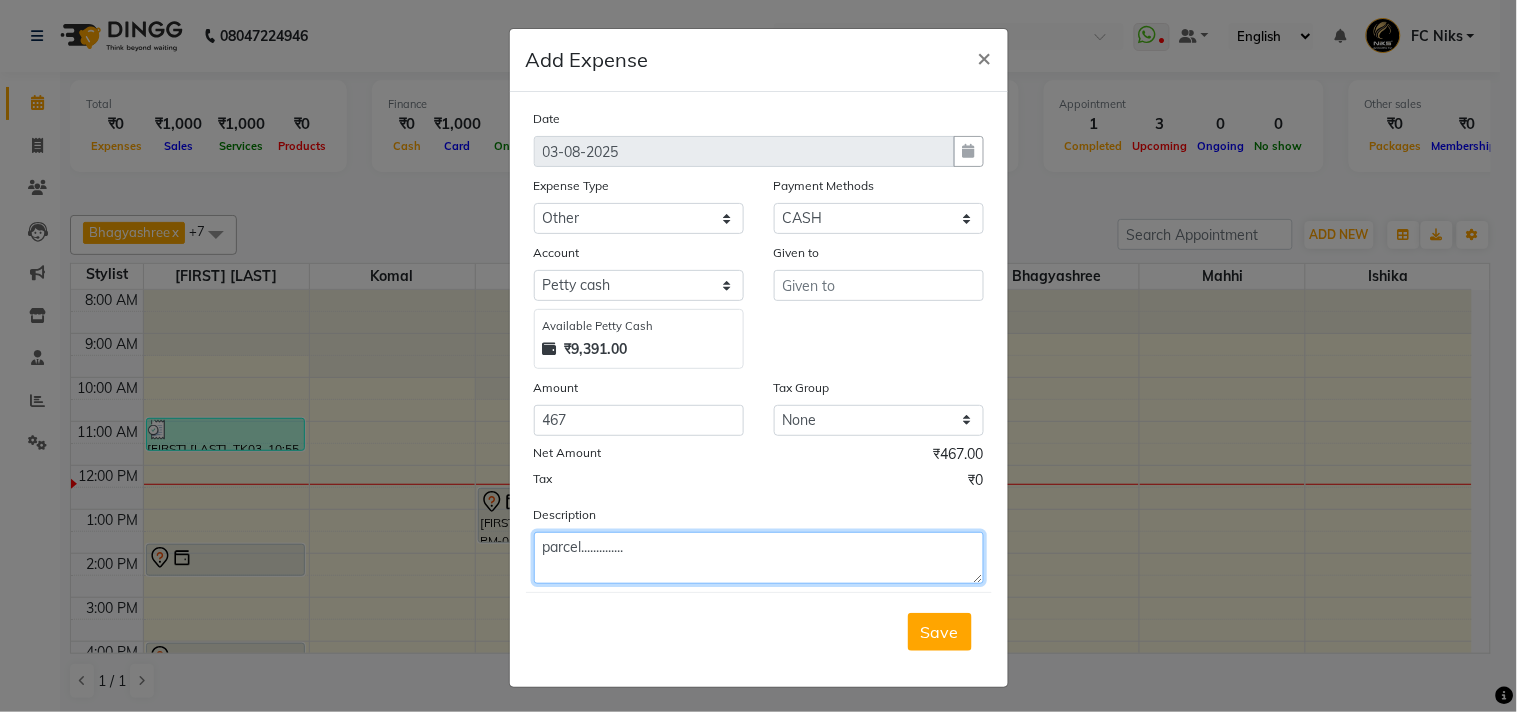 type on "parcel.............." 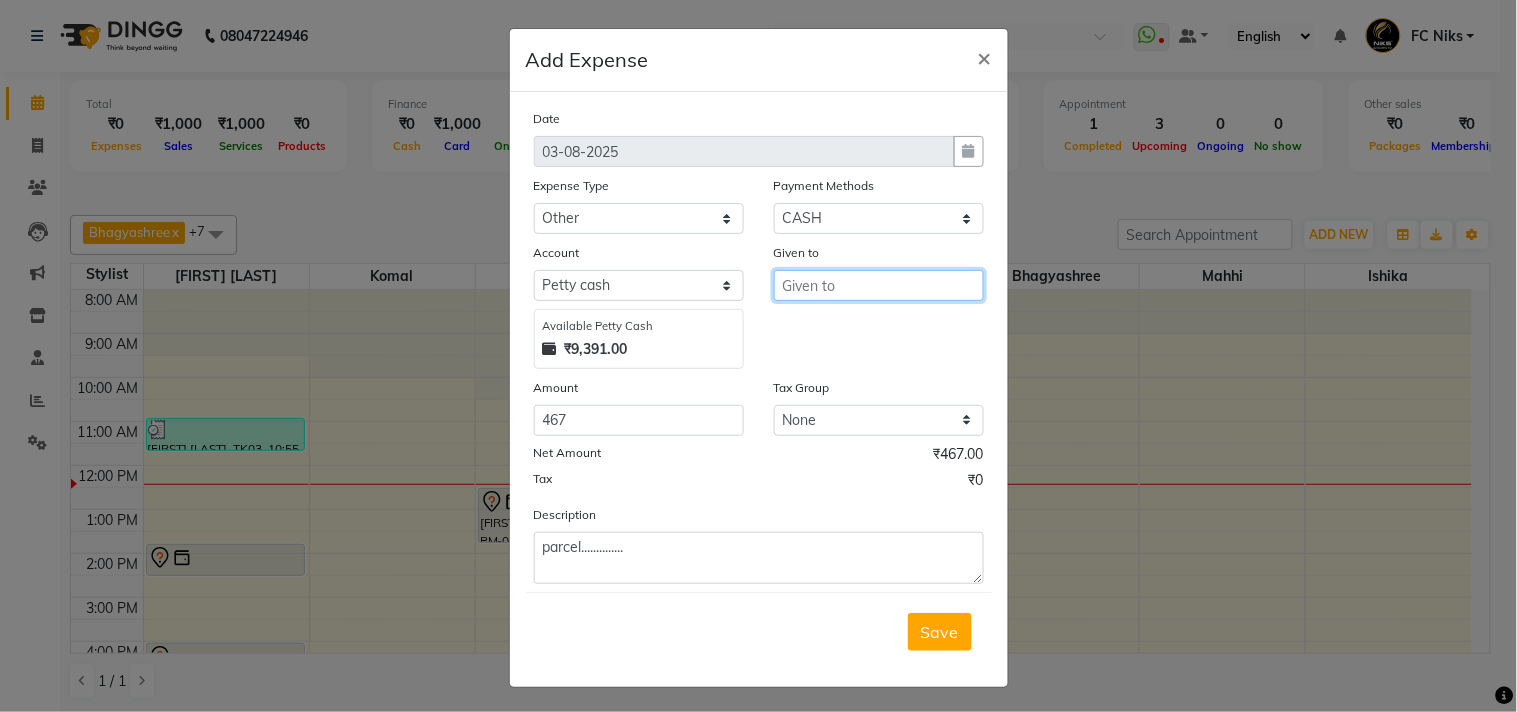 click at bounding box center [879, 285] 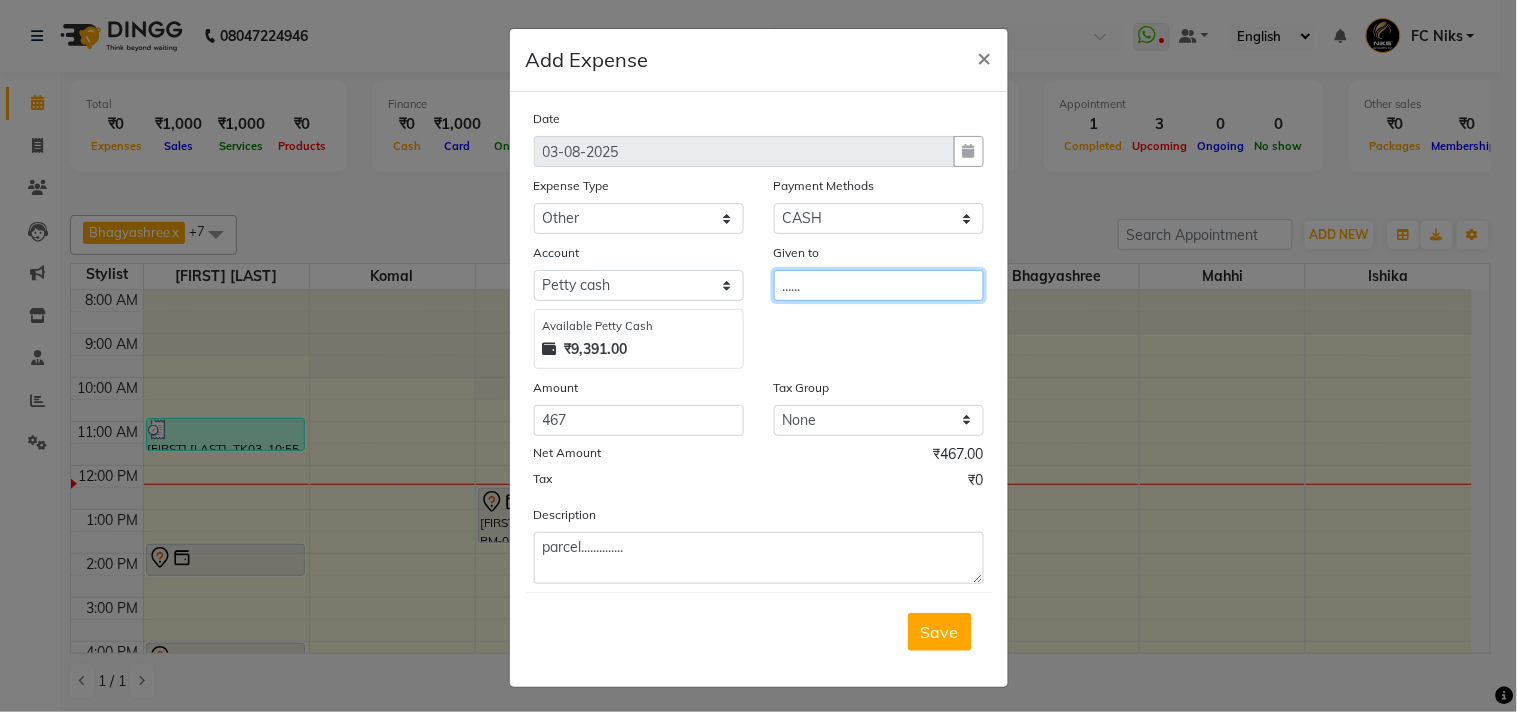 type on "......" 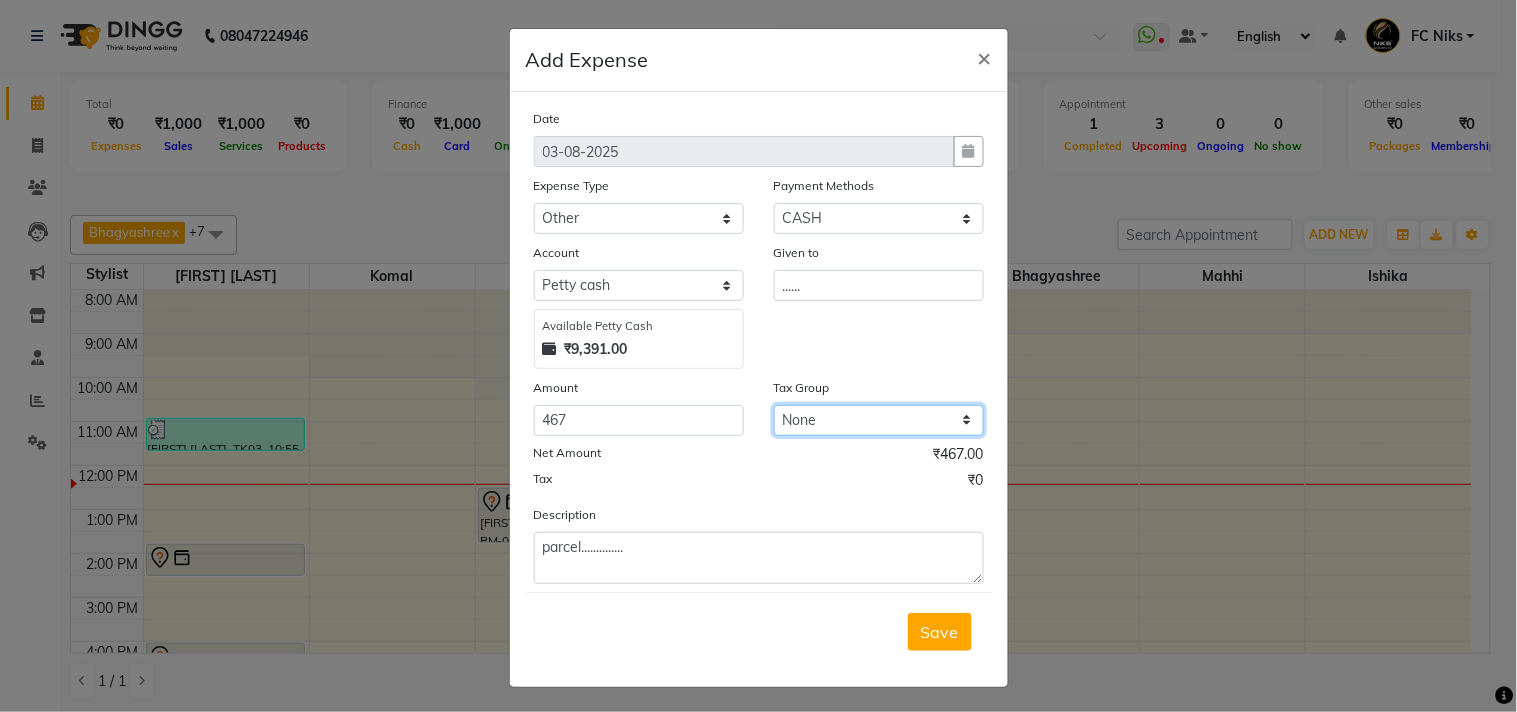 click on "None" 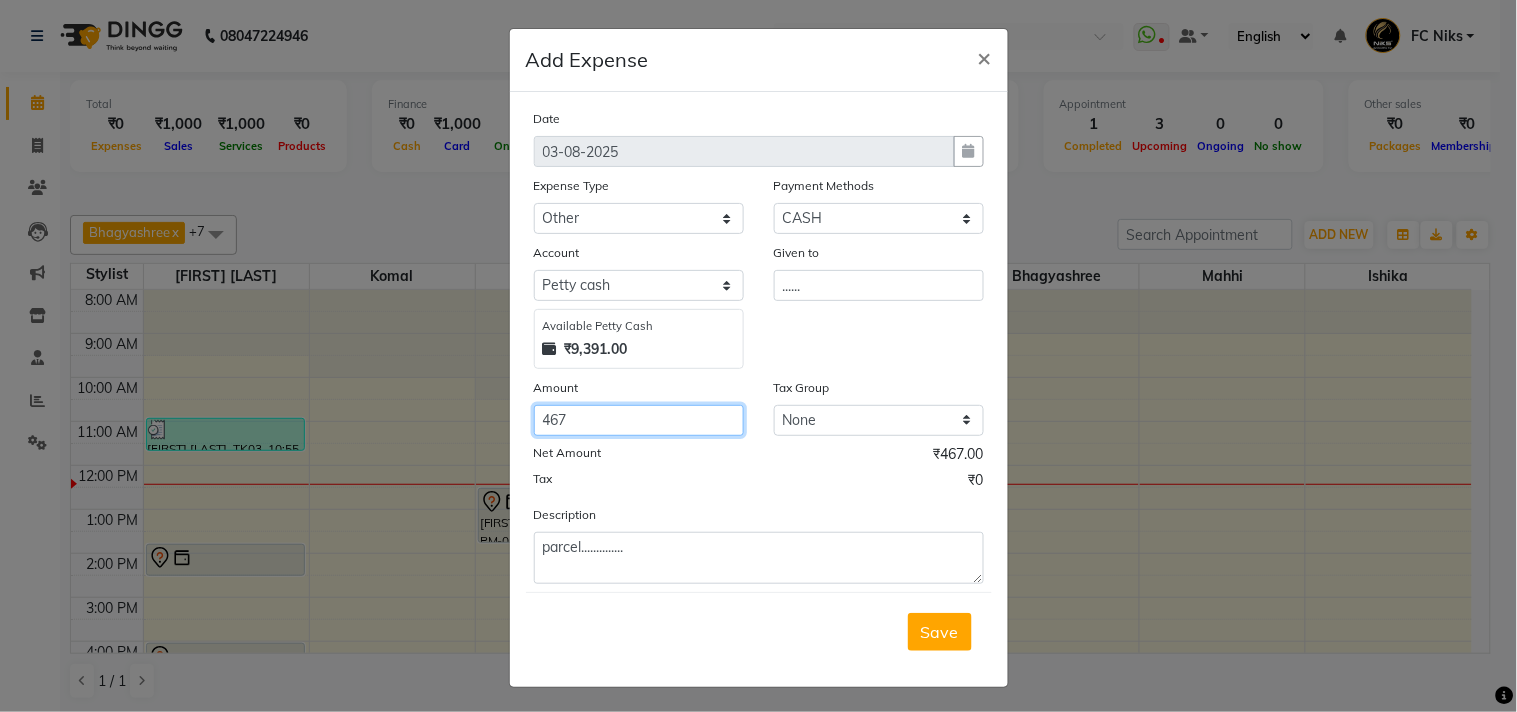 click on "467" 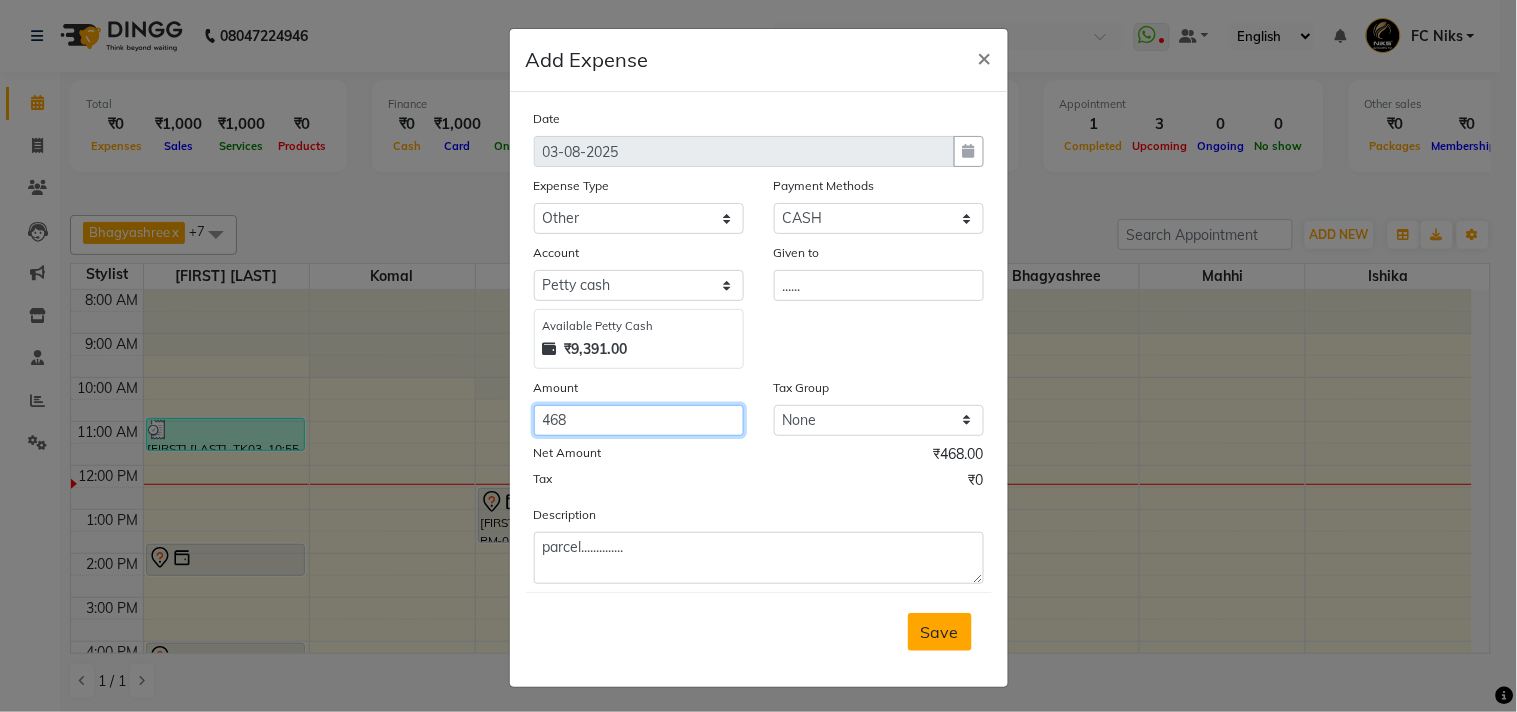 type on "468" 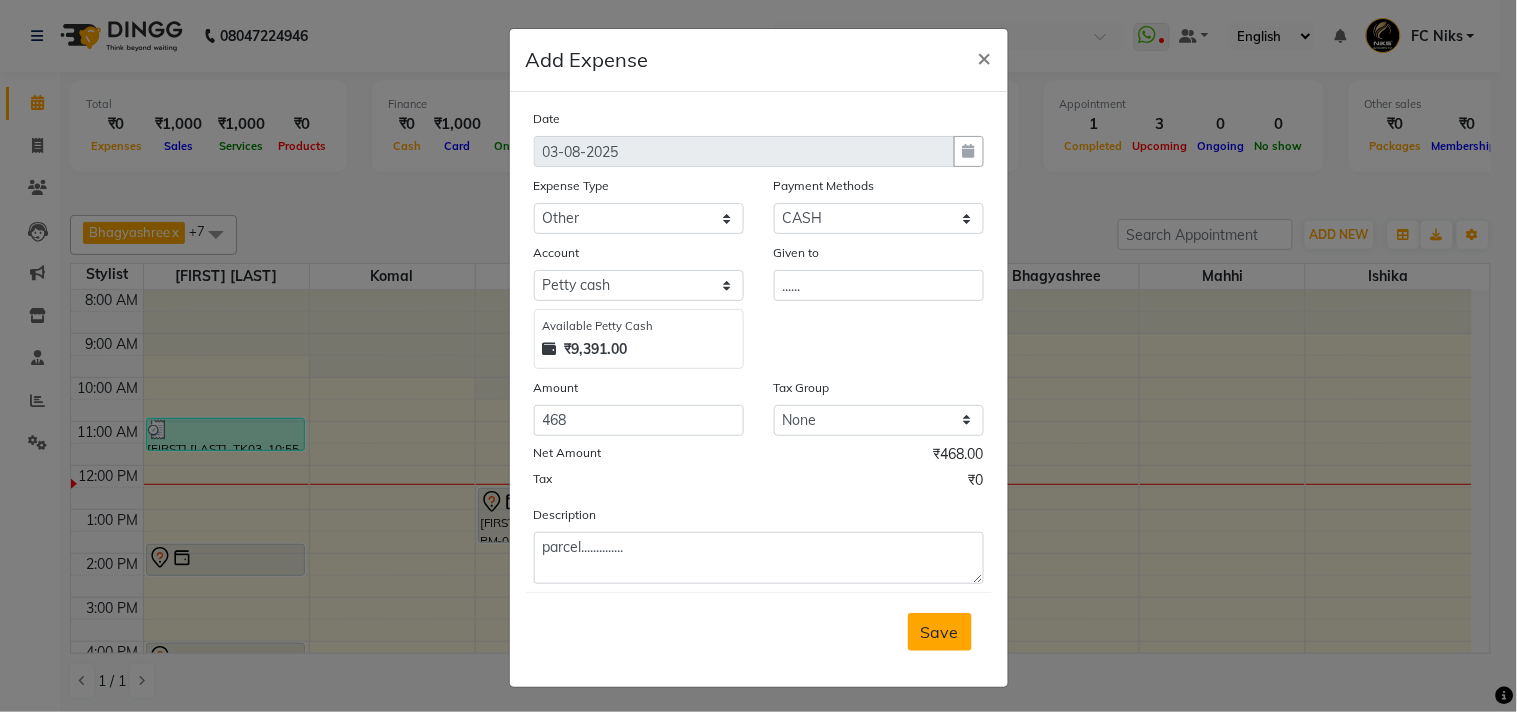 click on "Save" at bounding box center (940, 632) 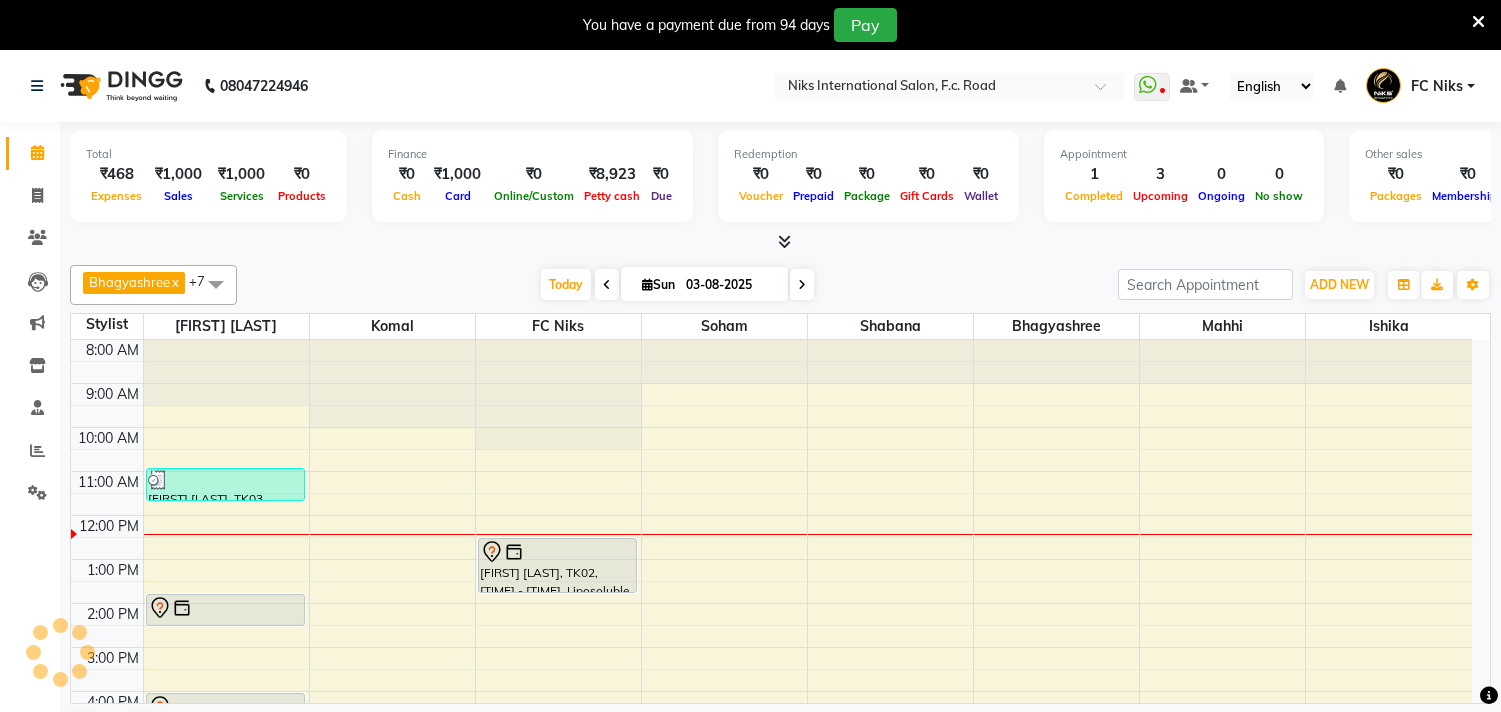 scroll, scrollTop: 0, scrollLeft: 0, axis: both 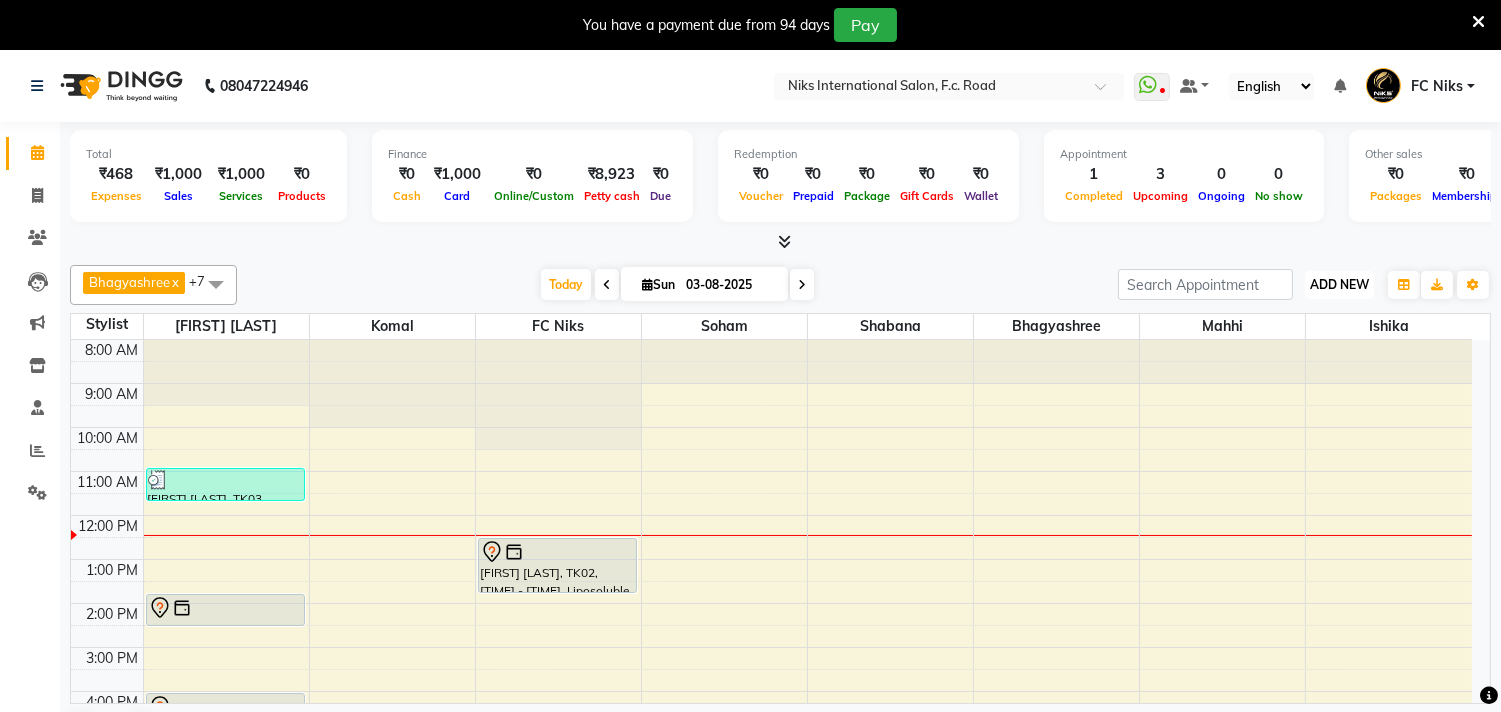 click on "ADD NEW" at bounding box center [1339, 284] 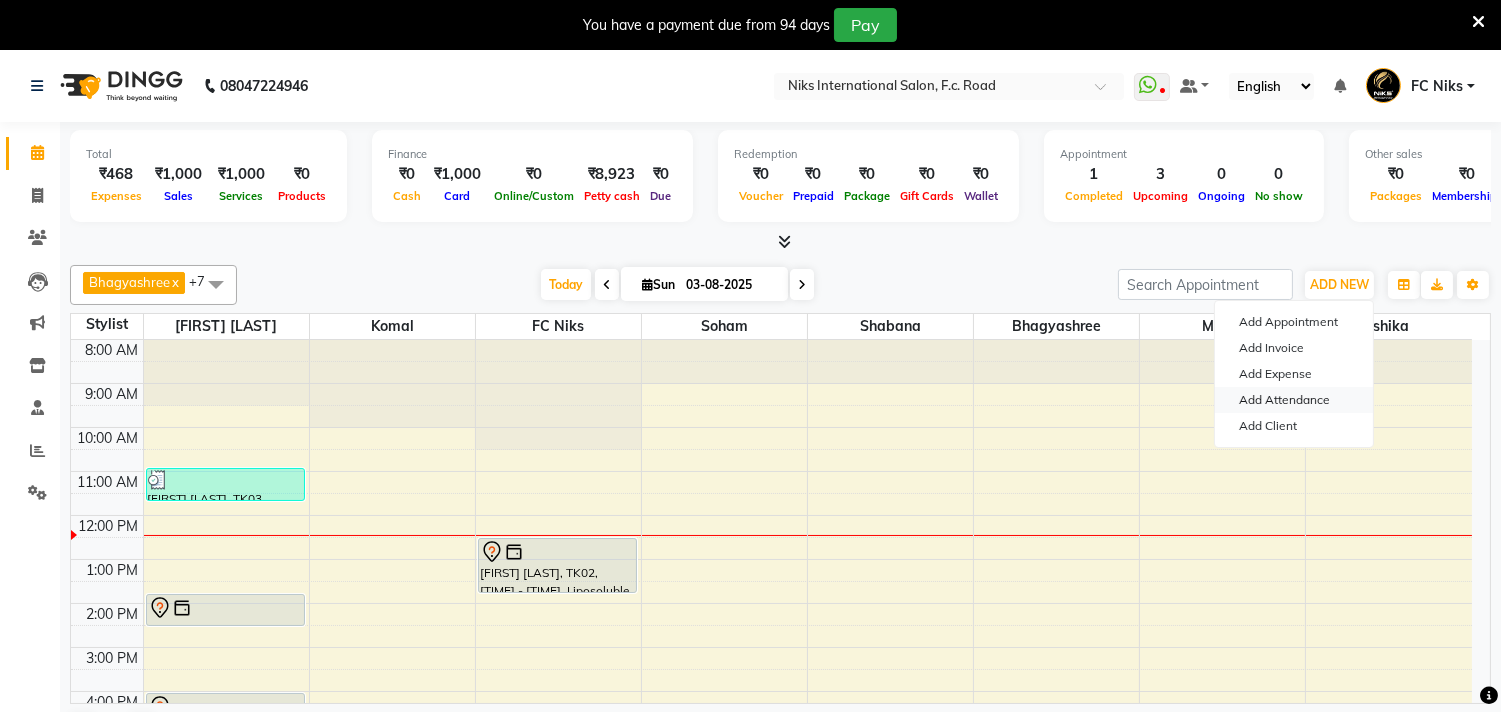 click on "Add Attendance" at bounding box center [1294, 400] 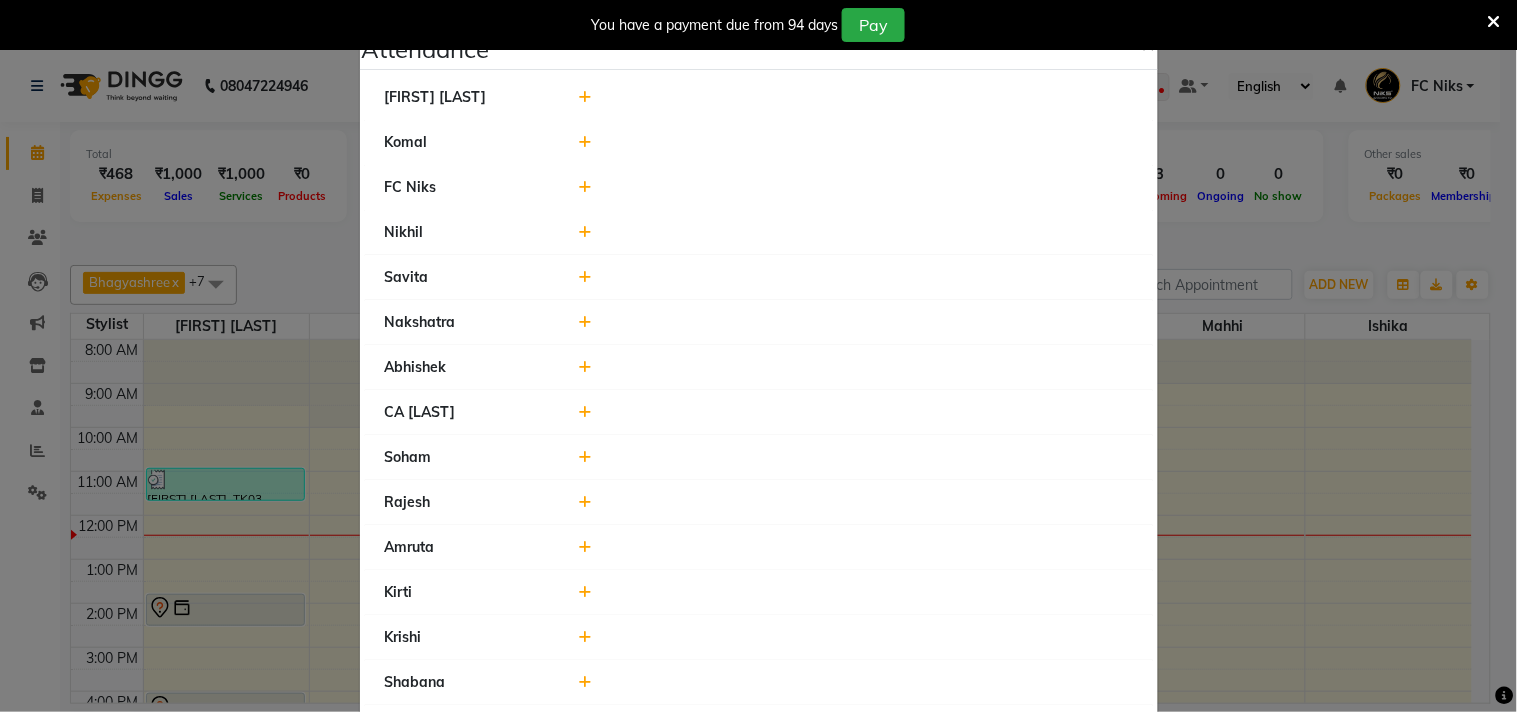 click at bounding box center (1494, 22) 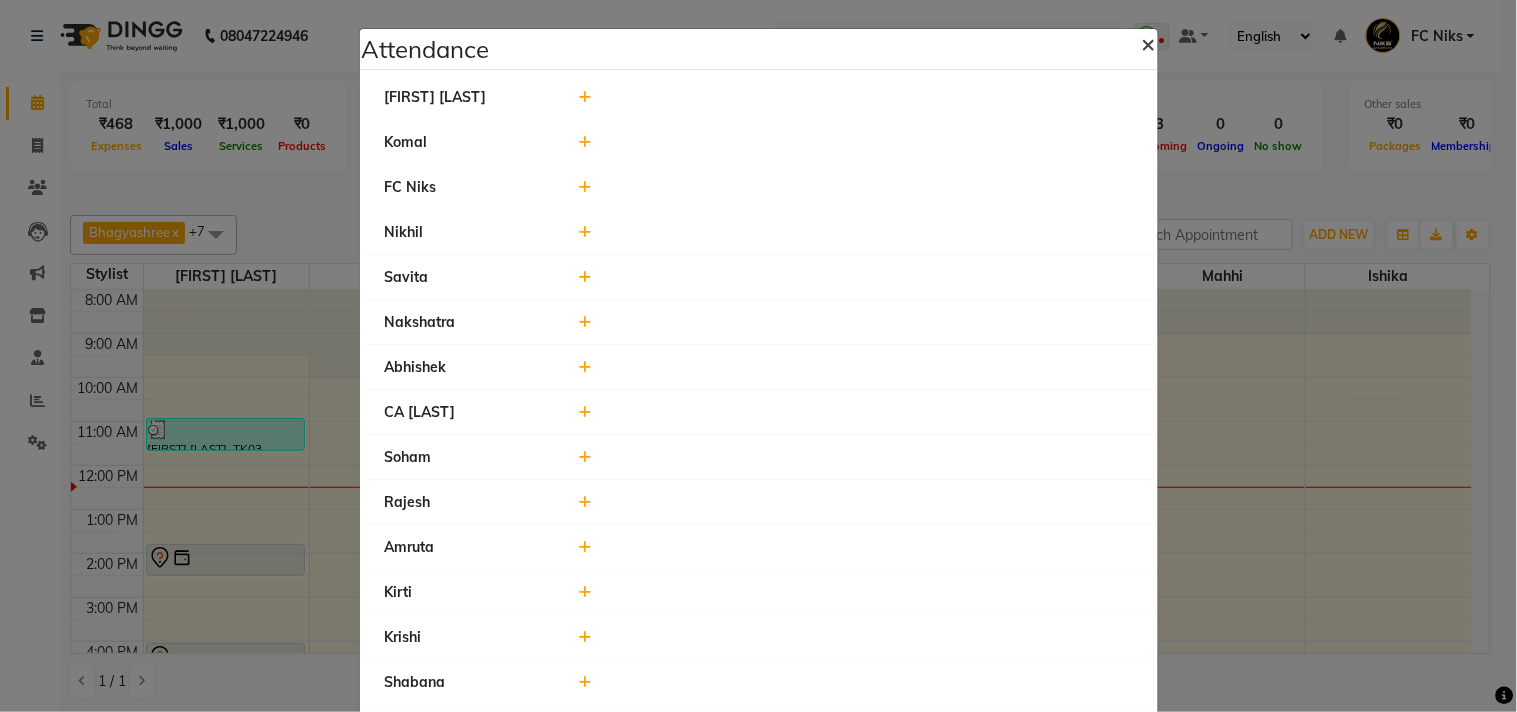 click on "×" 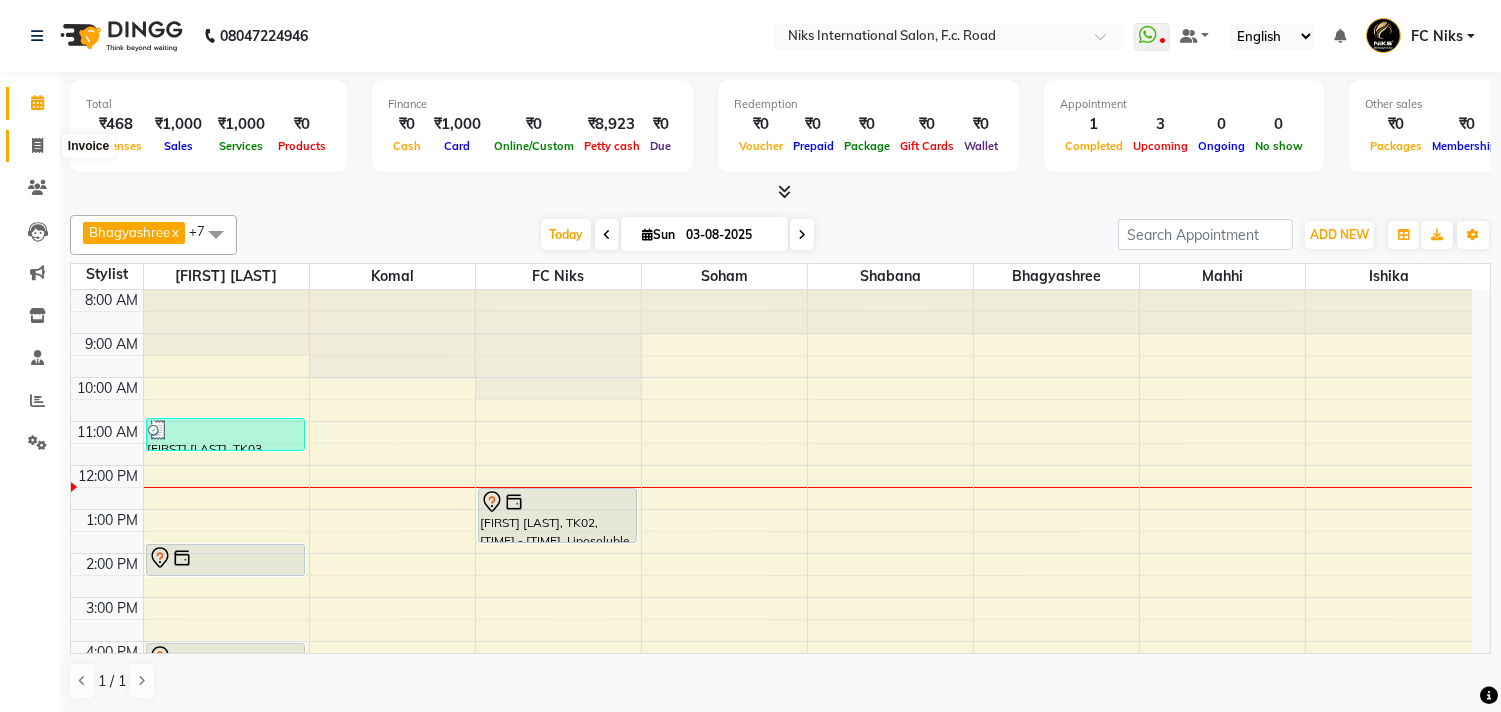 click 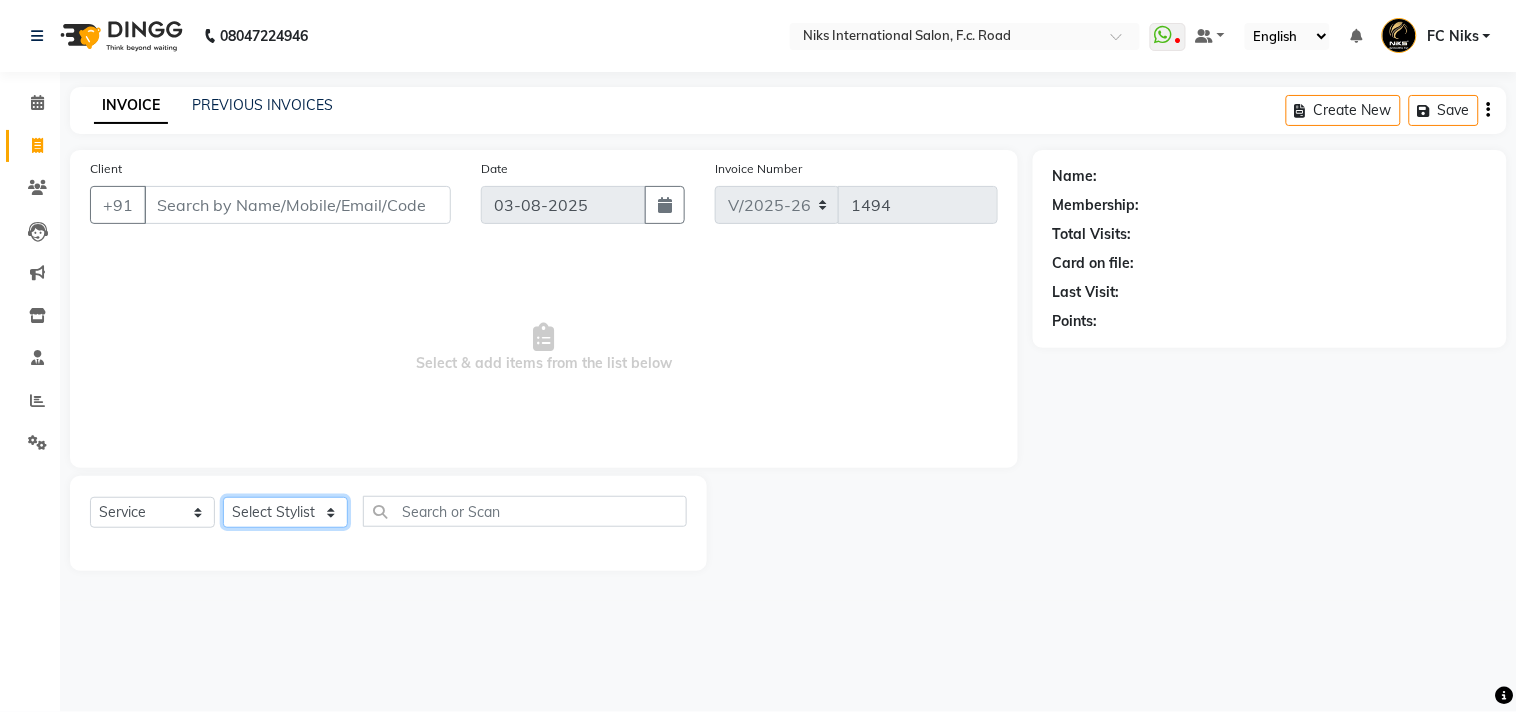 click on "Select Stylist Abhishek Amruta Bhagyashree CA Devkar FC Niks Ishika Kirti Komal Krishi Mahhi Nakshatra Nikhil Rajesh Savita Shabana Shrikant Gaikwad Soham" 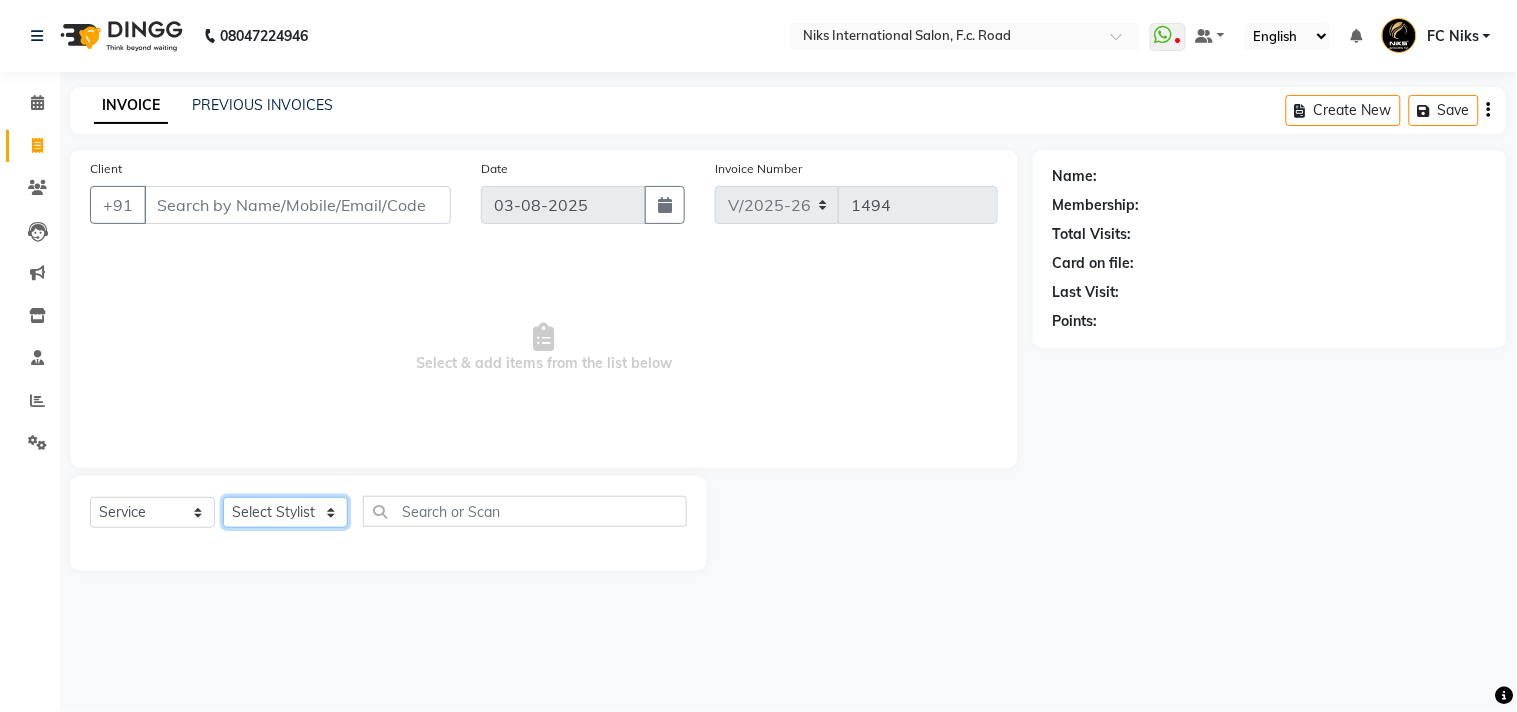 select on "19394" 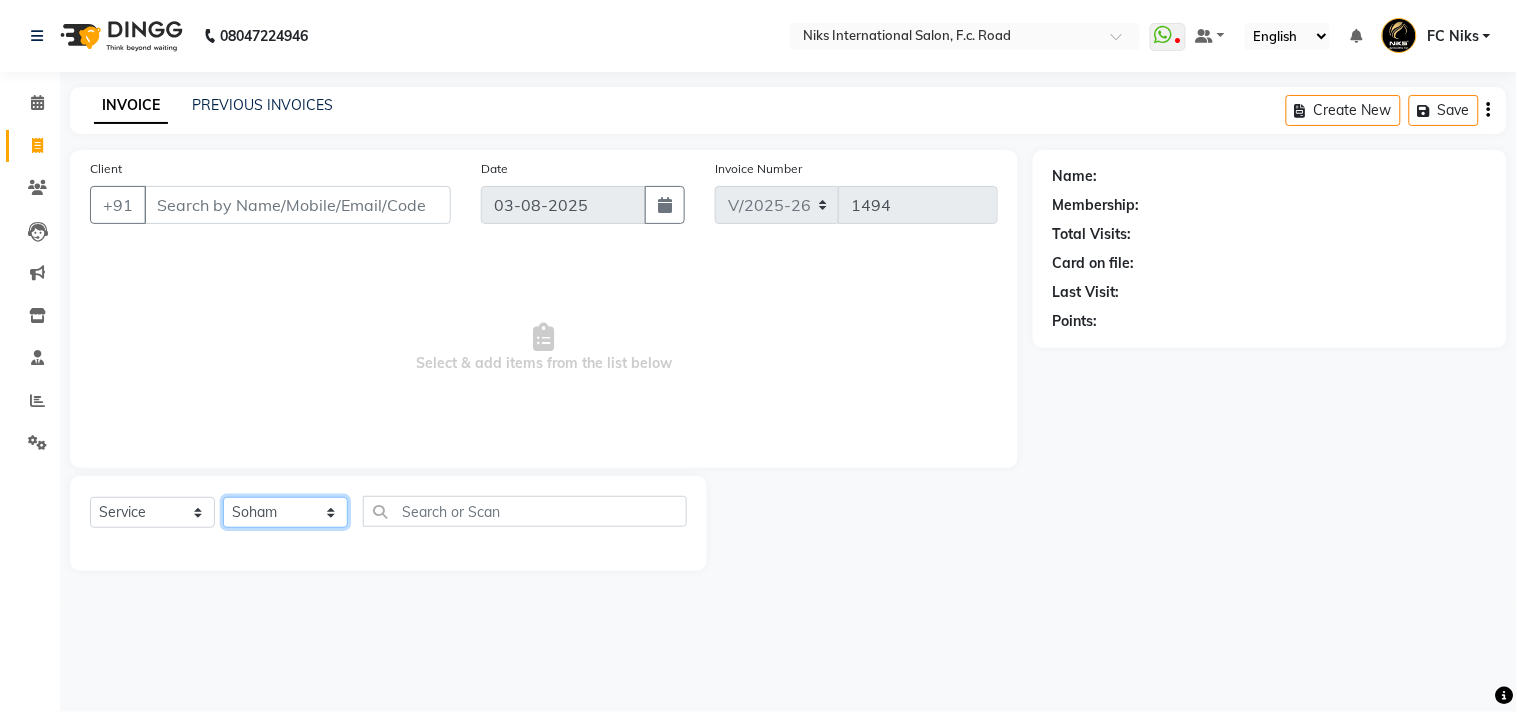 click on "Select Stylist Abhishek Amruta Bhagyashree CA Devkar FC Niks Ishika Kirti Komal Krishi Mahhi Nakshatra Nikhil Rajesh Savita Shabana Shrikant Gaikwad Soham" 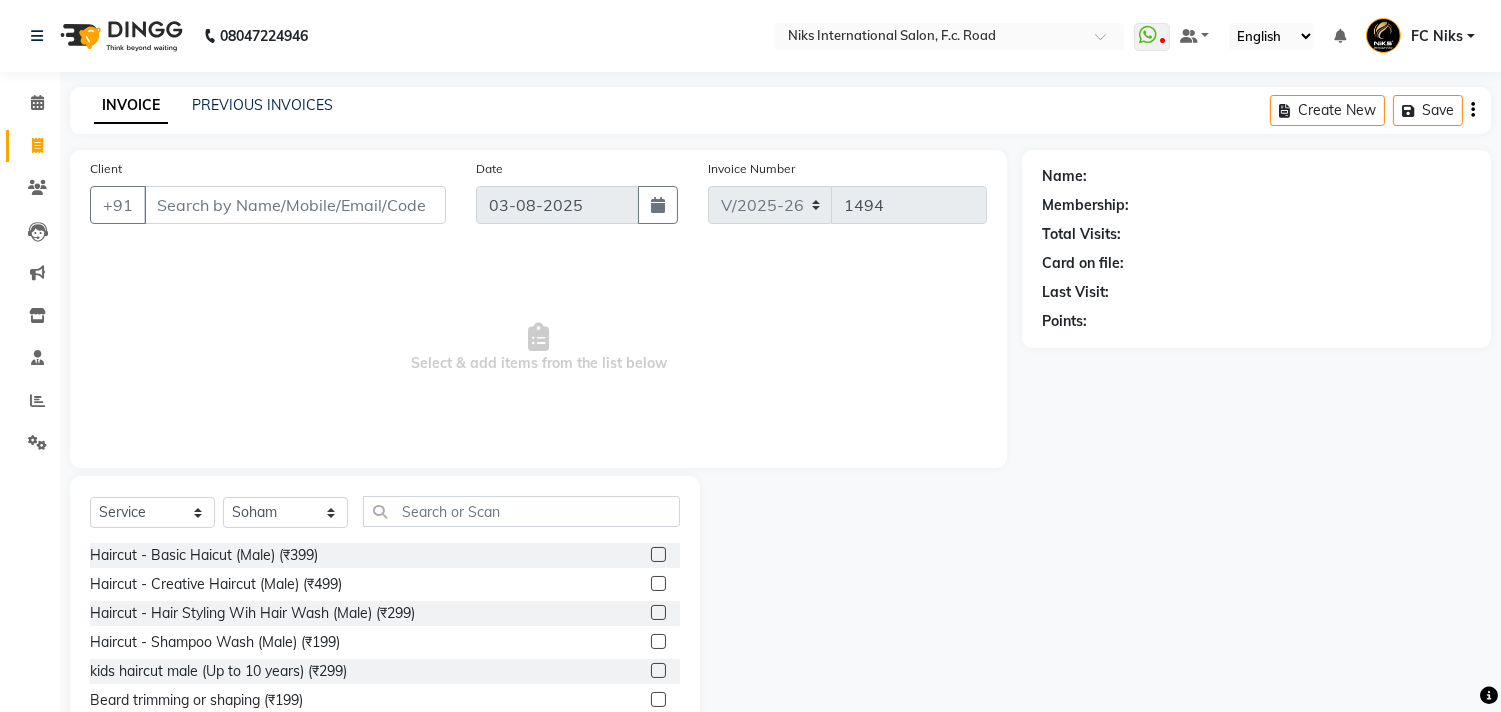 click on "INVOICE PREVIOUS INVOICES Create New   Save" 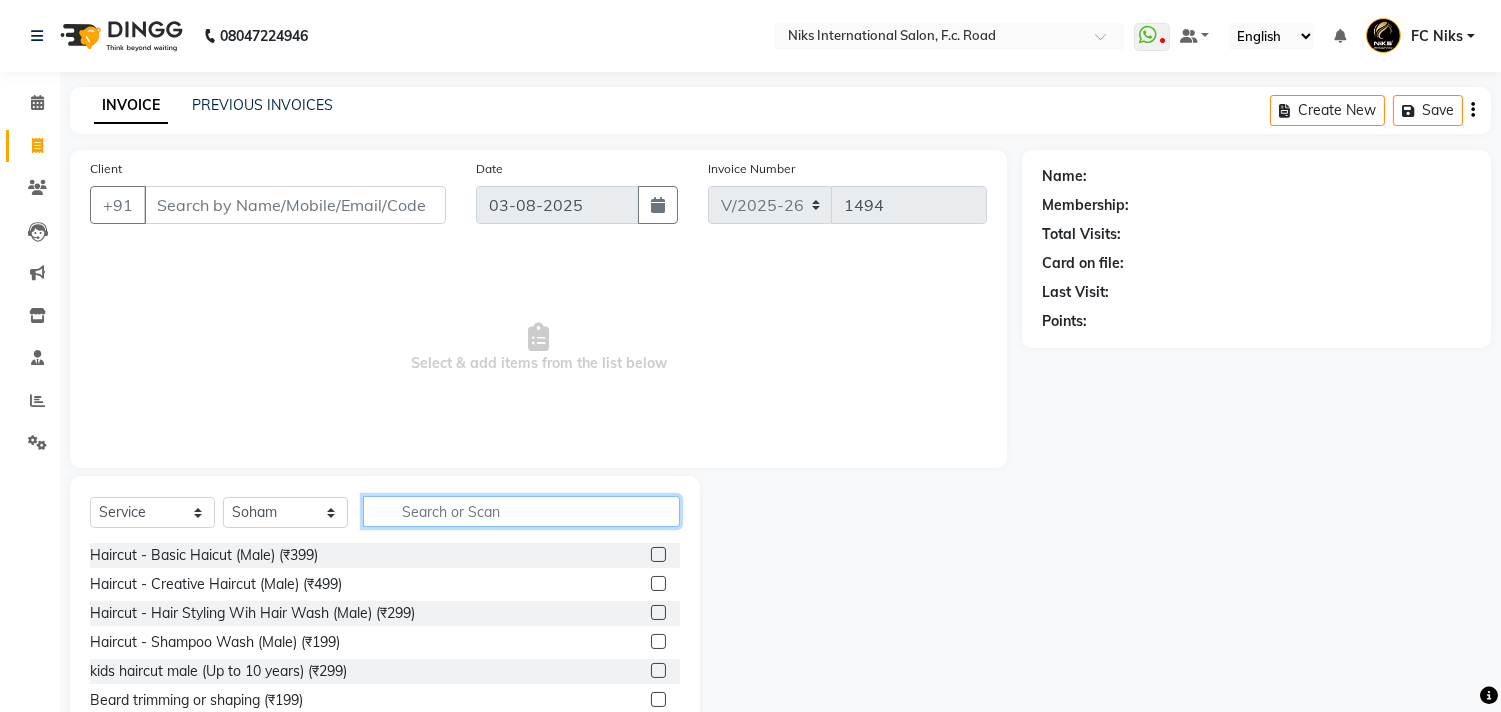 click 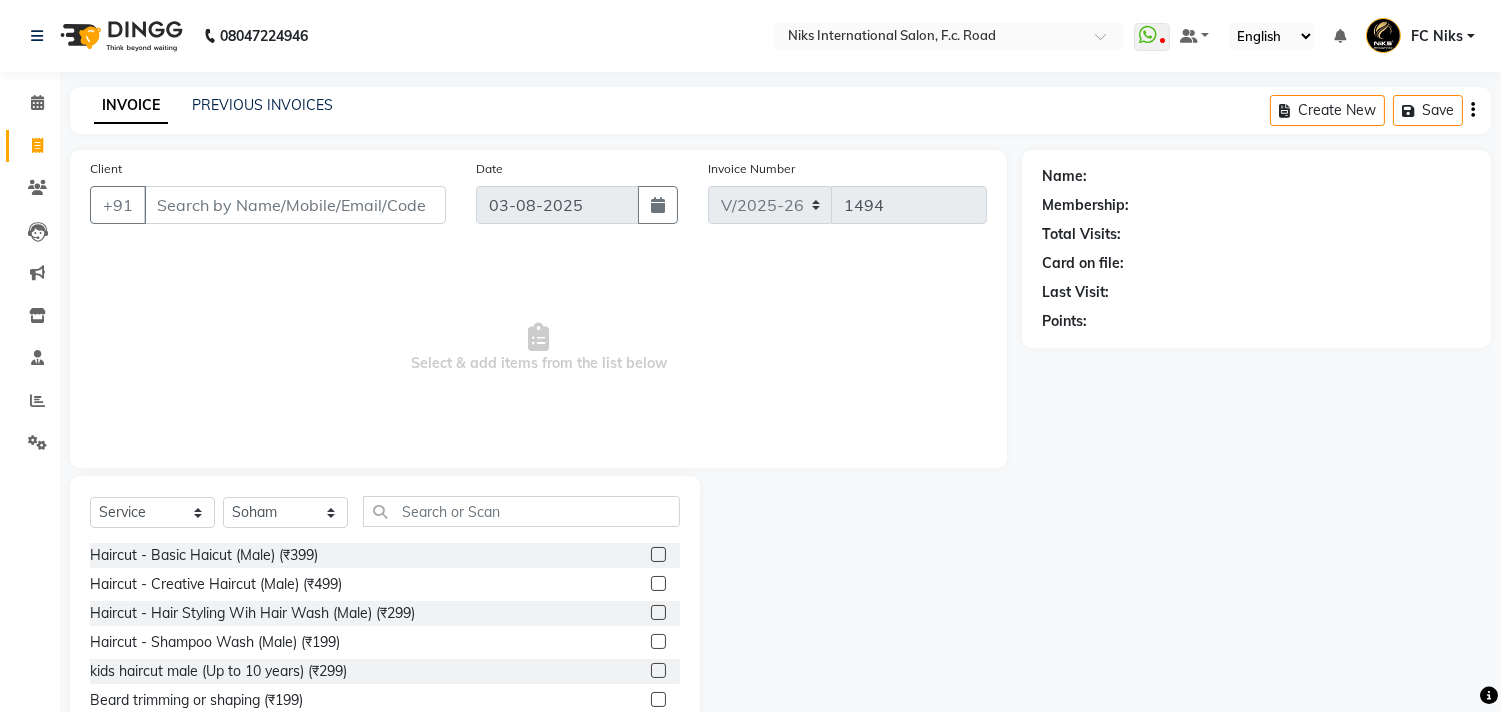 click on "Haircut - Basic Haicut (Male) (₹399)" 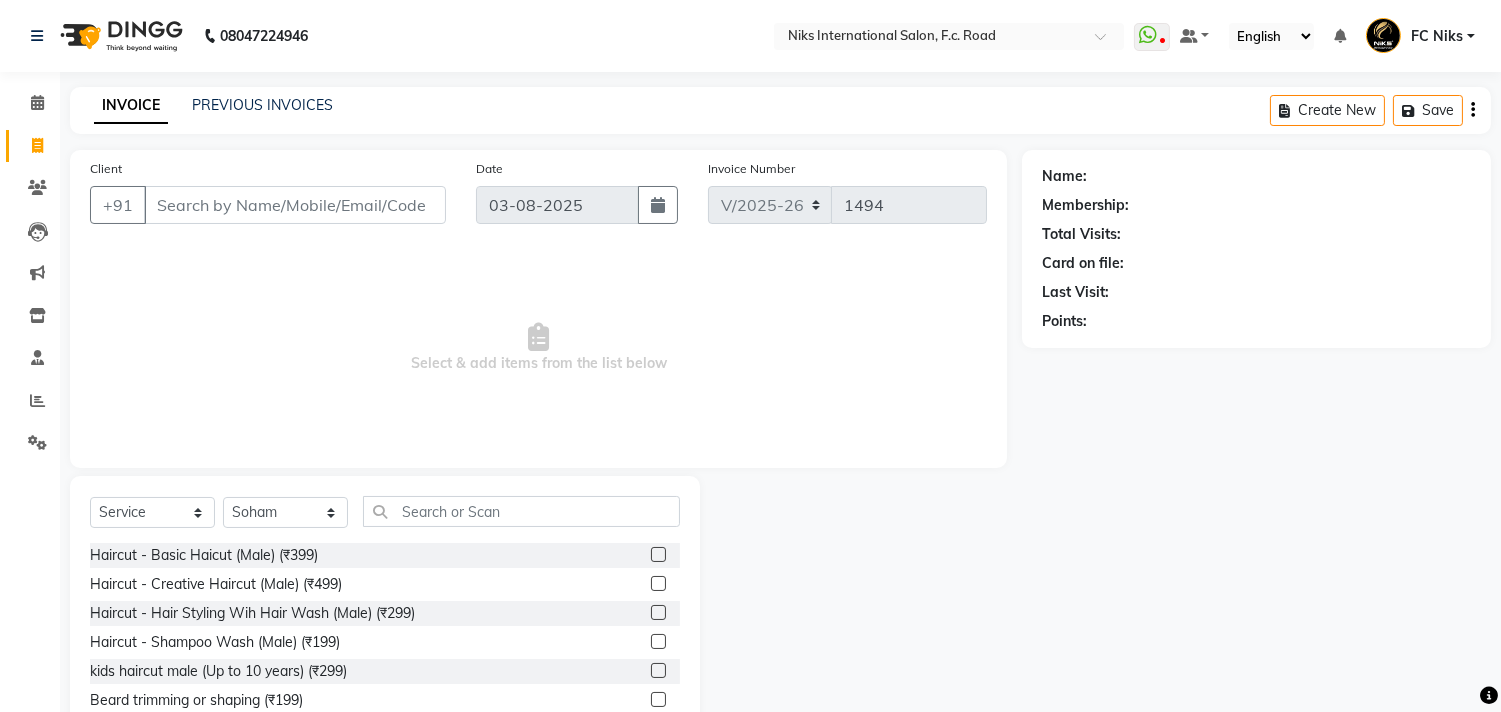 click 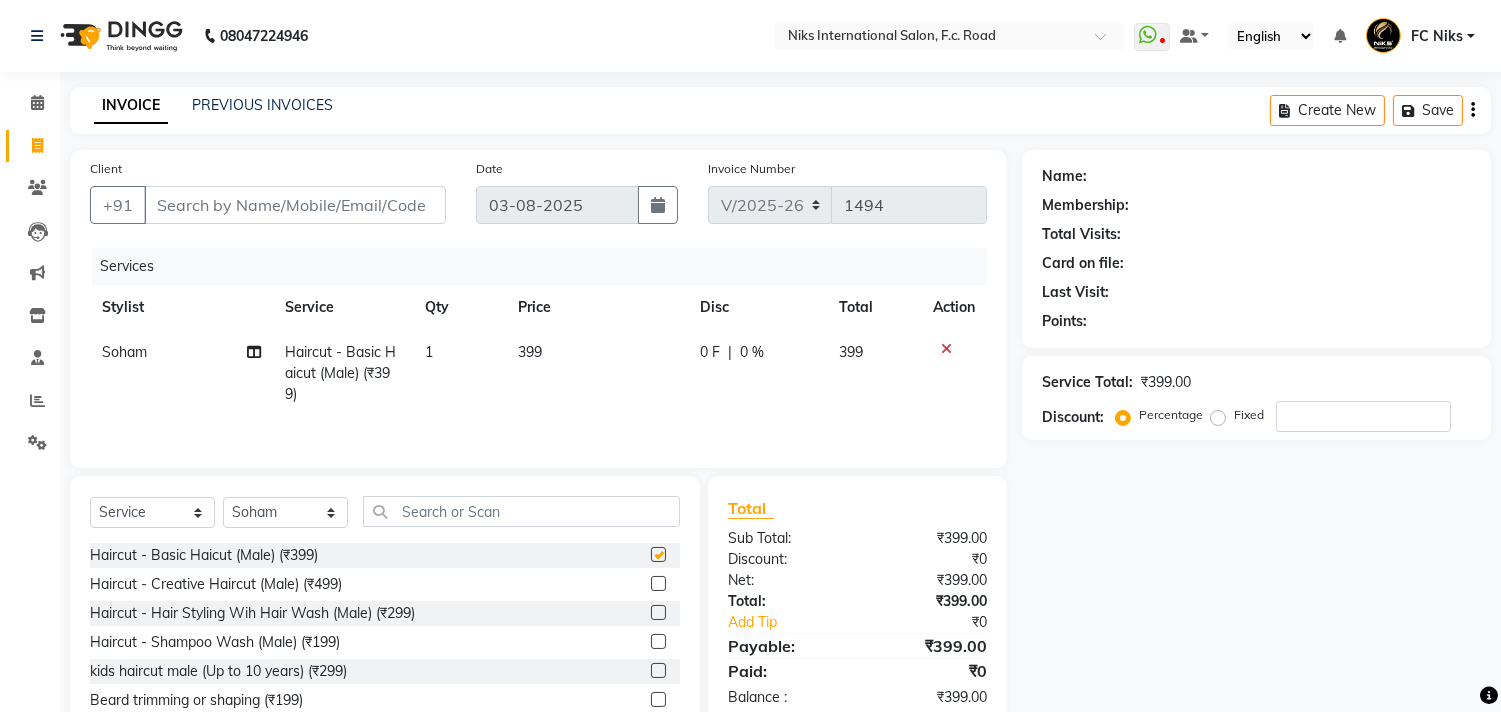 checkbox on "false" 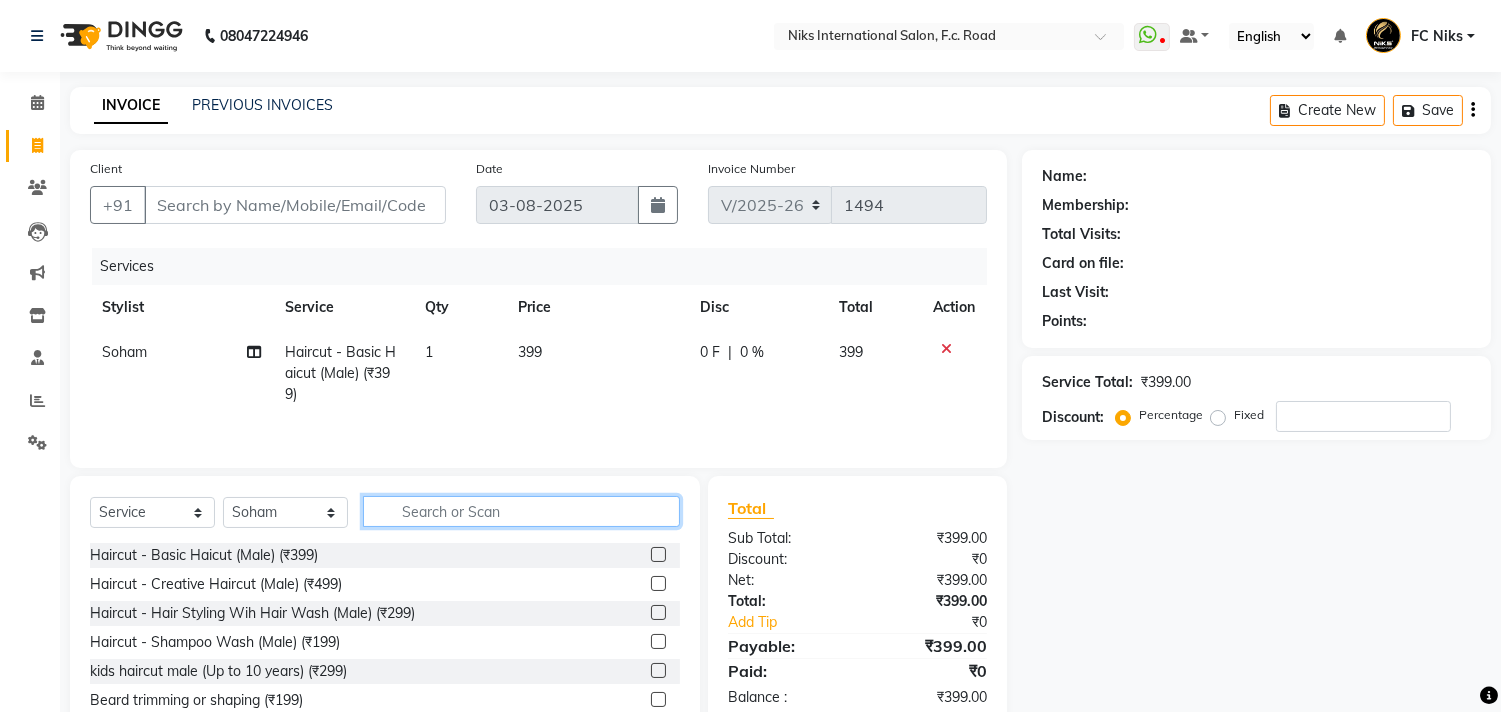 click 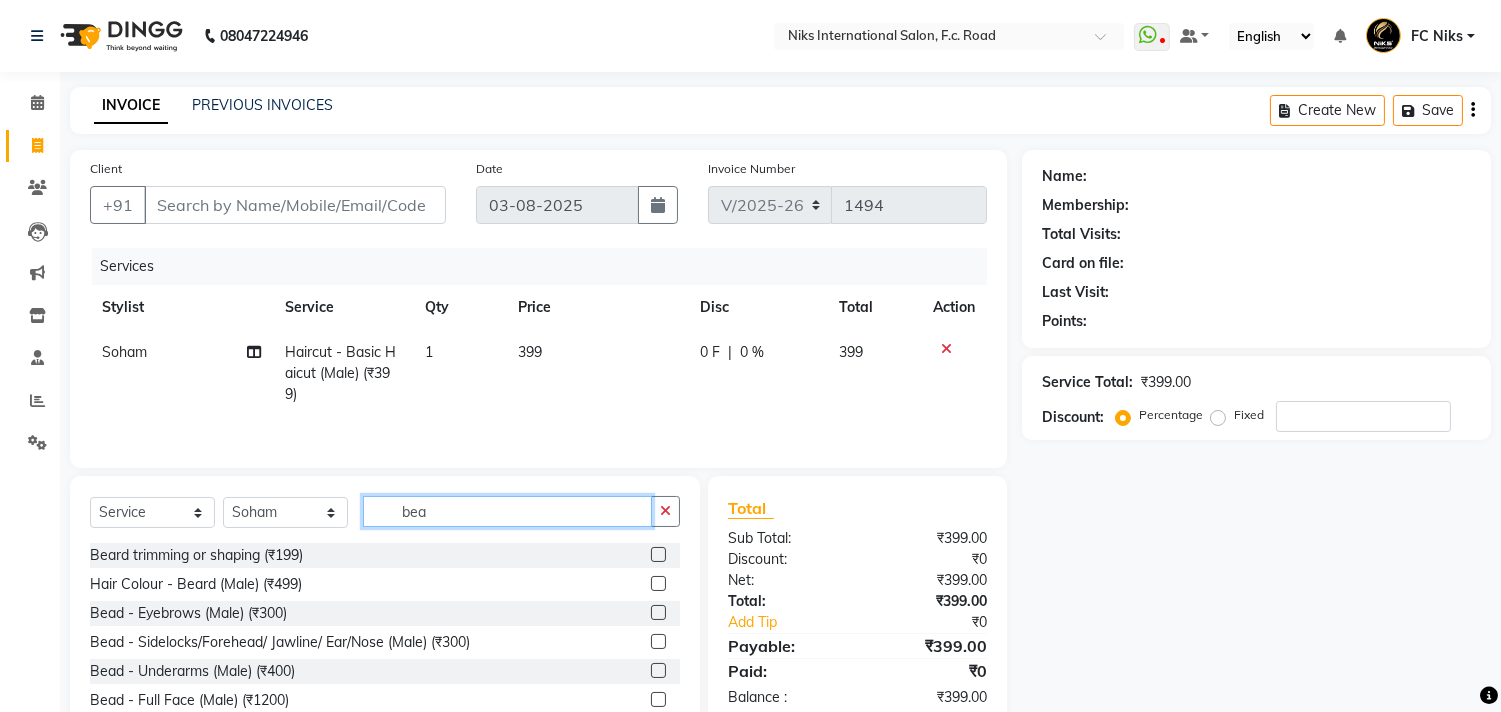 type on "bea" 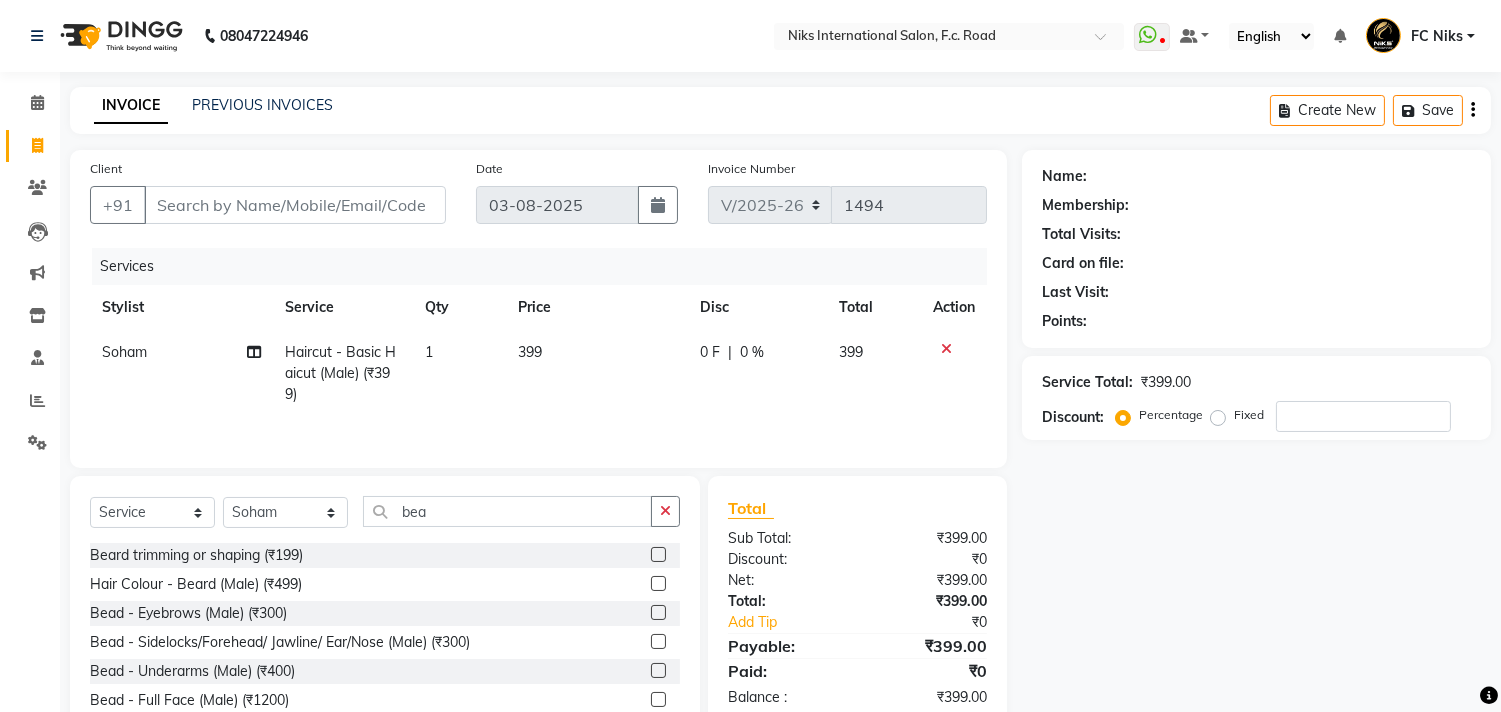 click 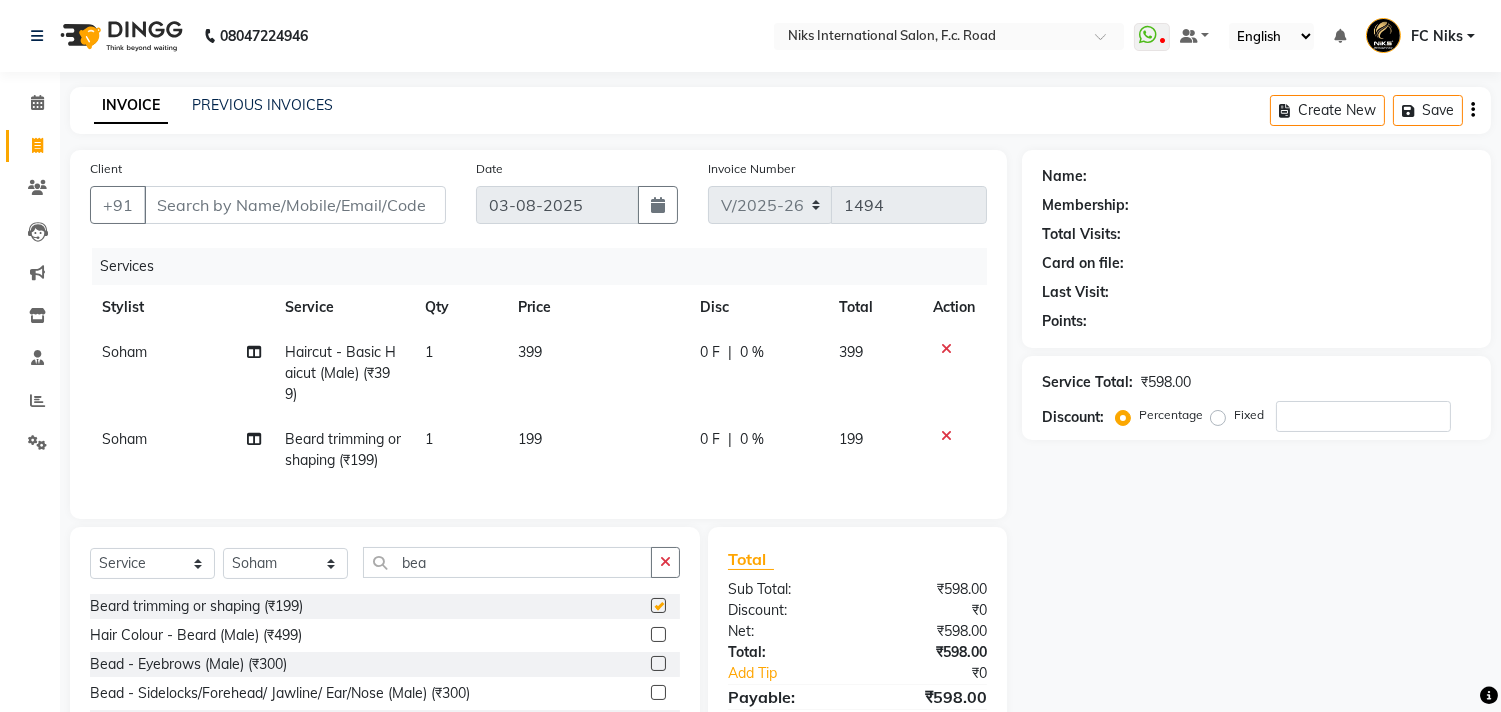 checkbox on "false" 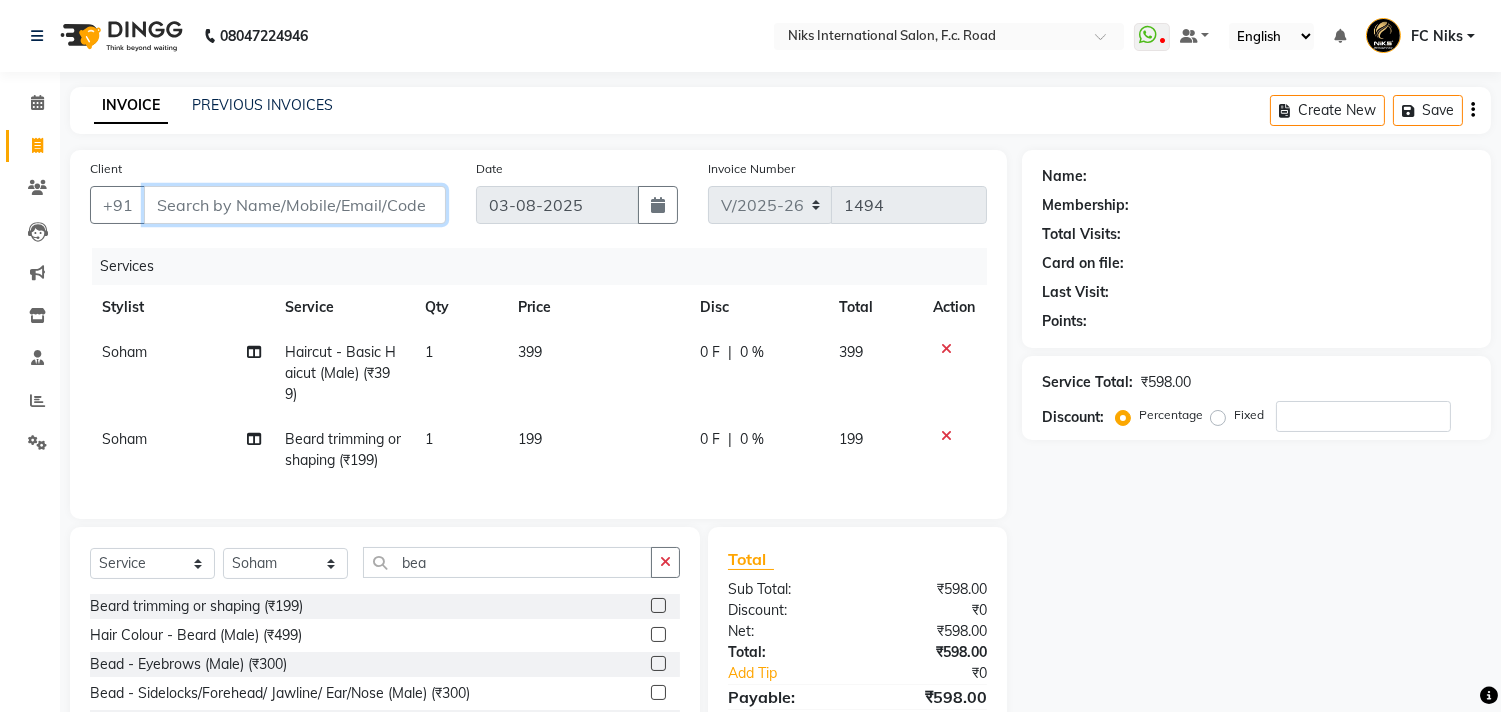 click on "Client" at bounding box center (295, 205) 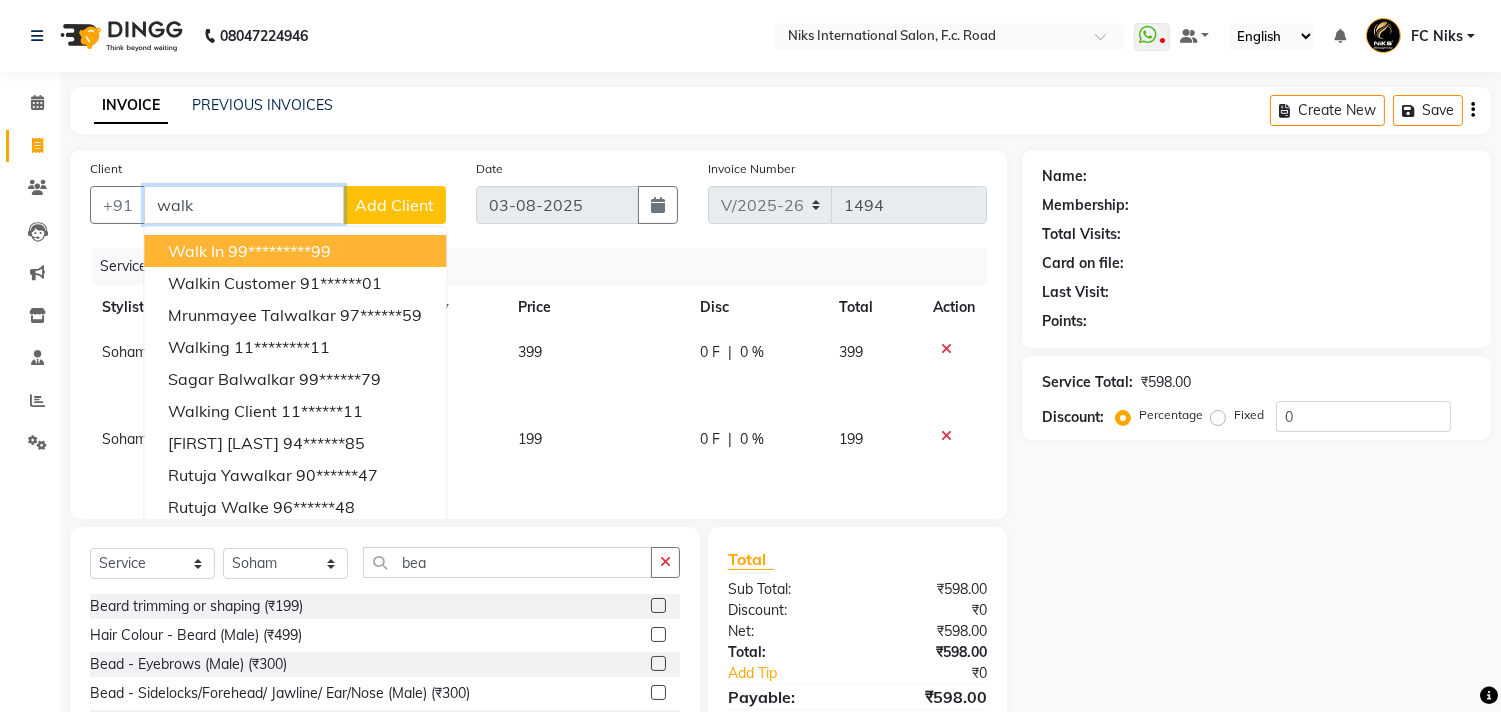 click on "99*********99" at bounding box center (279, 251) 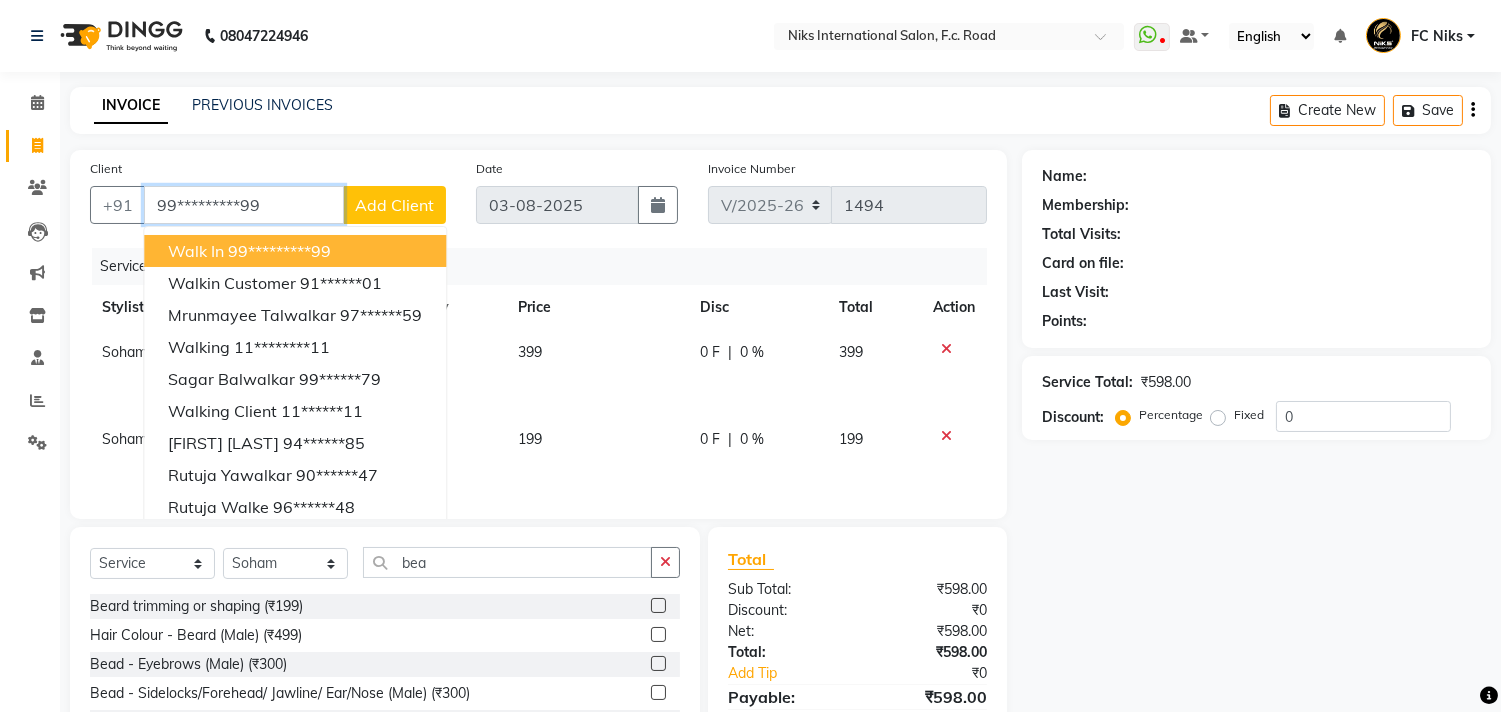 type on "99*********99" 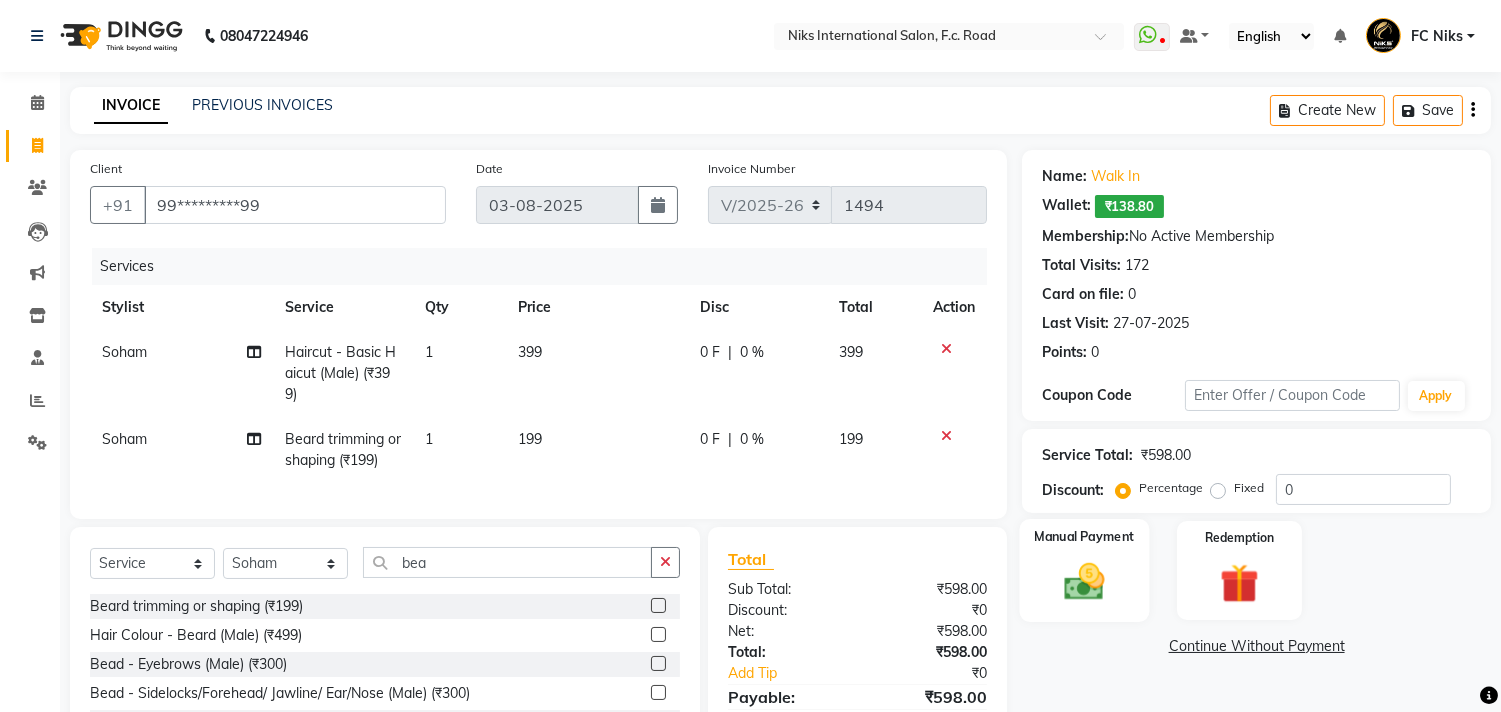 click 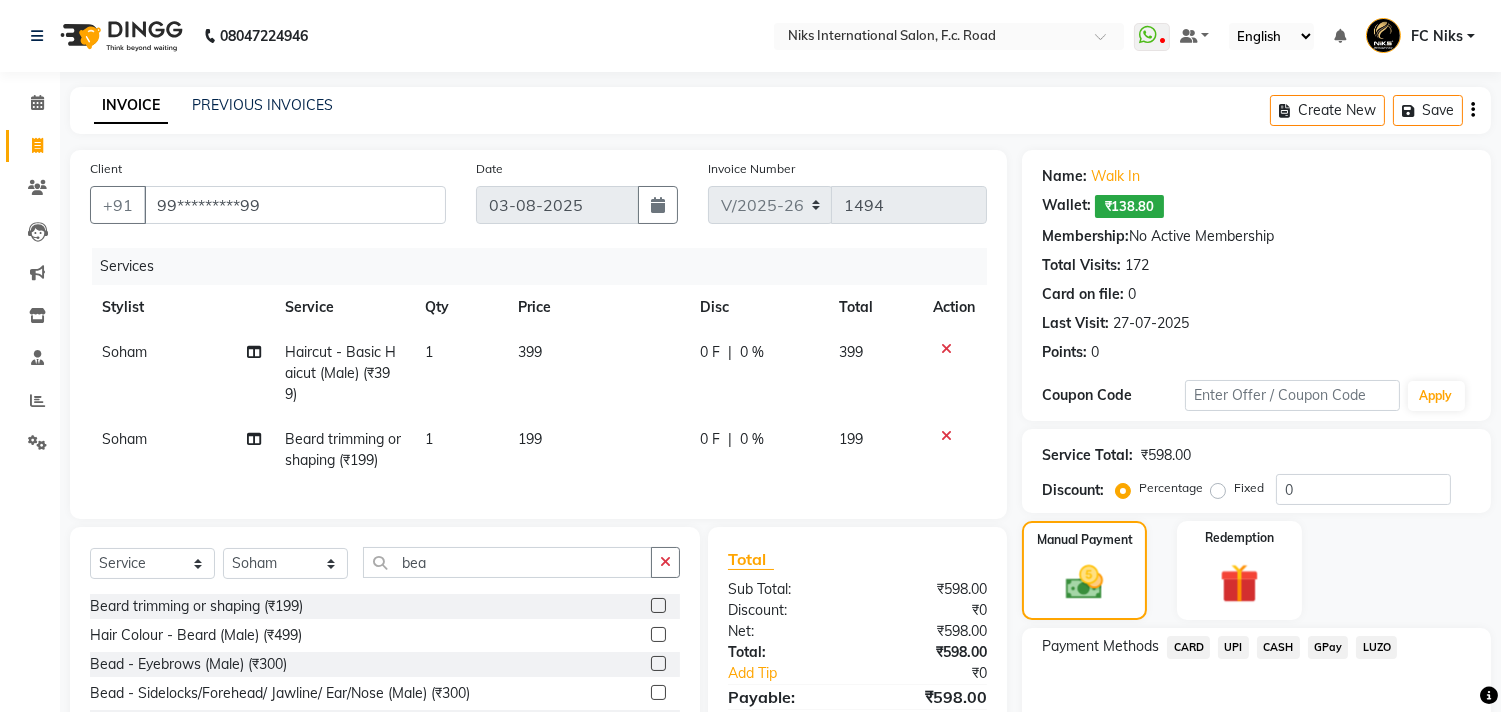 click on "CARD" 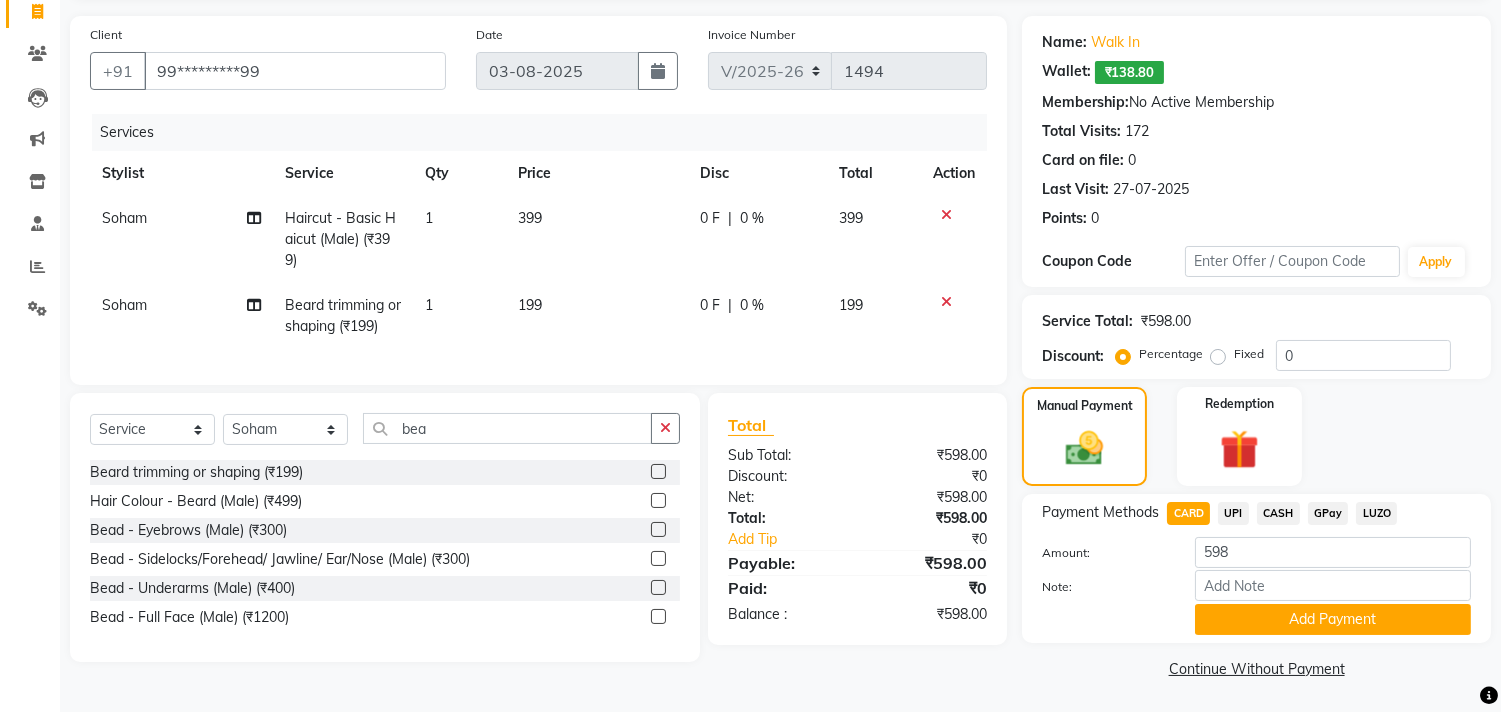 scroll, scrollTop: 135, scrollLeft: 0, axis: vertical 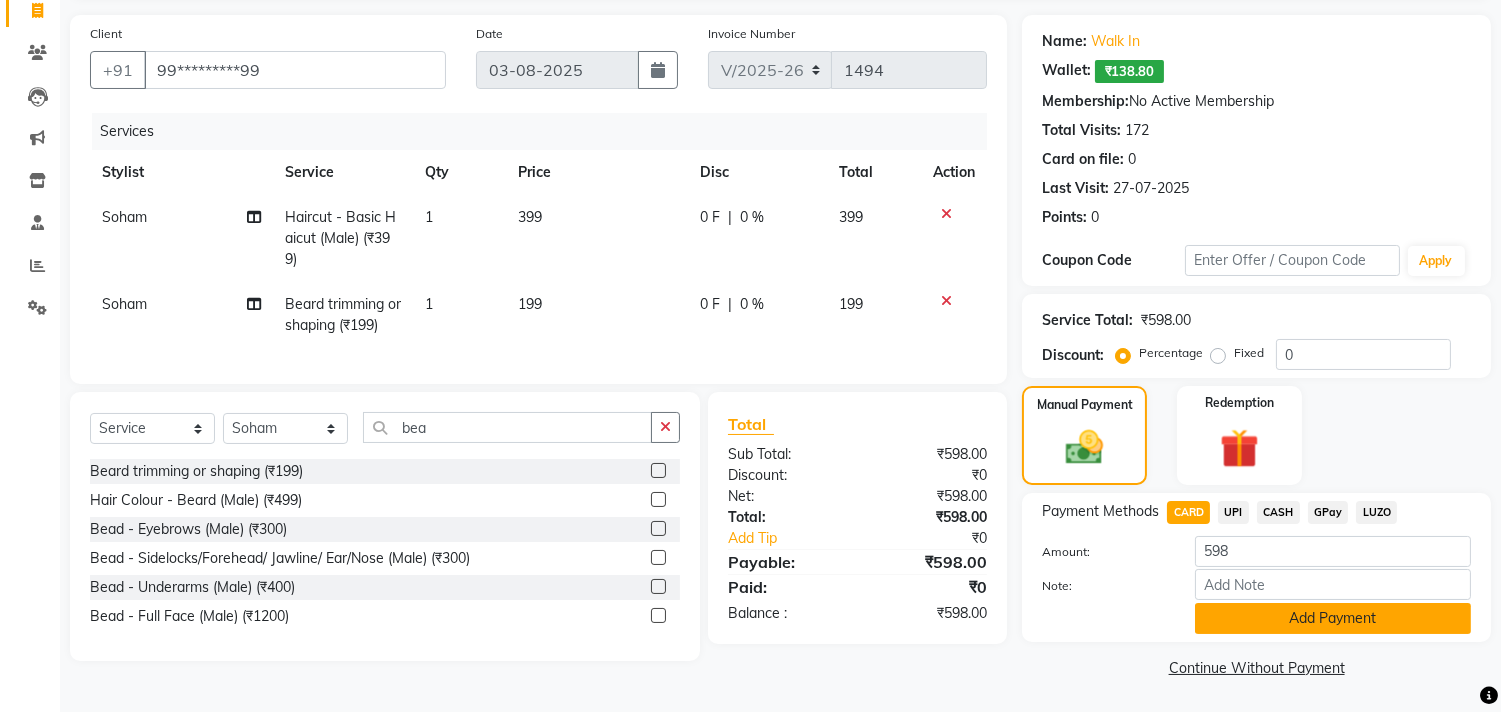 click on "Add Payment" 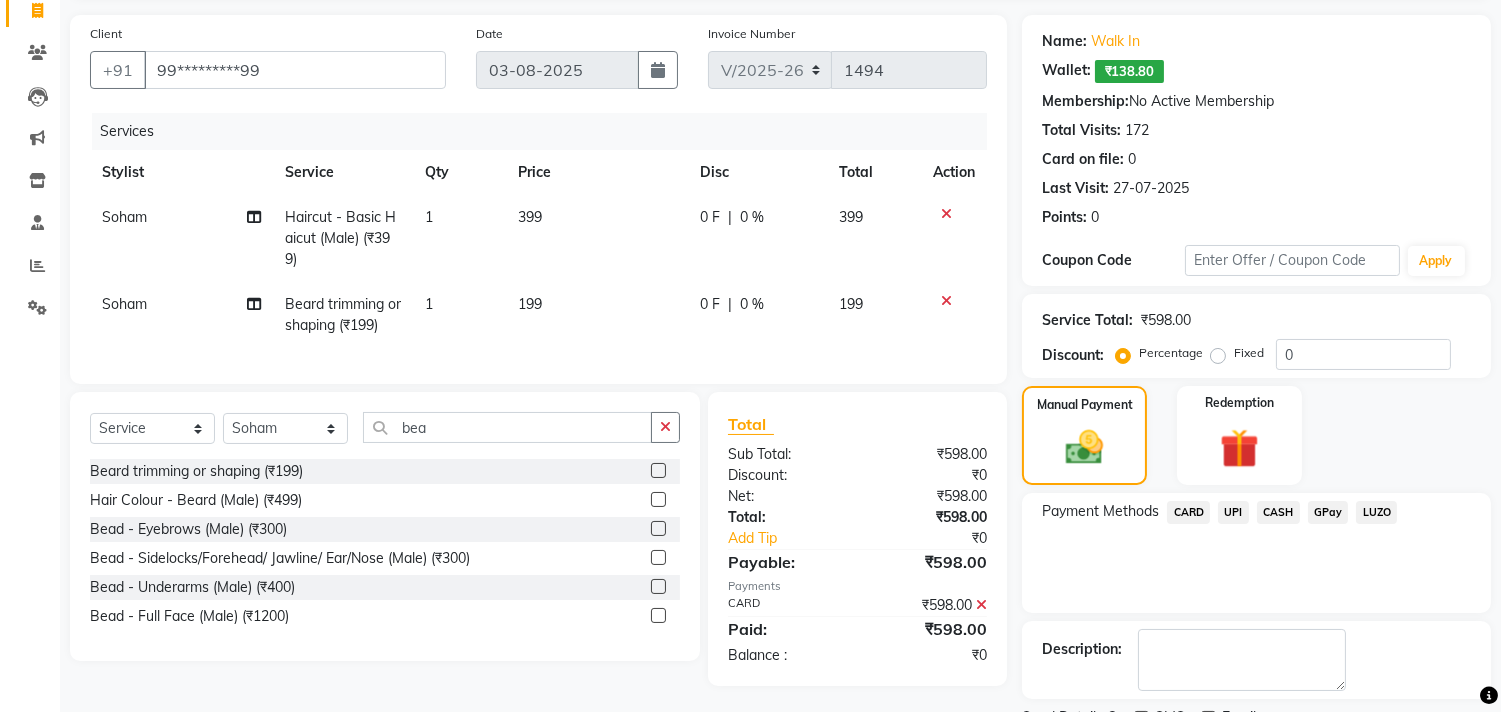 scroll, scrollTop: 218, scrollLeft: 0, axis: vertical 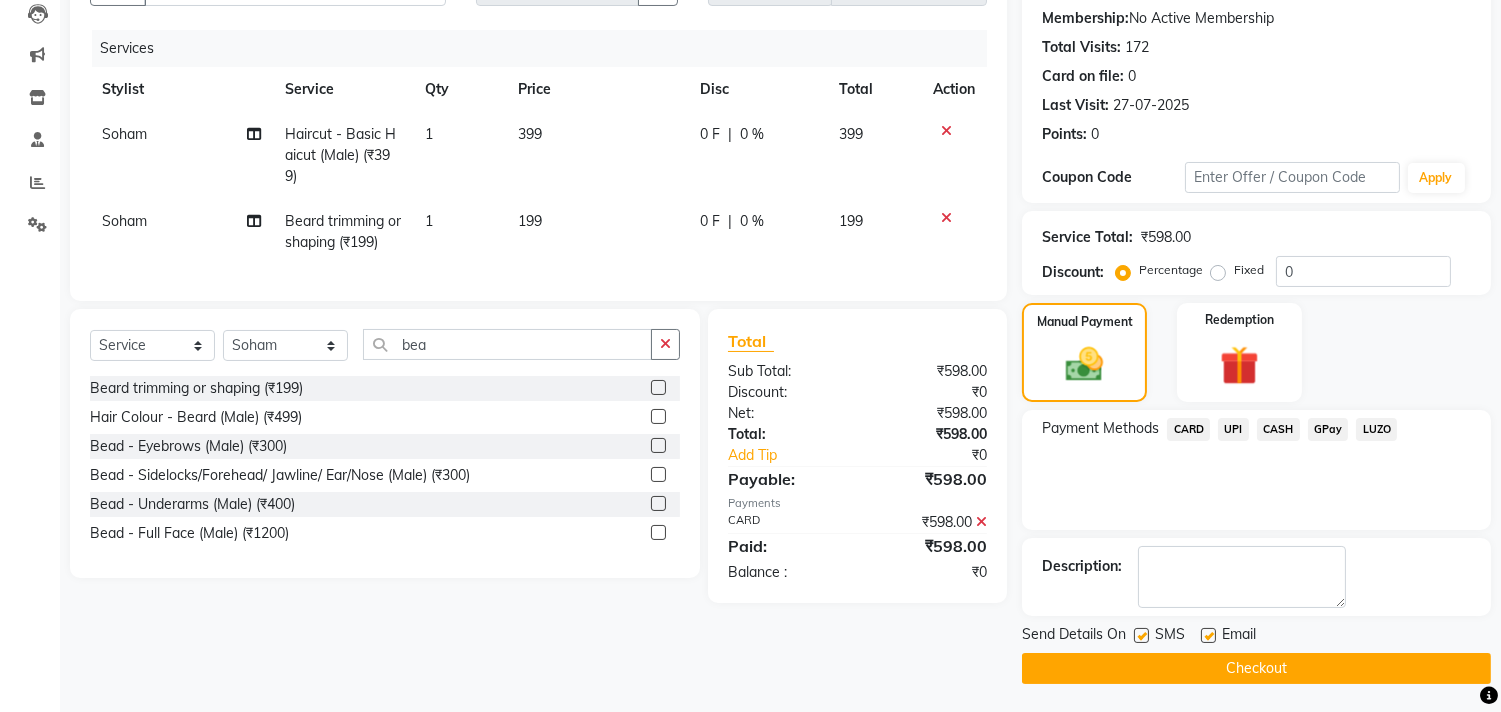 click on "Checkout" 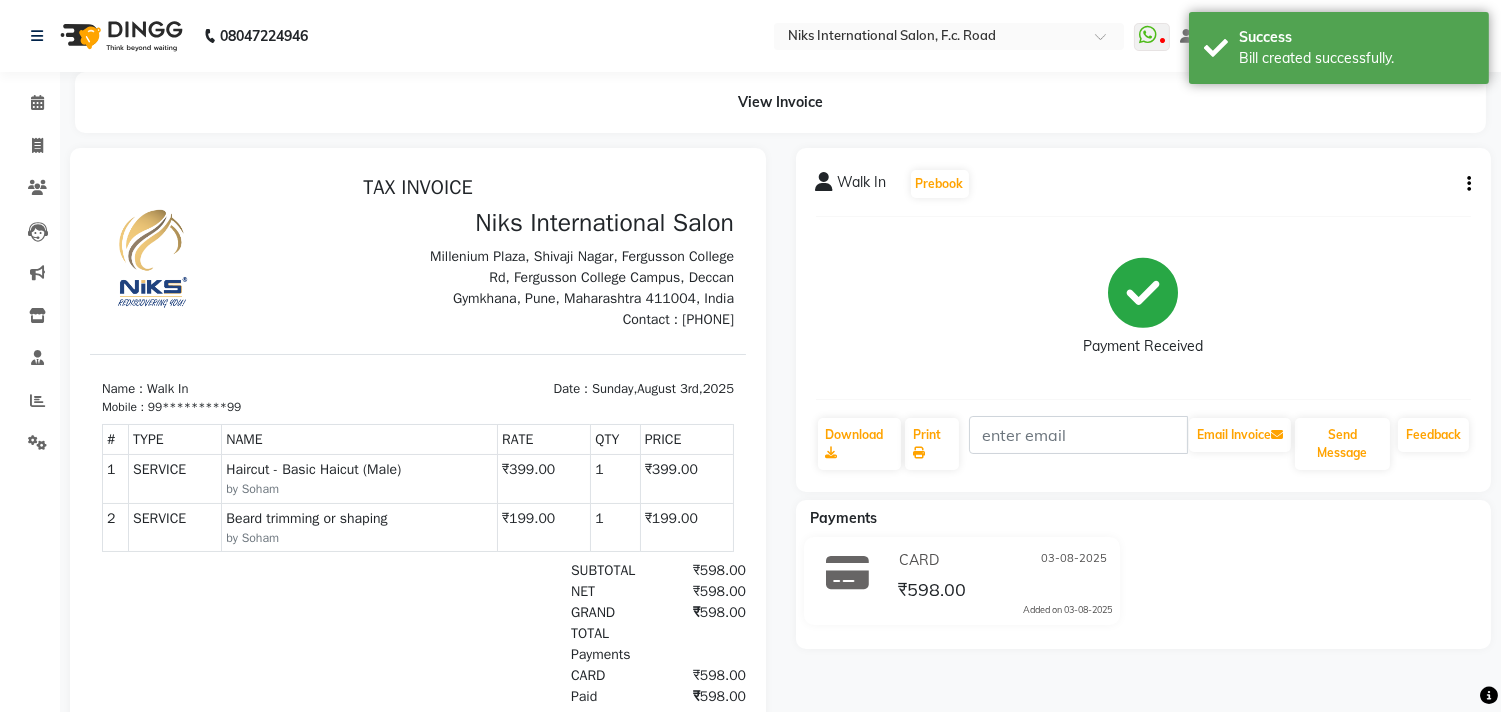 scroll, scrollTop: 0, scrollLeft: 0, axis: both 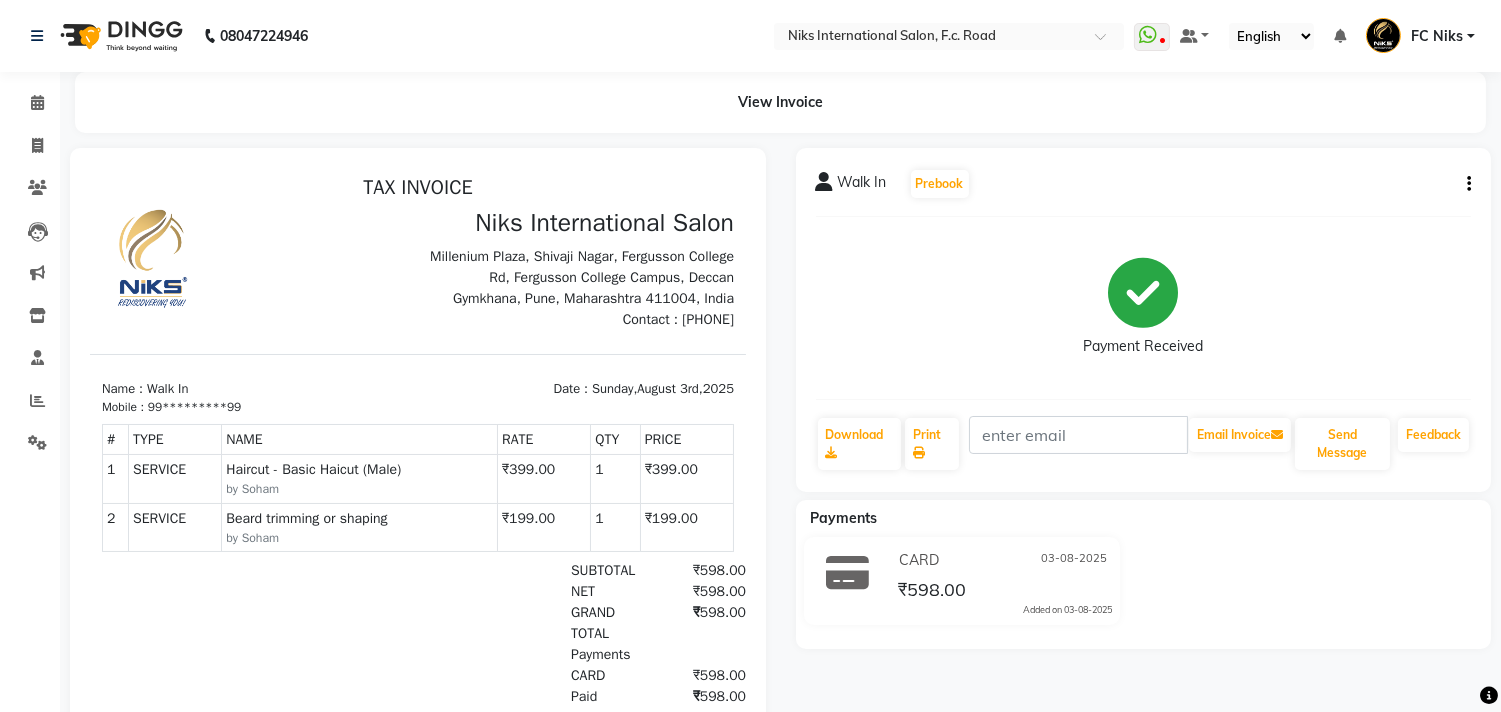 click on "Clients" 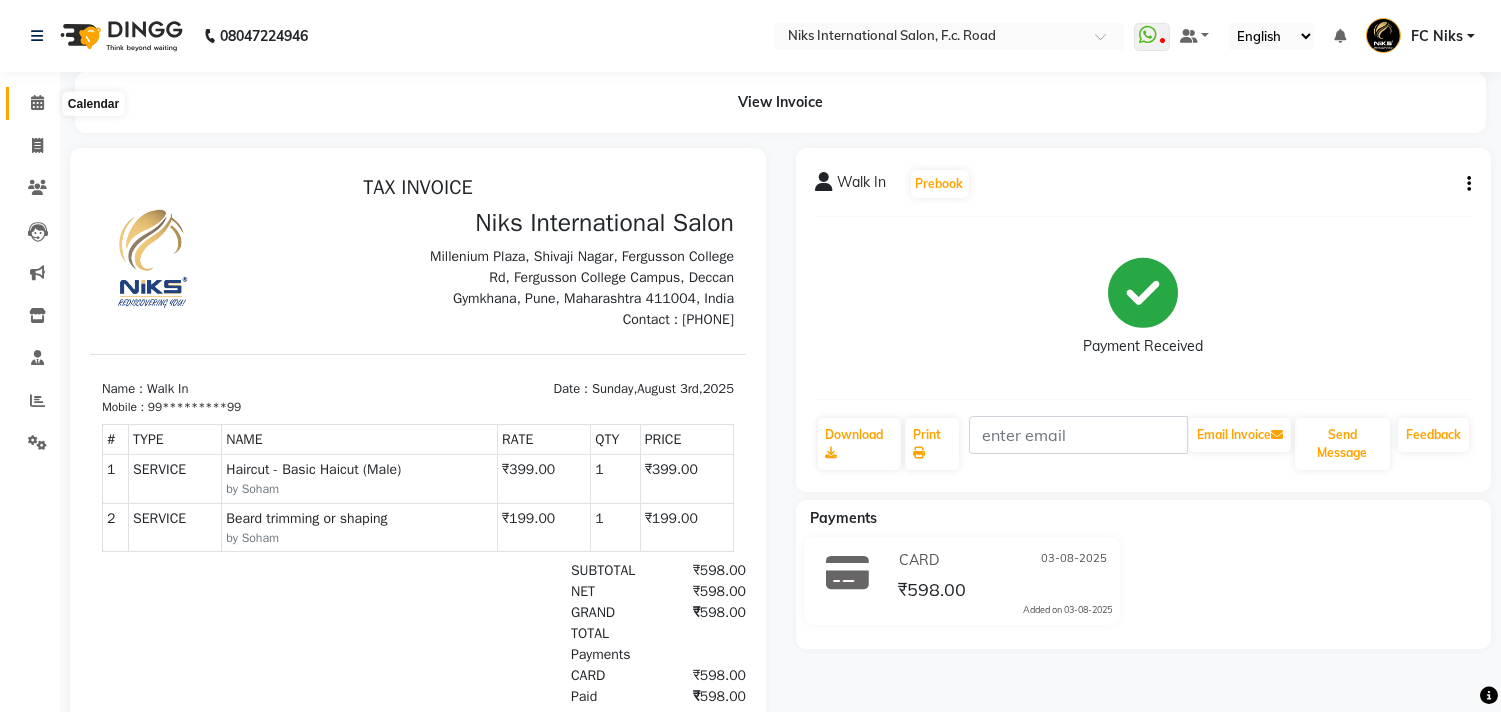 click 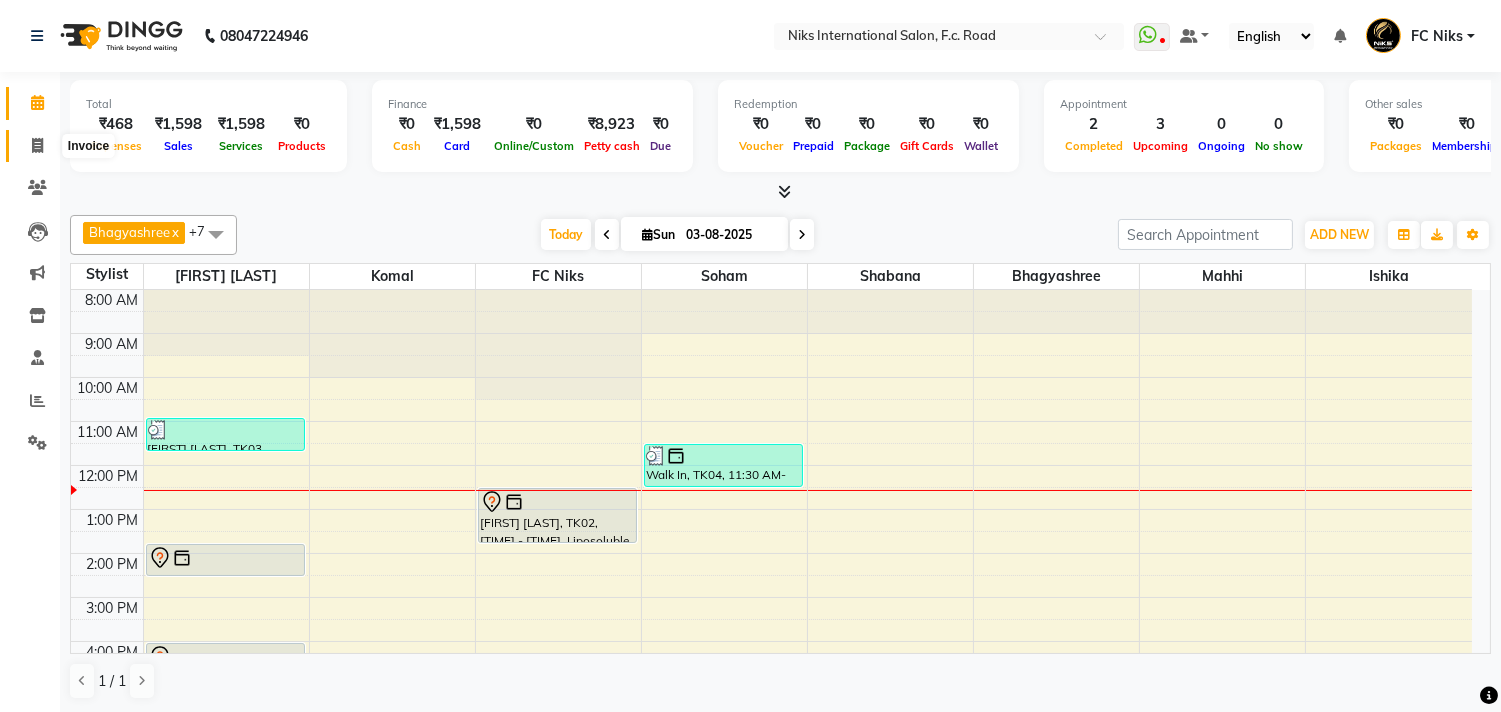 click 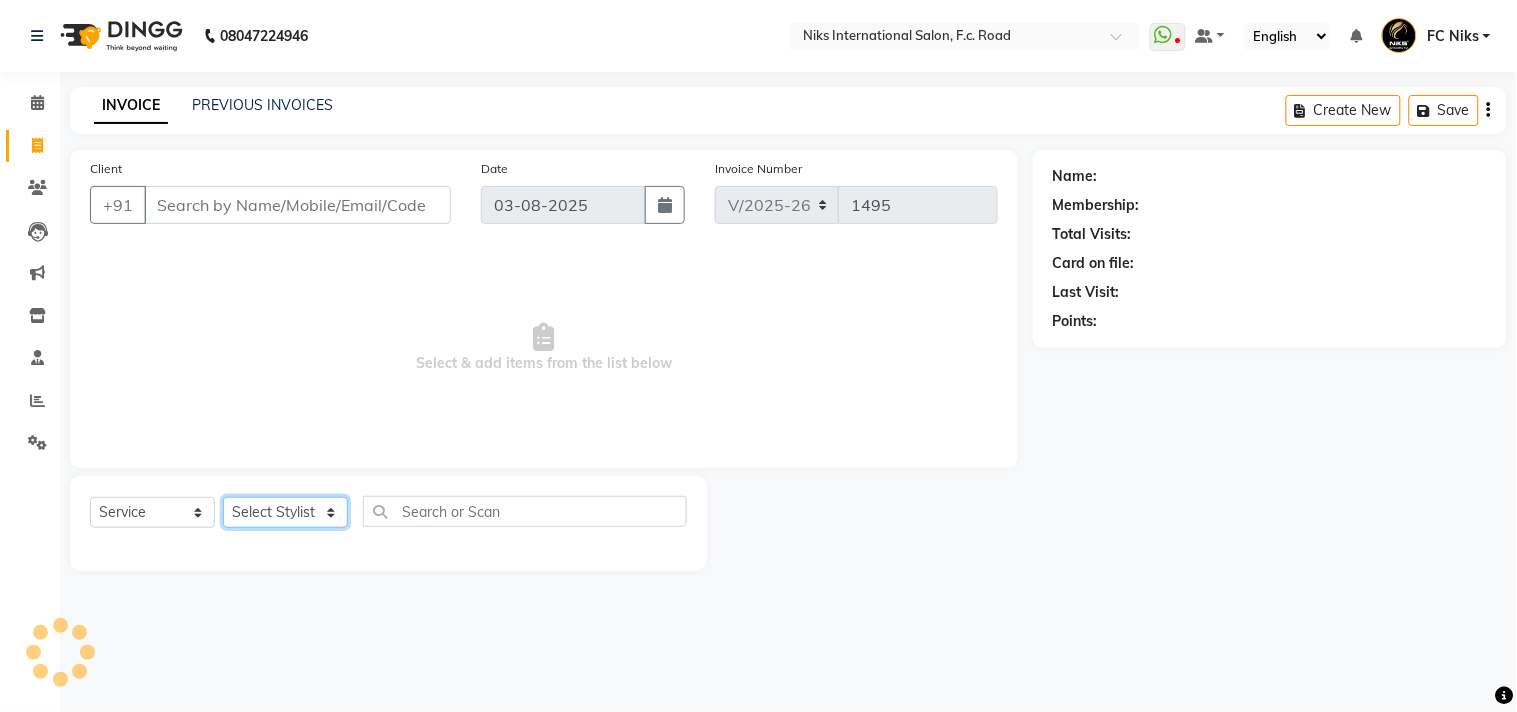 click on "Select Stylist" 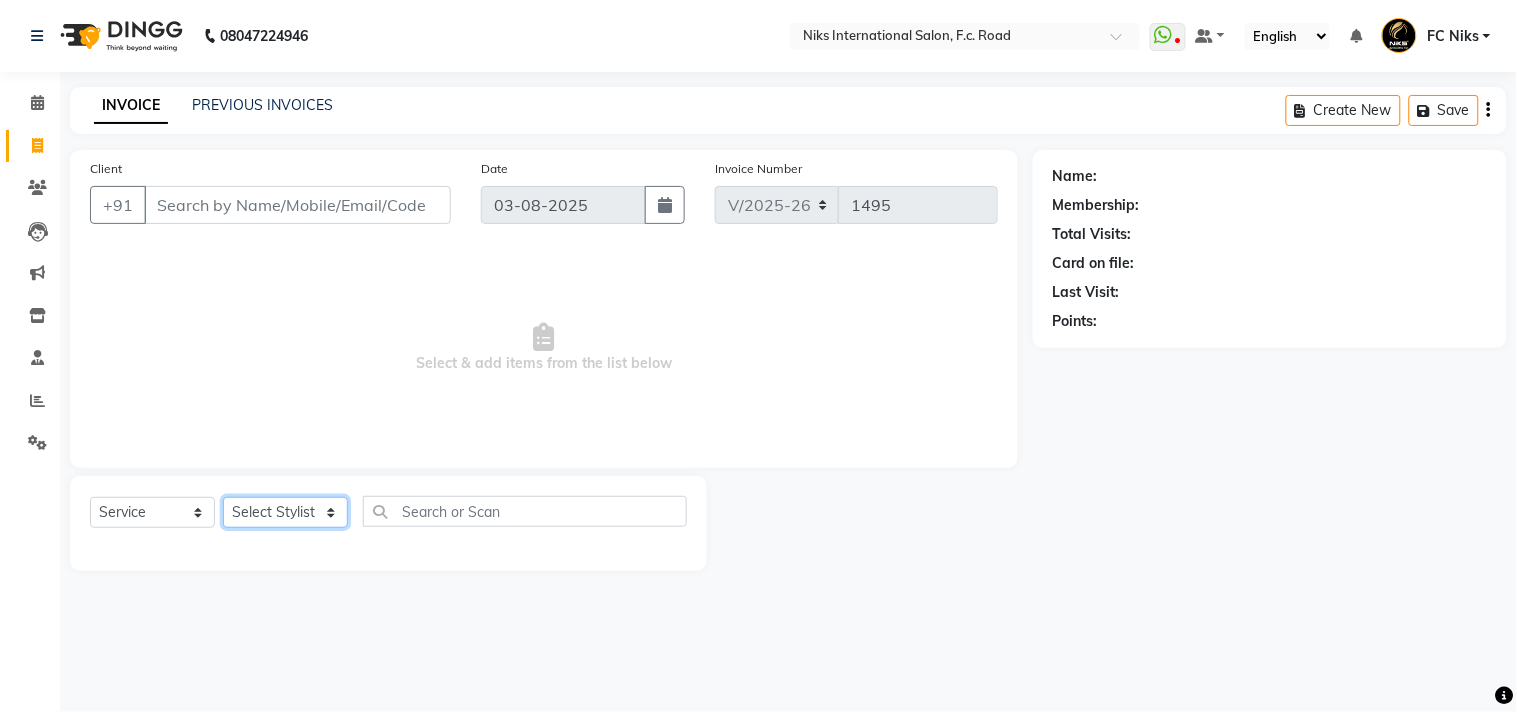 select on "82852" 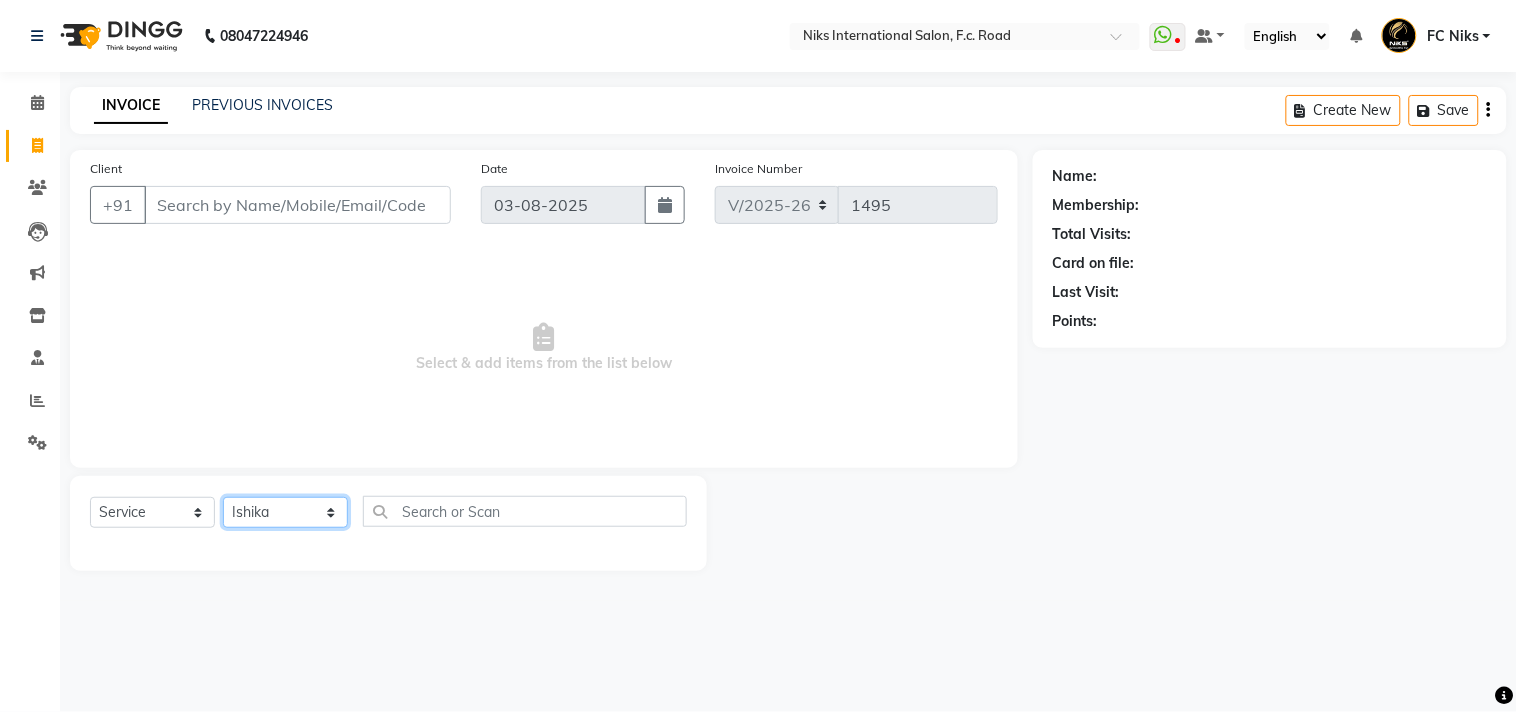 click on "Select Stylist Abhishek Amruta Bhagyashree CA Devkar FC Niks Ishika Kirti Komal Krishi Mahhi Nakshatra Nikhil Rajesh Savita Shabana Shrikant Gaikwad Soham" 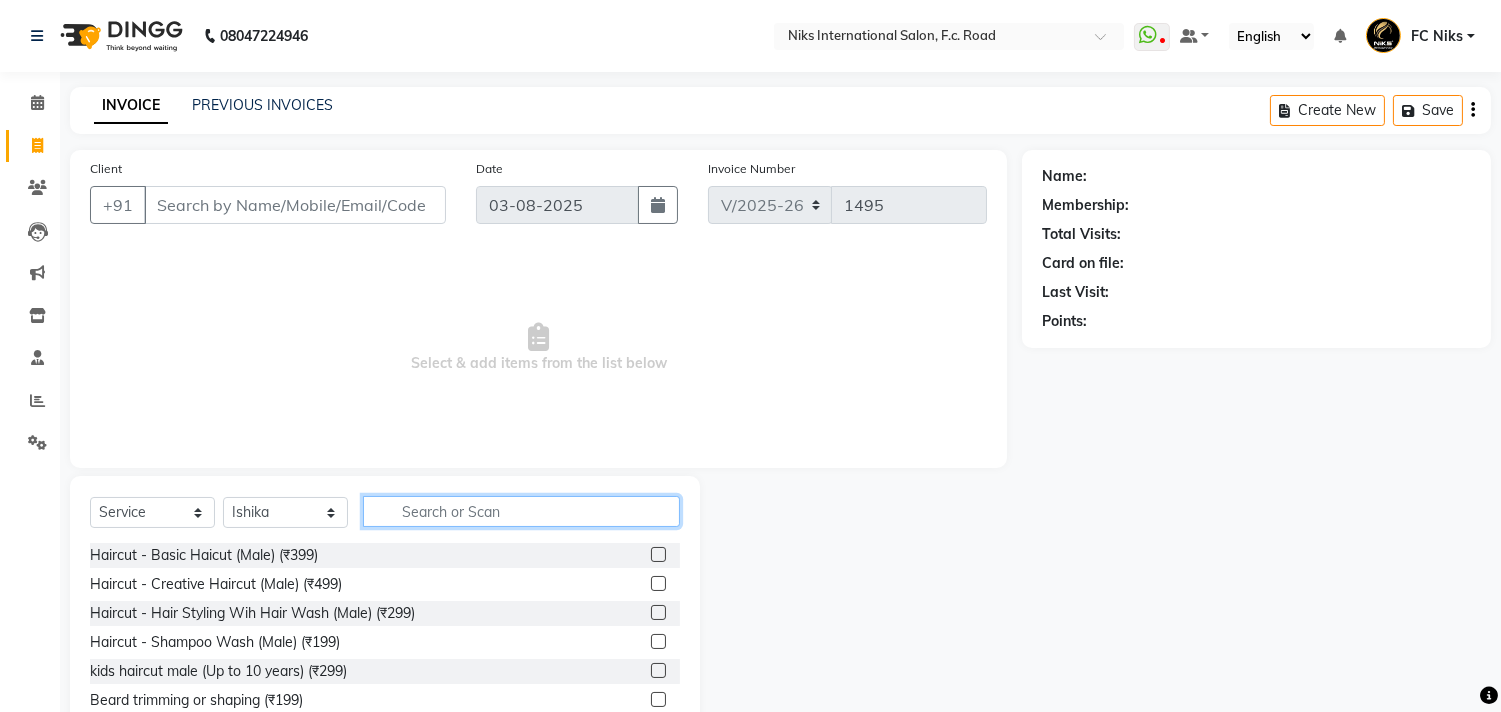 click 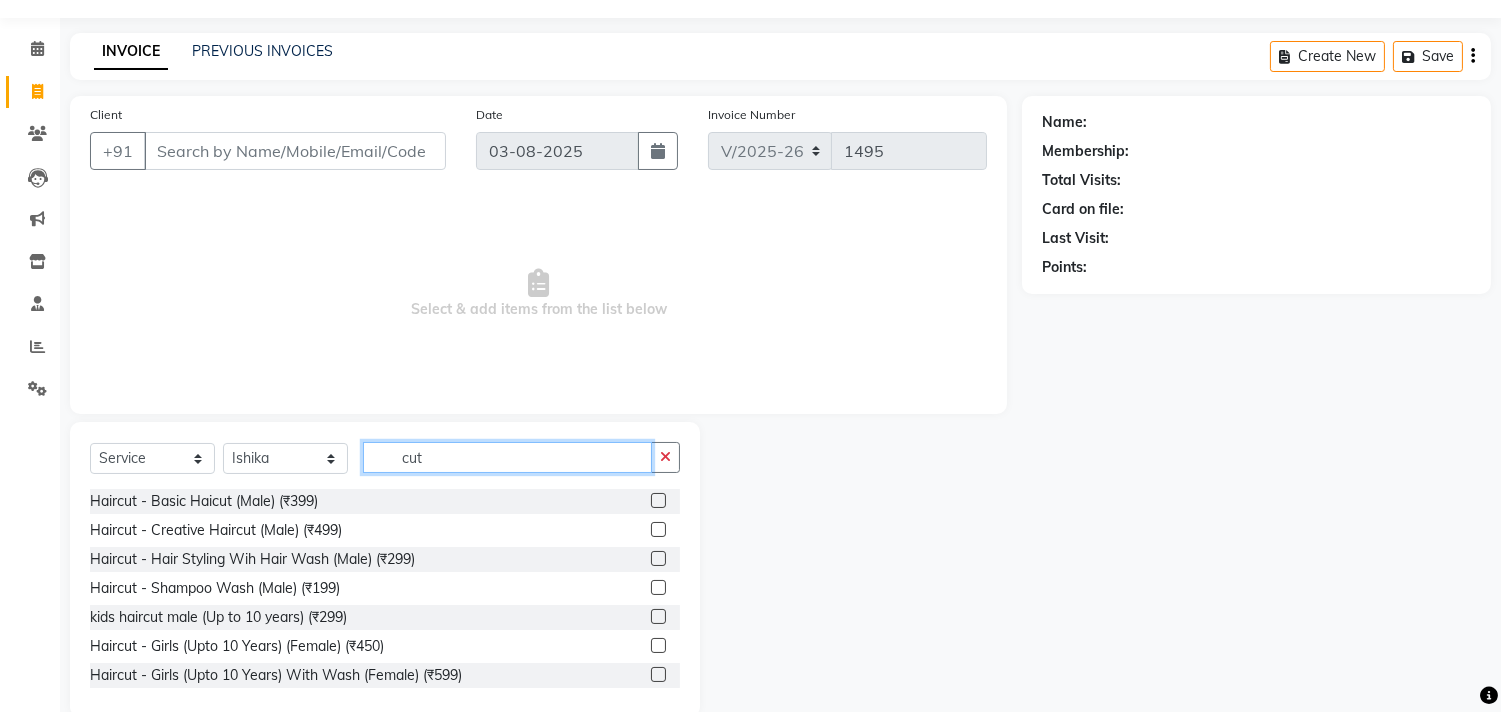 scroll, scrollTop: 88, scrollLeft: 0, axis: vertical 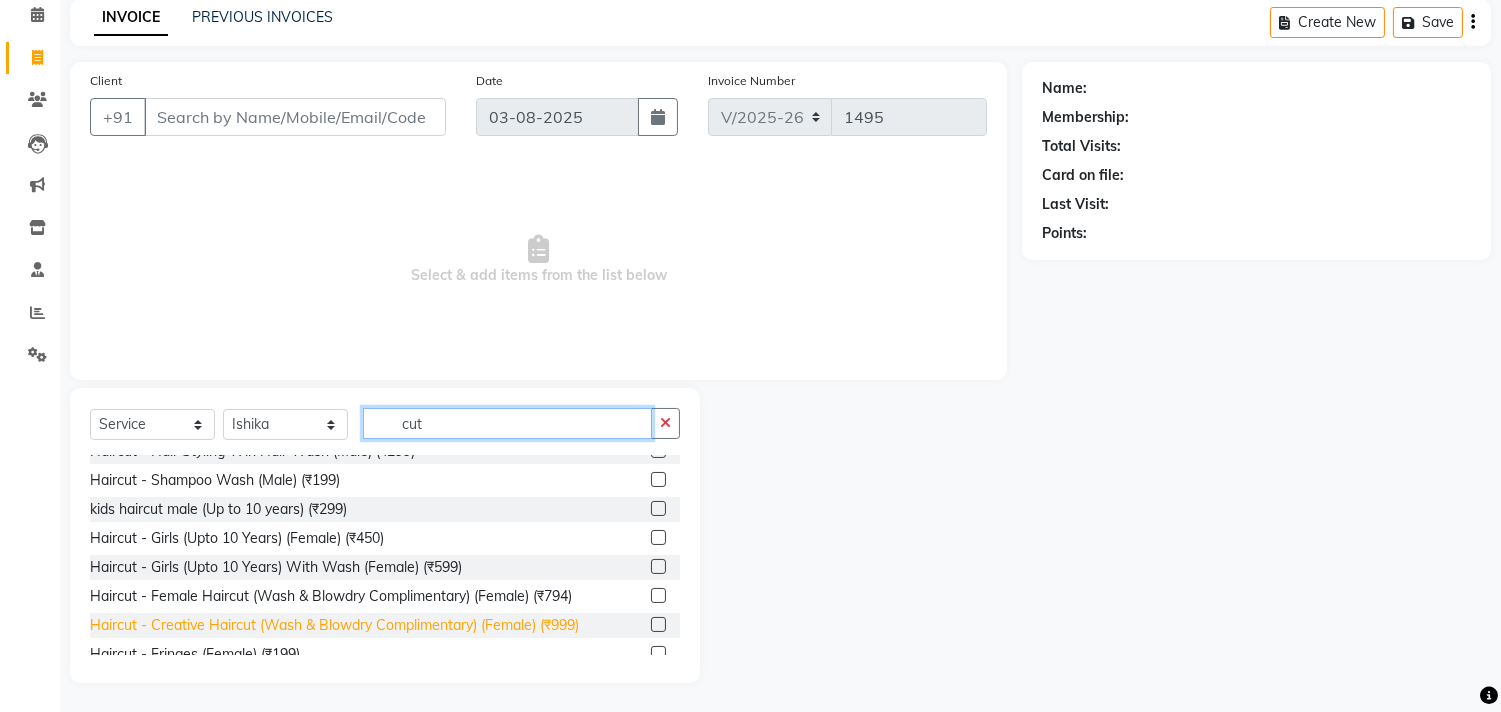 type on "cut" 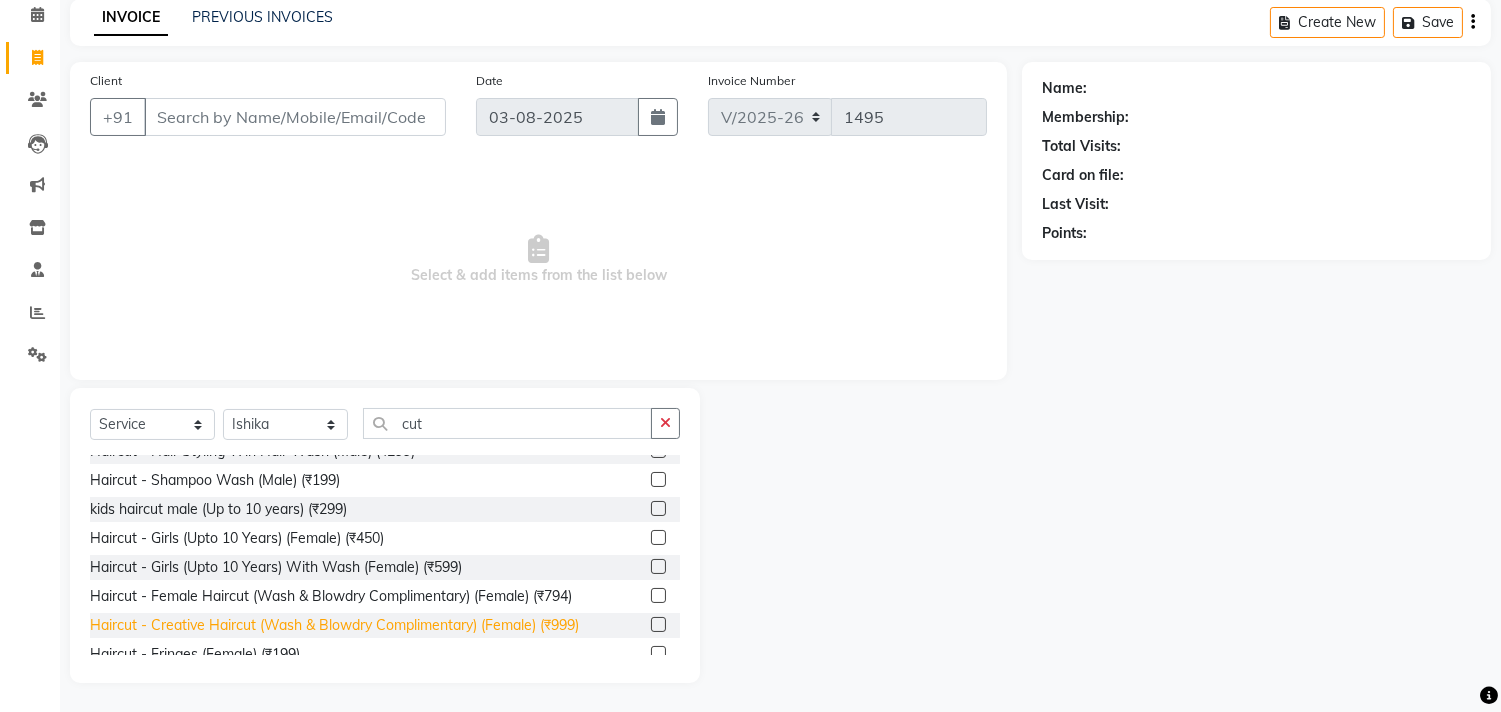 click on "Haircut - Creative Haircut (Wash & Blowdry Complimentary) (Female) (₹999)" 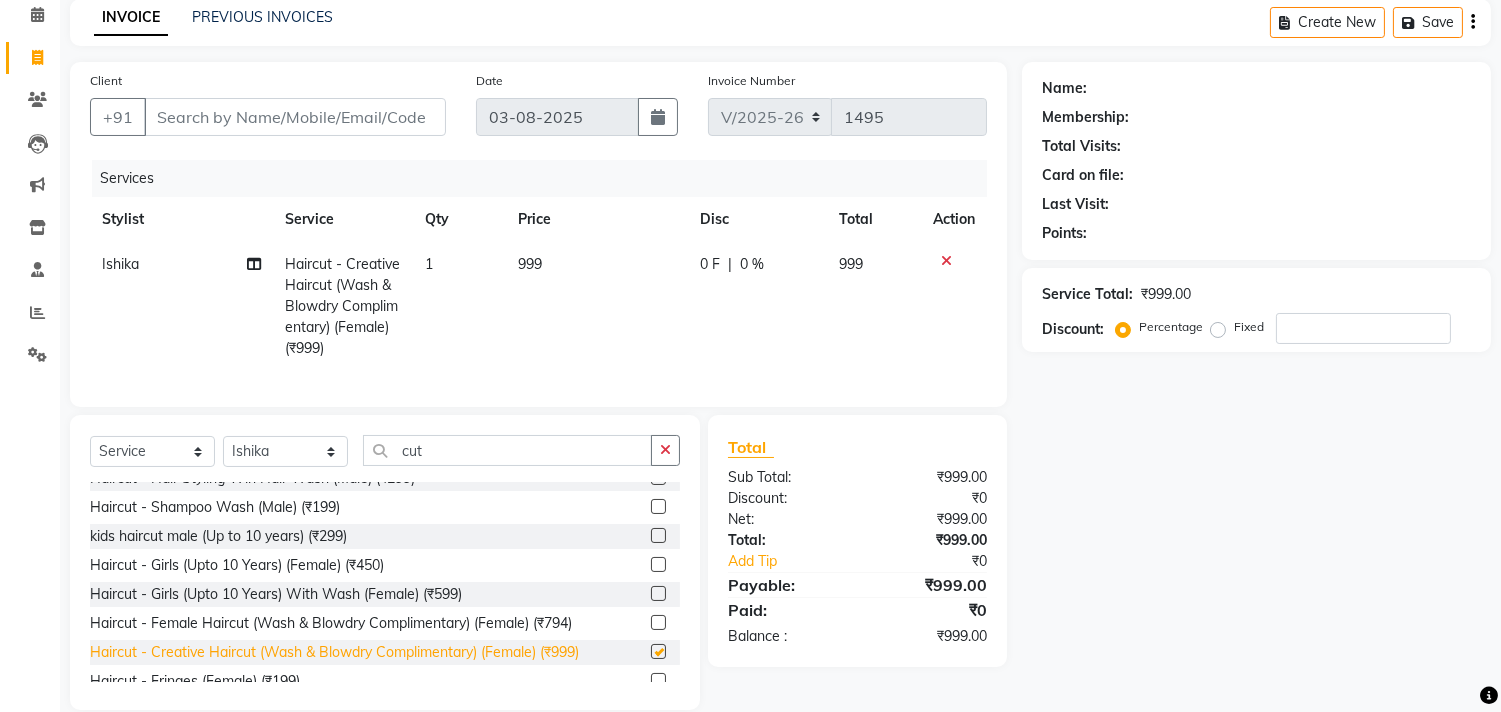 checkbox on "false" 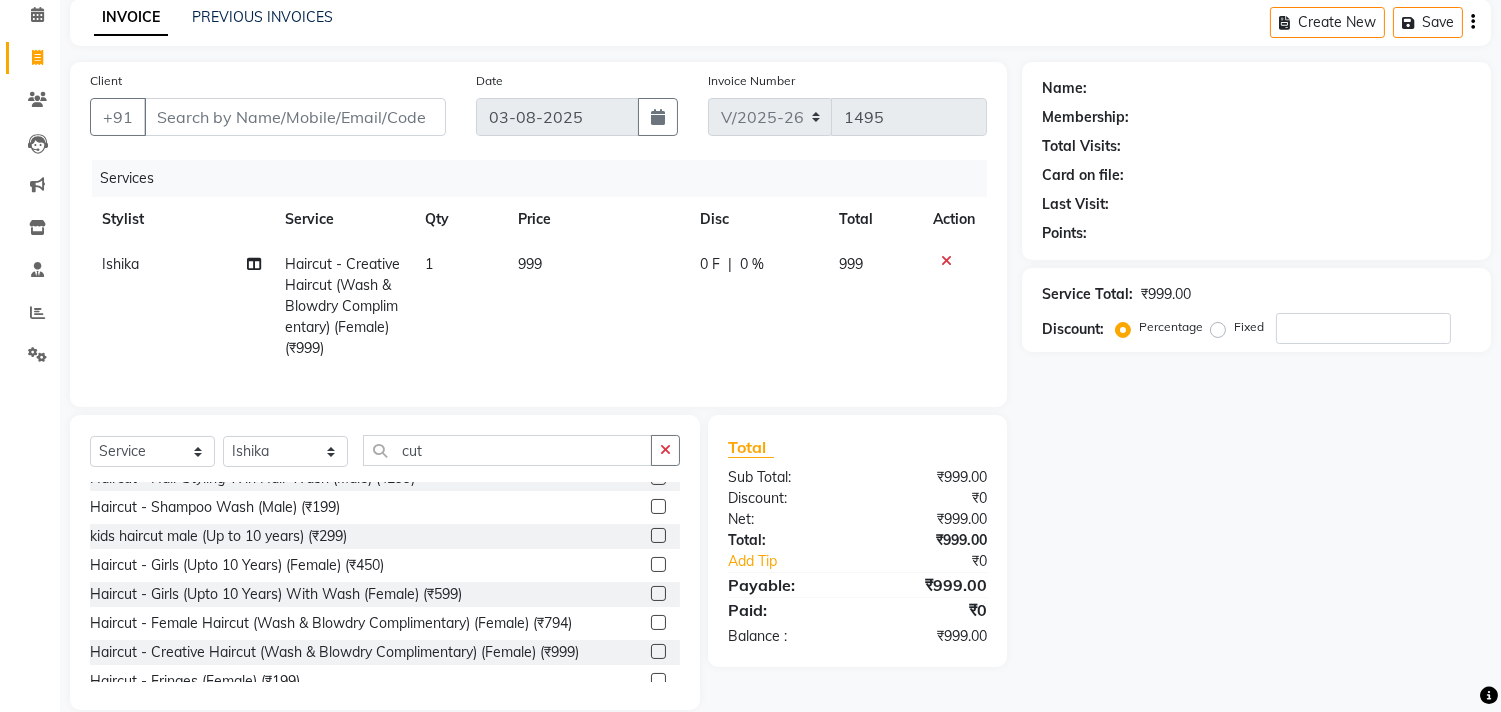 click on "999" 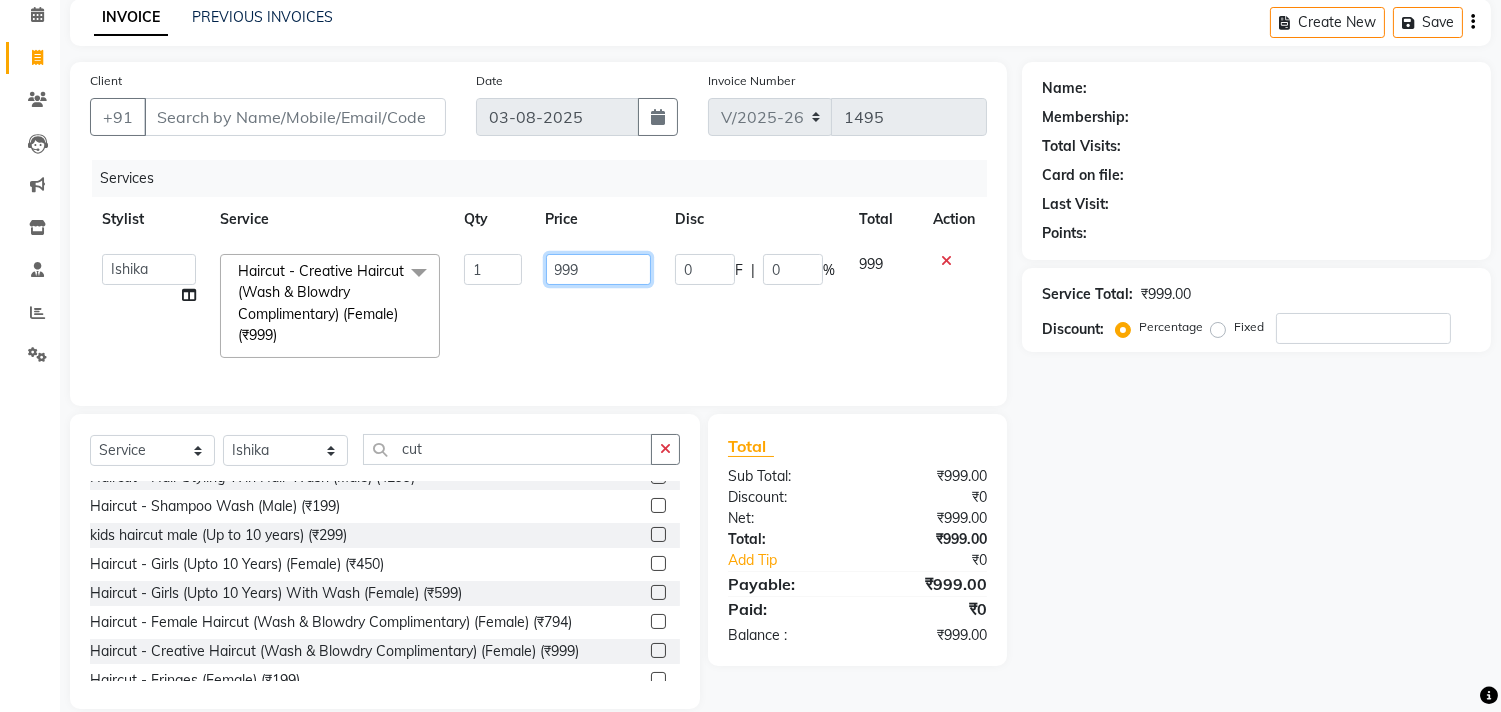 click on "999" 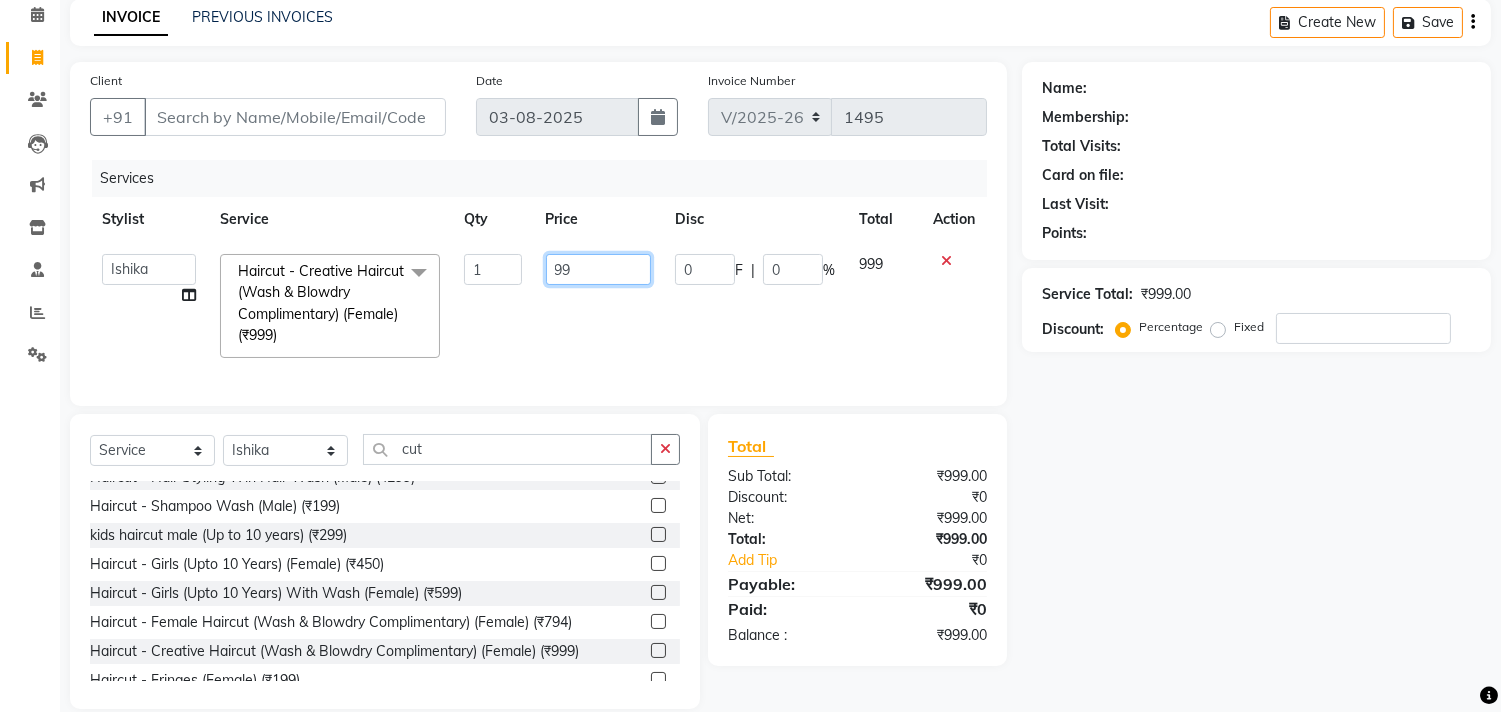 type on "9" 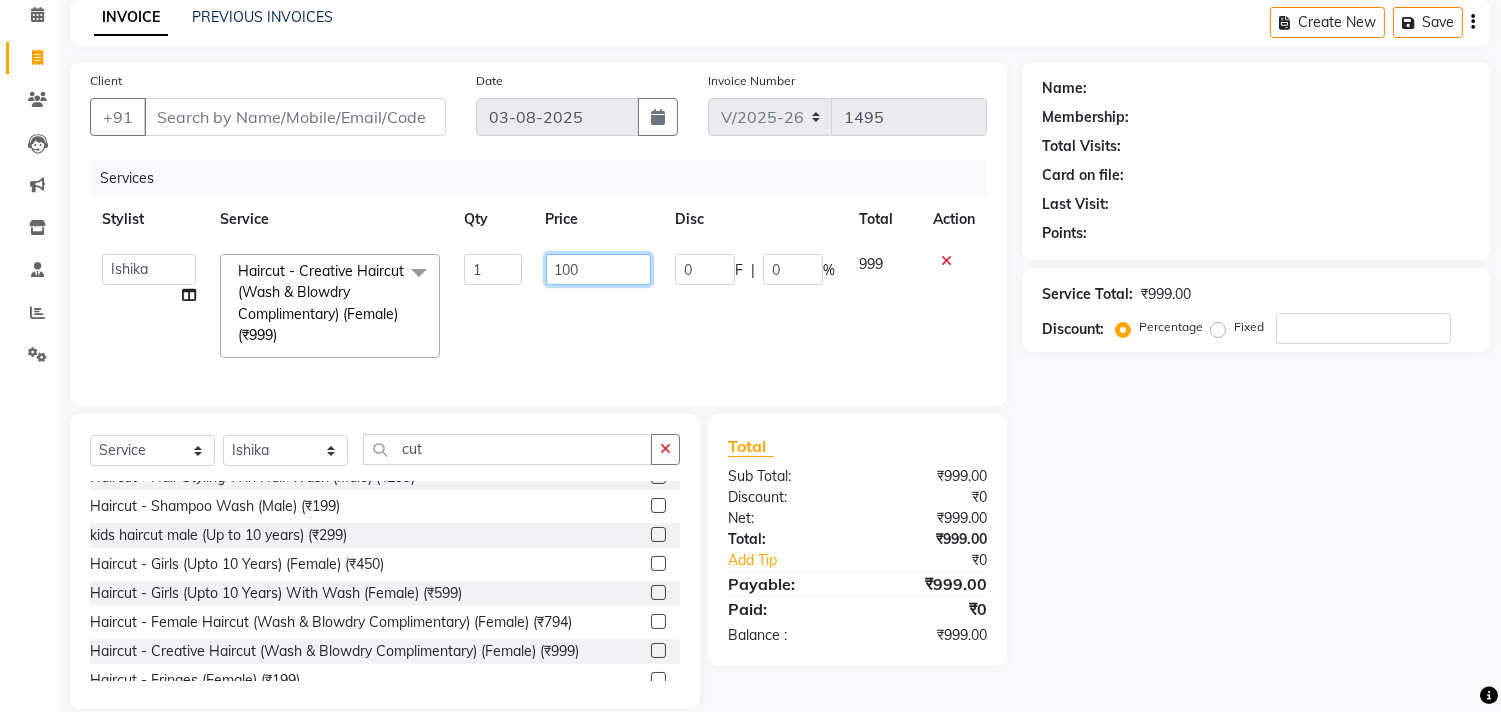 type on "1000" 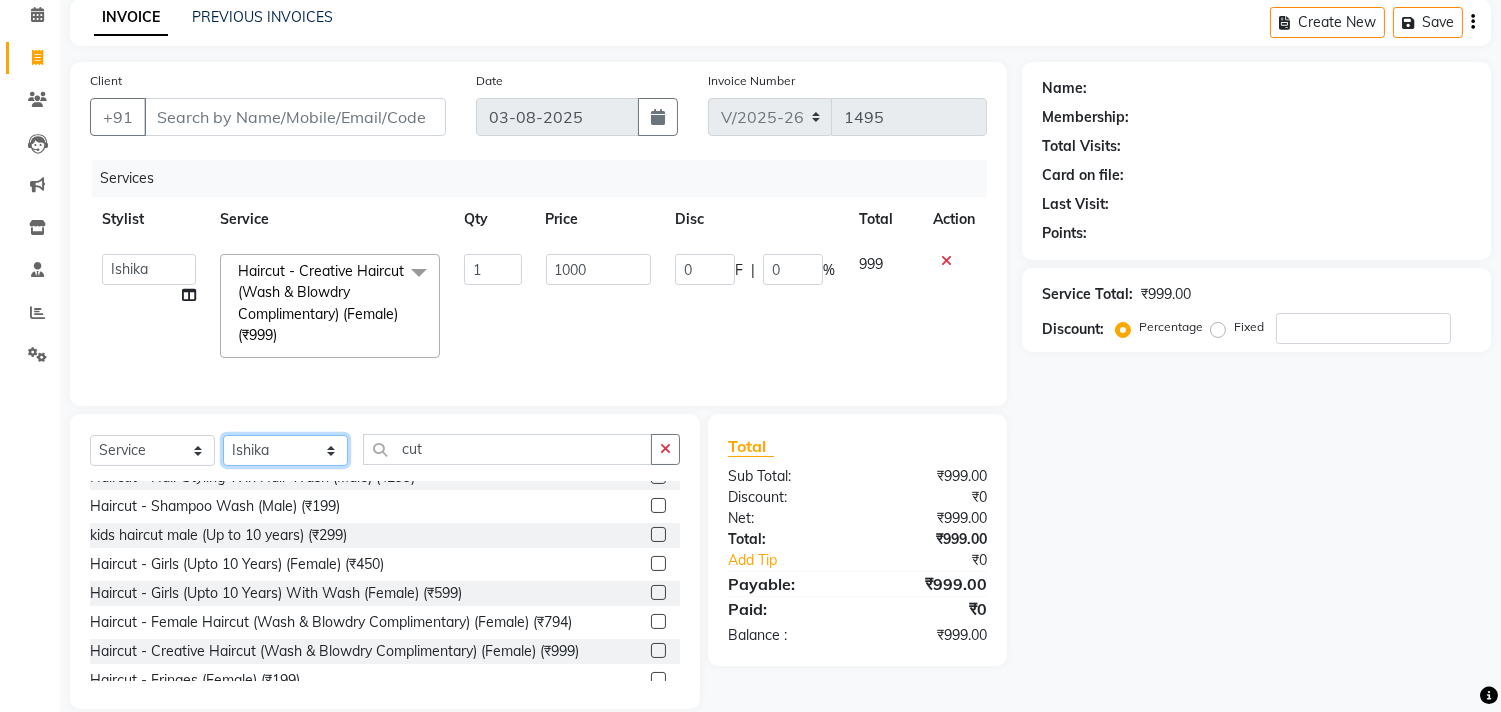 click on "Select Stylist Abhishek Amruta Bhagyashree CA Devkar FC Niks Ishika Kirti Komal Krishi Mahhi Nakshatra Nikhil Rajesh Savita Shabana Shrikant Gaikwad Soham" 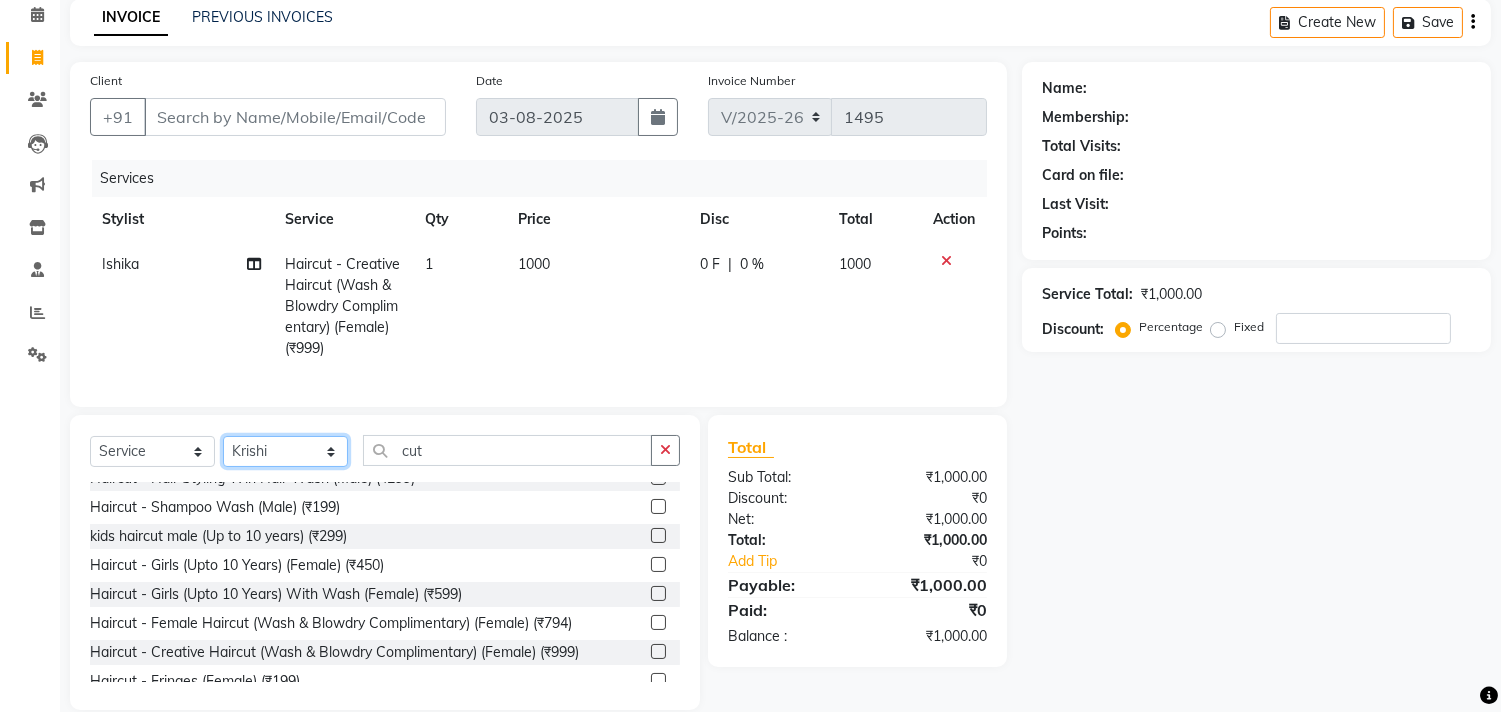 click on "Select Stylist Abhishek Amruta Bhagyashree CA Devkar FC Niks Ishika Kirti Komal Krishi Mahhi Nakshatra Nikhil Rajesh Savita Shabana Shrikant Gaikwad Soham" 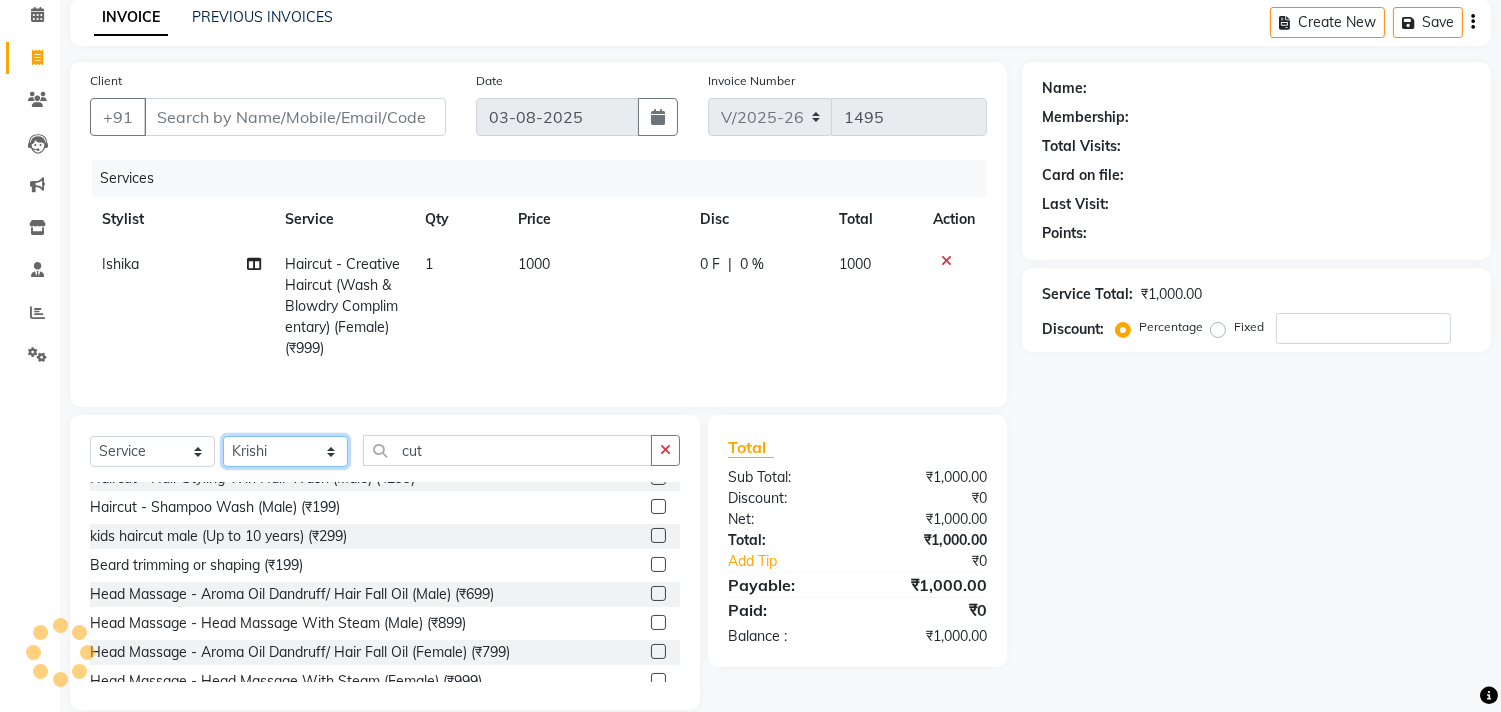 click on "Select Stylist Abhishek Amruta Bhagyashree CA Devkar FC Niks Ishika Kirti Komal Krishi Mahhi Nakshatra Nikhil Rajesh Savita Shabana Shrikant Gaikwad Soham" 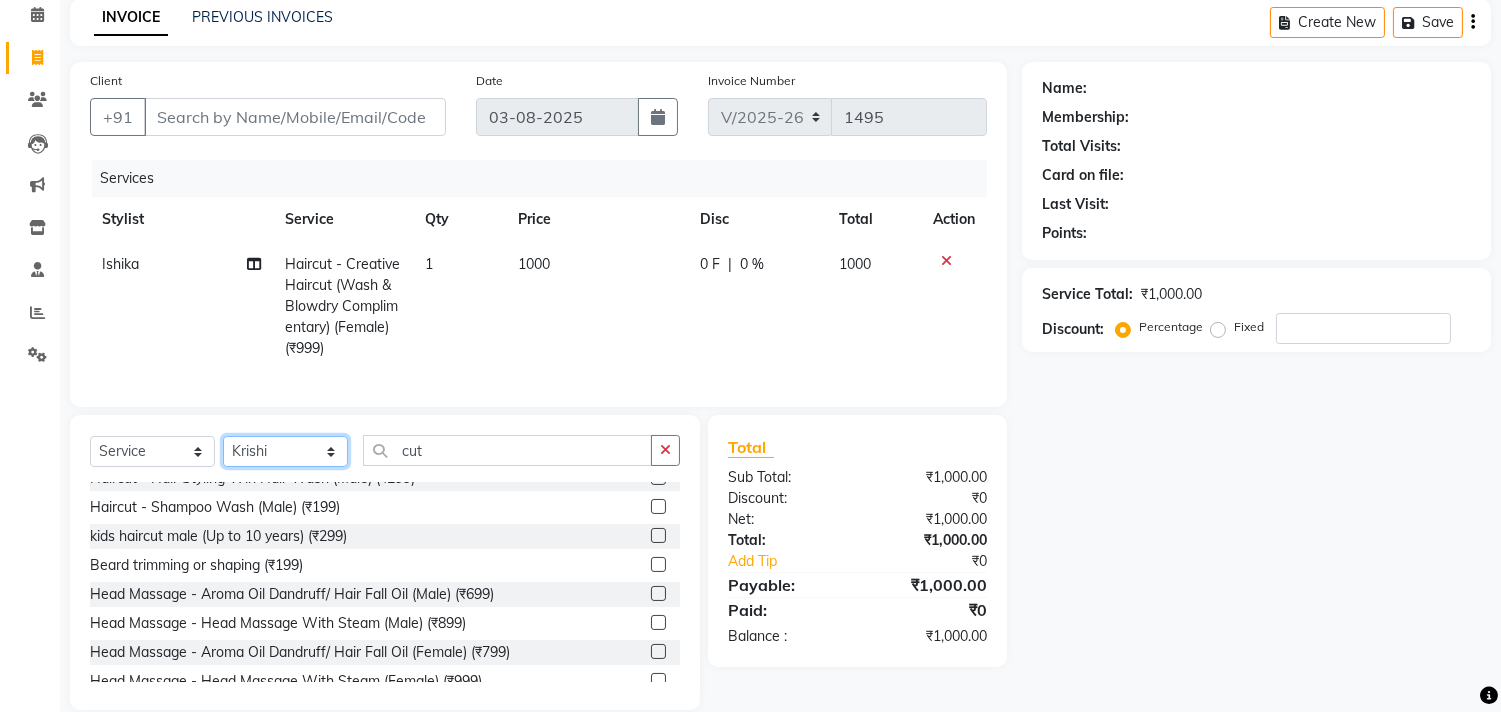 select on "160" 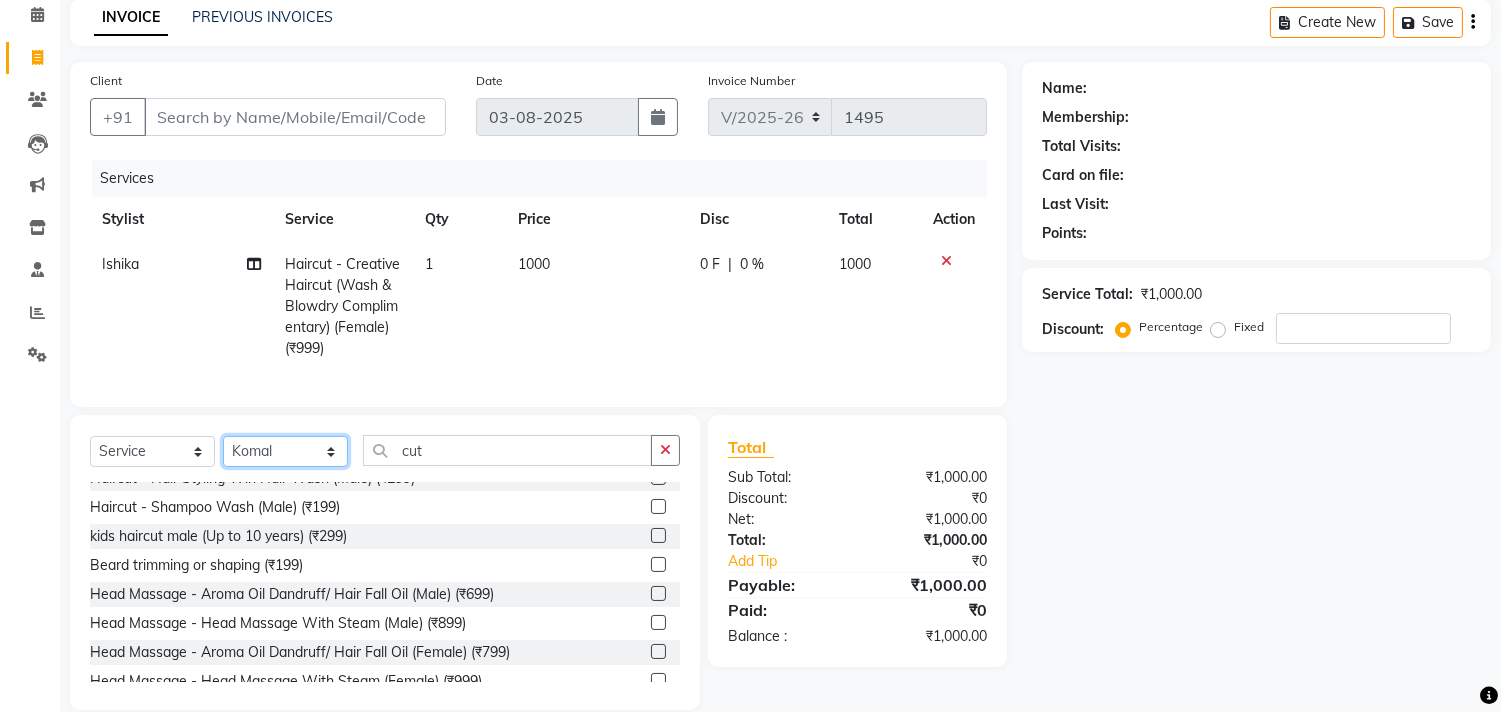 click on "Select Stylist Abhishek Amruta Bhagyashree CA Devkar FC Niks Ishika Kirti Komal Krishi Mahhi Nakshatra Nikhil Rajesh Savita Shabana Shrikant Gaikwad Soham" 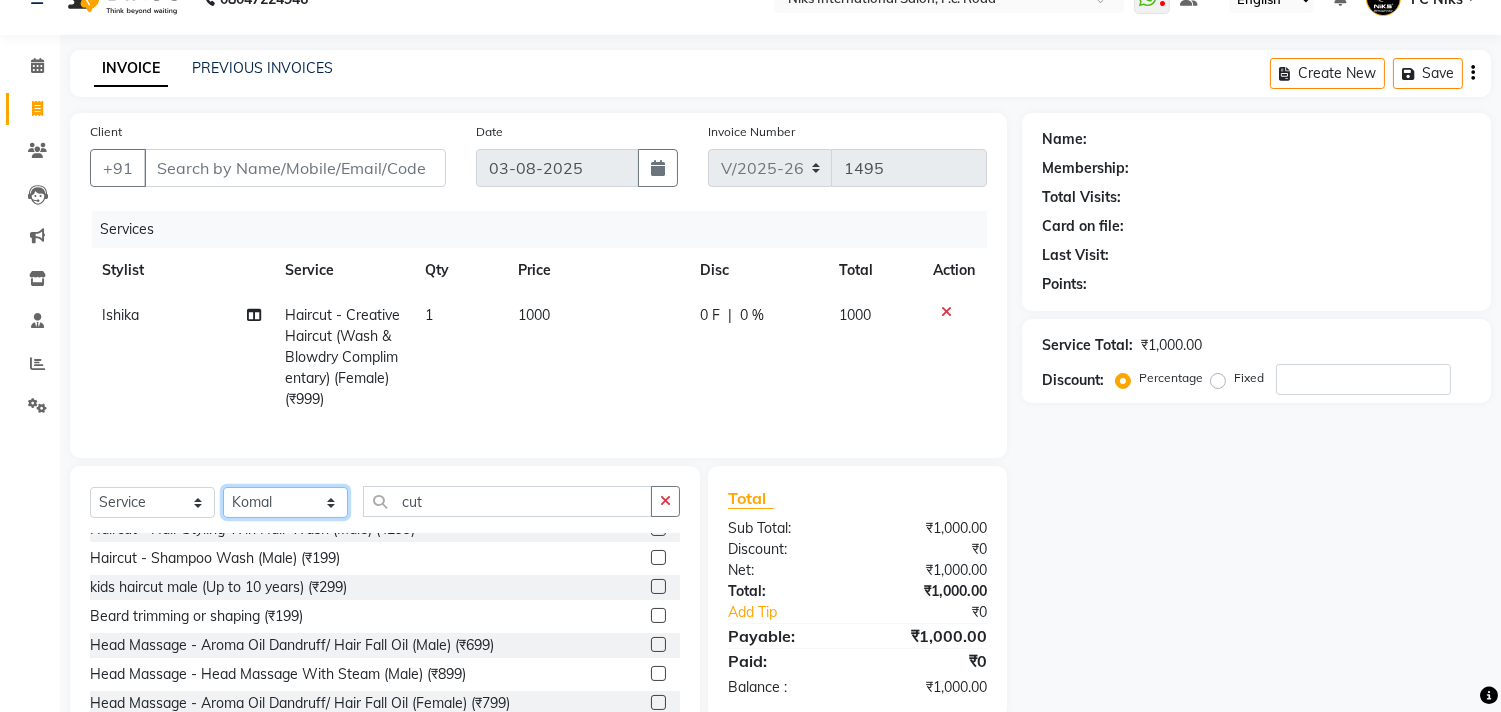 scroll, scrollTop: 74, scrollLeft: 0, axis: vertical 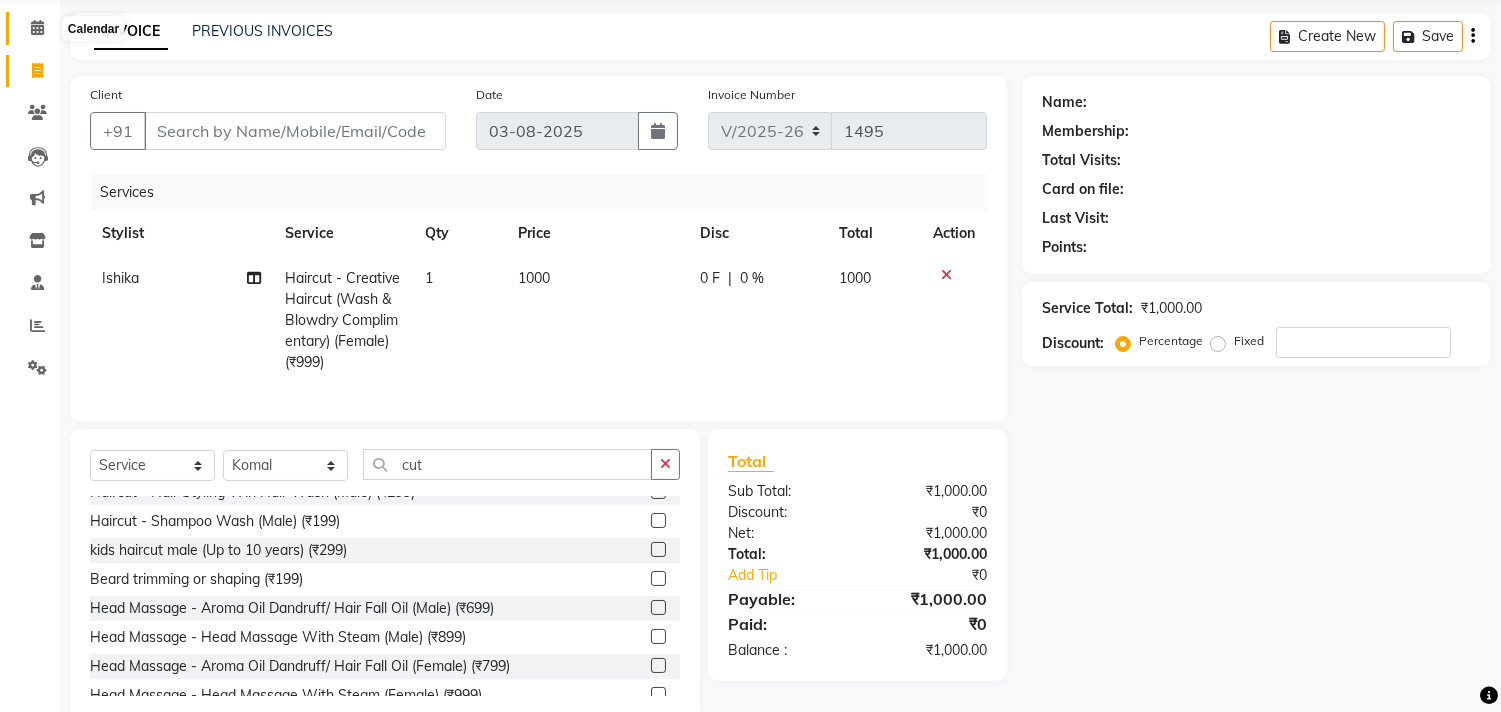 click 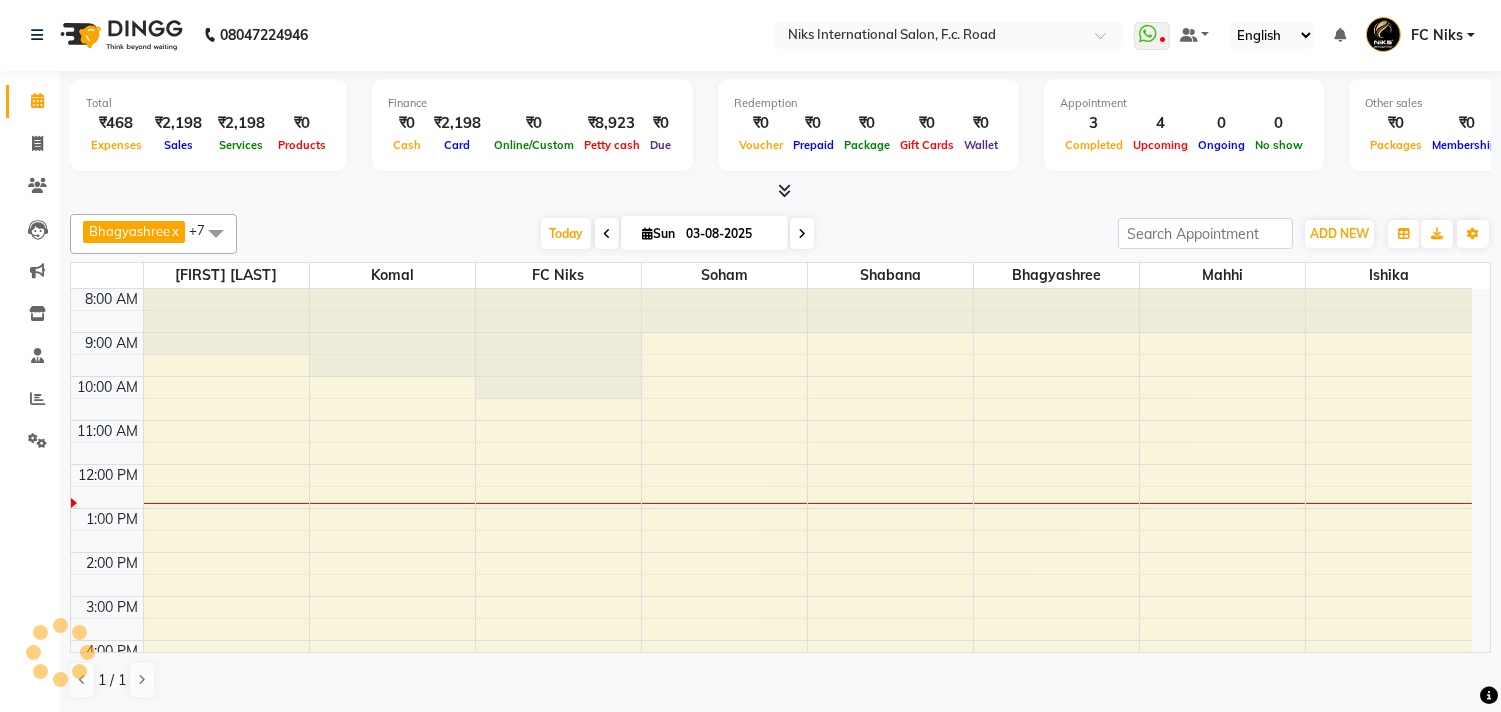 scroll, scrollTop: 0, scrollLeft: 0, axis: both 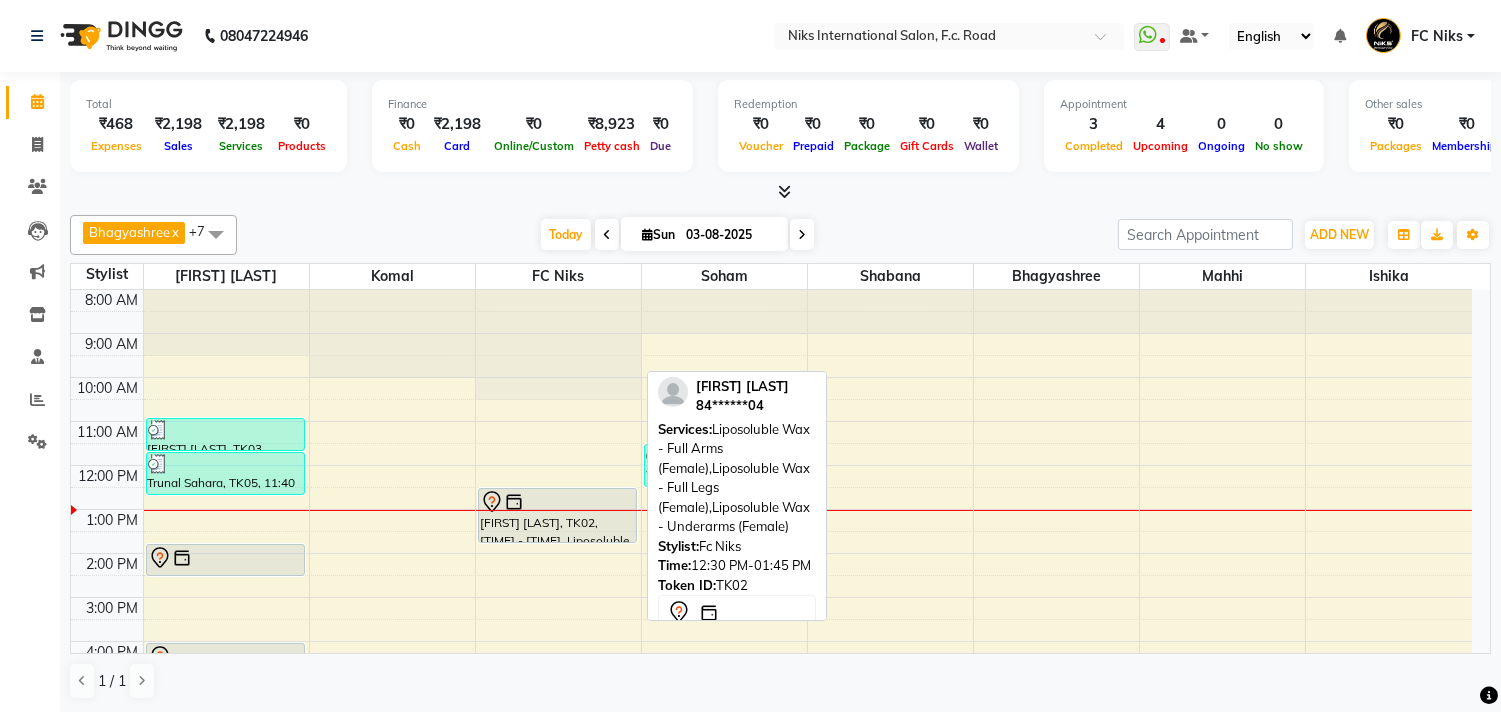 click on "Poorva Karnik, TK02, 12:30 PM-01:45 PM, Liposoluble Wax - Full Arms (Female),Liposoluble Wax - Full Legs (Female),Liposoluble Wax - Underarms (Female)" at bounding box center (557, 515) 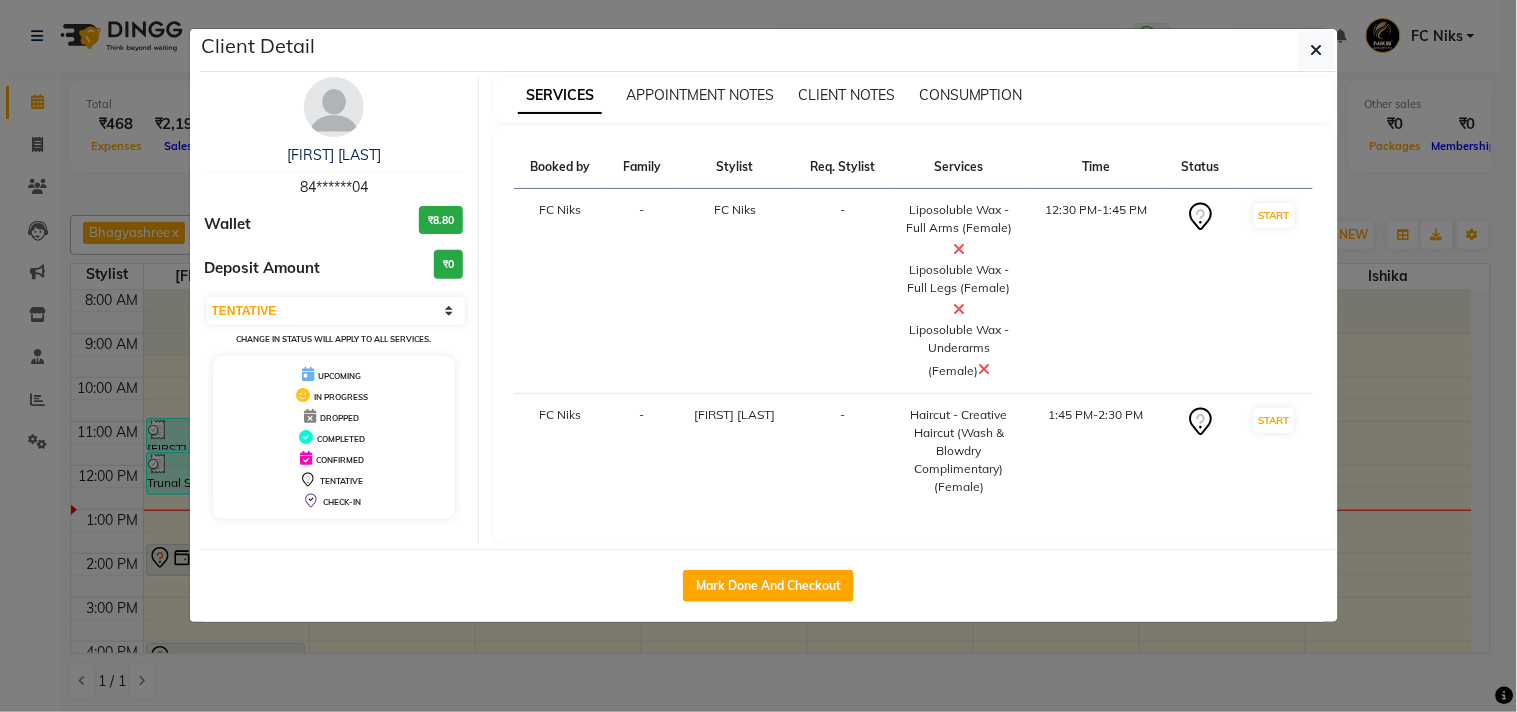 click on "Client Detail  Poorva Karnik   84******04 Wallet ₹8.80 Deposit Amount  ₹0  Select IN SERVICE CONFIRMED TENTATIVE CHECK IN MARK DONE DROPPED UPCOMING Change in status will apply to all services. UPCOMING IN PROGRESS DROPPED COMPLETED CONFIRMED TENTATIVE CHECK-IN SERVICES APPOINTMENT NOTES CLIENT NOTES CONSUMPTION Booked by Family Stylist Req. Stylist Services Time Status  FC Niks  - FC Niks -  Liposoluble Wax - Full Arms (Female)   Liposoluble Wax - Full Legs (Female)   Liposoluble Wax - Underarms (Female)   12:30 PM-1:45 PM   START   FC Niks  - Shrikant Gaikwad -  Haircut - Creative Haircut (Wash & Blowdry Complimentary) (Female)   1:45 PM-2:30 PM   START   Mark Done And Checkout" 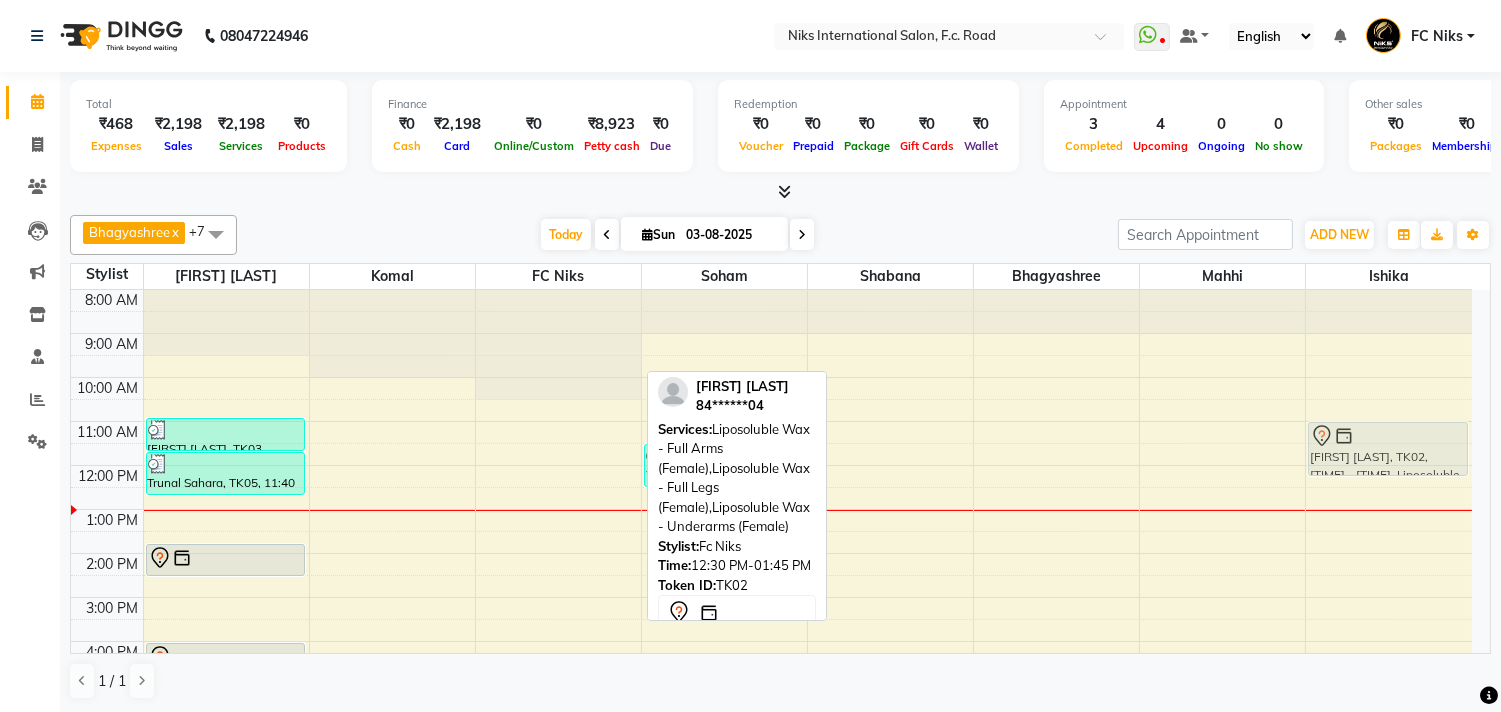drag, startPoint x: 596, startPoint y: 527, endPoint x: 1432, endPoint y: 472, distance: 837.80725 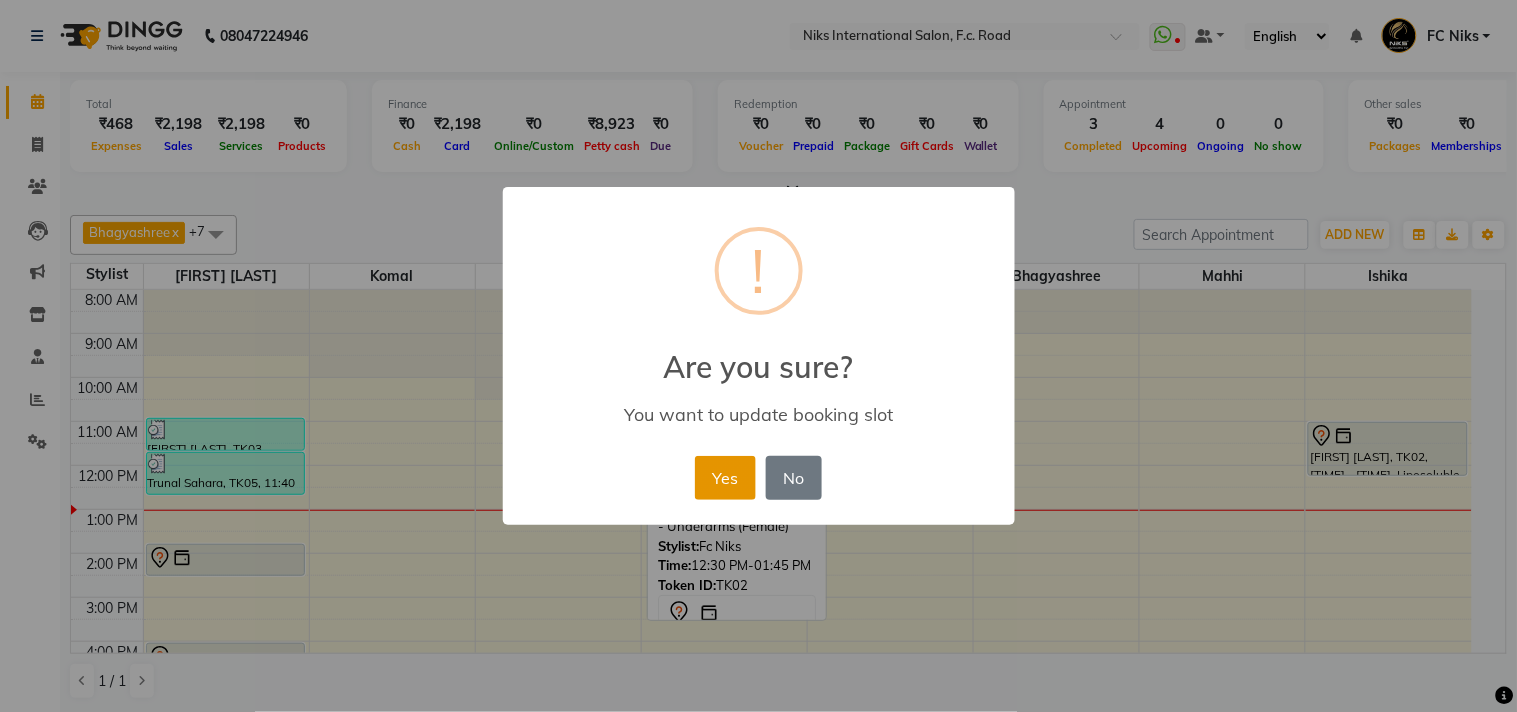 click on "Yes" at bounding box center (725, 478) 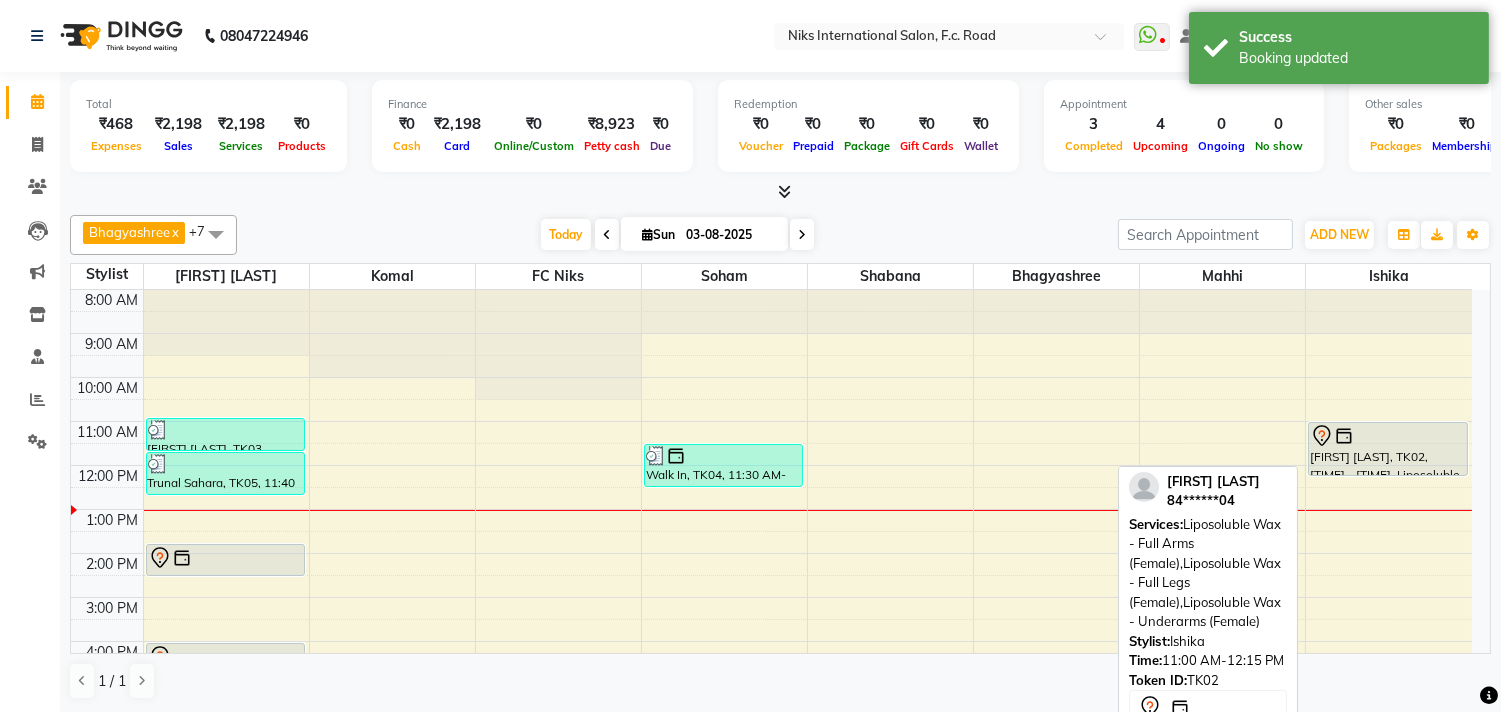 click on "Poorva Karnik, TK02, 11:00 AM-12:15 PM, Liposoluble Wax - Full Arms (Female),Liposoluble Wax - Full Legs (Female),Liposoluble Wax - Underarms (Female)" at bounding box center (1387, 449) 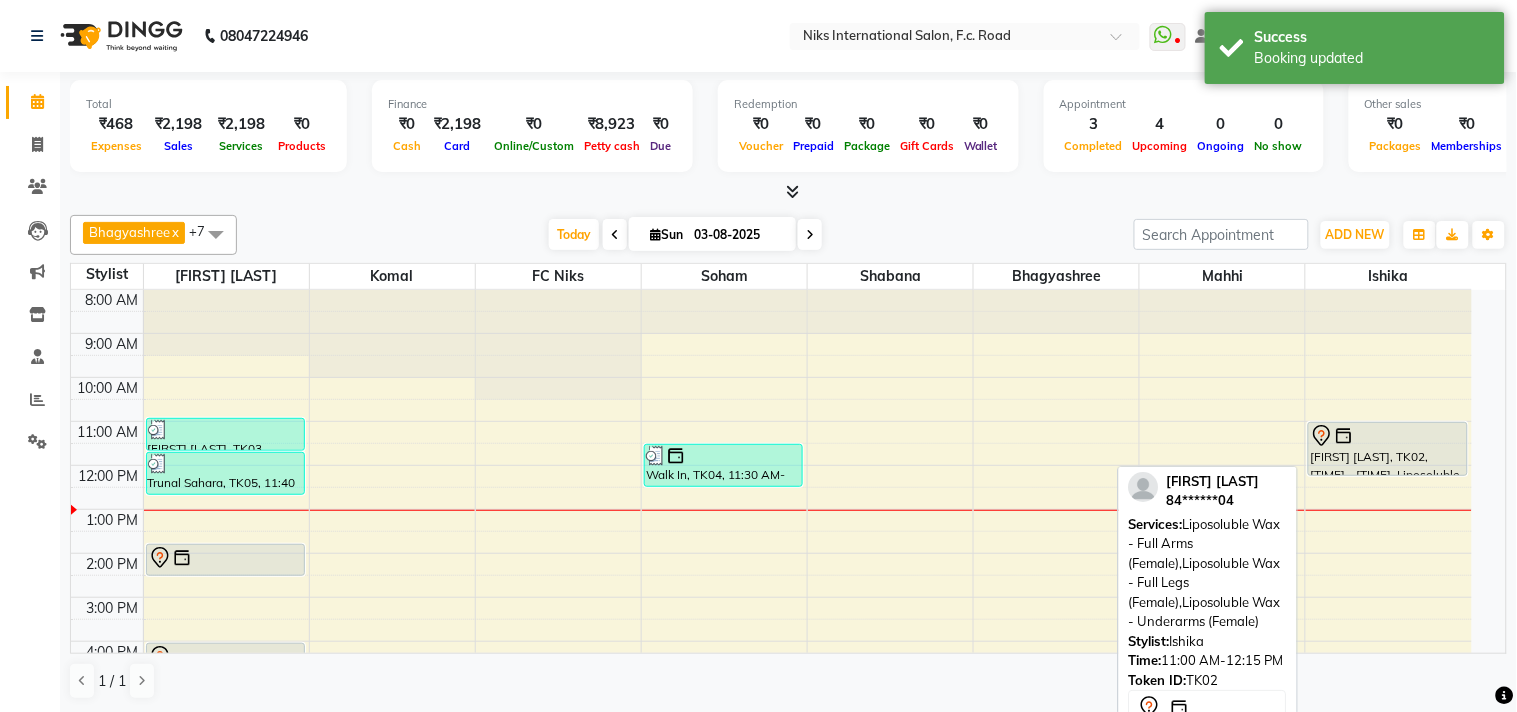 select on "7" 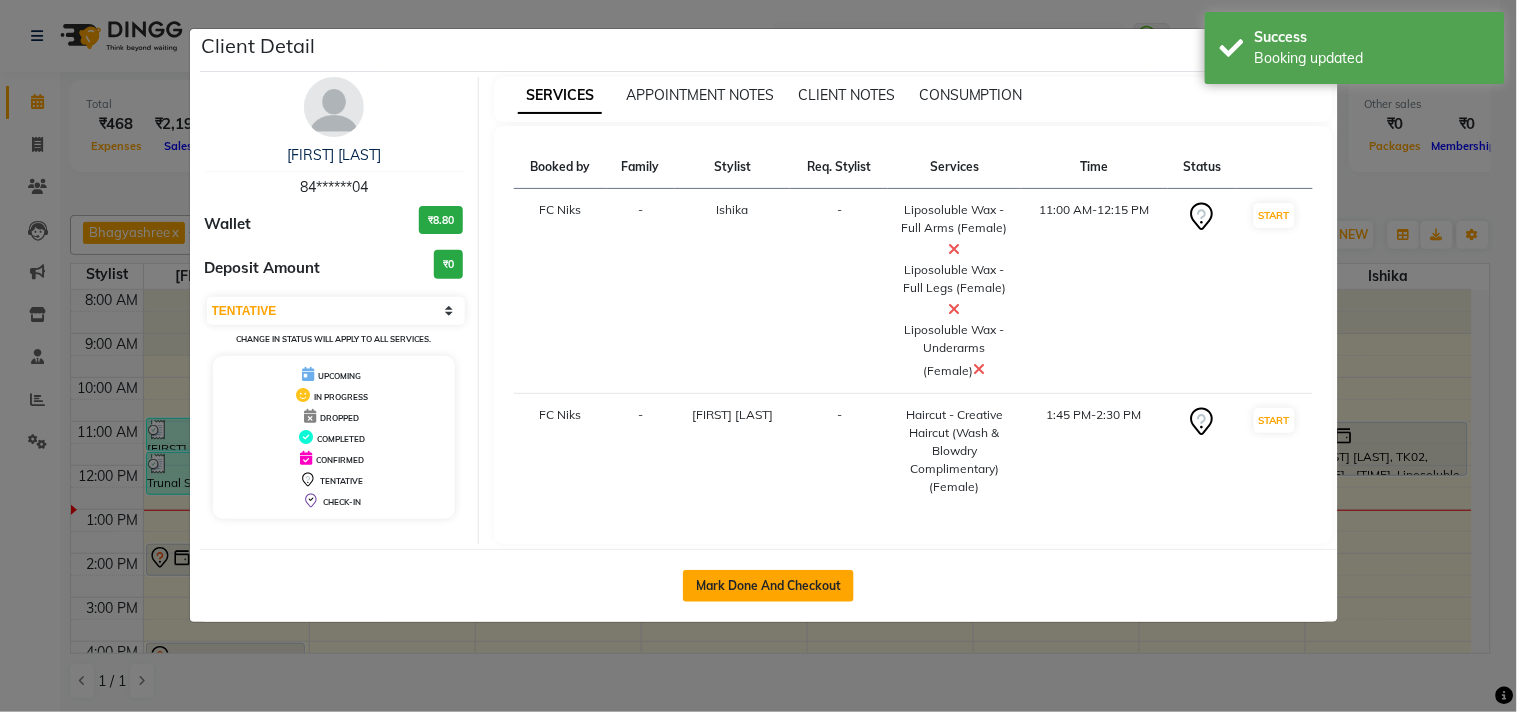 click on "Mark Done And Checkout" 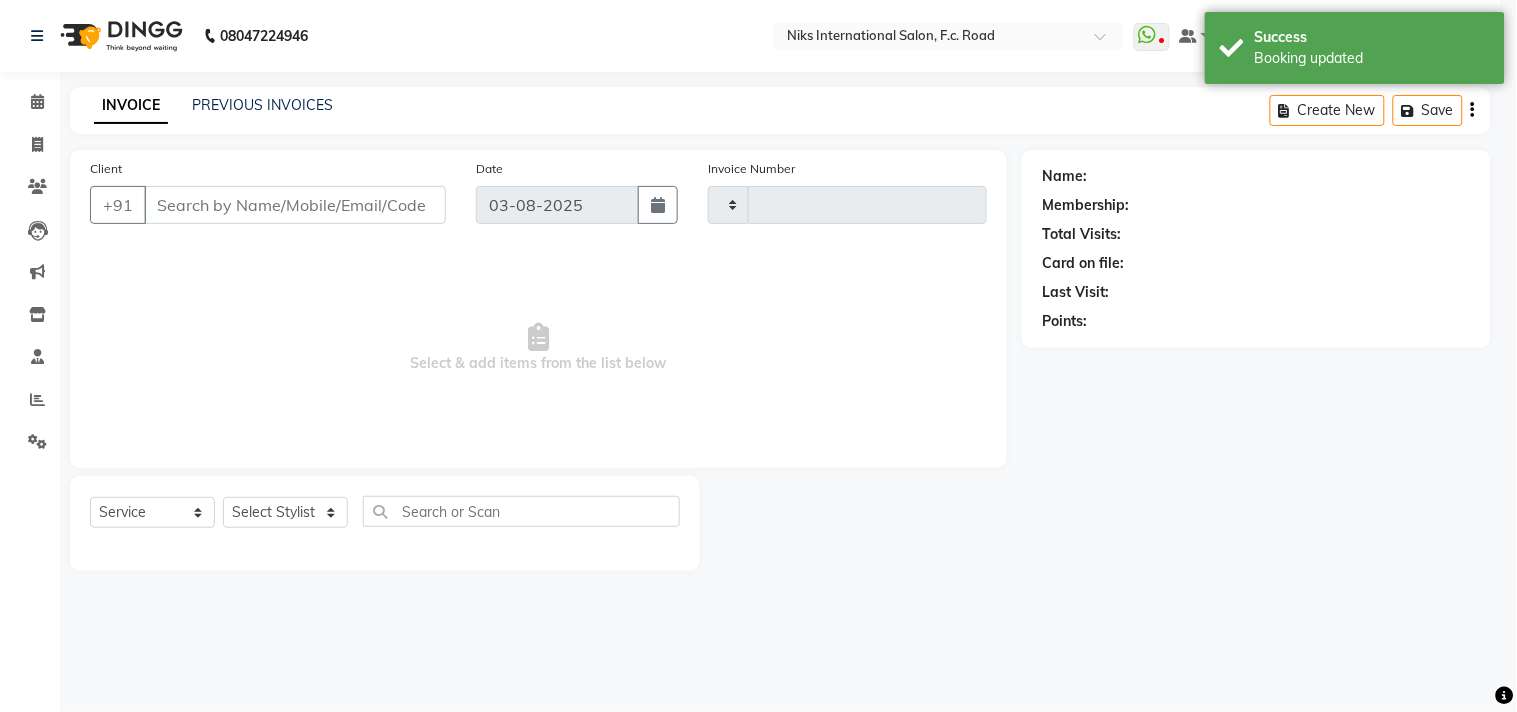 type on "1496" 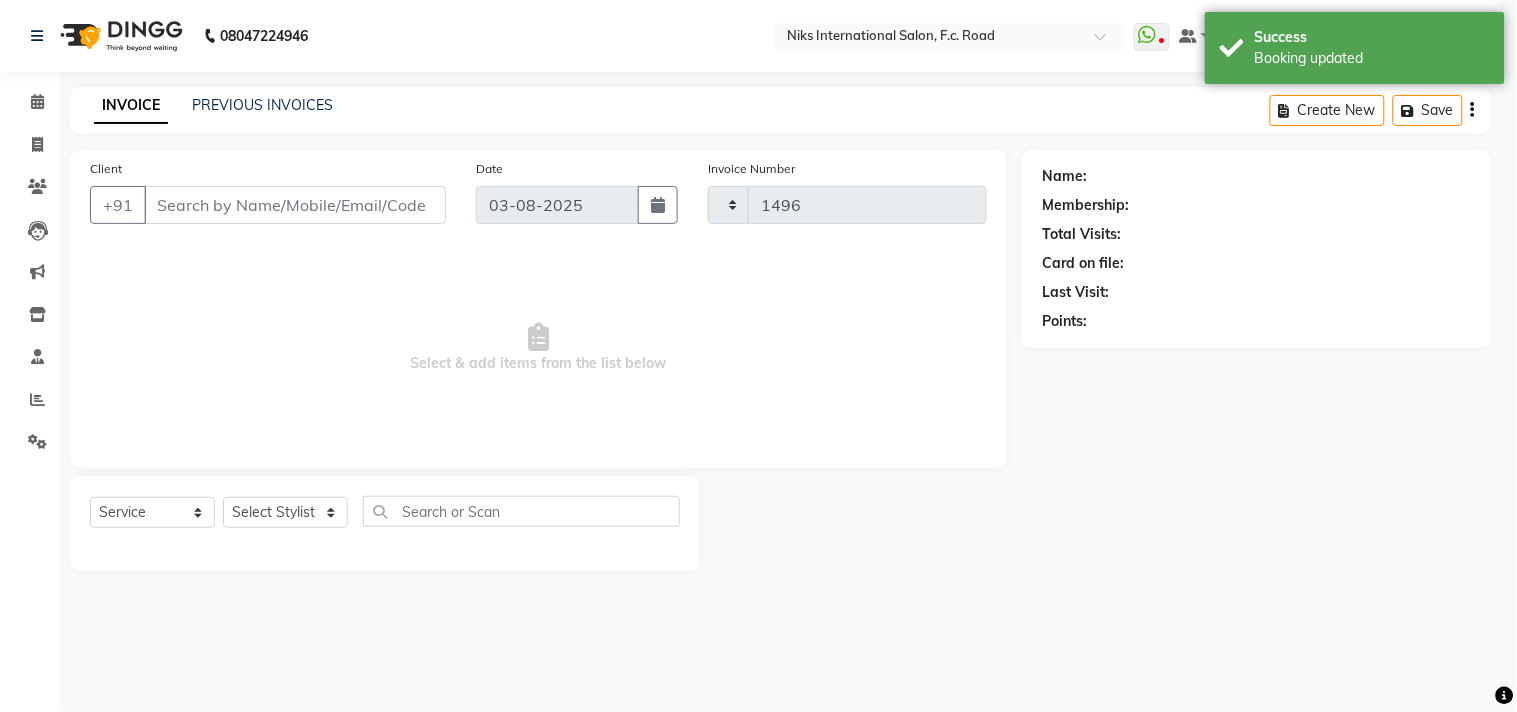 select on "7" 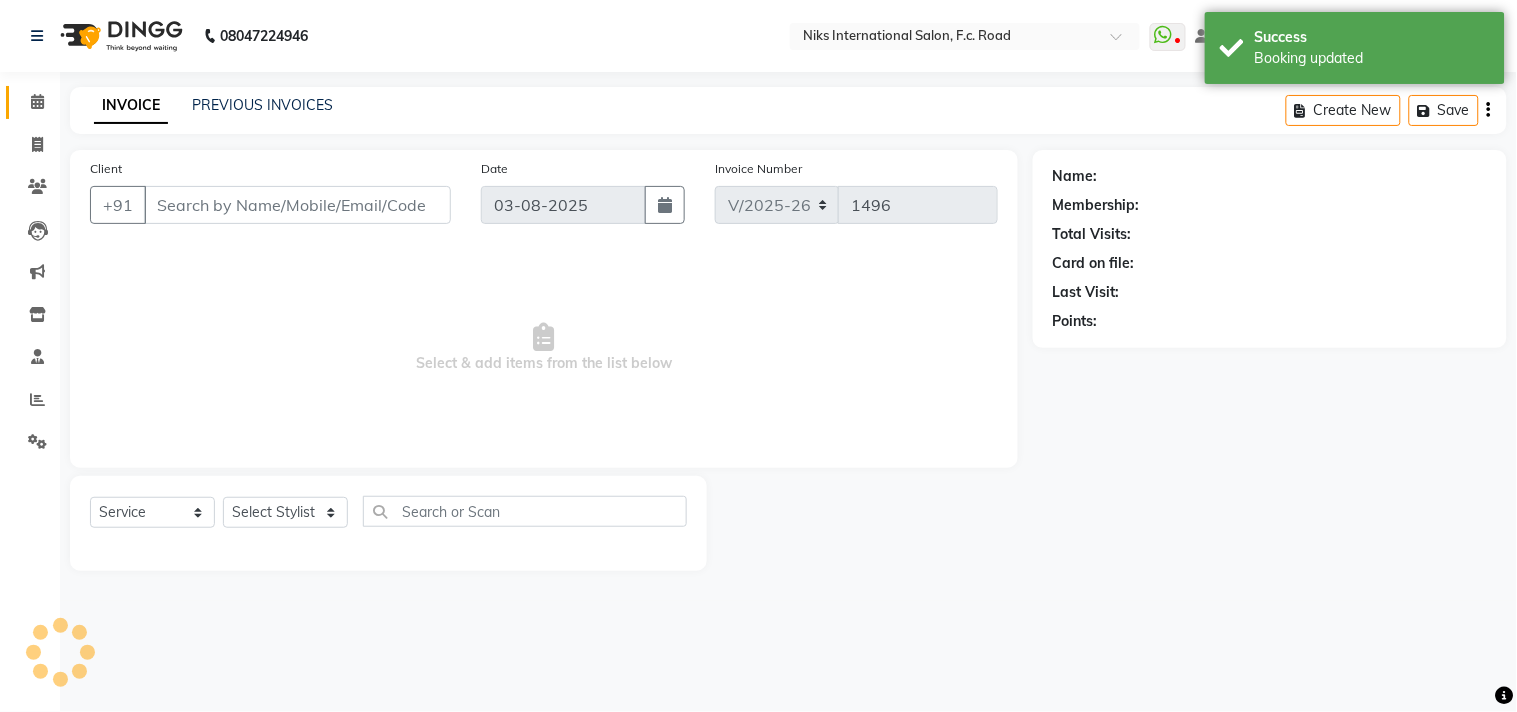 type on "84******04" 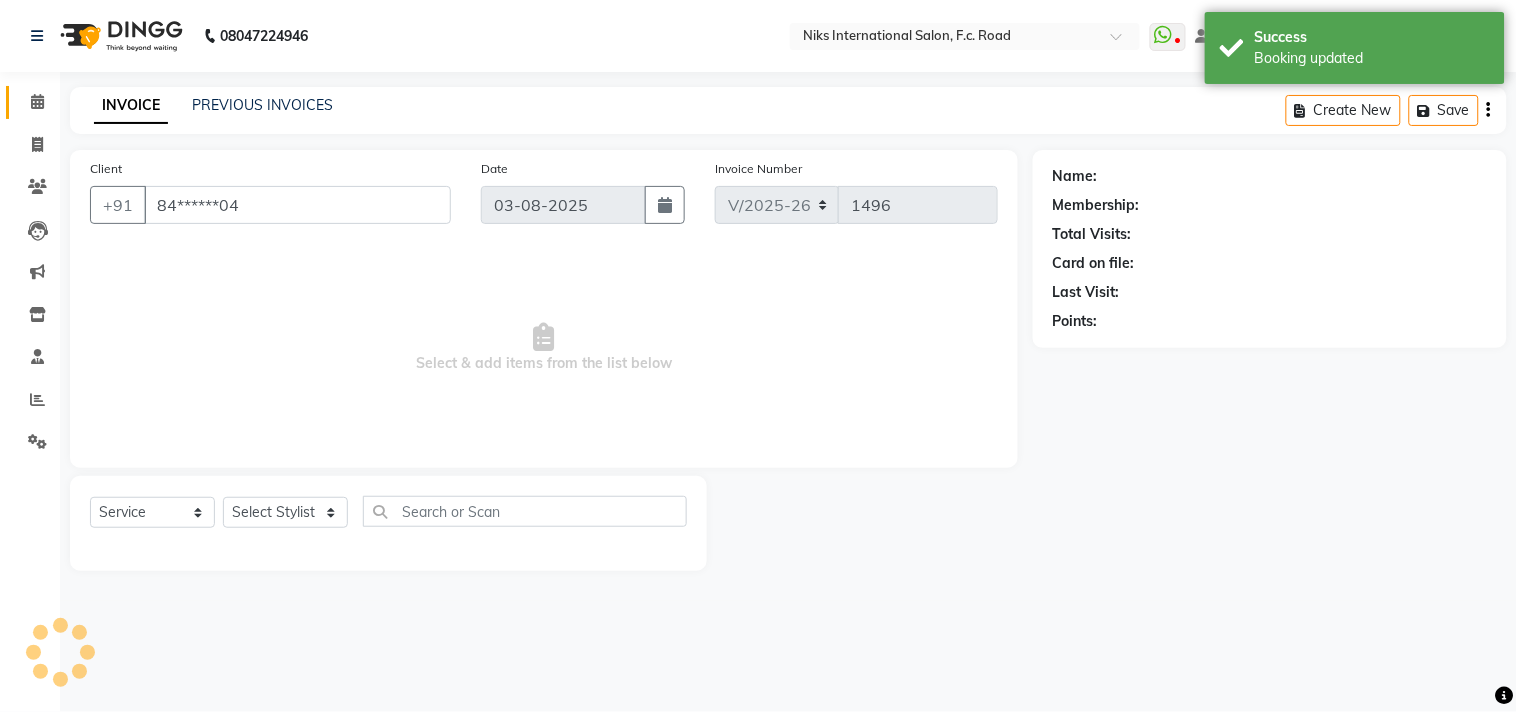 select on "82852" 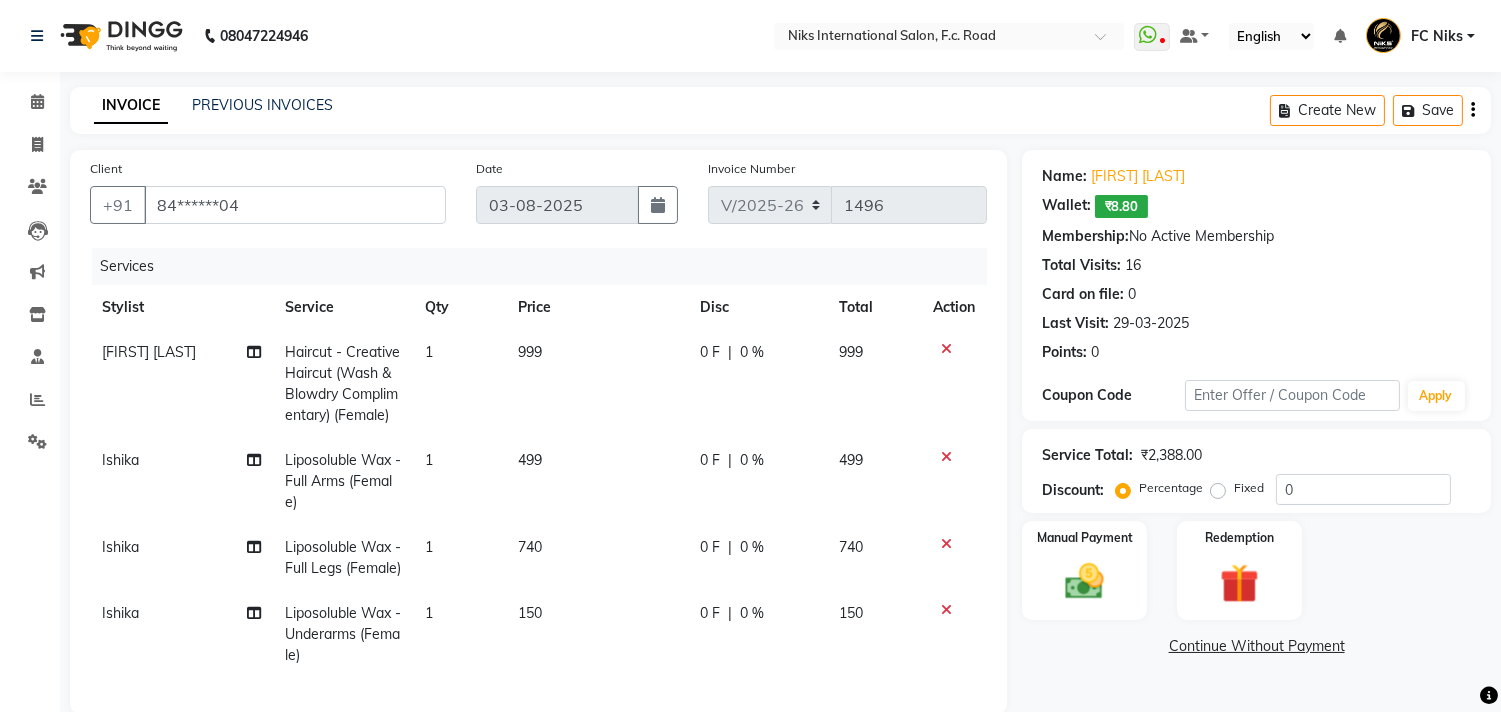 click 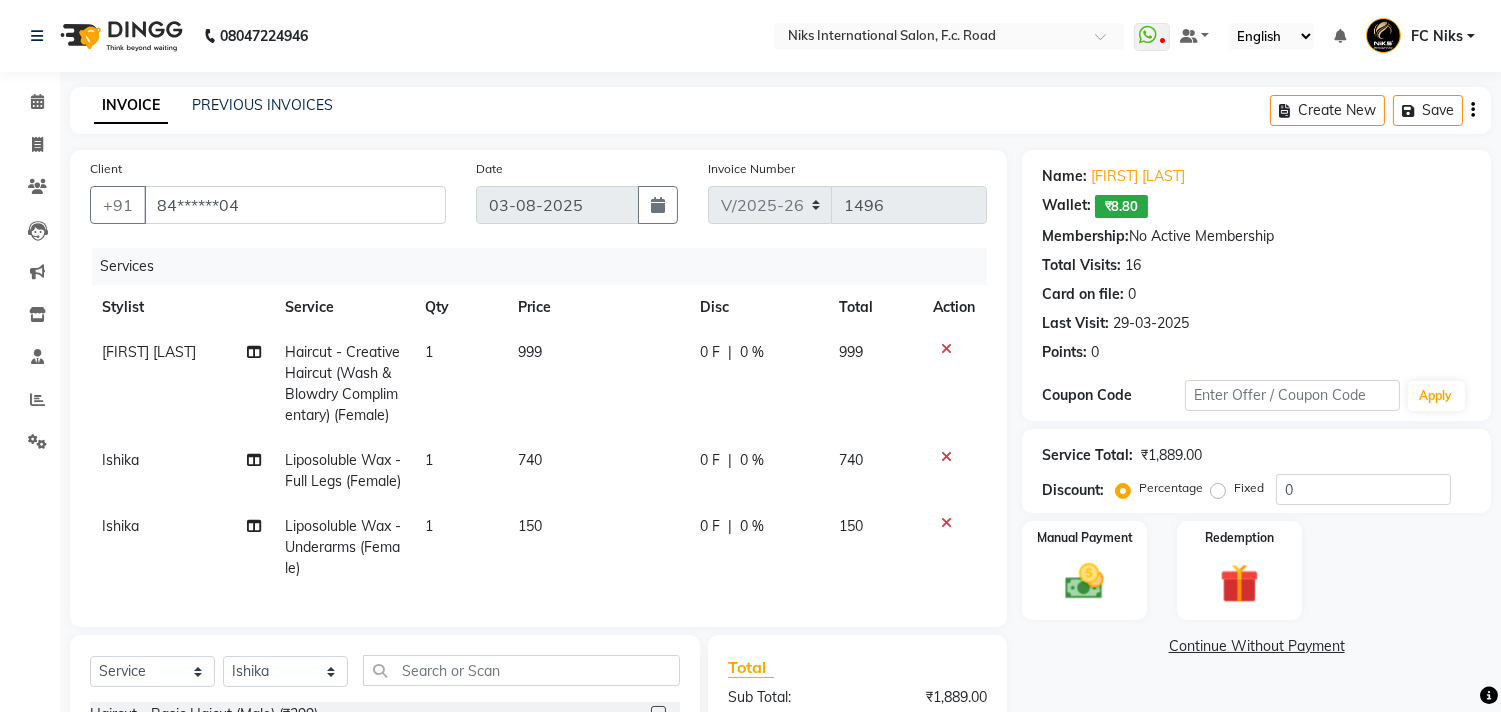 click 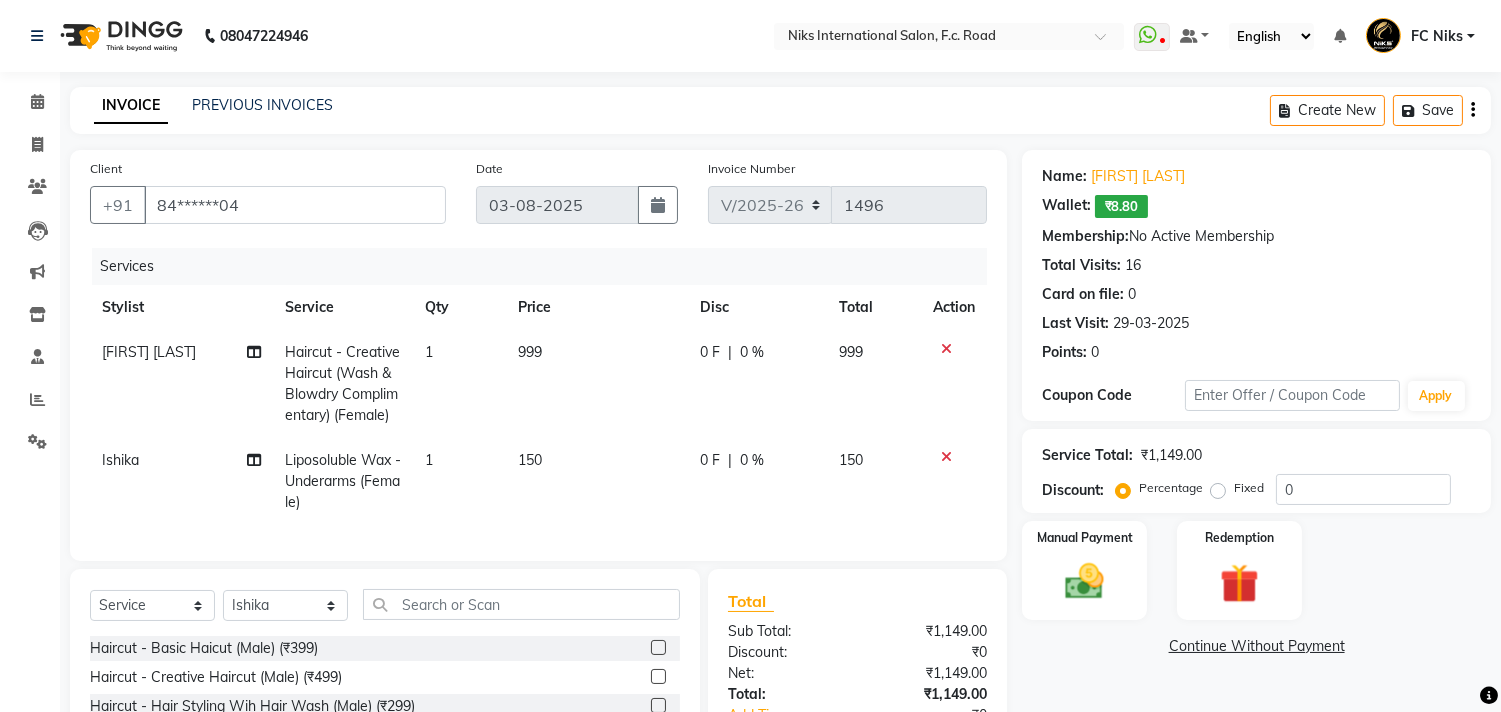 click 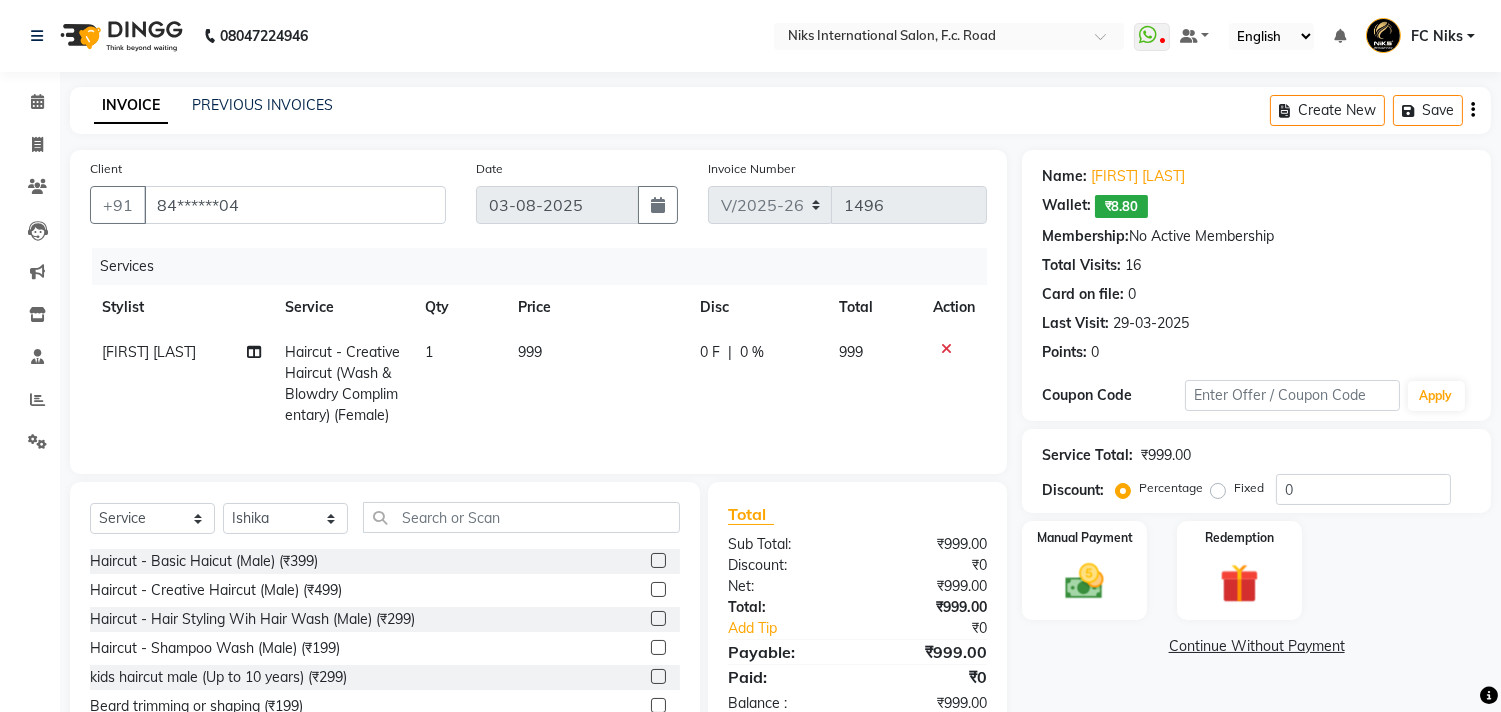 click 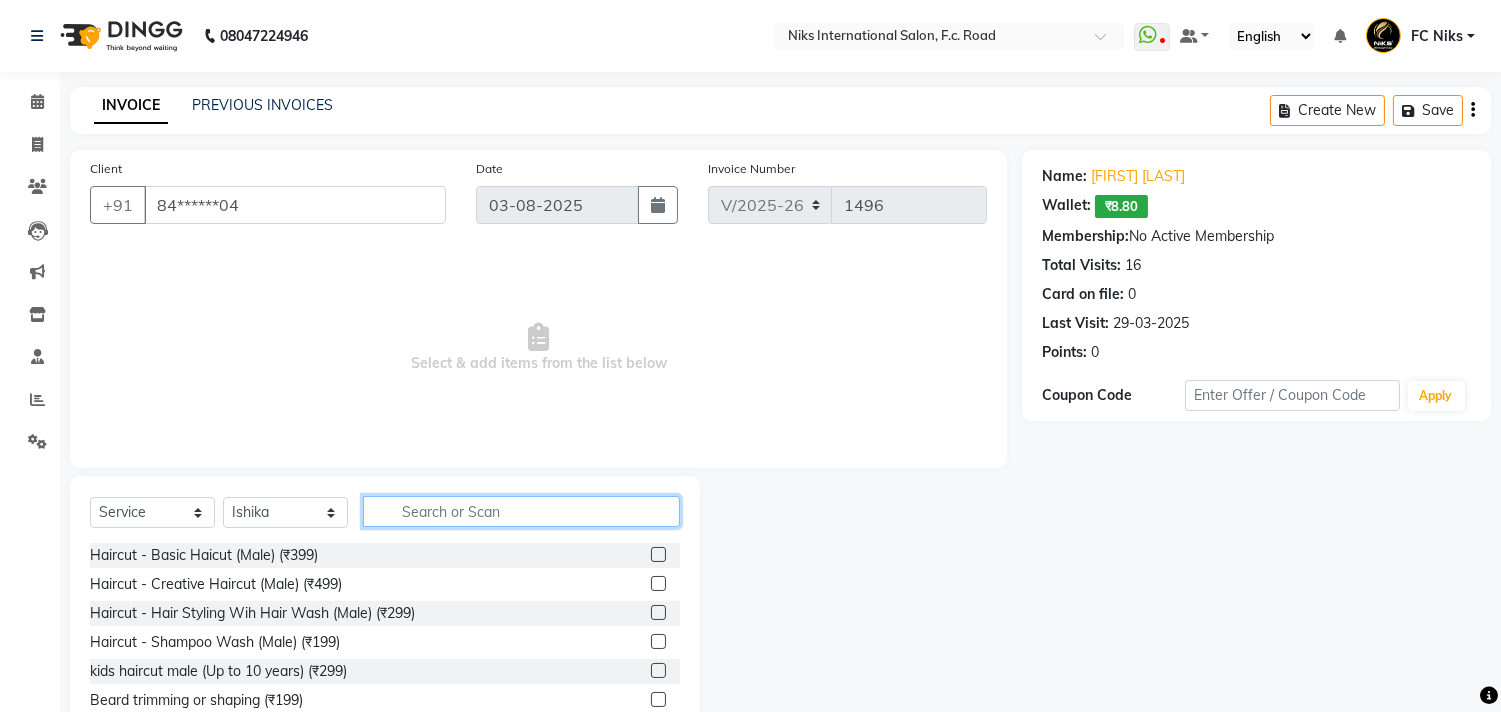 click 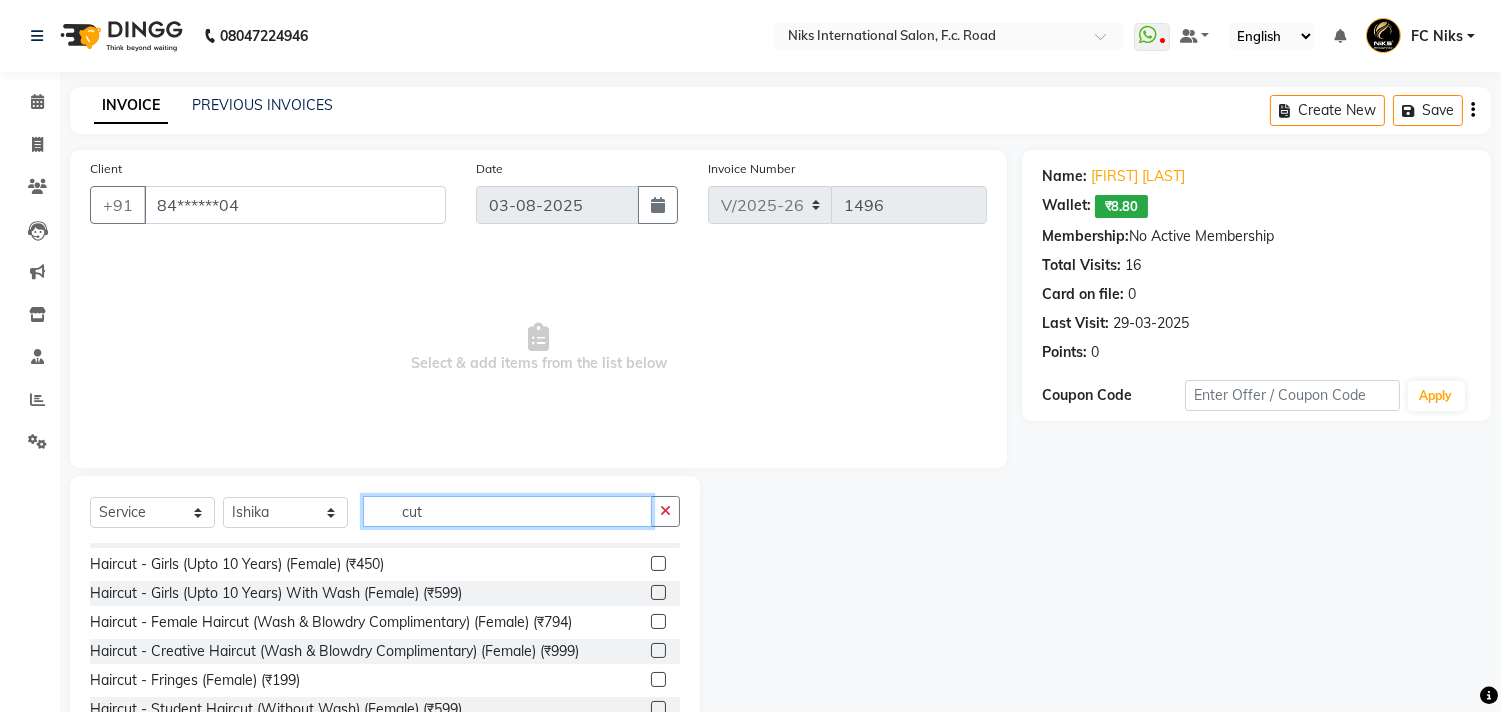 scroll, scrollTop: 176, scrollLeft: 0, axis: vertical 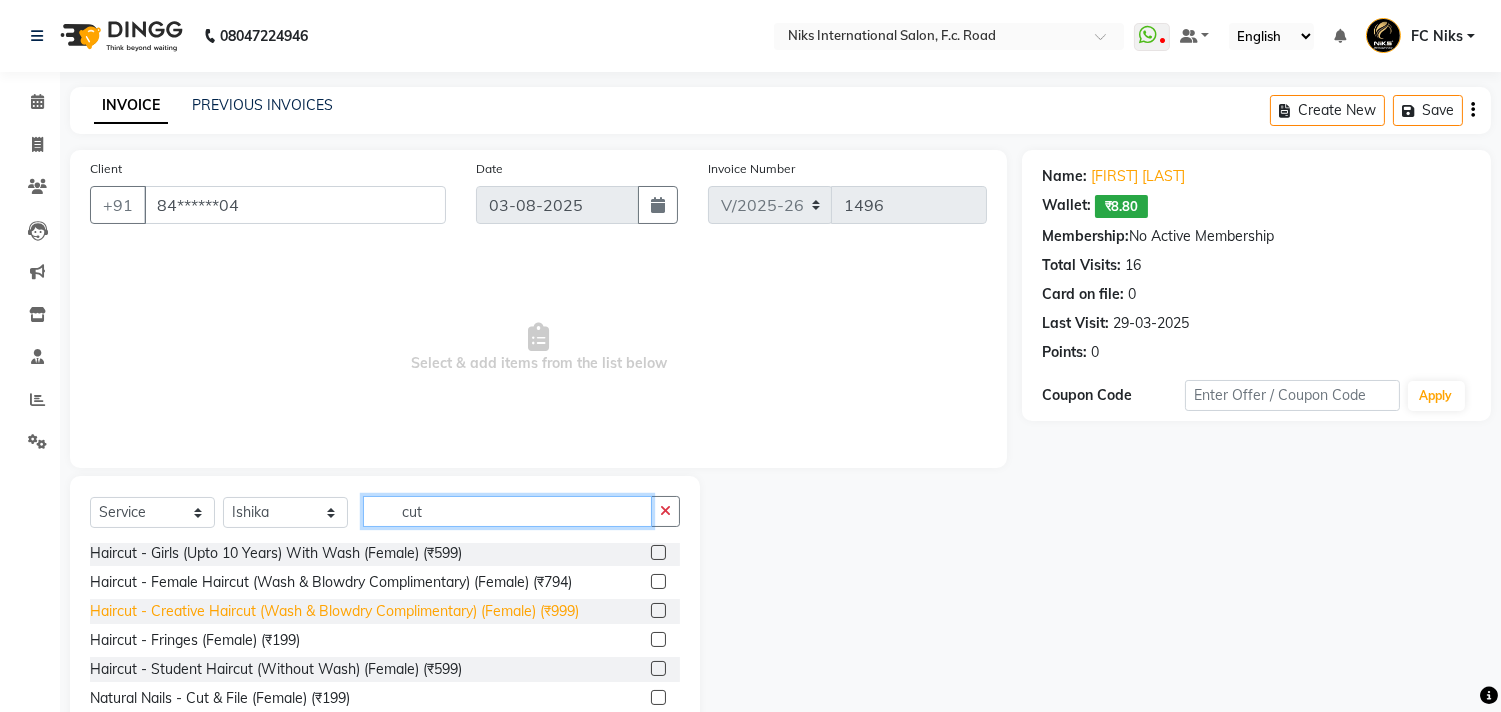 type on "cut" 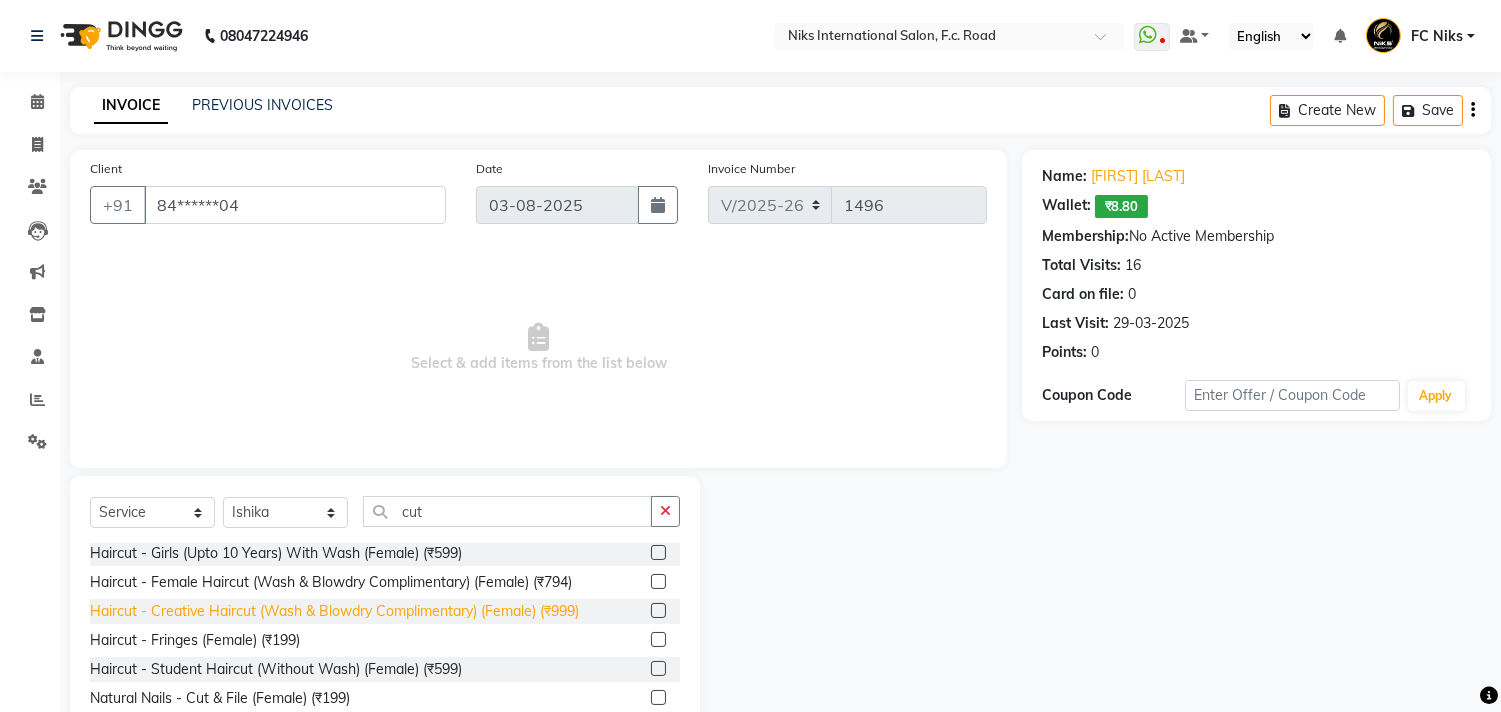 click on "Haircut - Creative Haircut (Wash & Blowdry Complimentary) (Female) (₹999)" 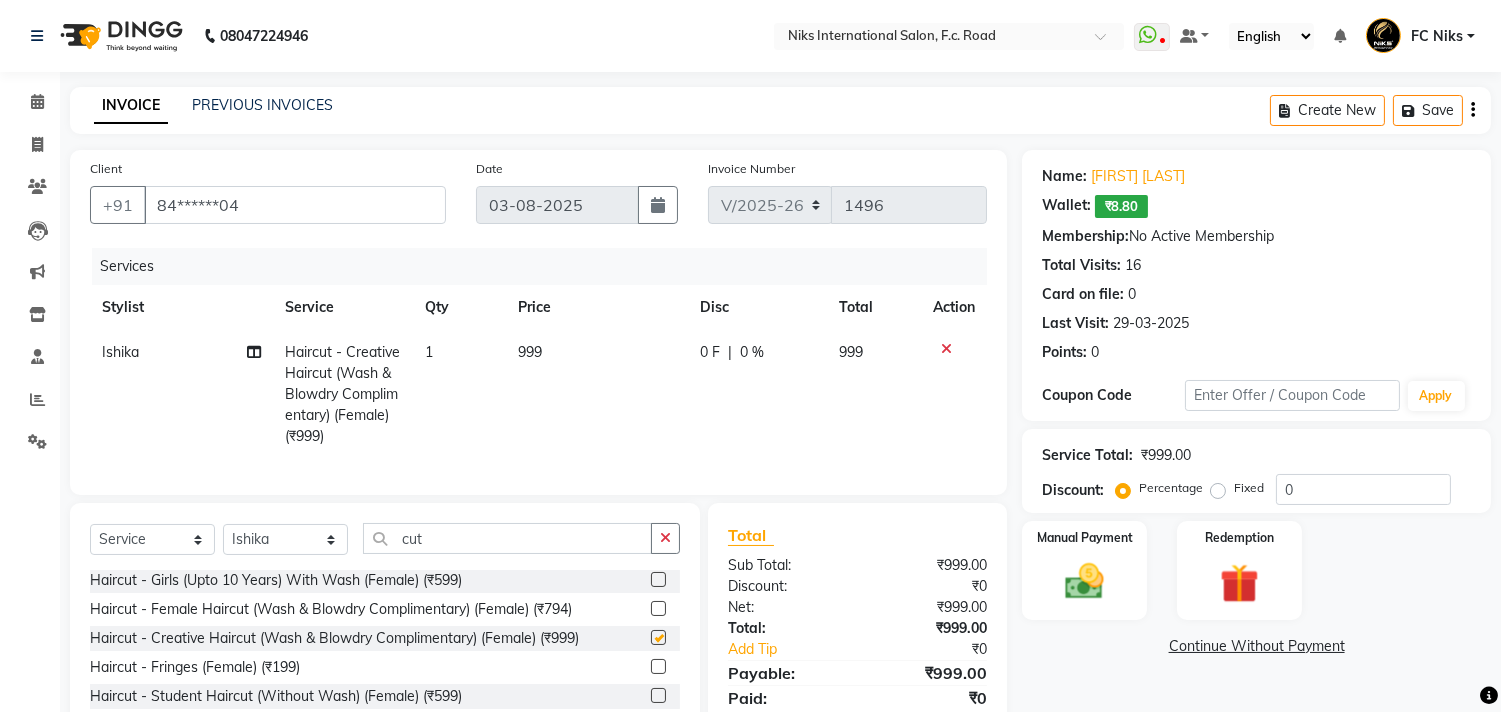 checkbox on "false" 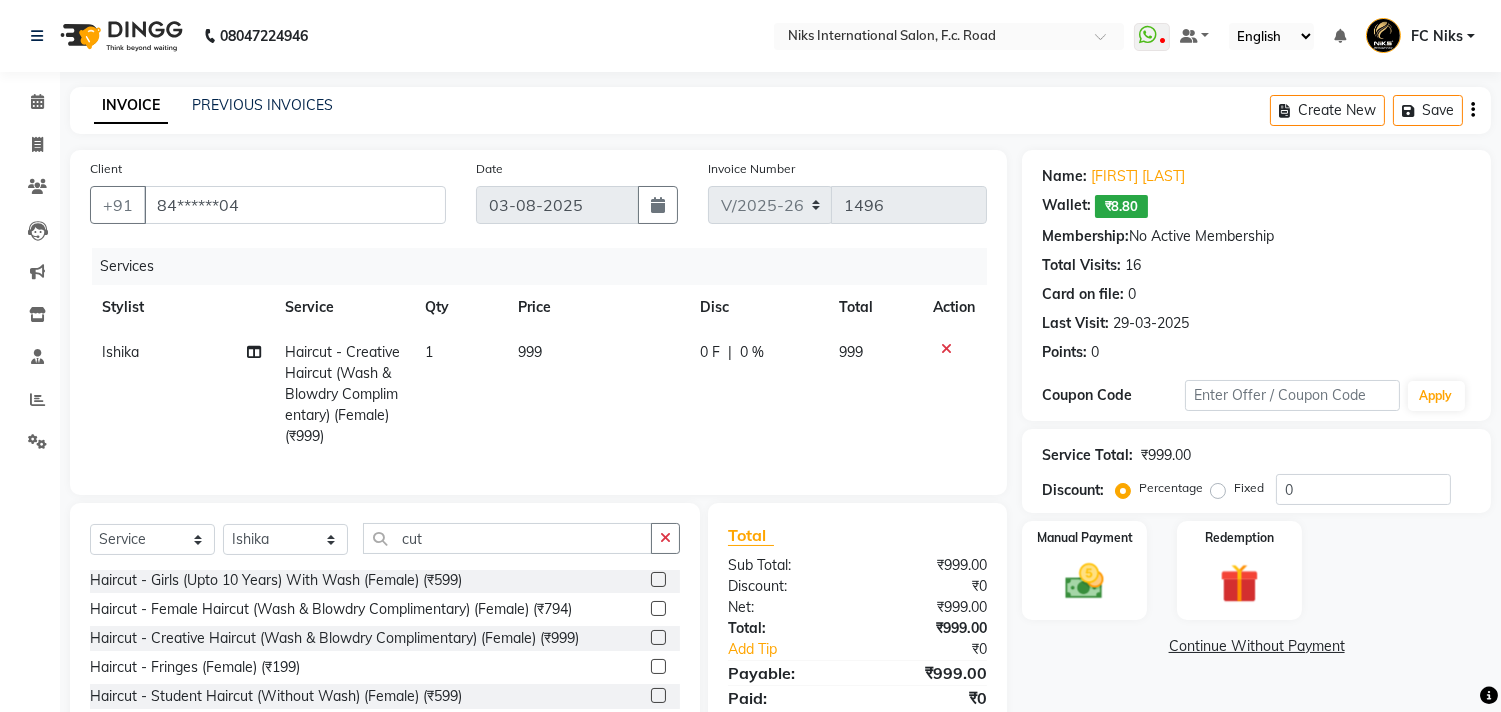click on "Price" 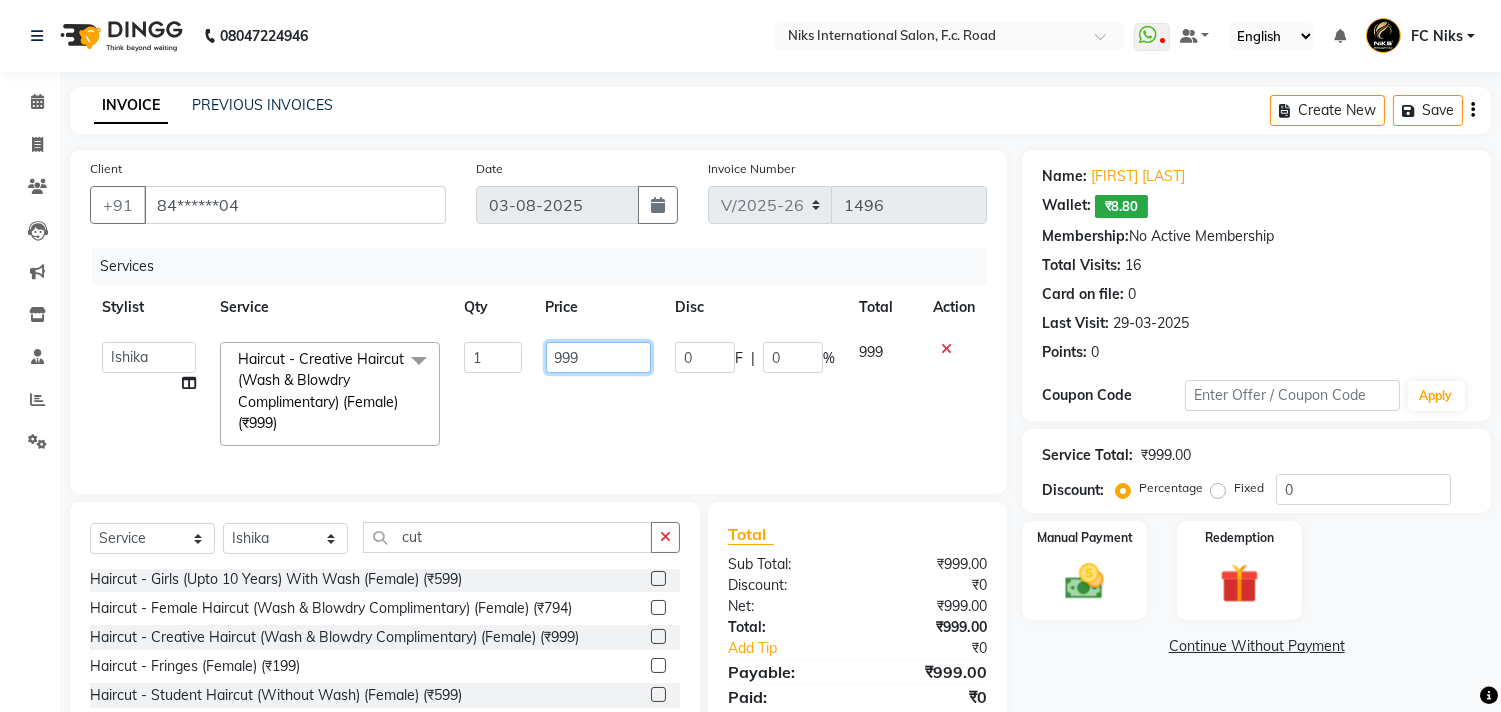 drag, startPoint x: 620, startPoint y: 366, endPoint x: 665, endPoint y: 345, distance: 49.658836 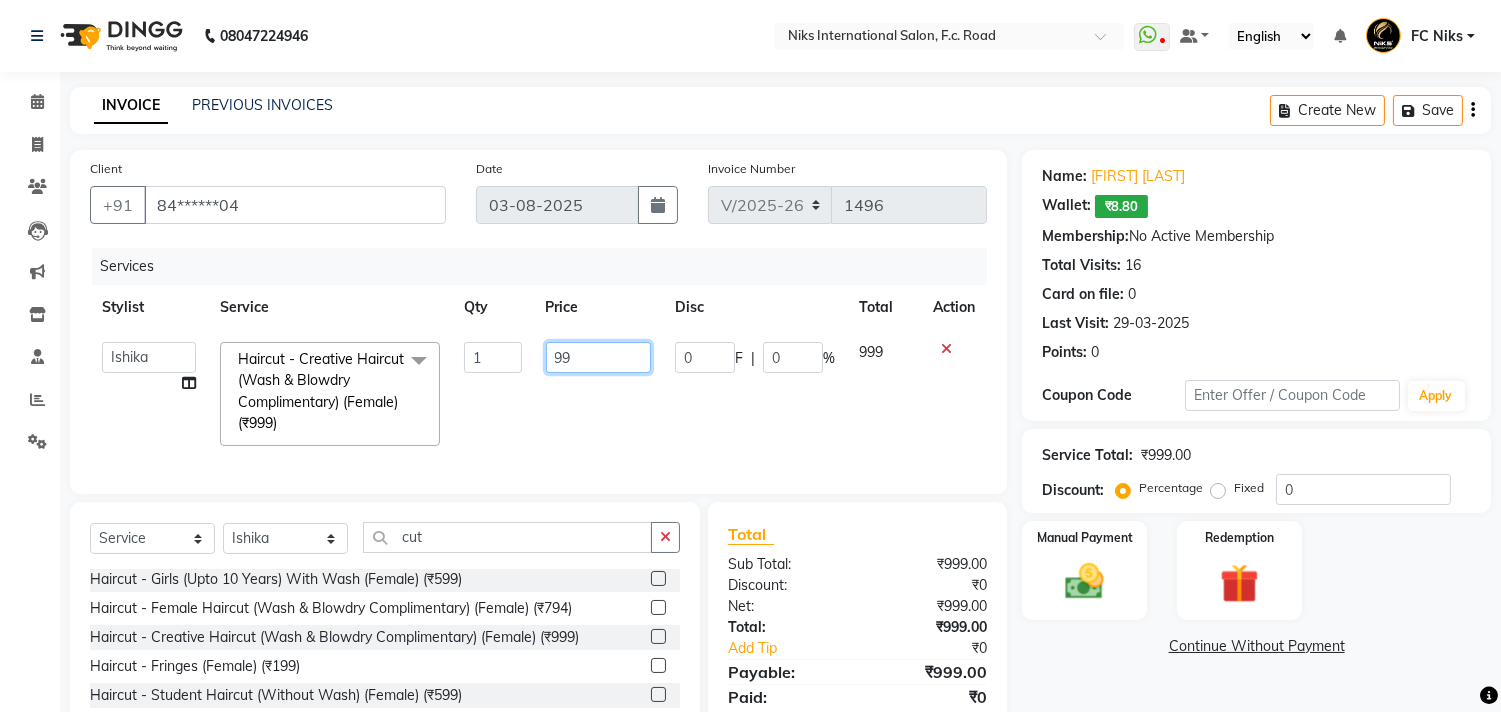 type on "9" 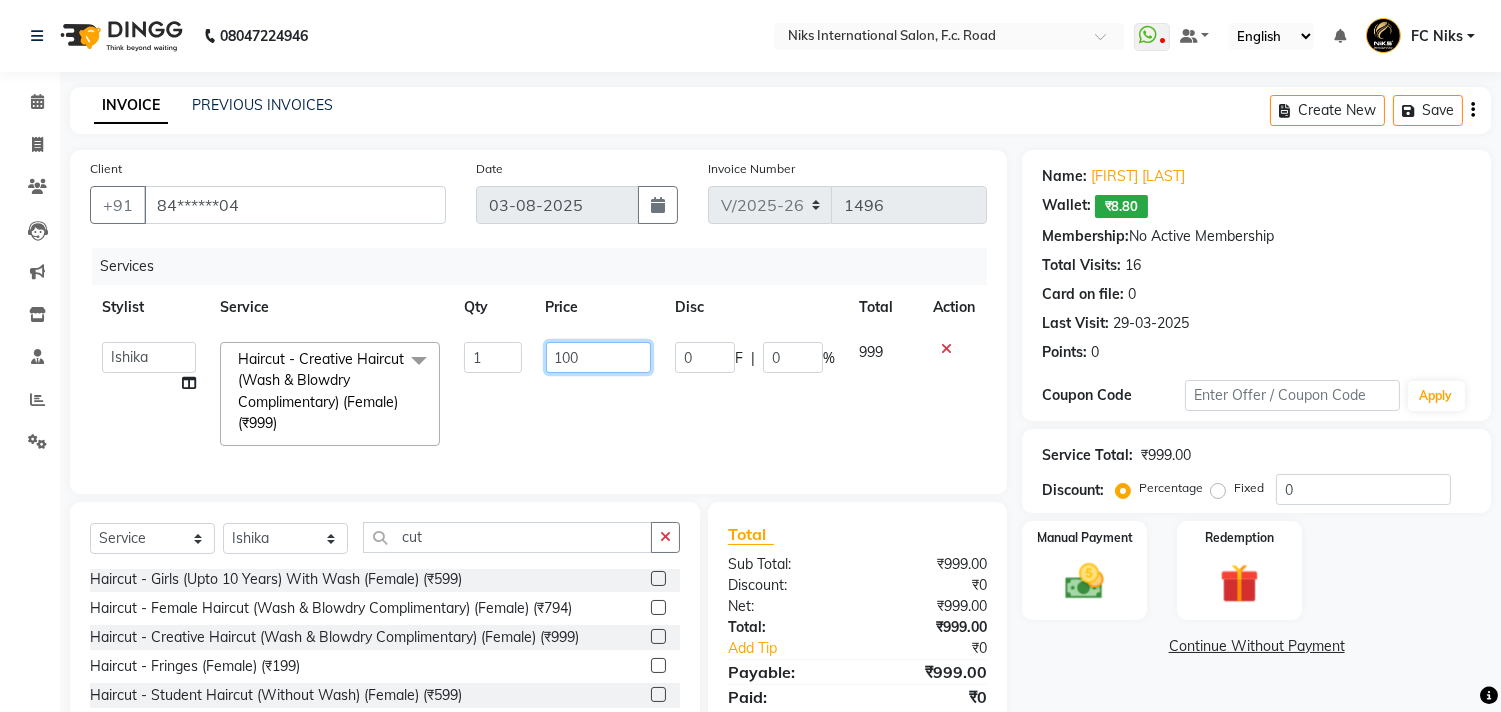 type on "1000" 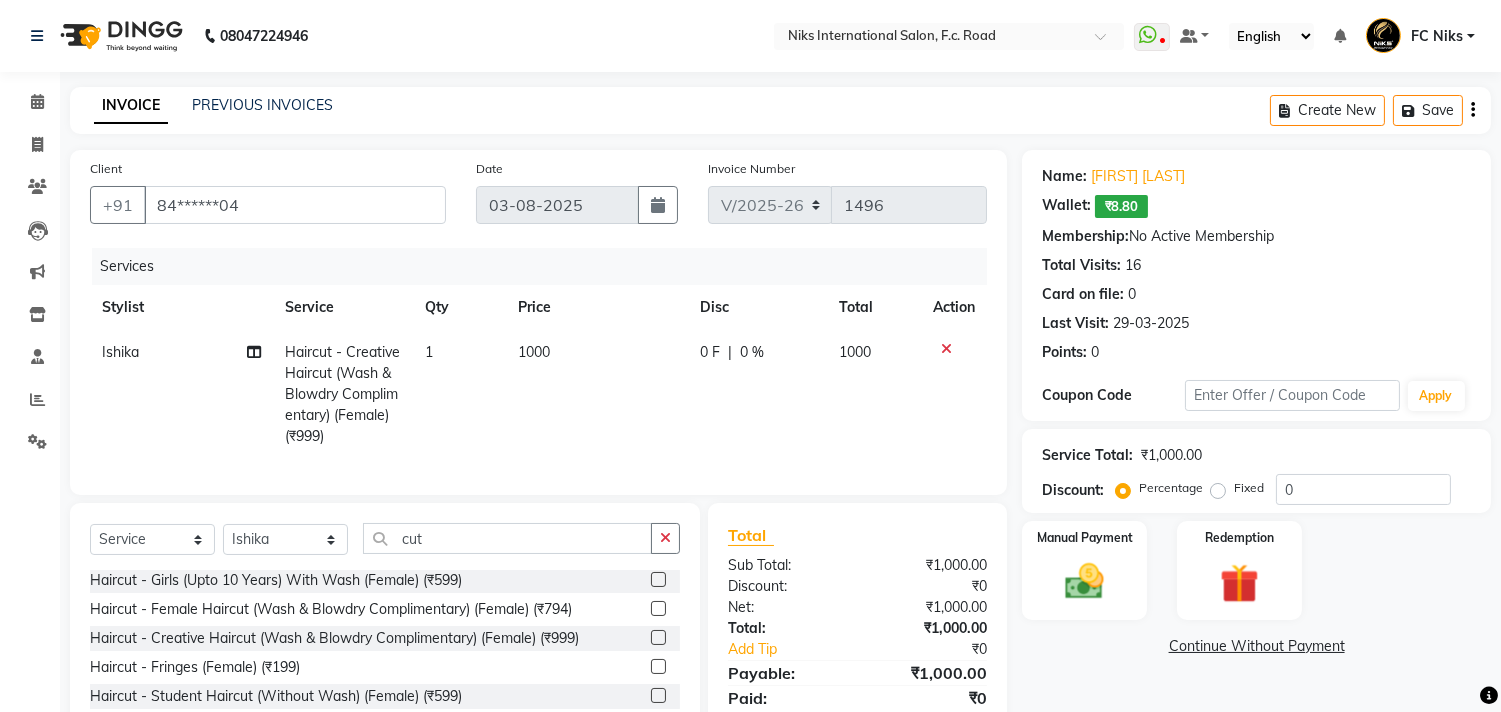 click on "Ishika Haircut - Creative Haircut (Wash & Blowdry Complimentary) (Female) (₹999) 1 1000 0 F | 0 % 1000" 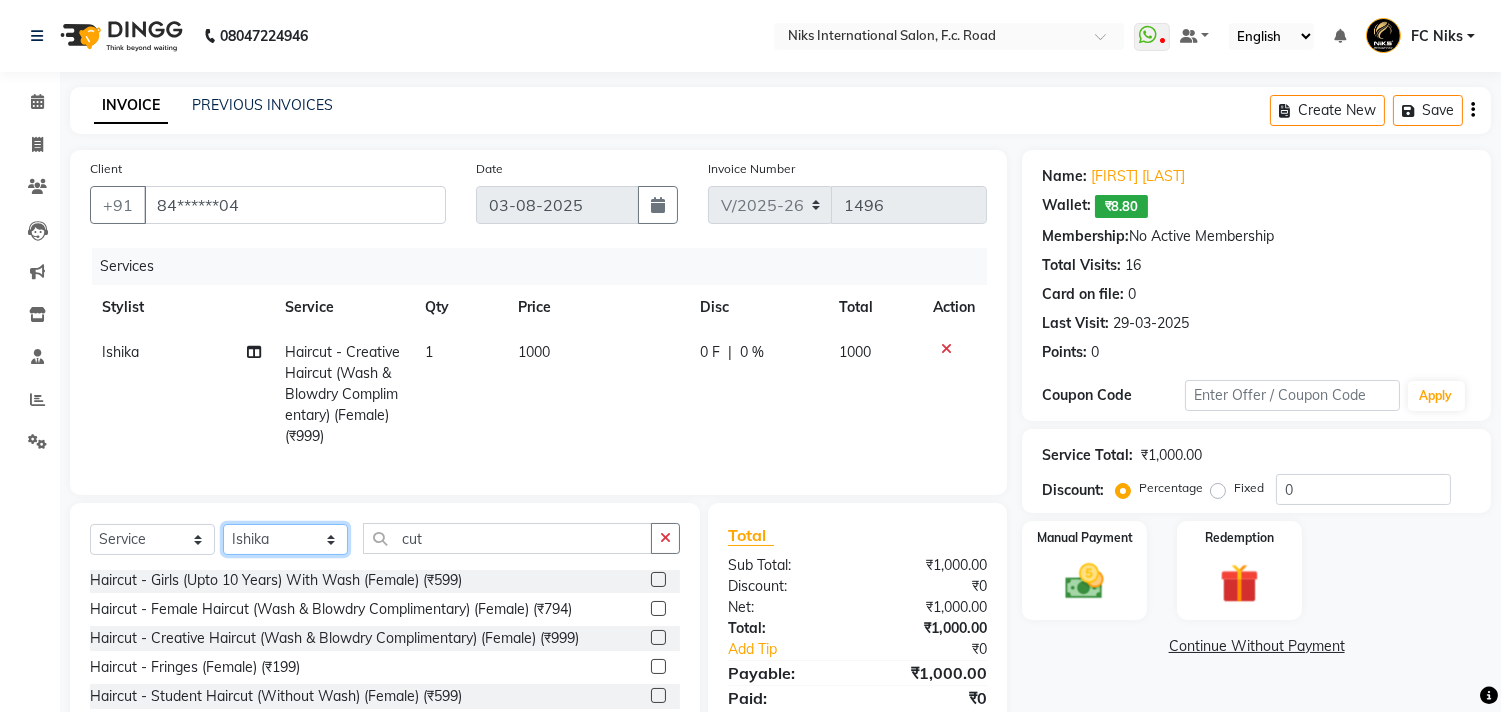 click on "Select Stylist Abhishek Amruta Bhagyashree CA Devkar FC Niks Ishika Kirti Komal Krishi Mahhi Nakshatra Nikhil Rajesh Savita Shabana Shrikant Gaikwad Soham" 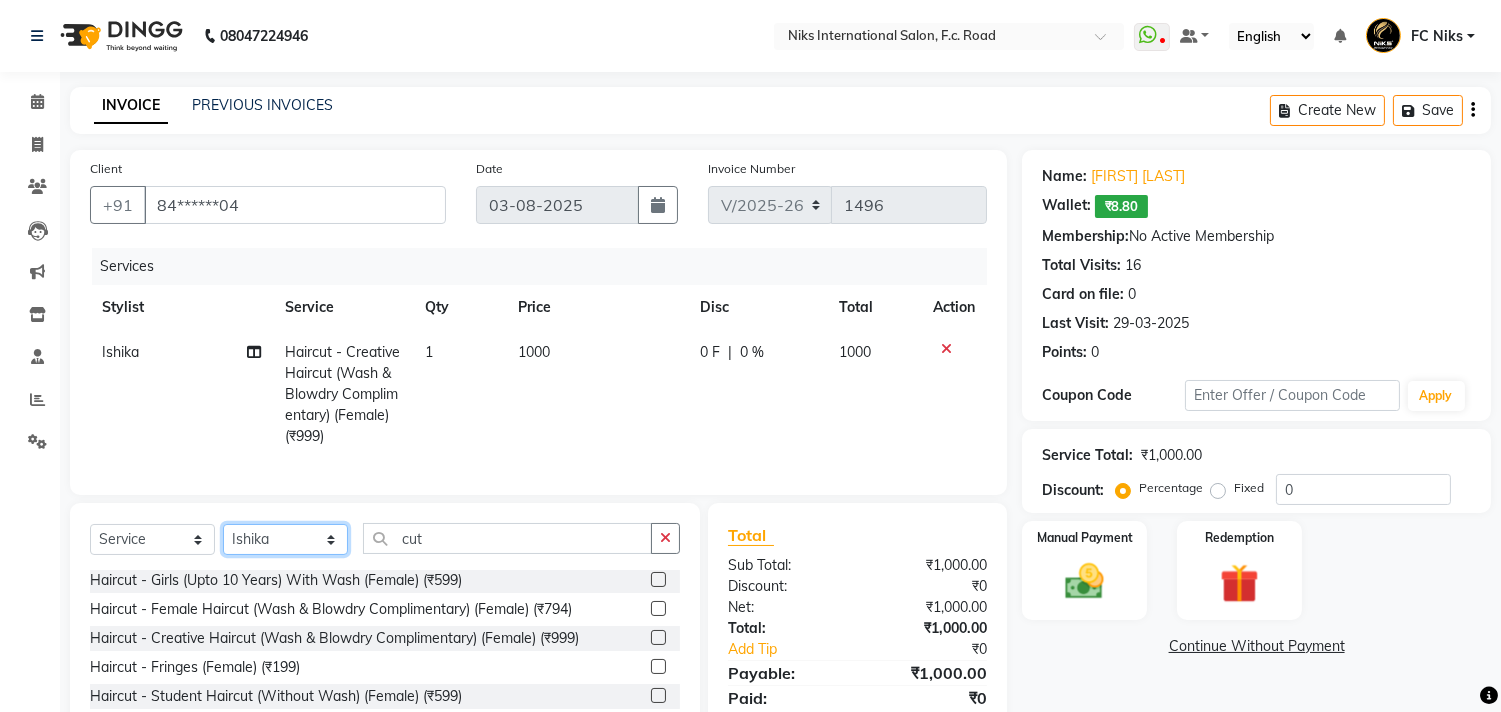 select on "160" 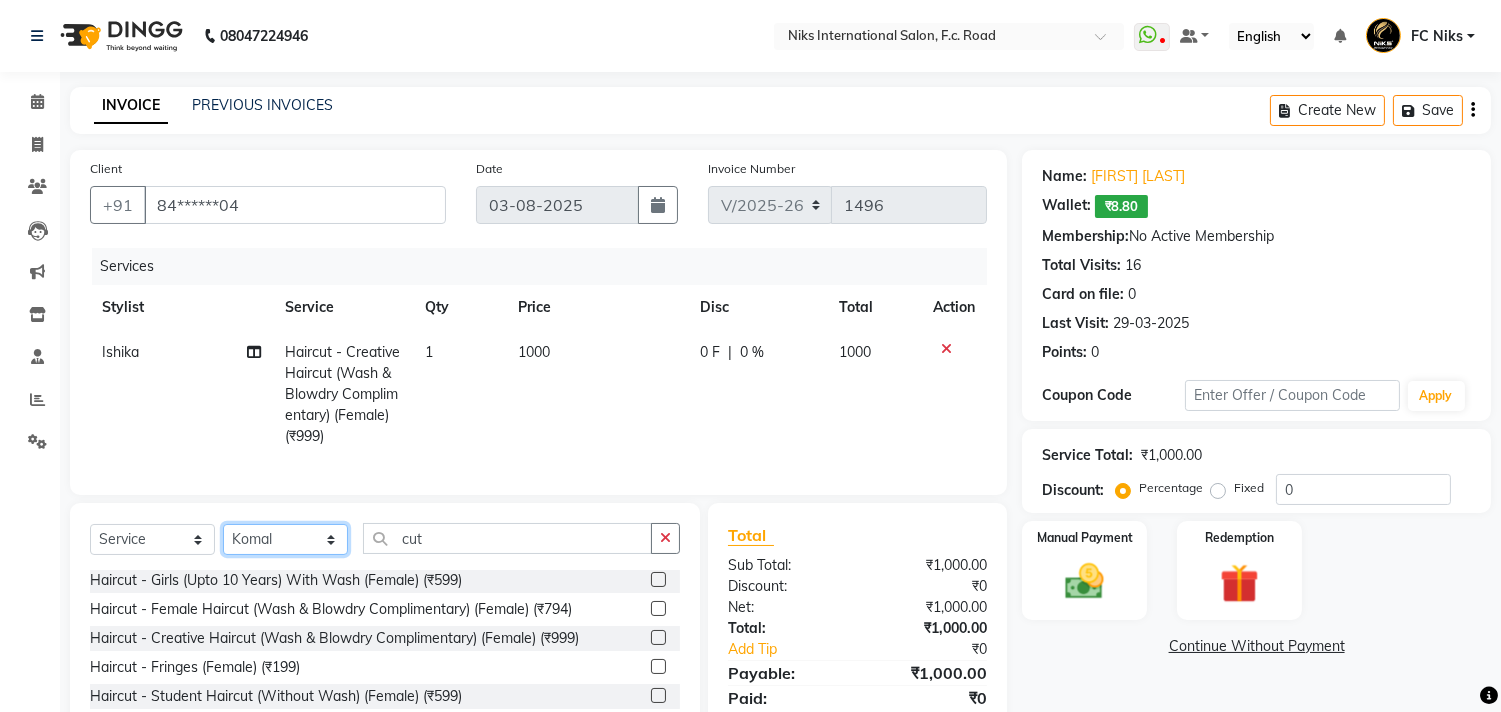 click on "Select Stylist Abhishek Amruta Bhagyashree CA Devkar FC Niks Ishika Kirti Komal Krishi Mahhi Nakshatra Nikhil Rajesh Savita Shabana Shrikant Gaikwad Soham" 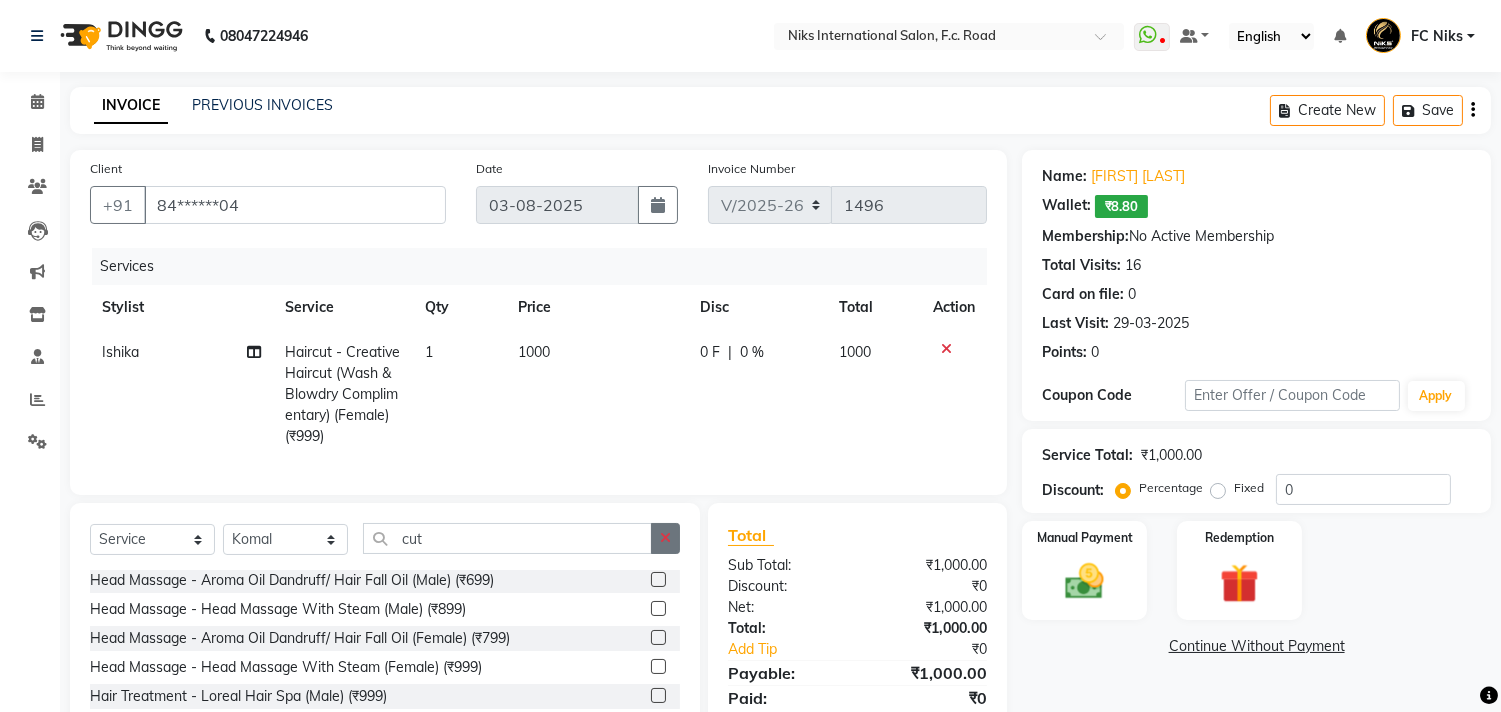 click 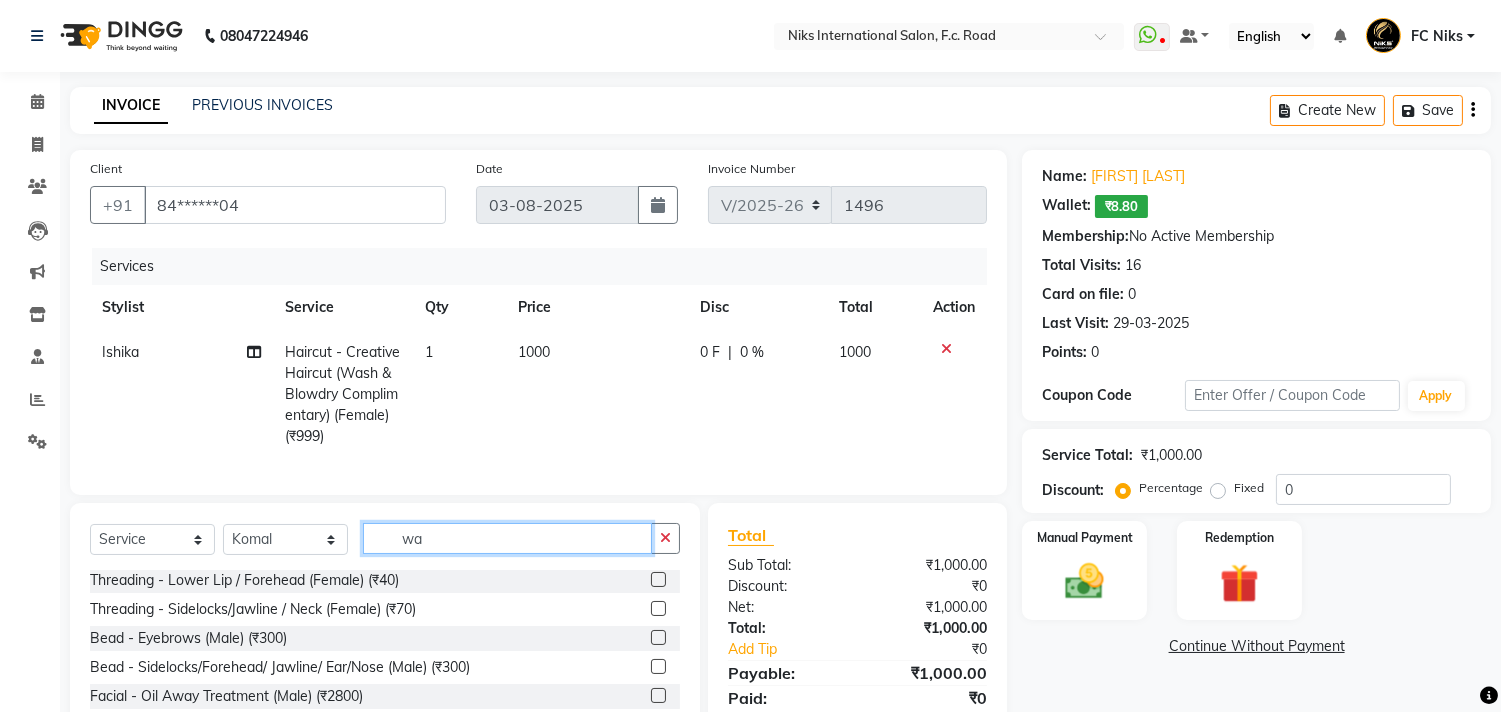 scroll, scrollTop: 31, scrollLeft: 0, axis: vertical 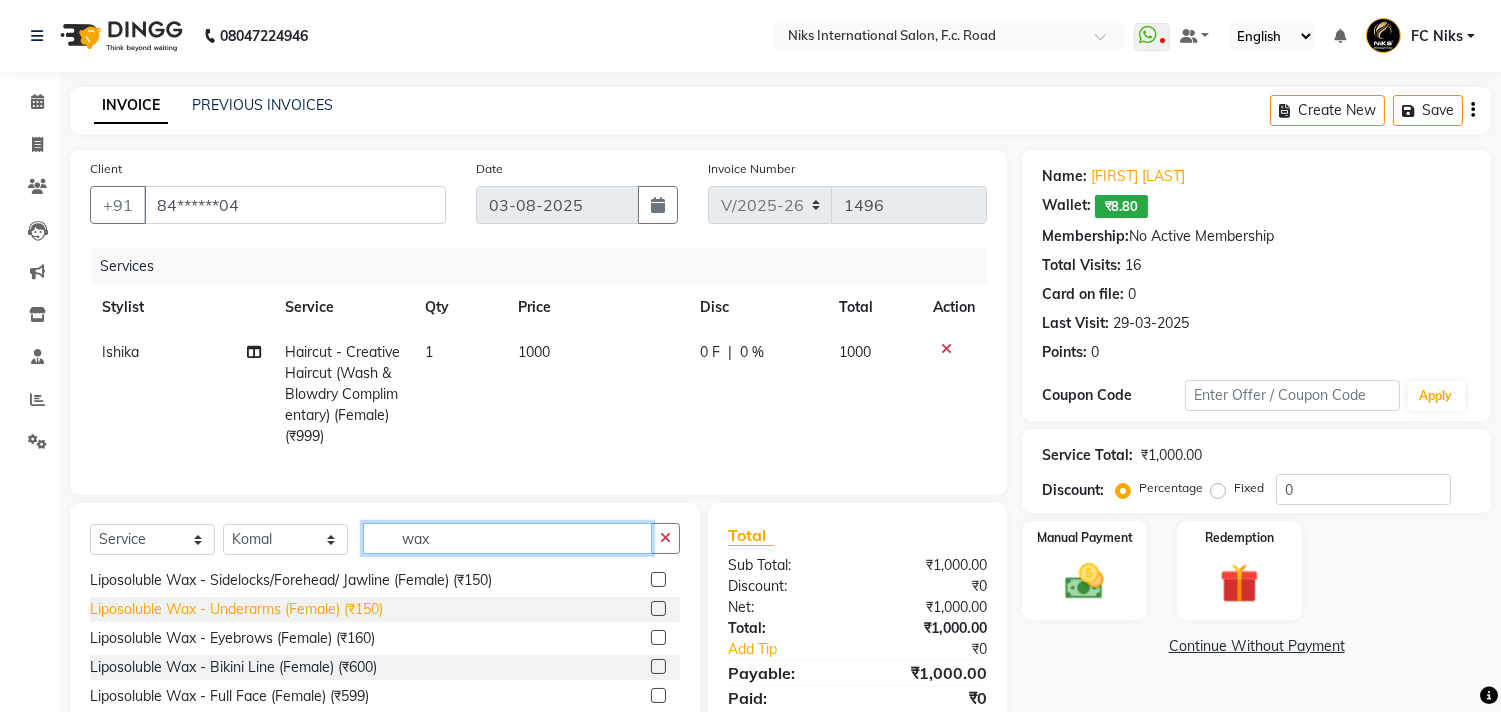 type on "wax" 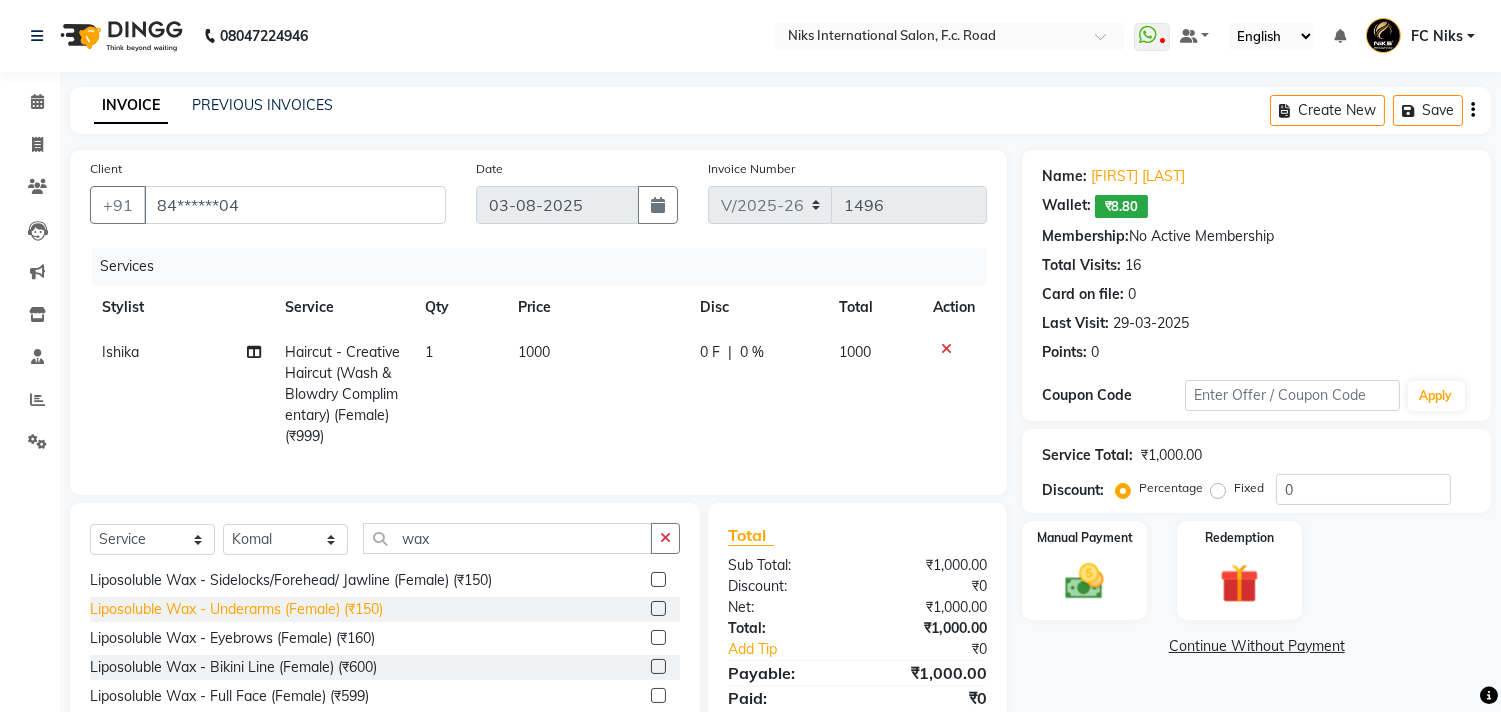 click on "Liposoluble Wax - Underarms (Female) (₹150)" 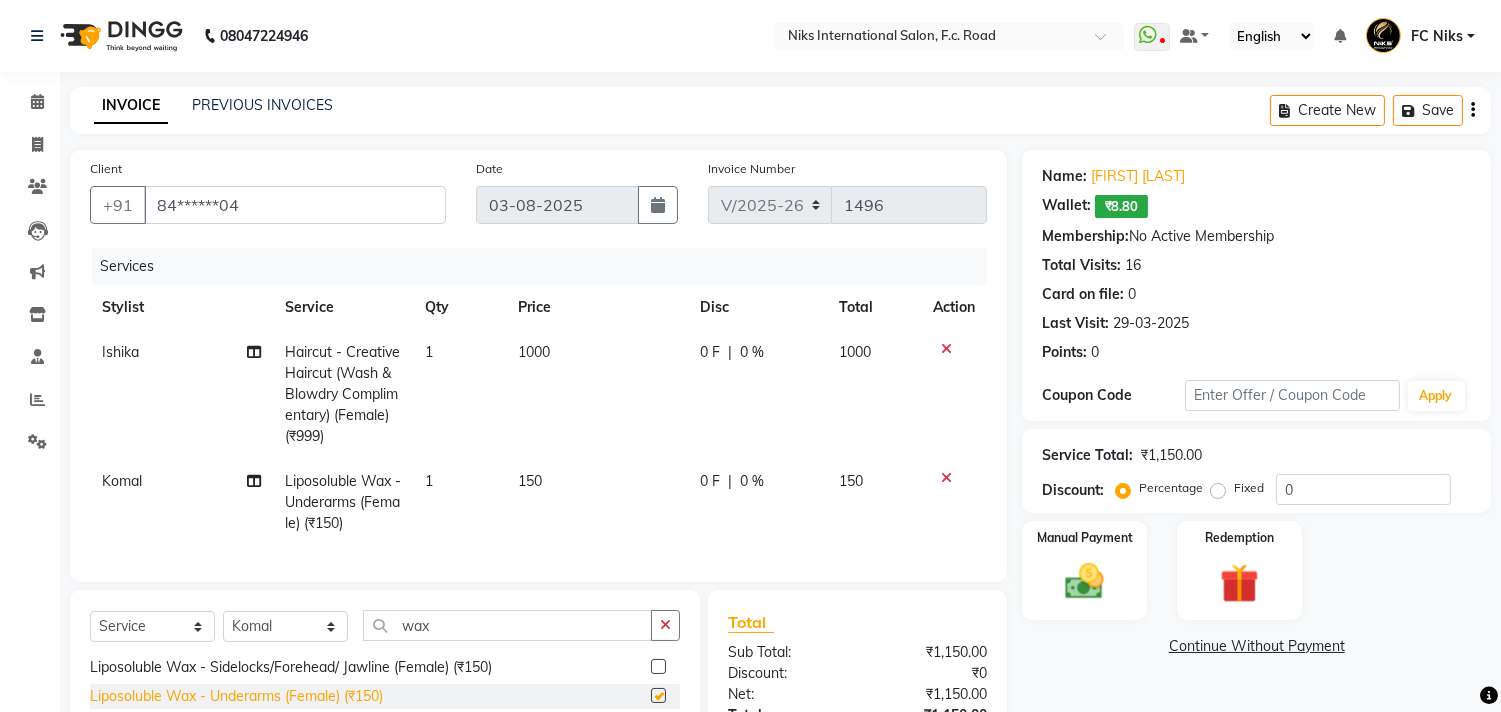 checkbox on "false" 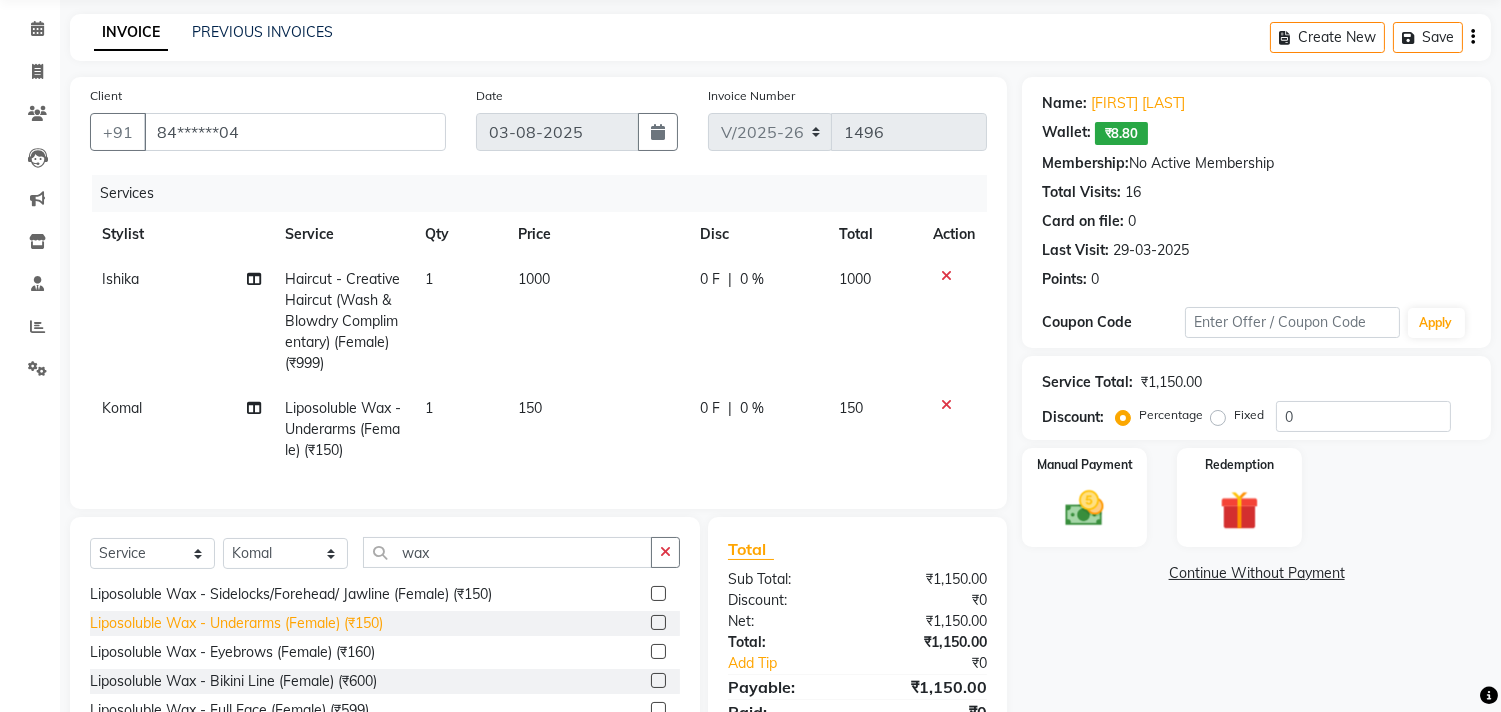 scroll, scrollTop: 74, scrollLeft: 0, axis: vertical 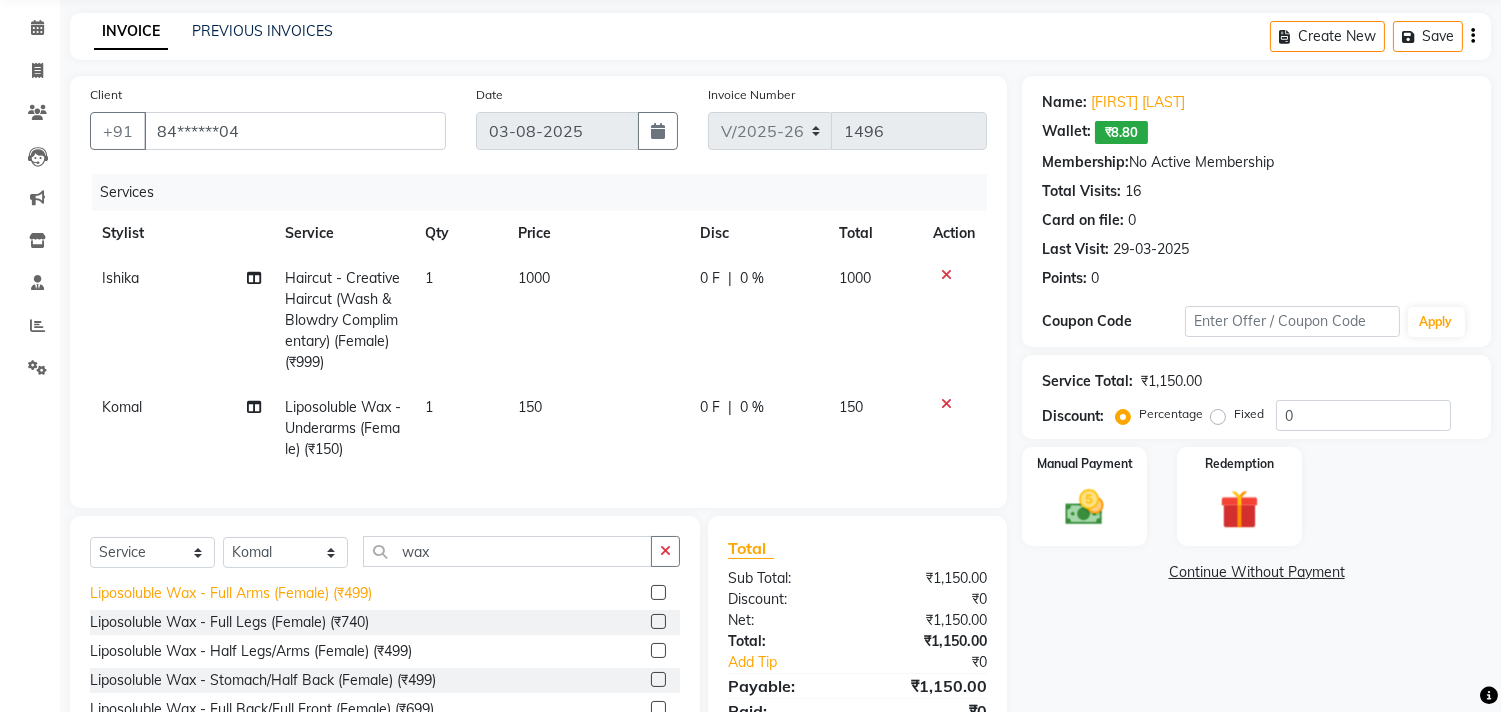 click on "Liposoluble Wax - Full Arms (Female) (₹499)" 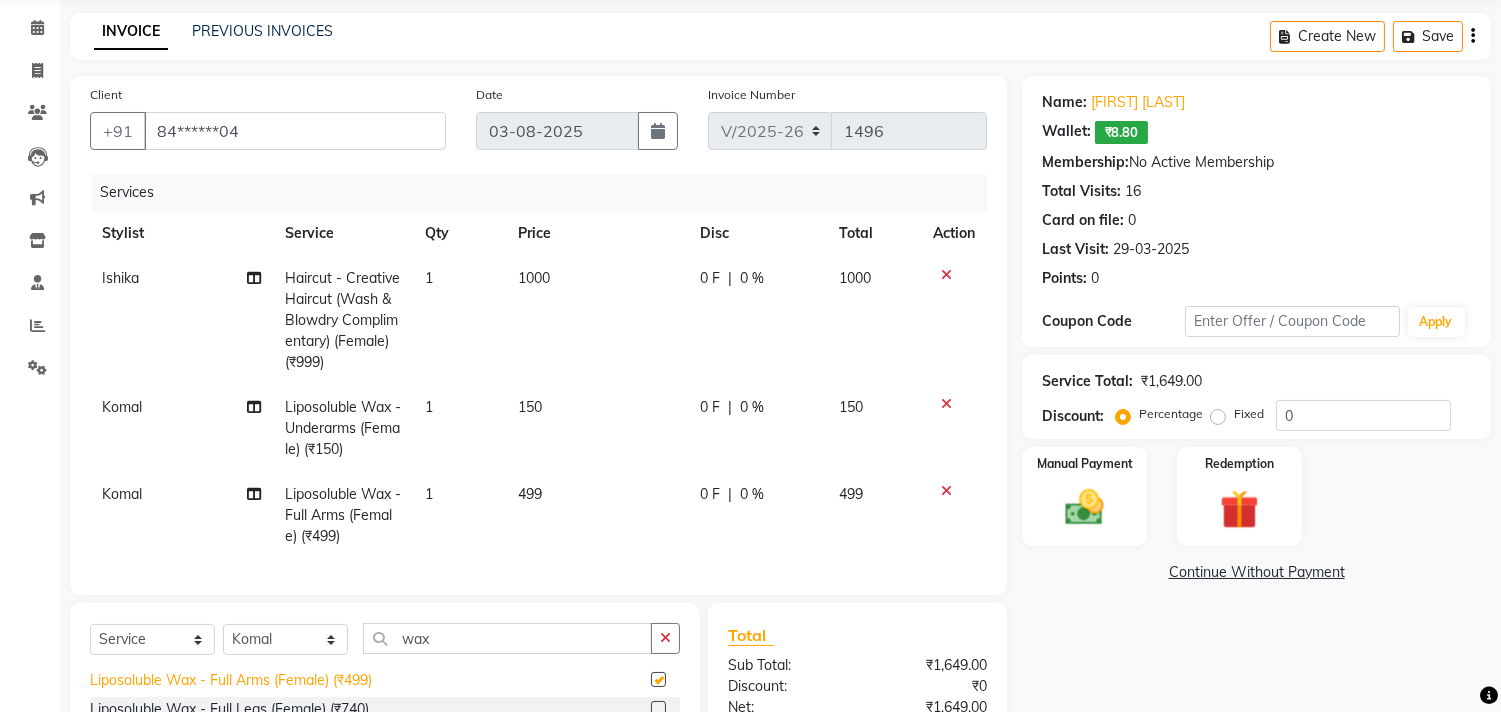 checkbox on "false" 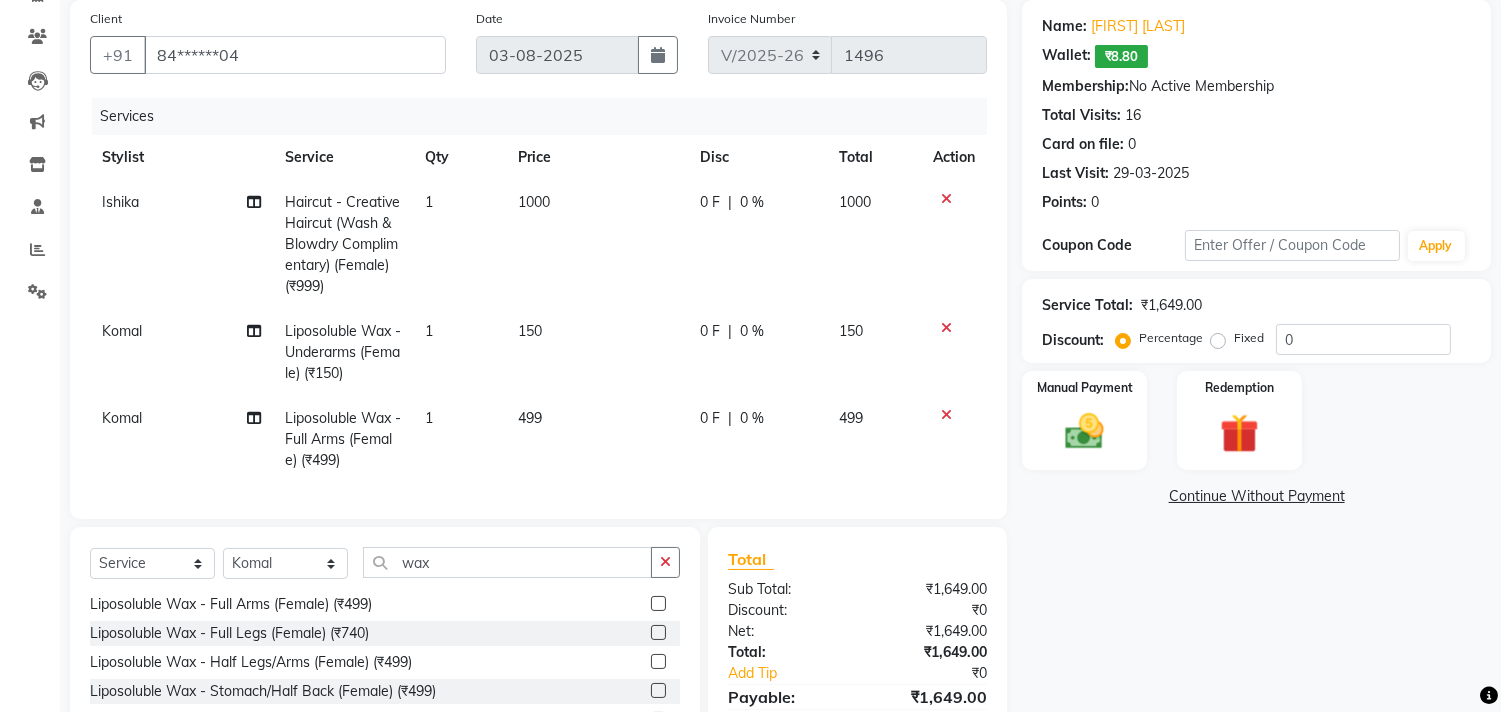scroll, scrollTop: 306, scrollLeft: 0, axis: vertical 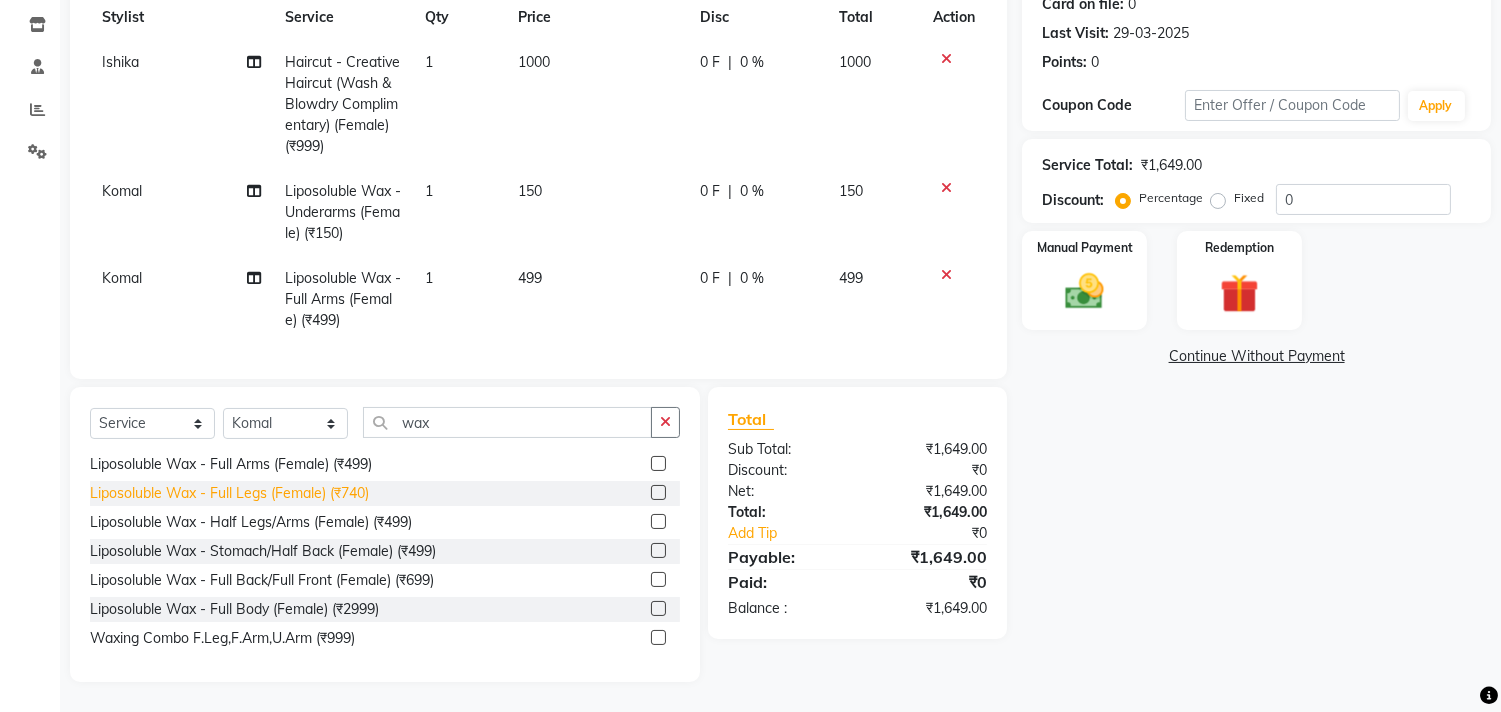 click on "Liposoluble Wax - Full Legs (Female) (₹740)" 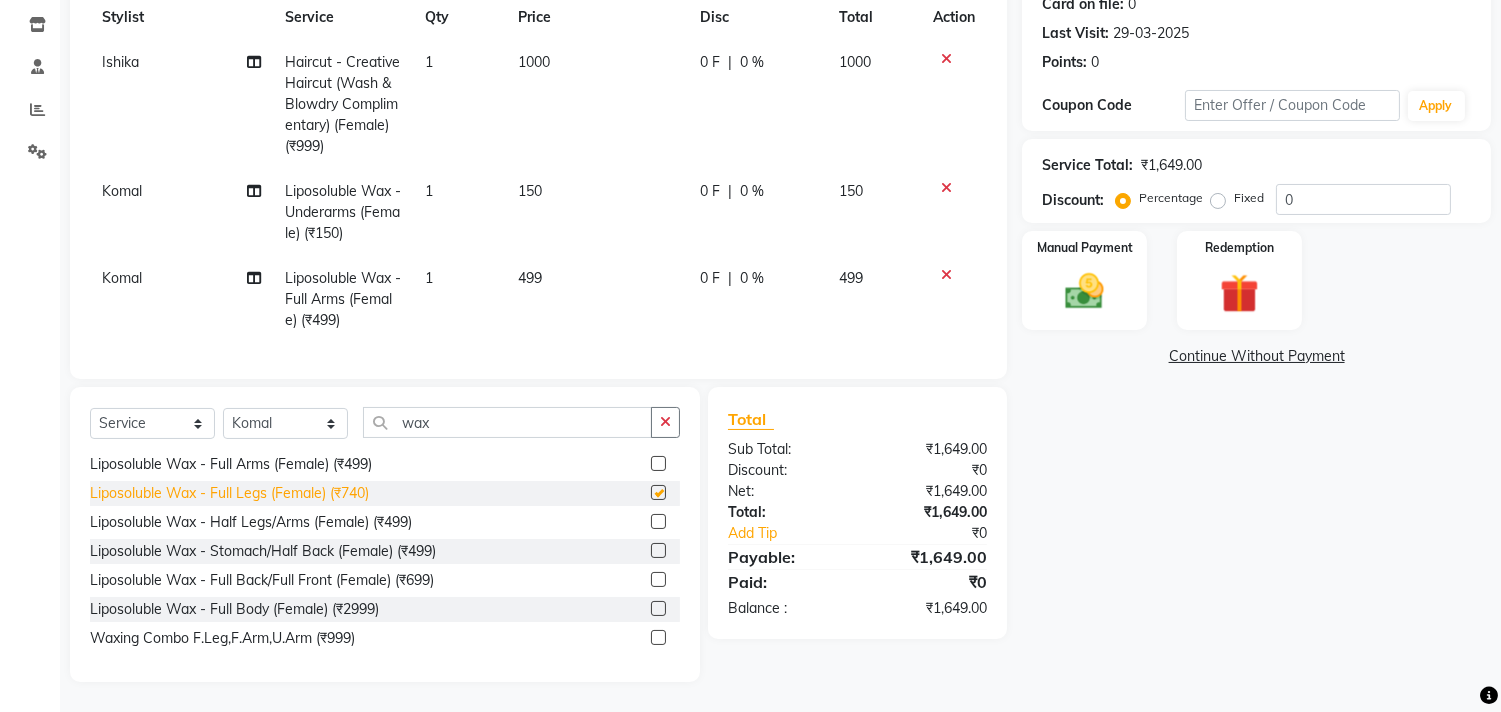 checkbox on "false" 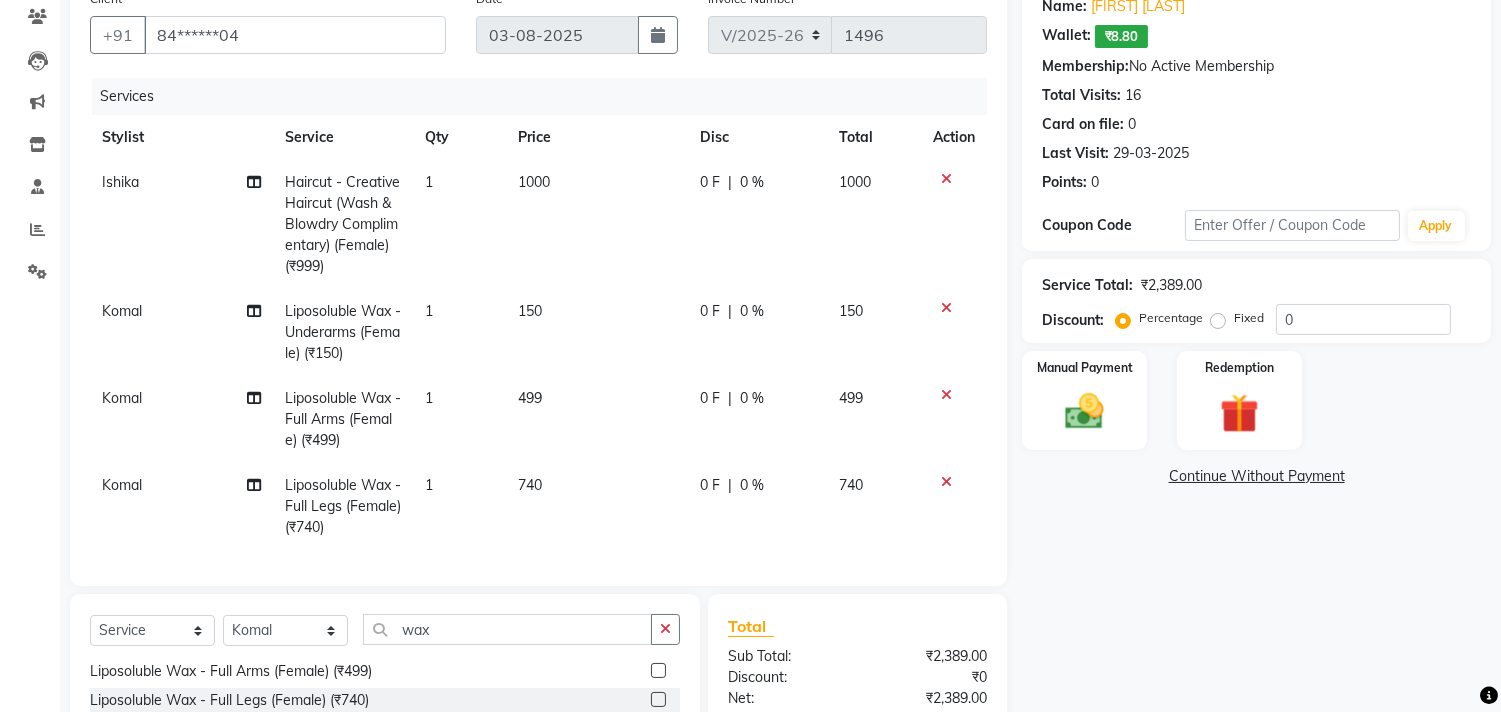 scroll, scrollTop: 166, scrollLeft: 0, axis: vertical 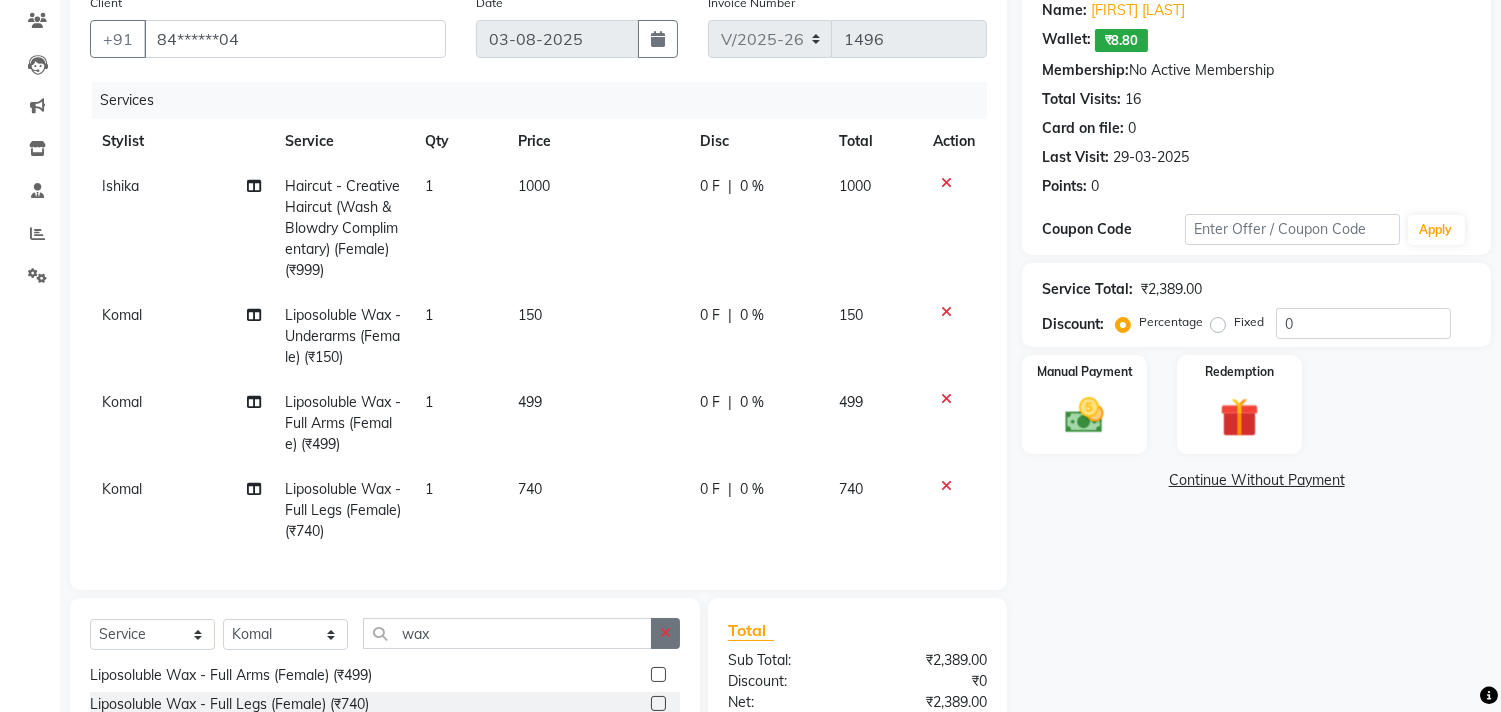 click 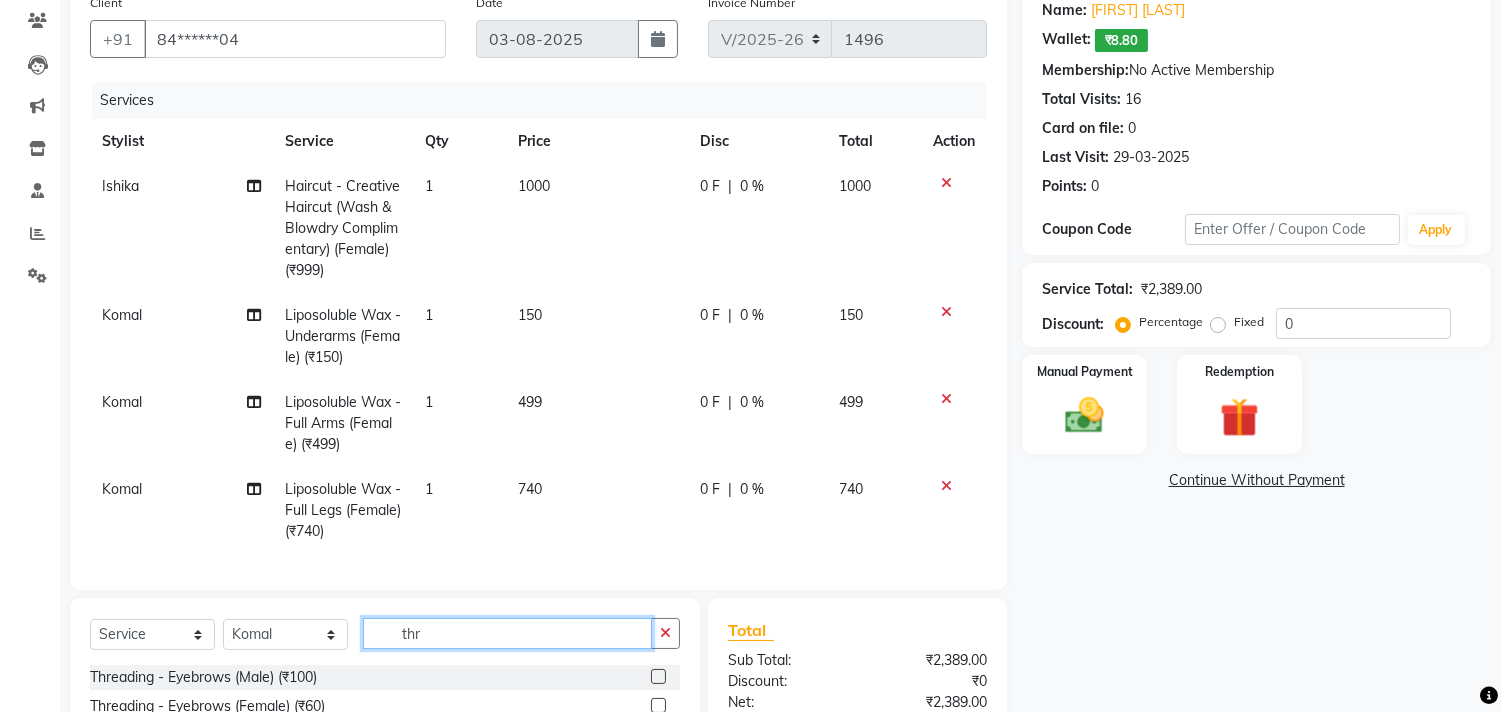 scroll, scrollTop: 0, scrollLeft: 0, axis: both 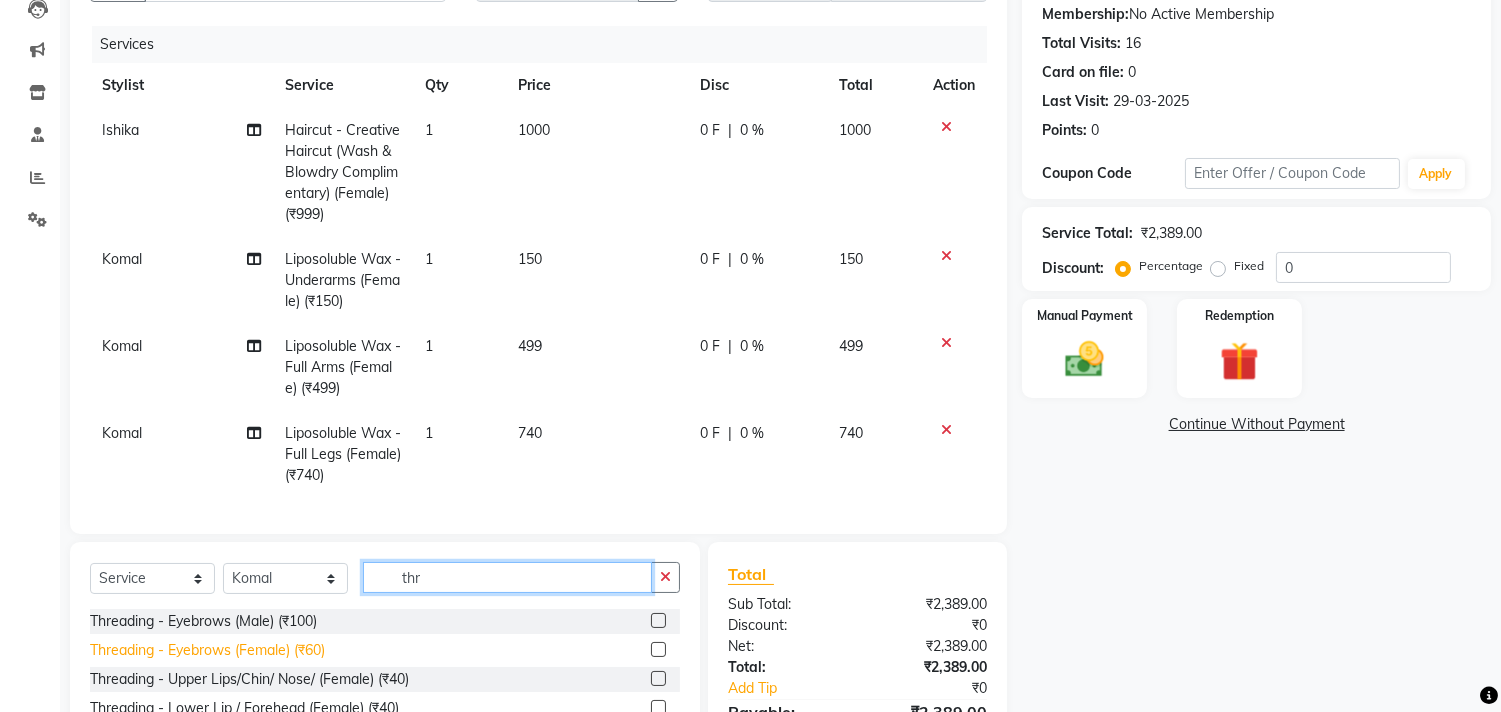 type on "thr" 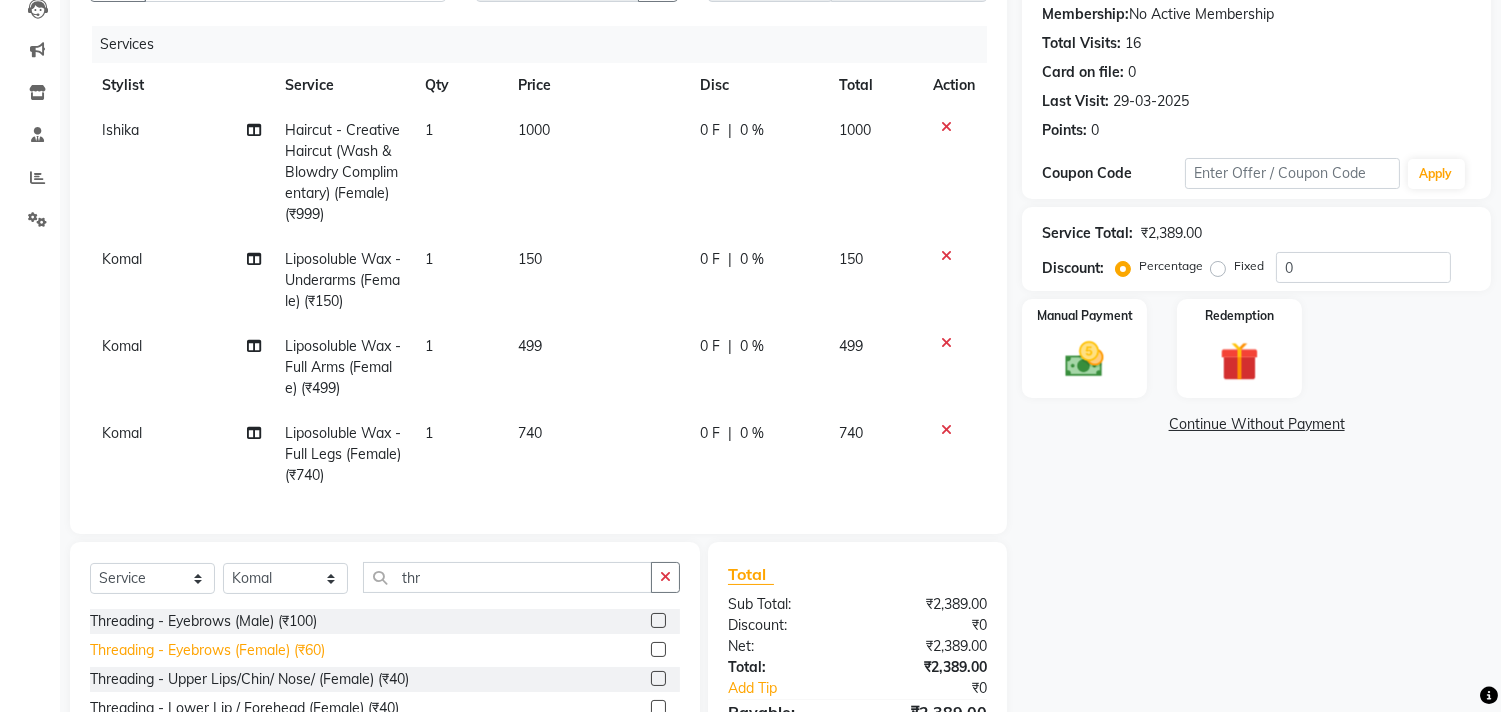 click on "Threading - Eyebrows (Female) (₹60)" 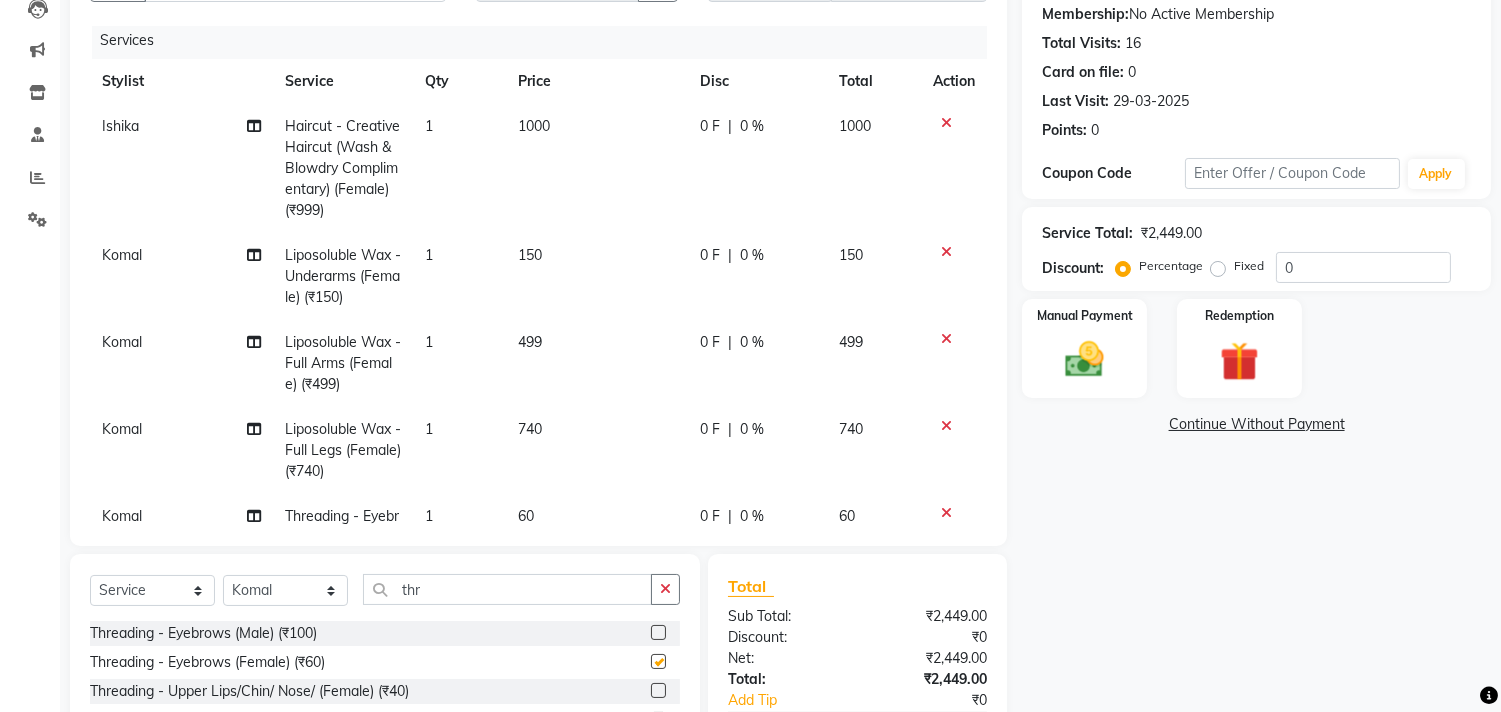 checkbox on "false" 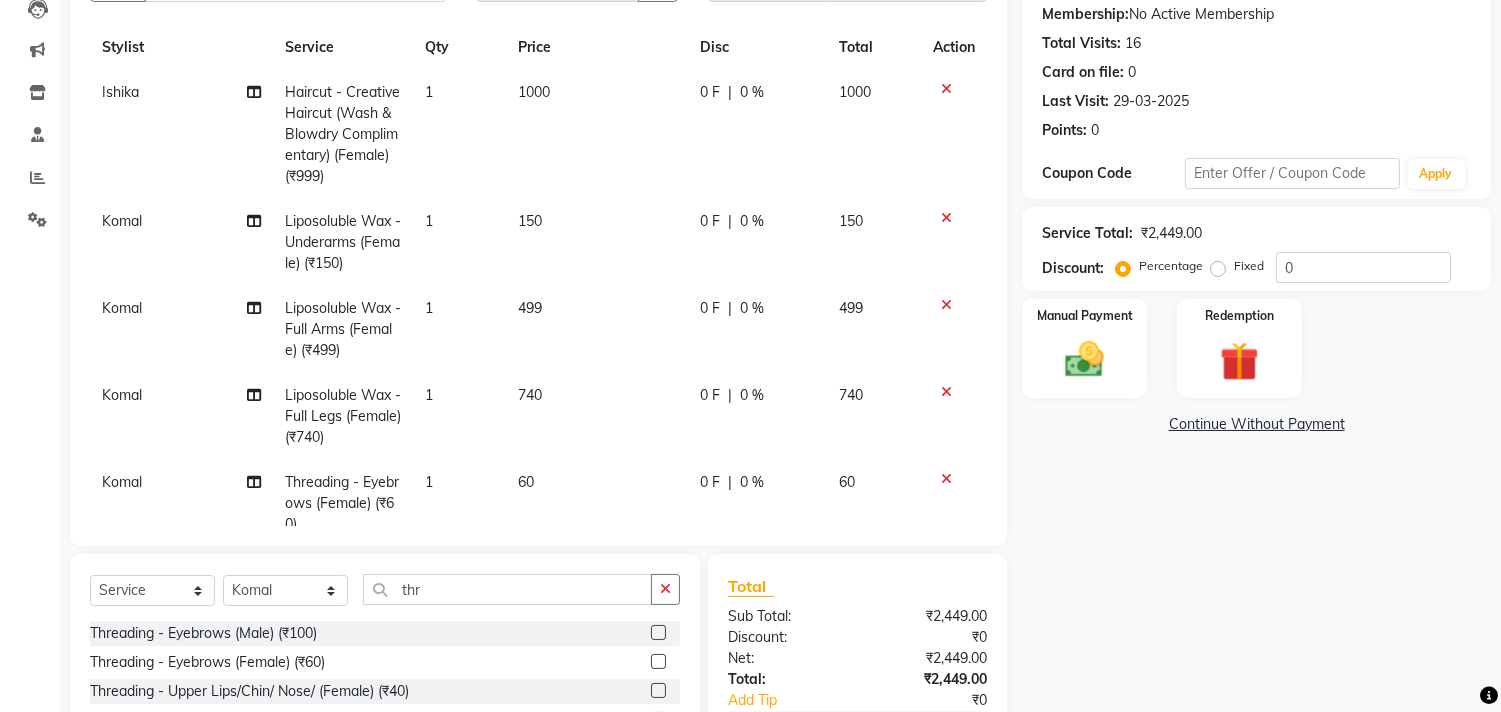 scroll, scrollTop: 74, scrollLeft: 0, axis: vertical 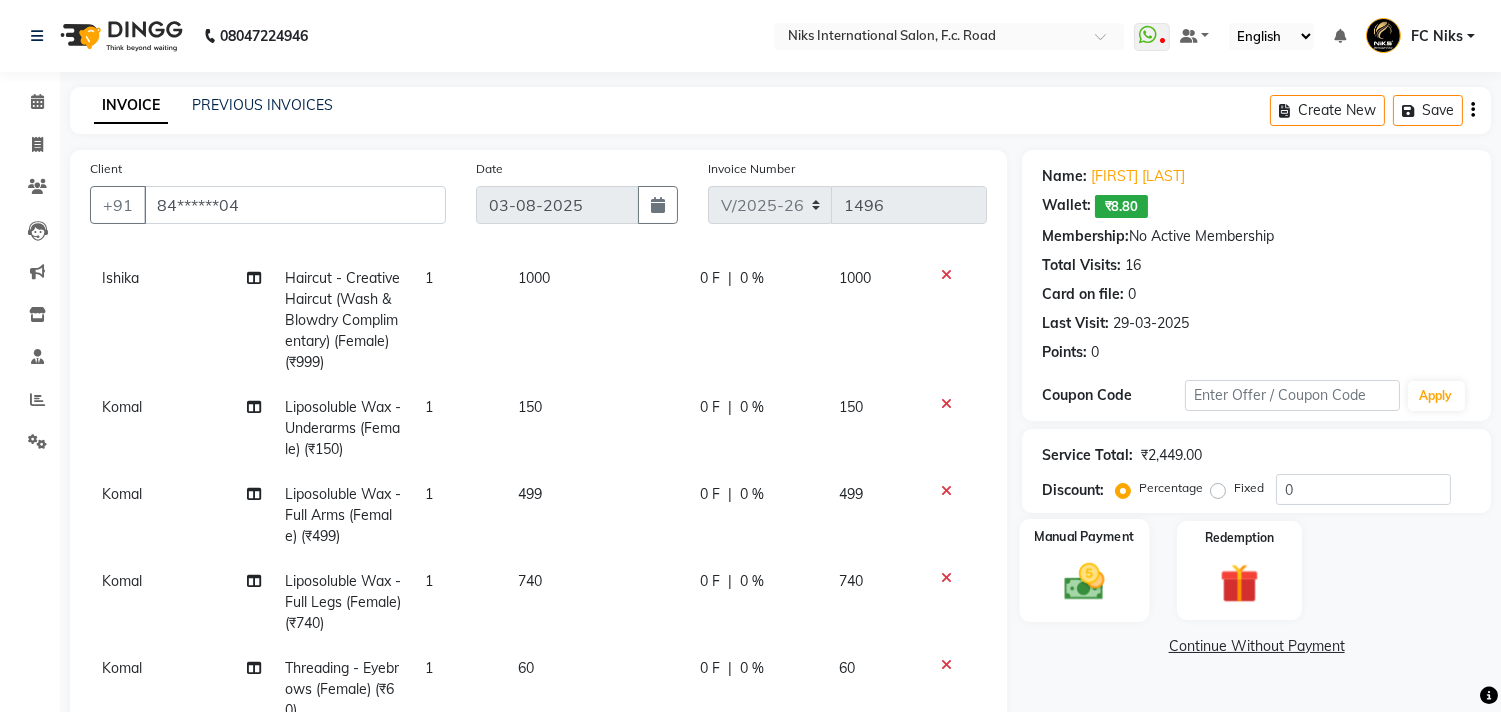drag, startPoint x: 1113, startPoint y: 591, endPoint x: 1134, endPoint y: 583, distance: 22.472204 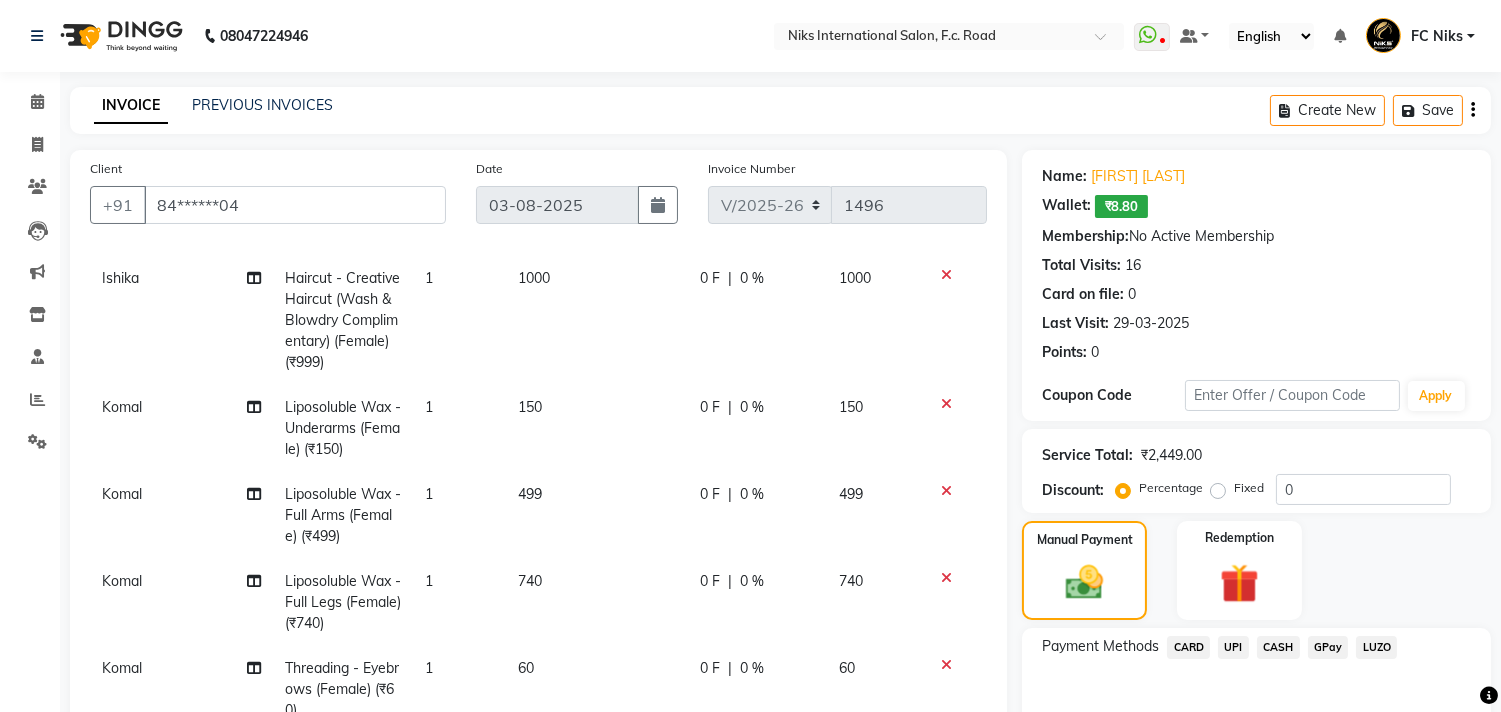 click on "CARD" 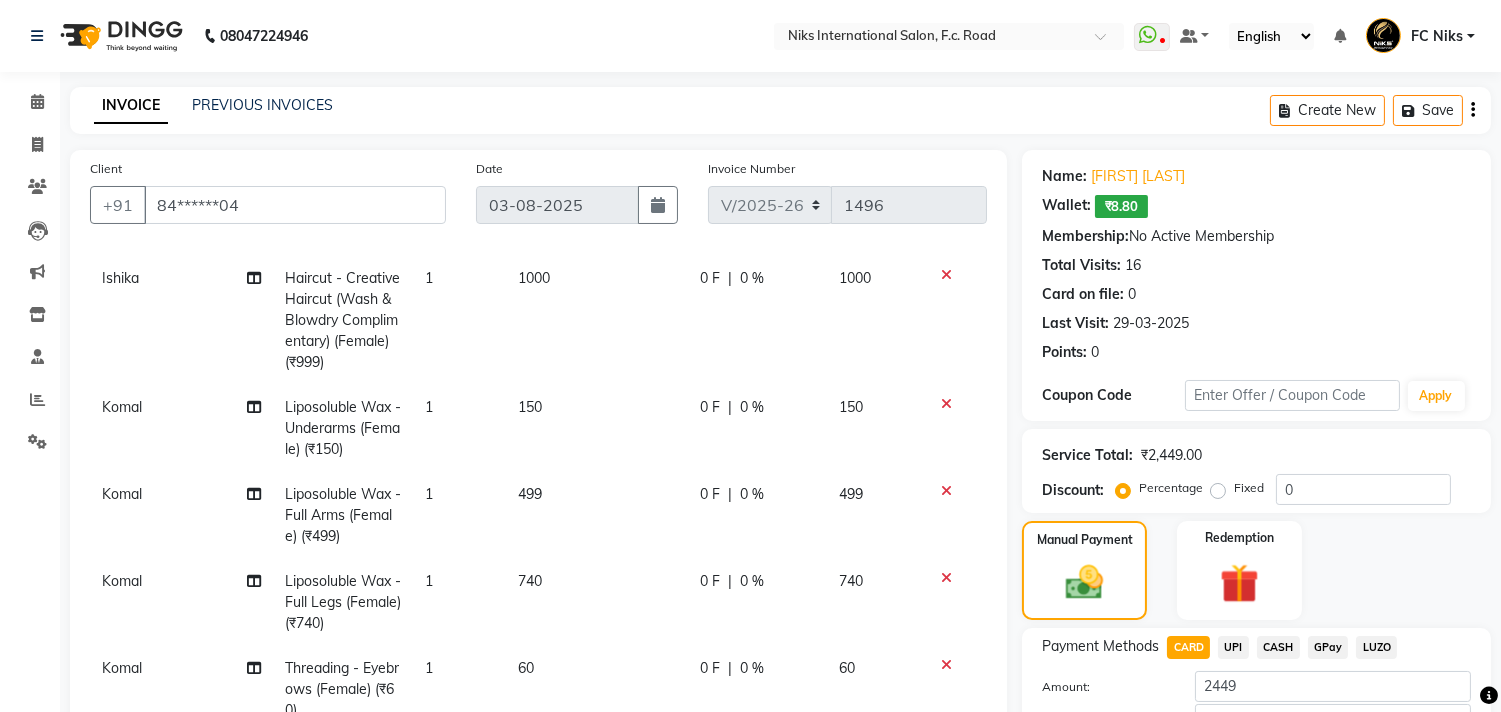 scroll, scrollTop: 147, scrollLeft: 0, axis: vertical 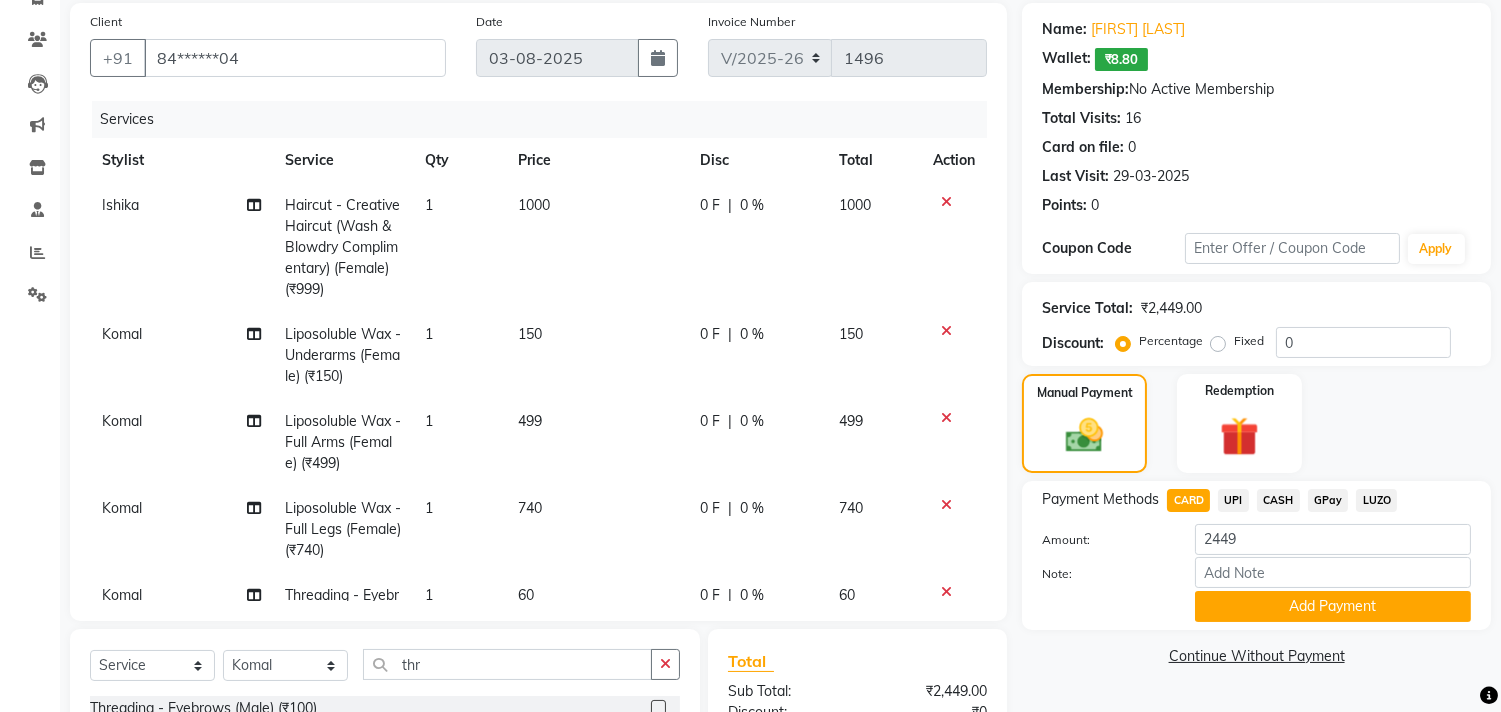 click on "Add Payment" 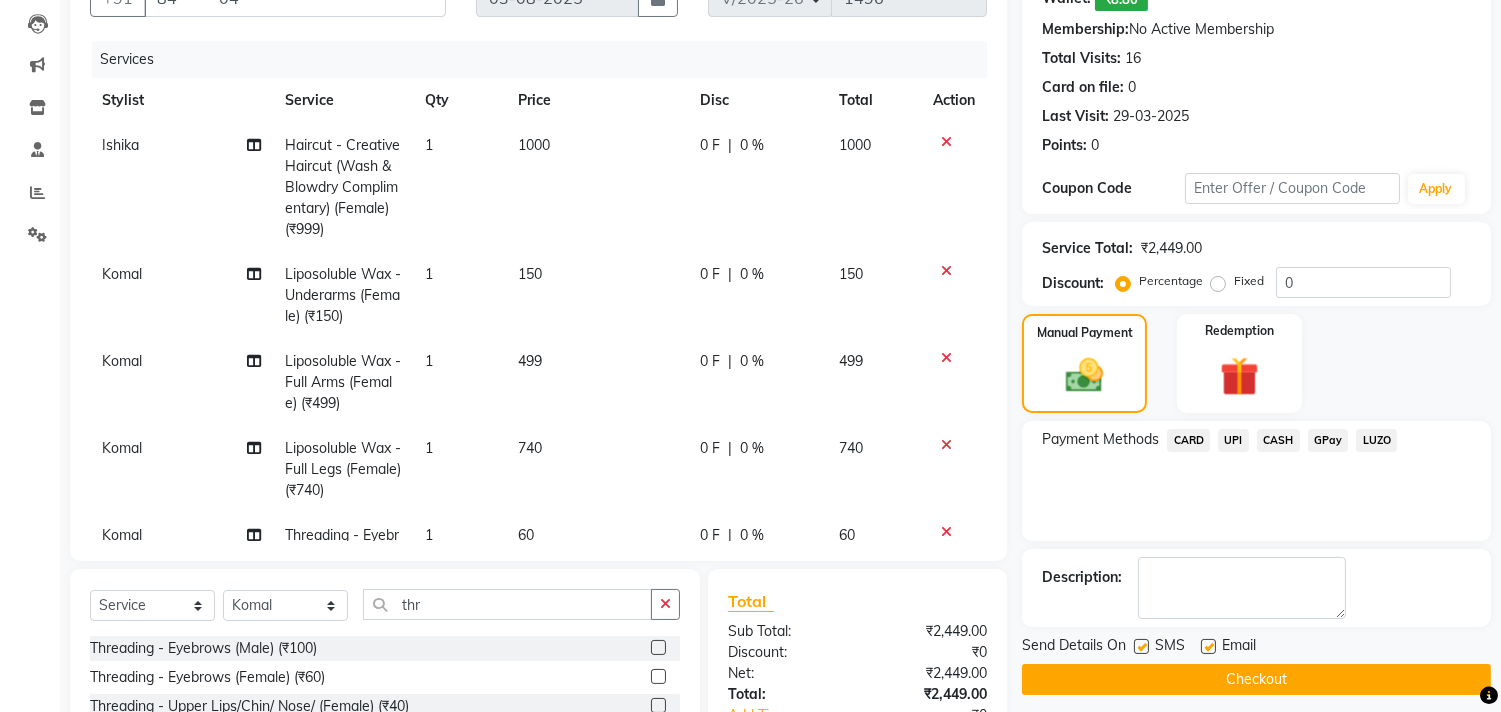 scroll, scrollTop: 222, scrollLeft: 0, axis: vertical 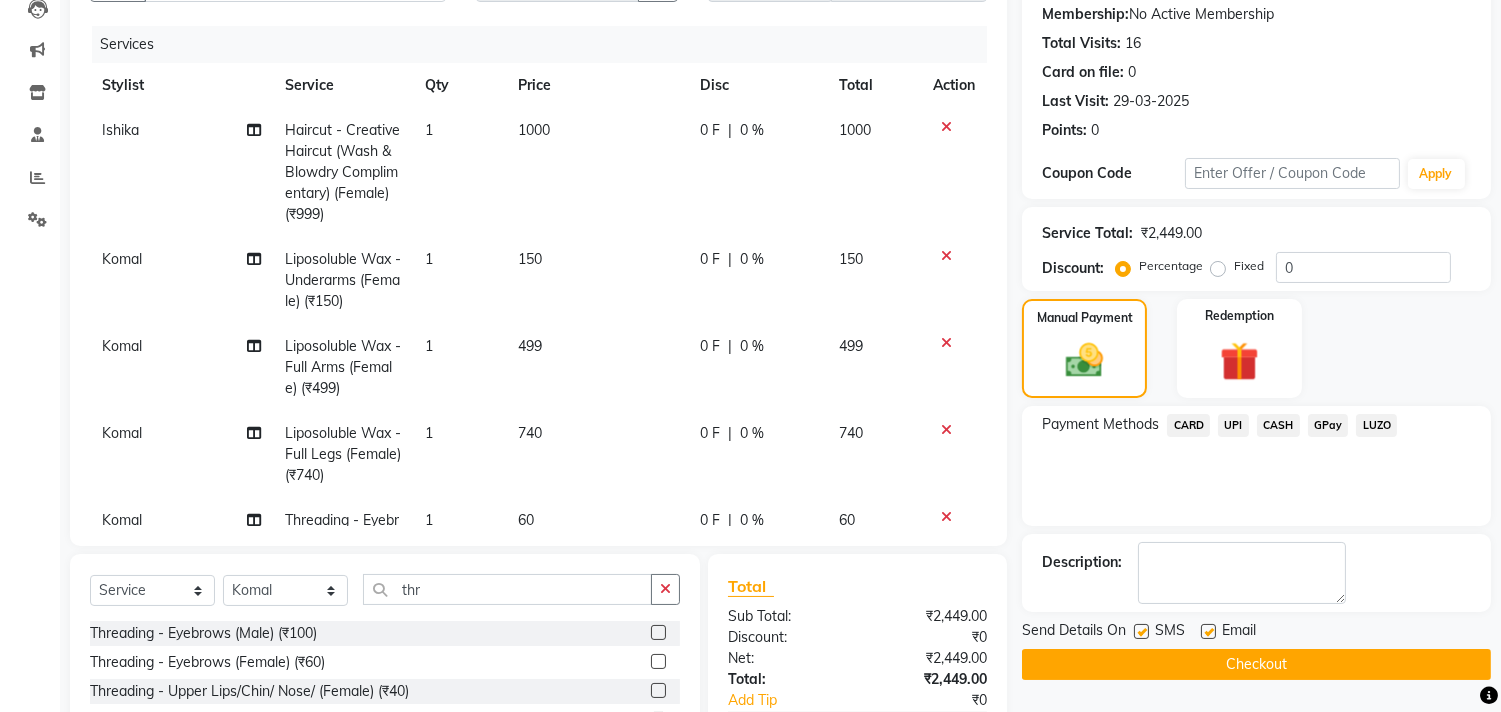 drag, startPoint x: 1456, startPoint y: 668, endPoint x: 1475, endPoint y: 665, distance: 19.235384 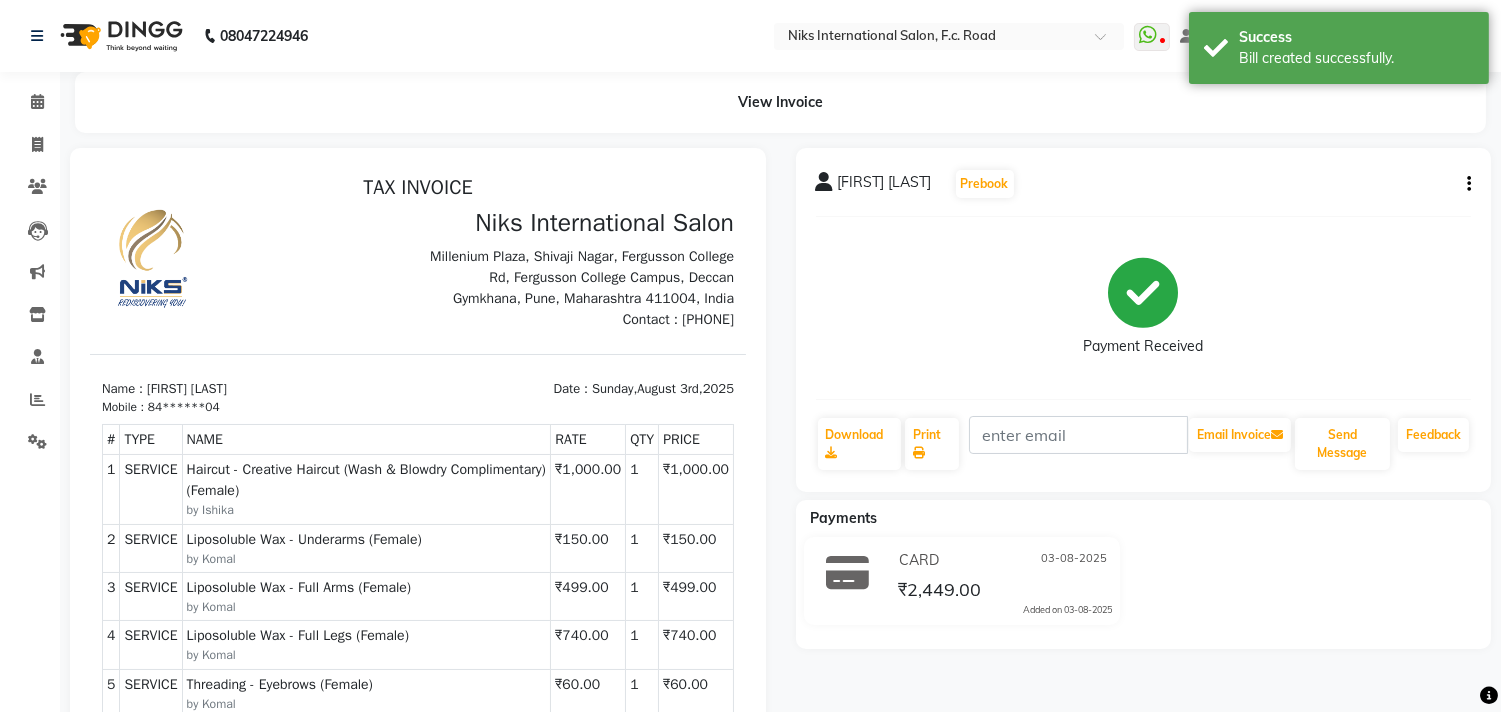 scroll, scrollTop: 0, scrollLeft: 0, axis: both 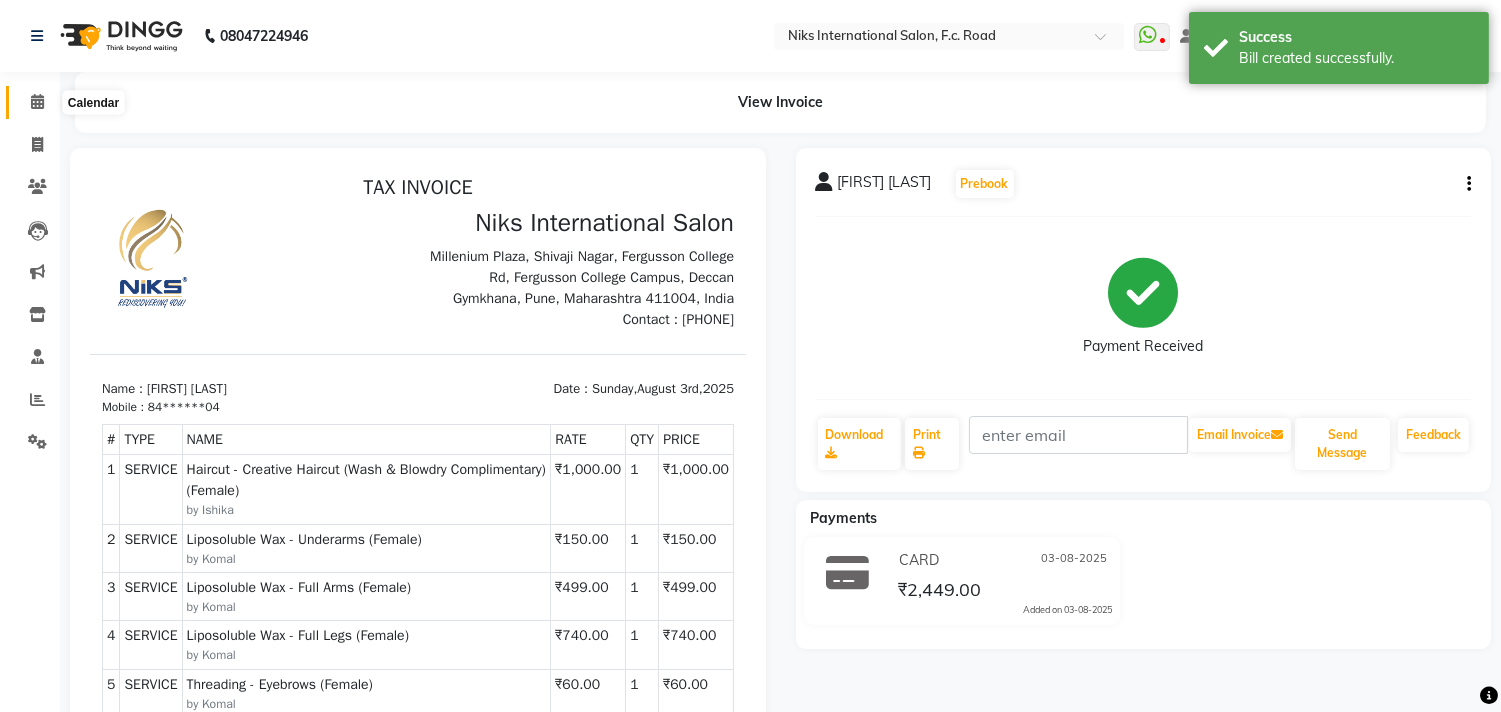 click 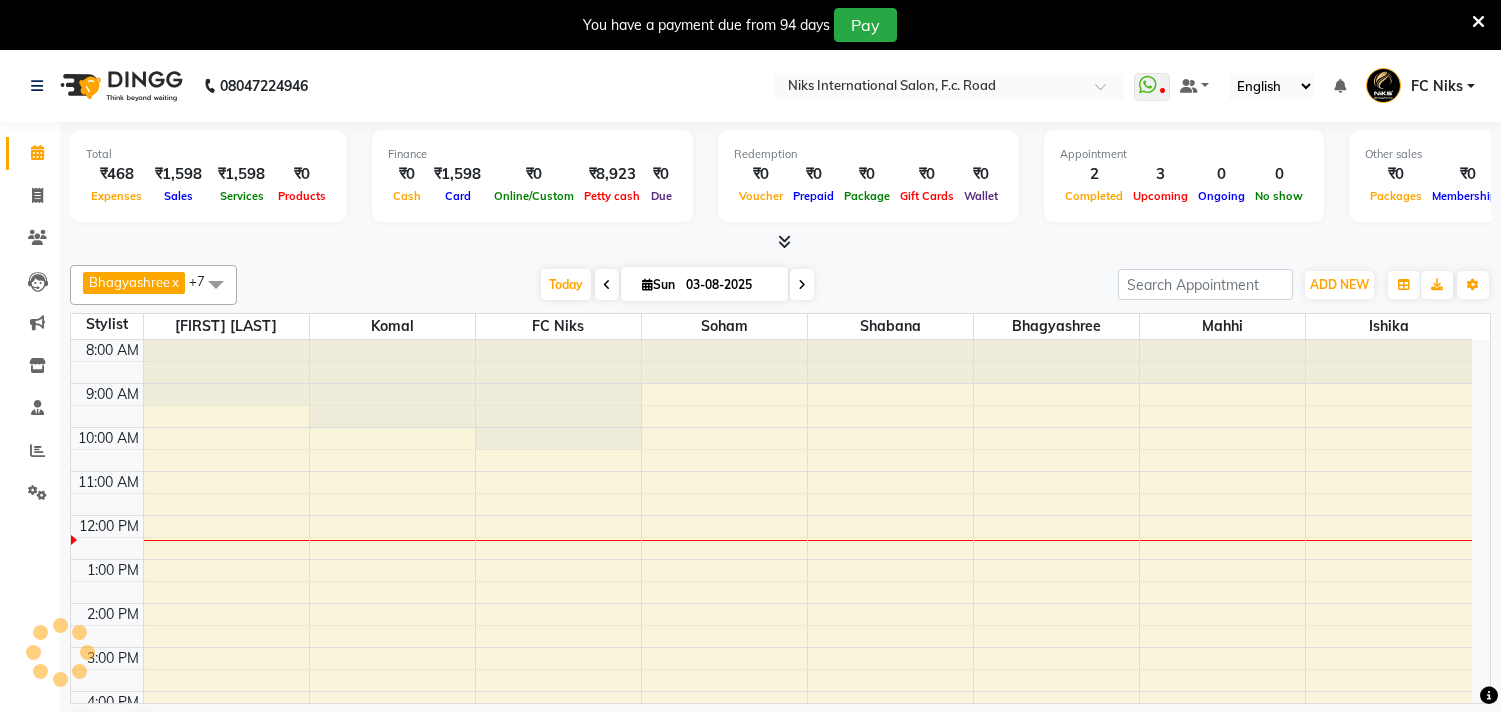 scroll, scrollTop: 0, scrollLeft: 0, axis: both 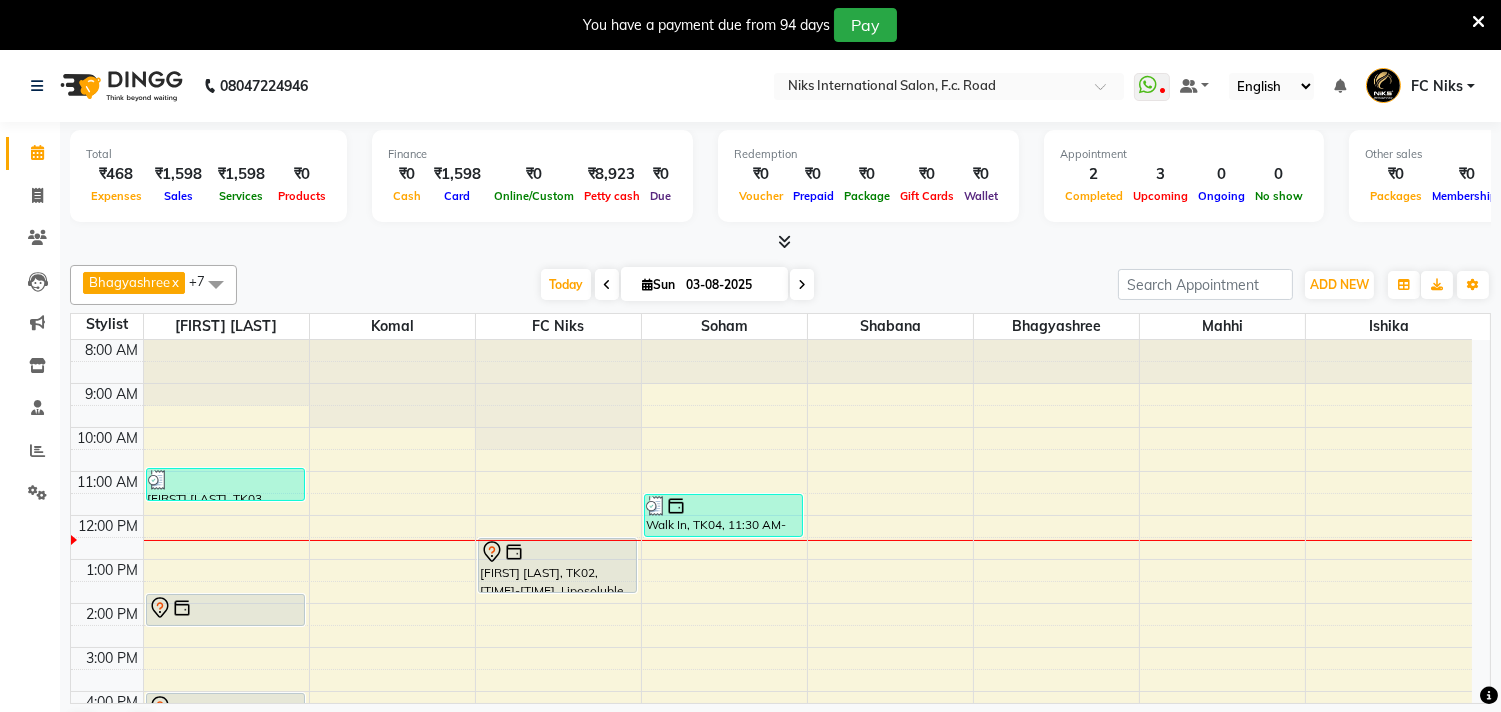 click at bounding box center (1478, 22) 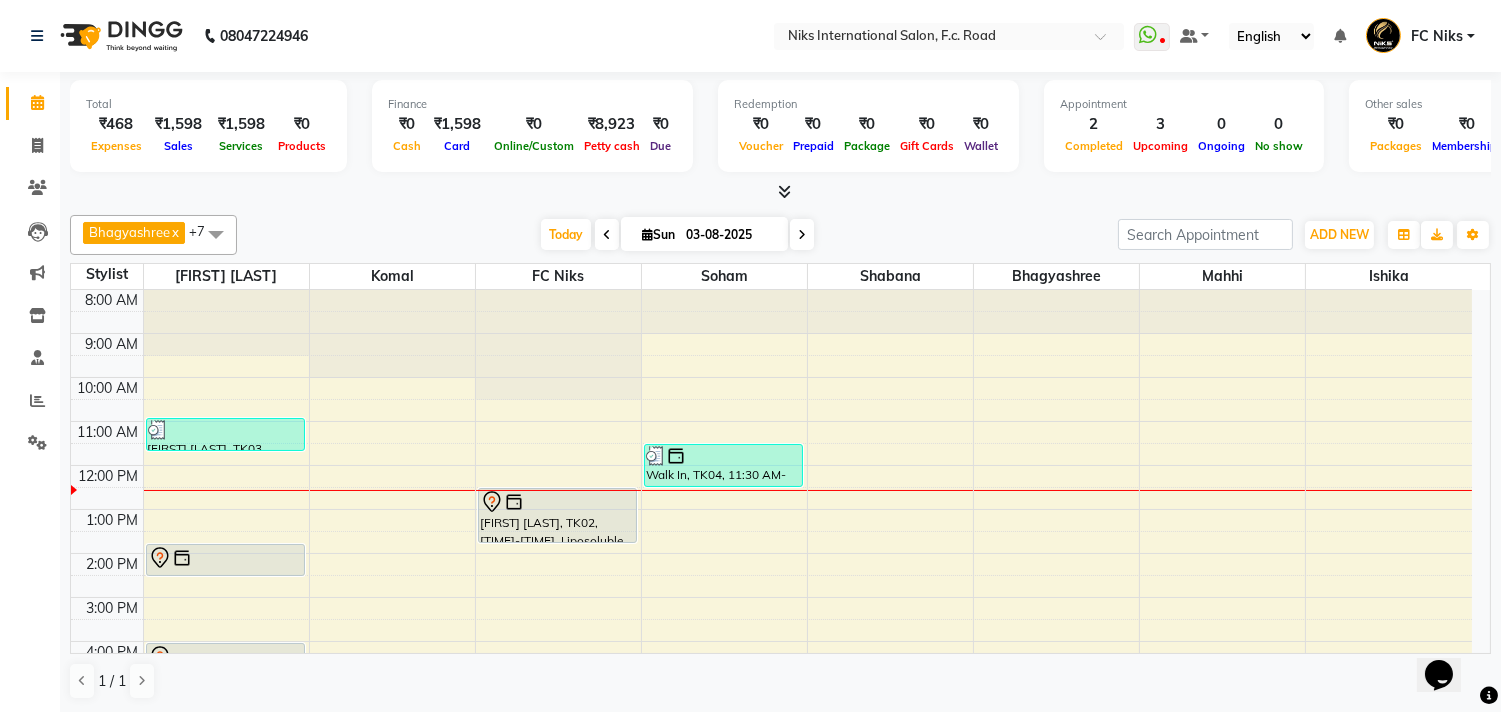 scroll, scrollTop: 0, scrollLeft: 0, axis: both 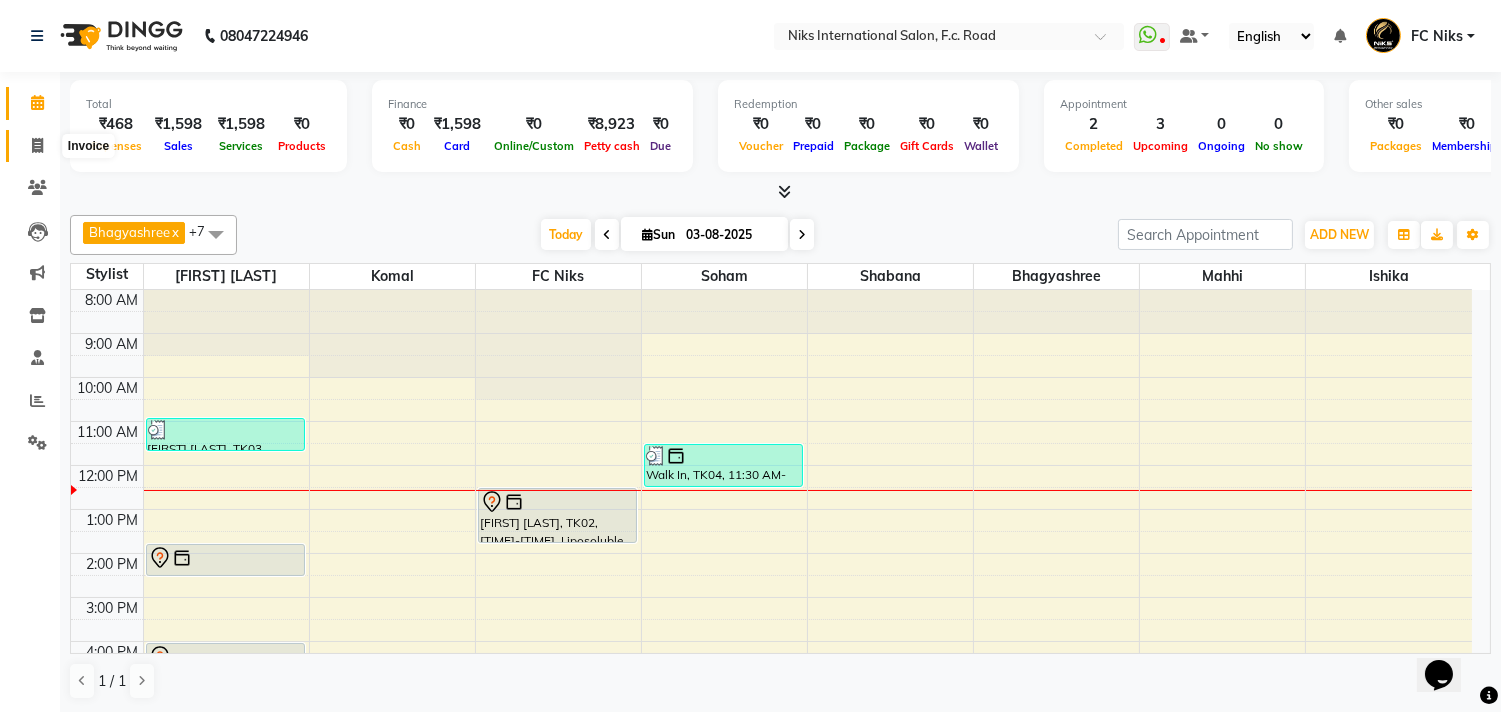 click 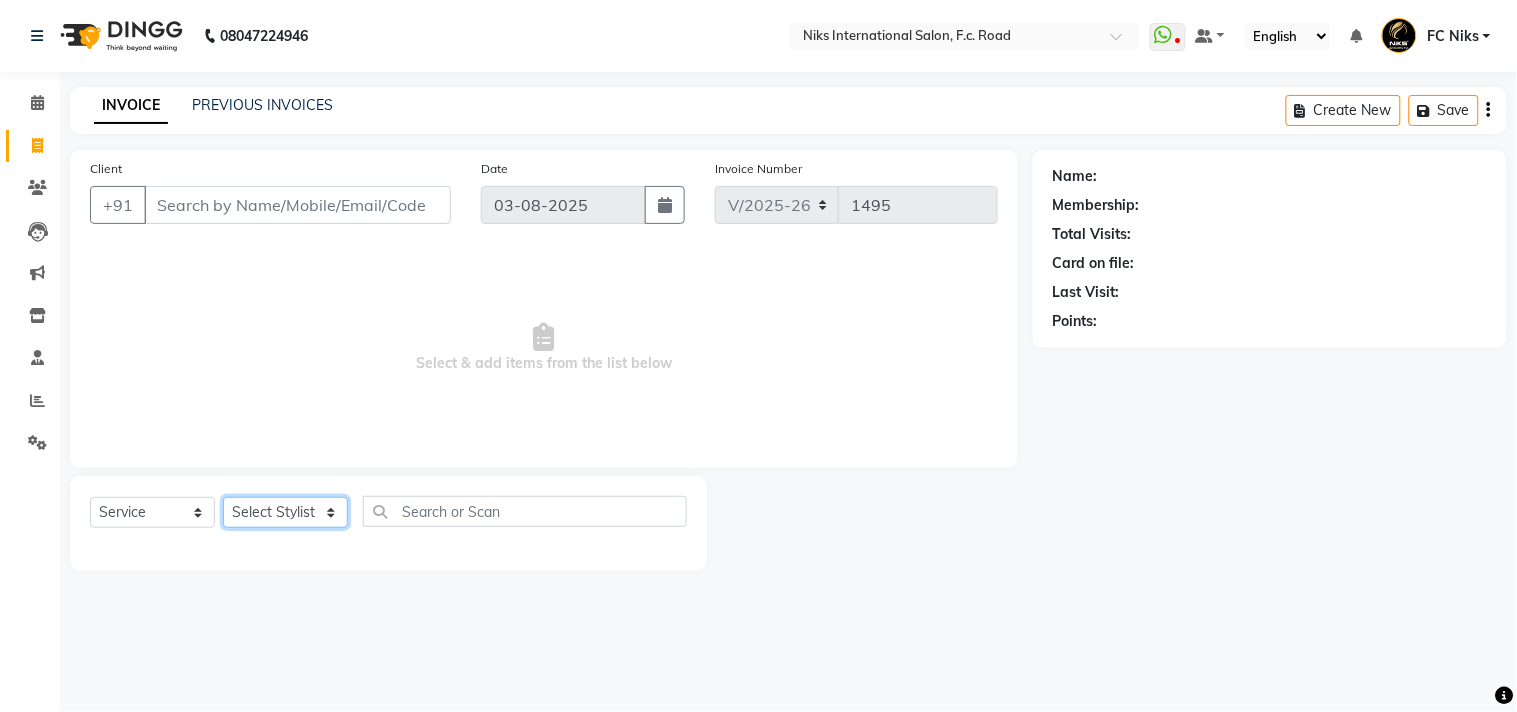 click on "Select Stylist Abhishek Amruta Bhagyashree CA Devkar FC Niks Ishika Kirti Komal Krishi Mahhi Nakshatra Nikhil Rajesh Savita Shabana Shrikant Gaikwad Soham" 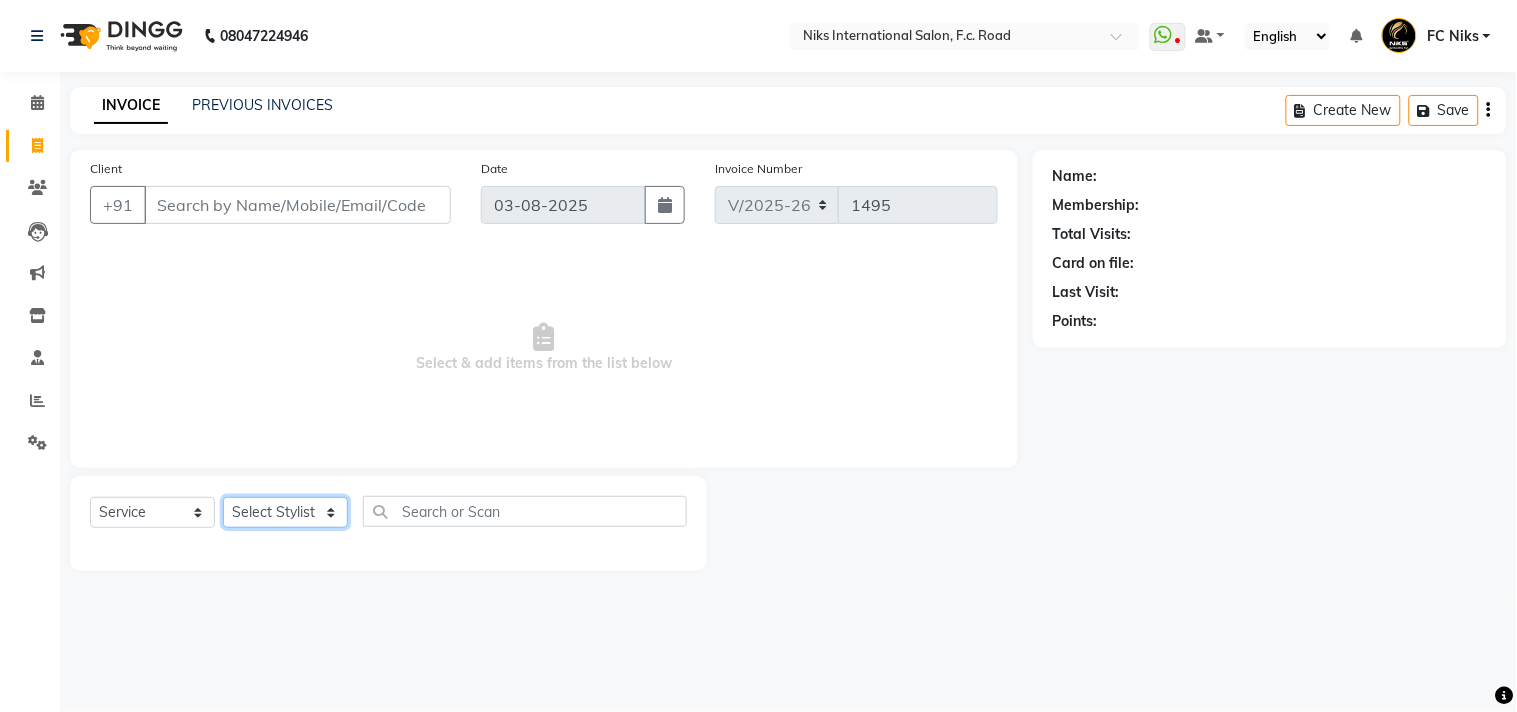 select on "159" 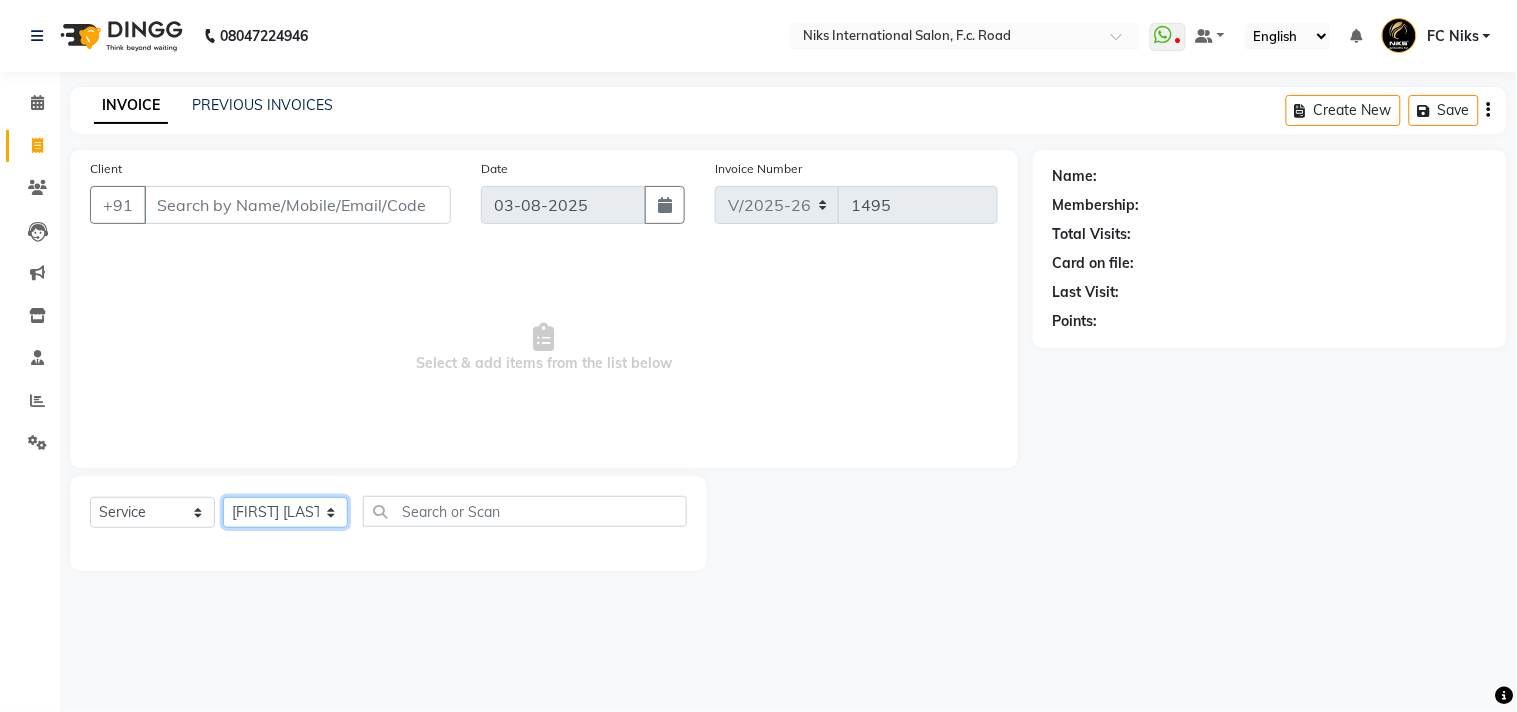 click on "Select Stylist Abhishek Amruta Bhagyashree CA Devkar FC Niks Ishika Kirti Komal Krishi Mahhi Nakshatra Nikhil Rajesh Savita Shabana Shrikant Gaikwad Soham" 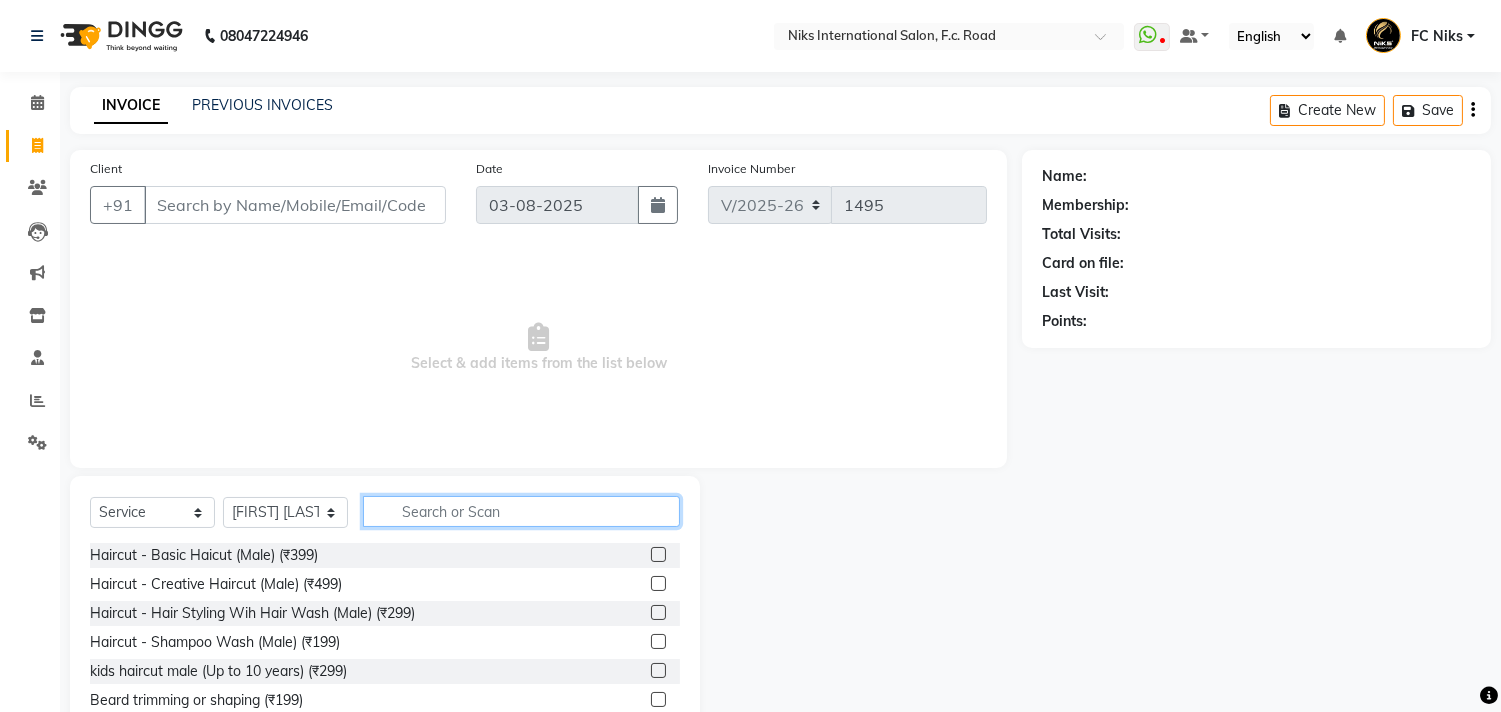 drag, startPoint x: 573, startPoint y: 513, endPoint x: 573, endPoint y: 524, distance: 11 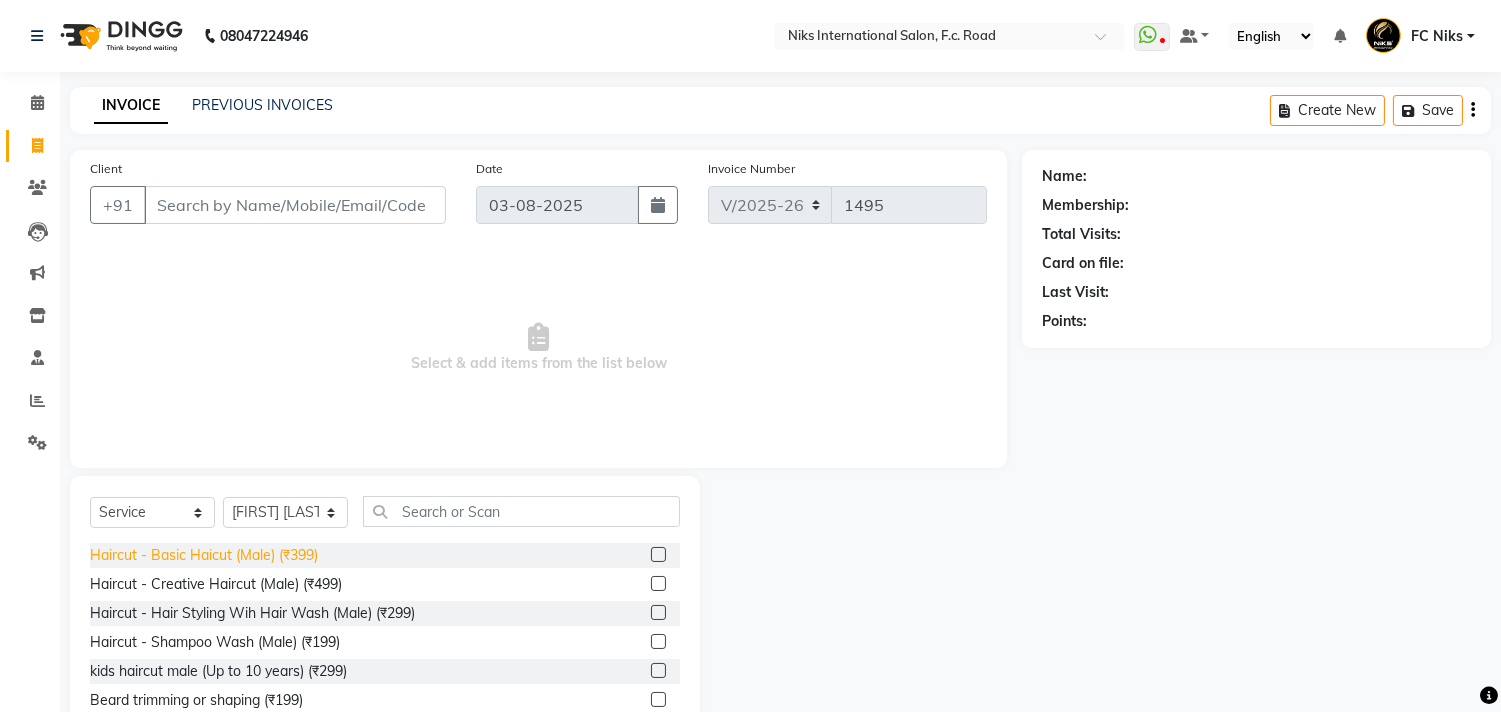 click on "Haircut - Basic Haicut (Male) (₹399)" 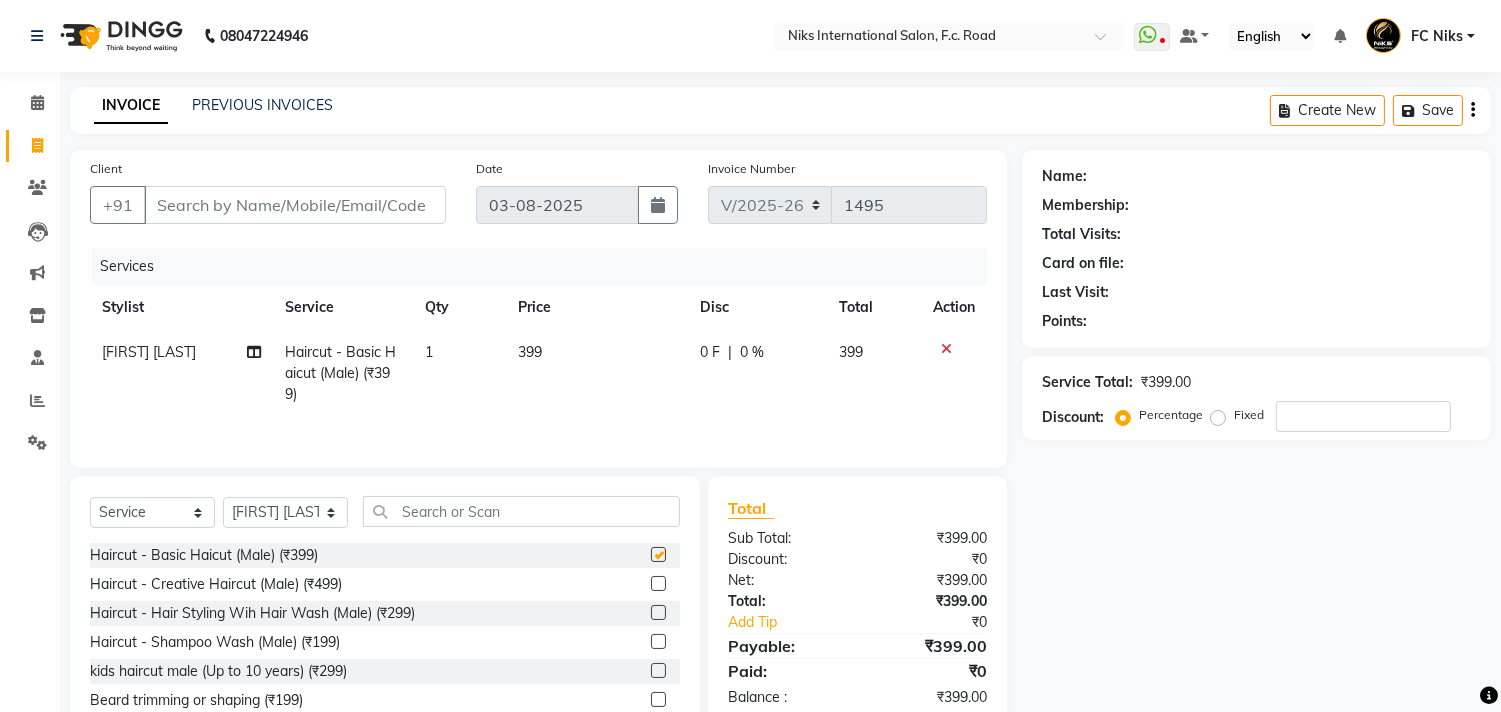 checkbox on "false" 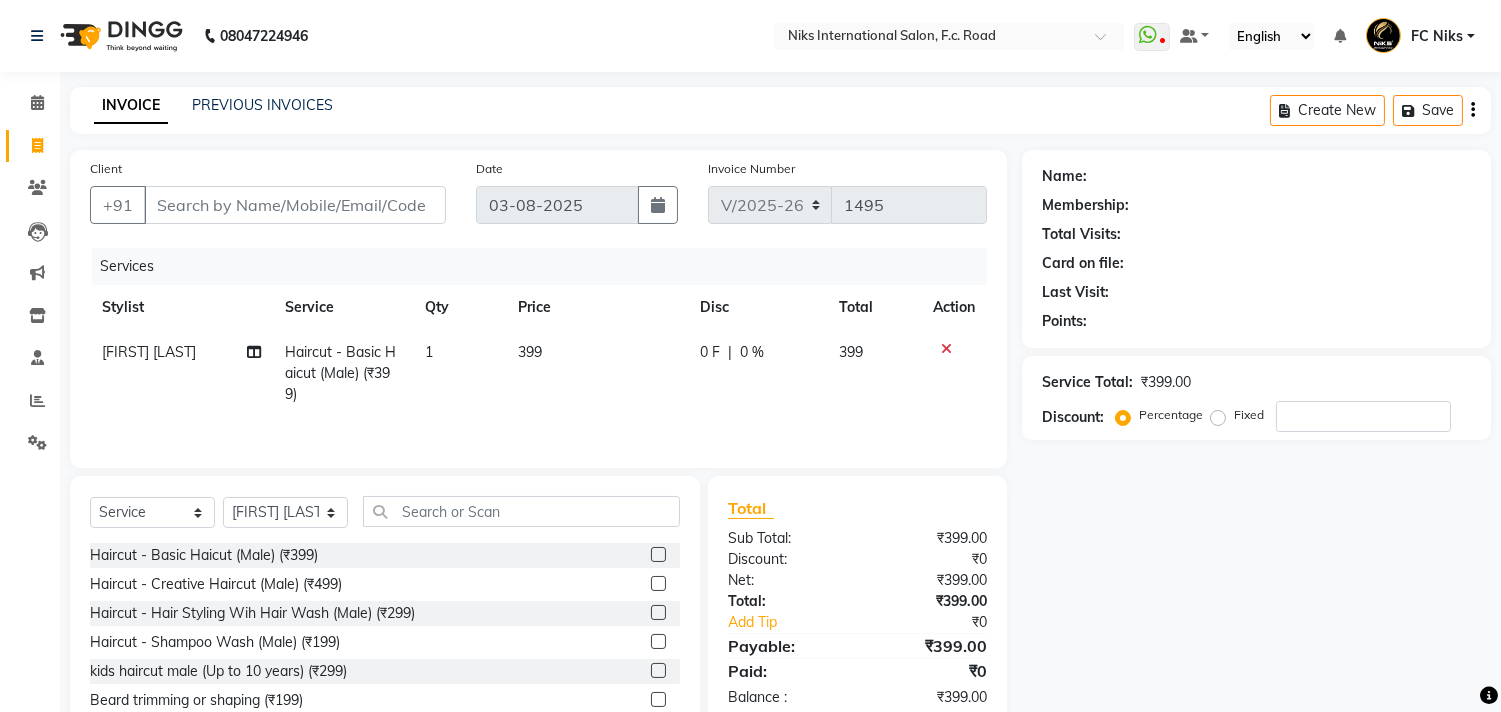 click on "399" 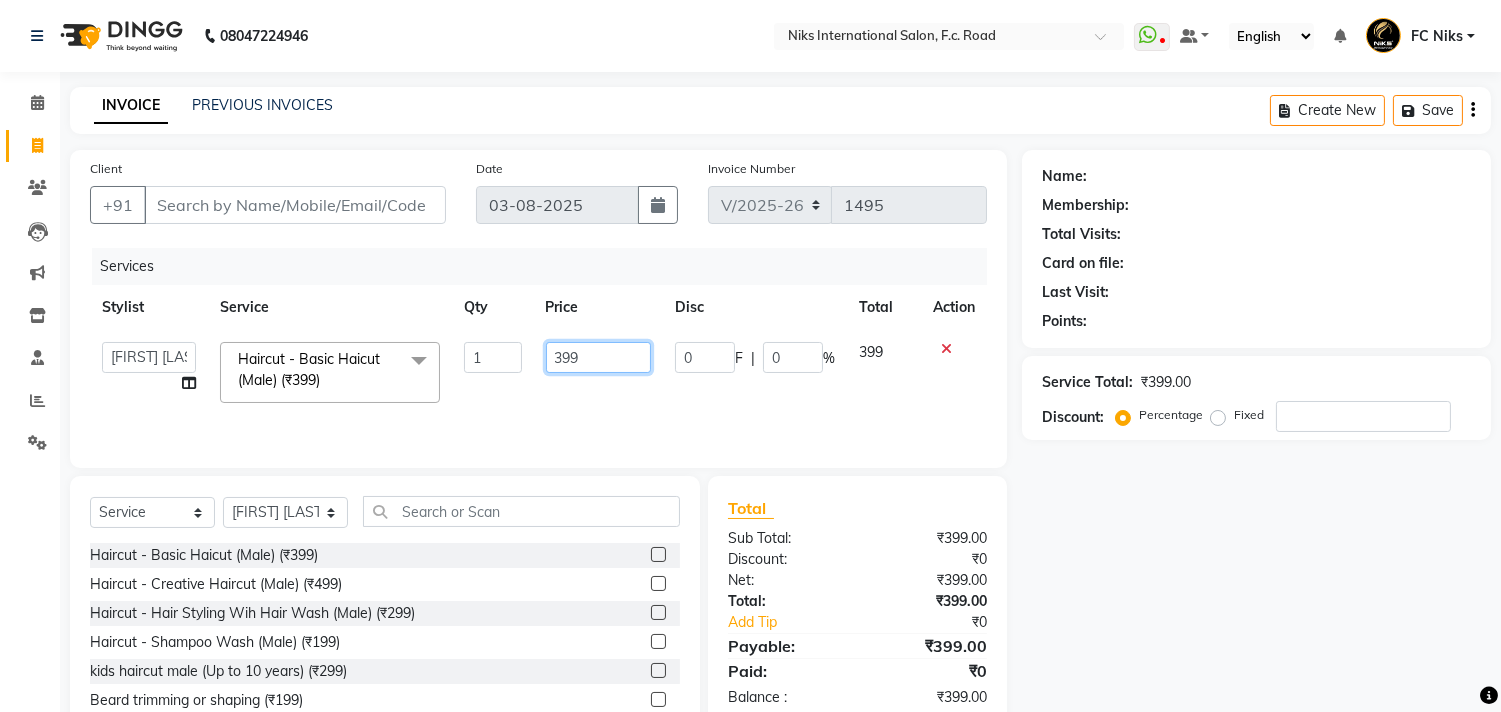 click on "399" 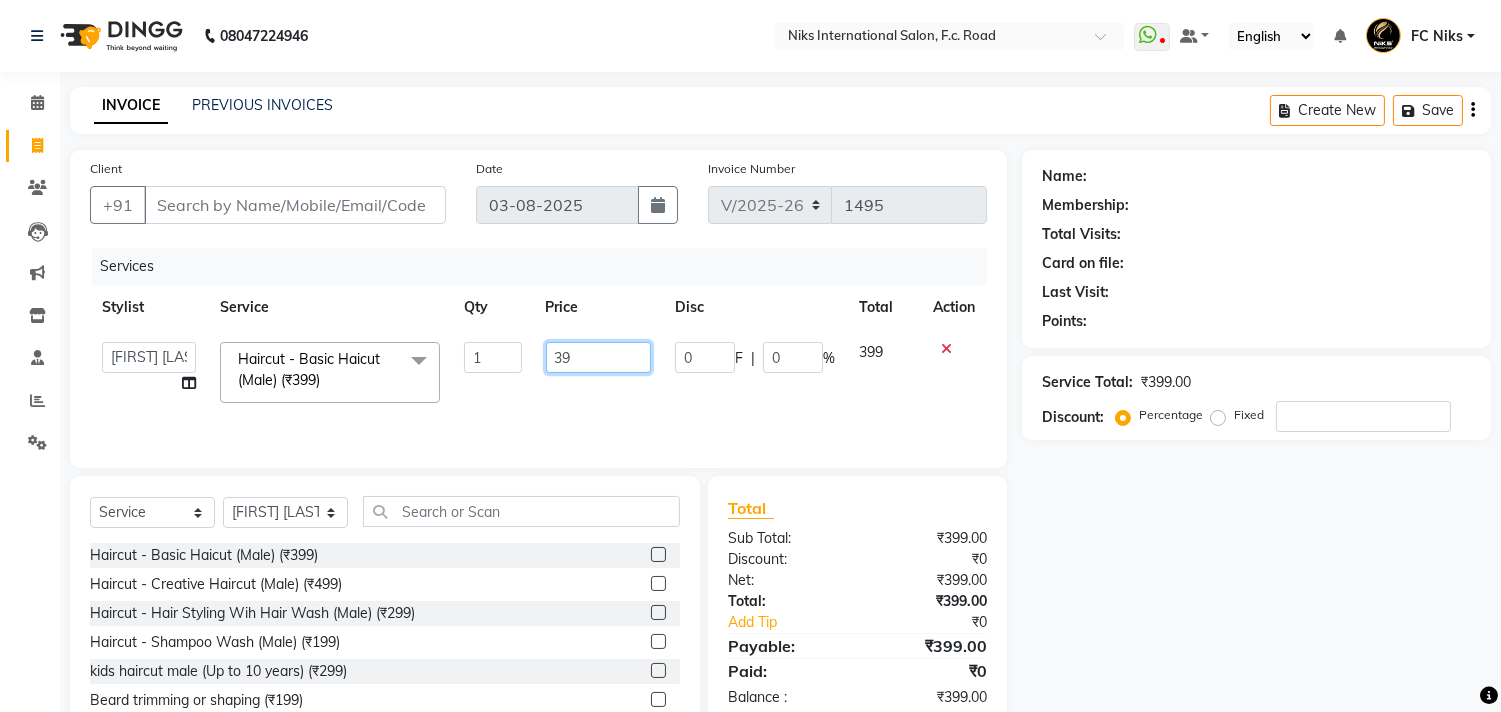 type on "3" 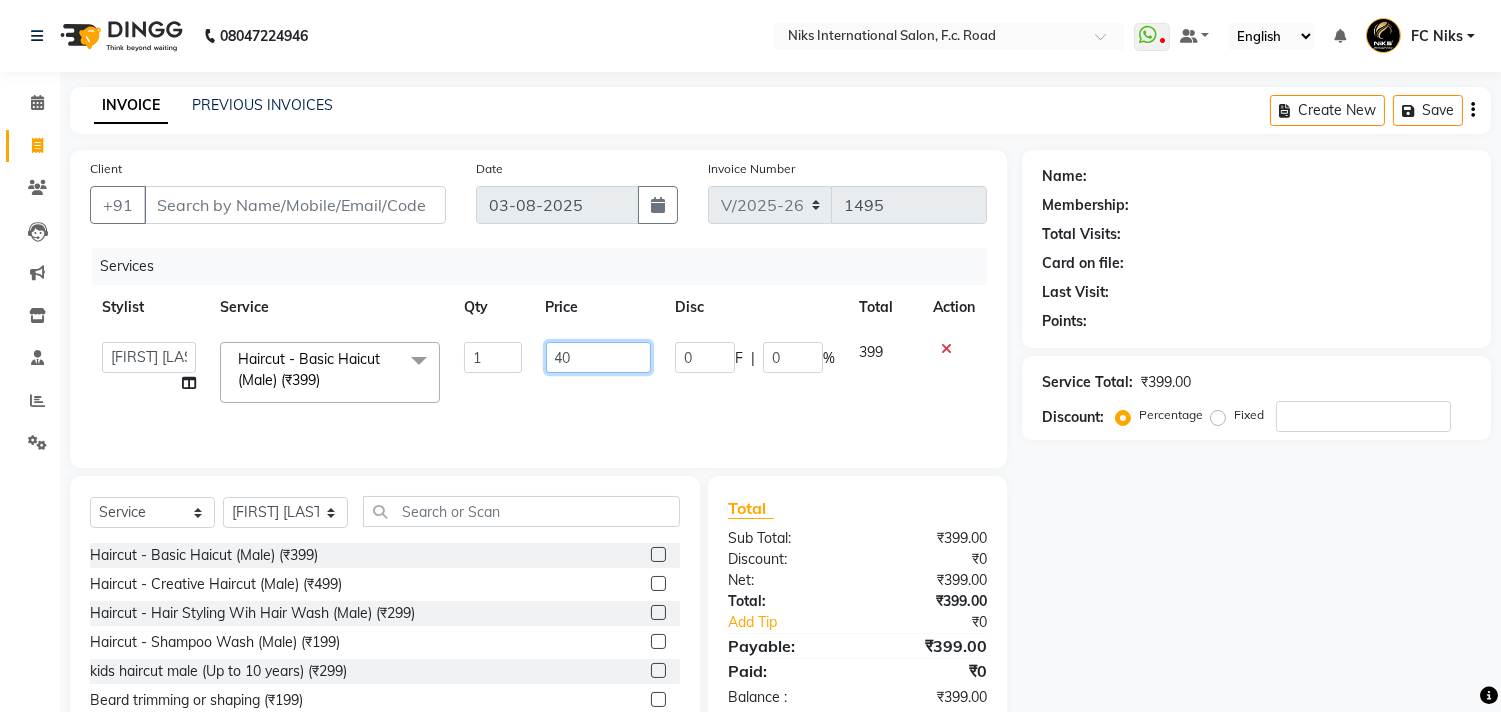 type on "400" 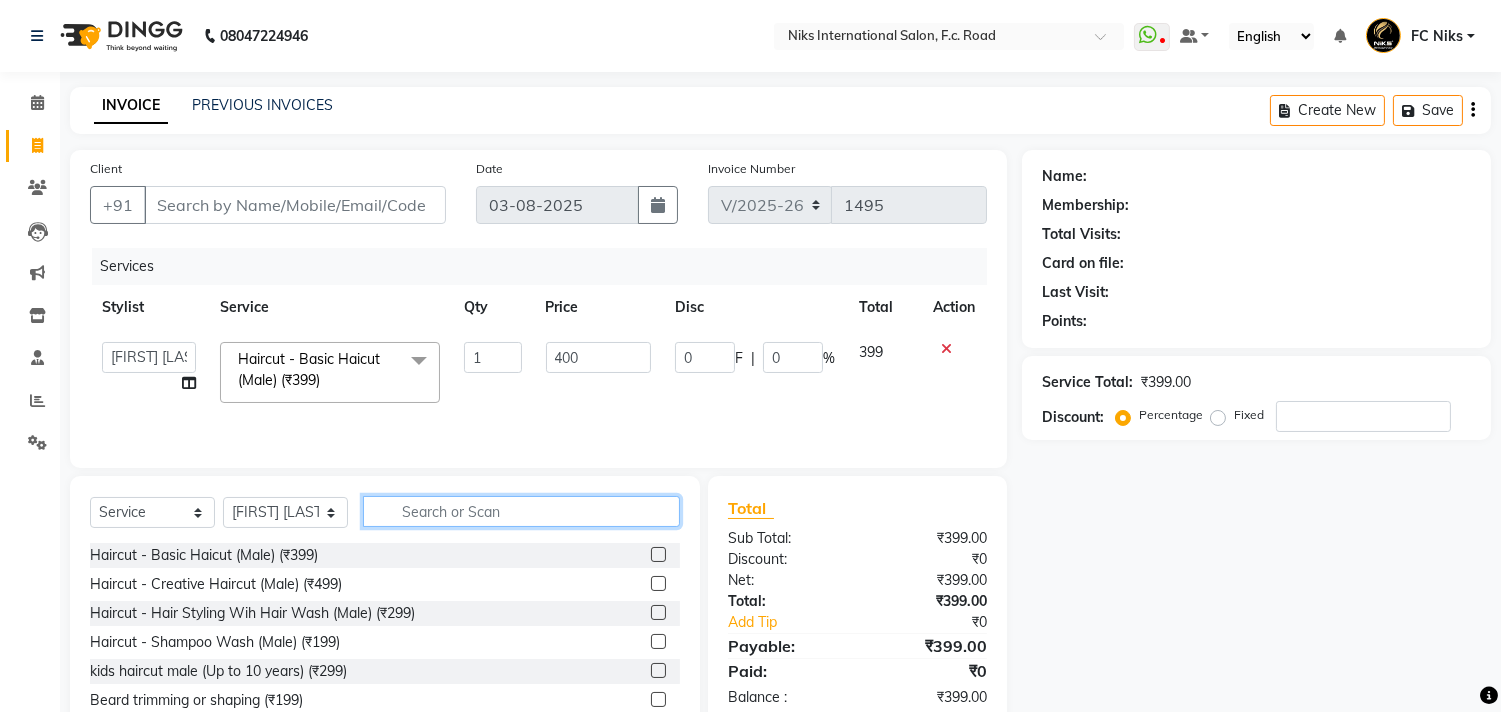 click 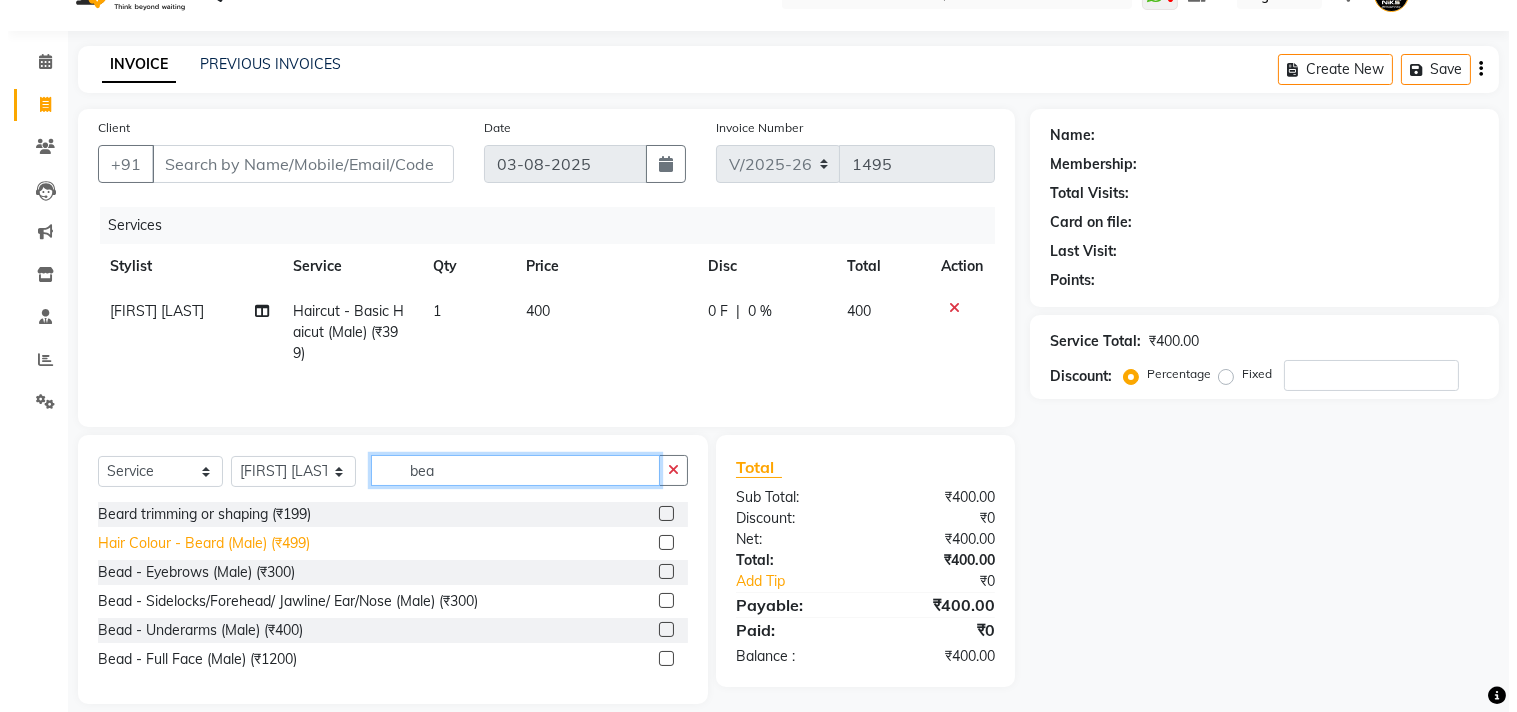 scroll, scrollTop: 27, scrollLeft: 0, axis: vertical 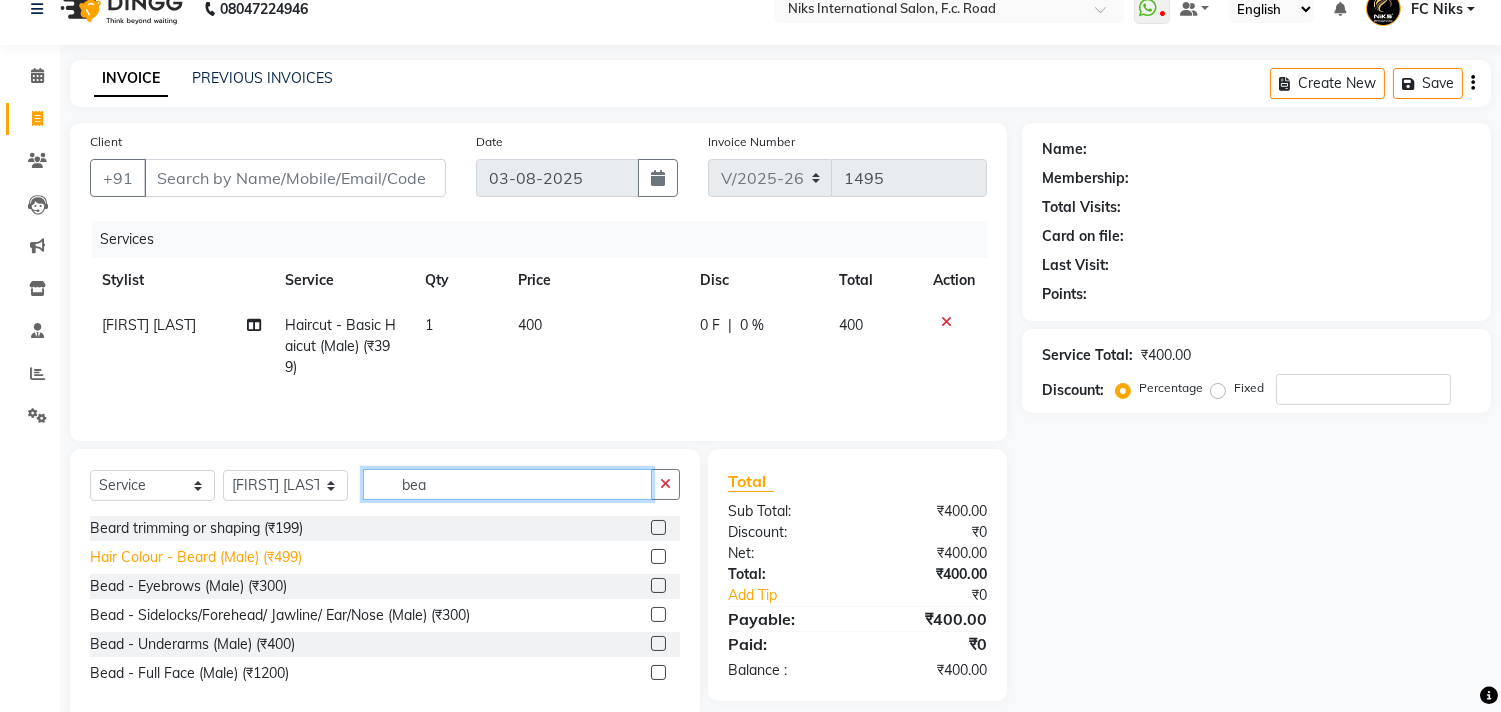 type on "bea" 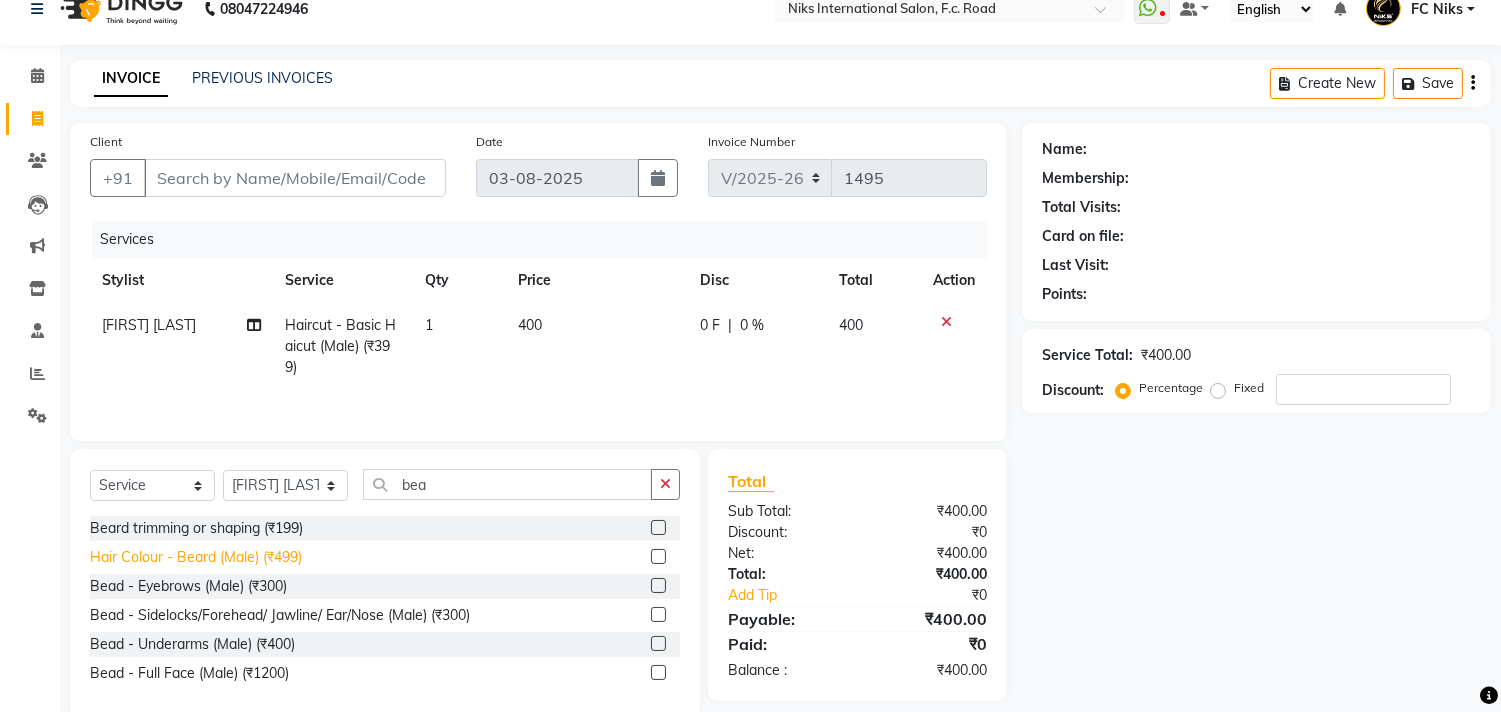 click on "Hair Colour - Beard (Male) (₹499)" 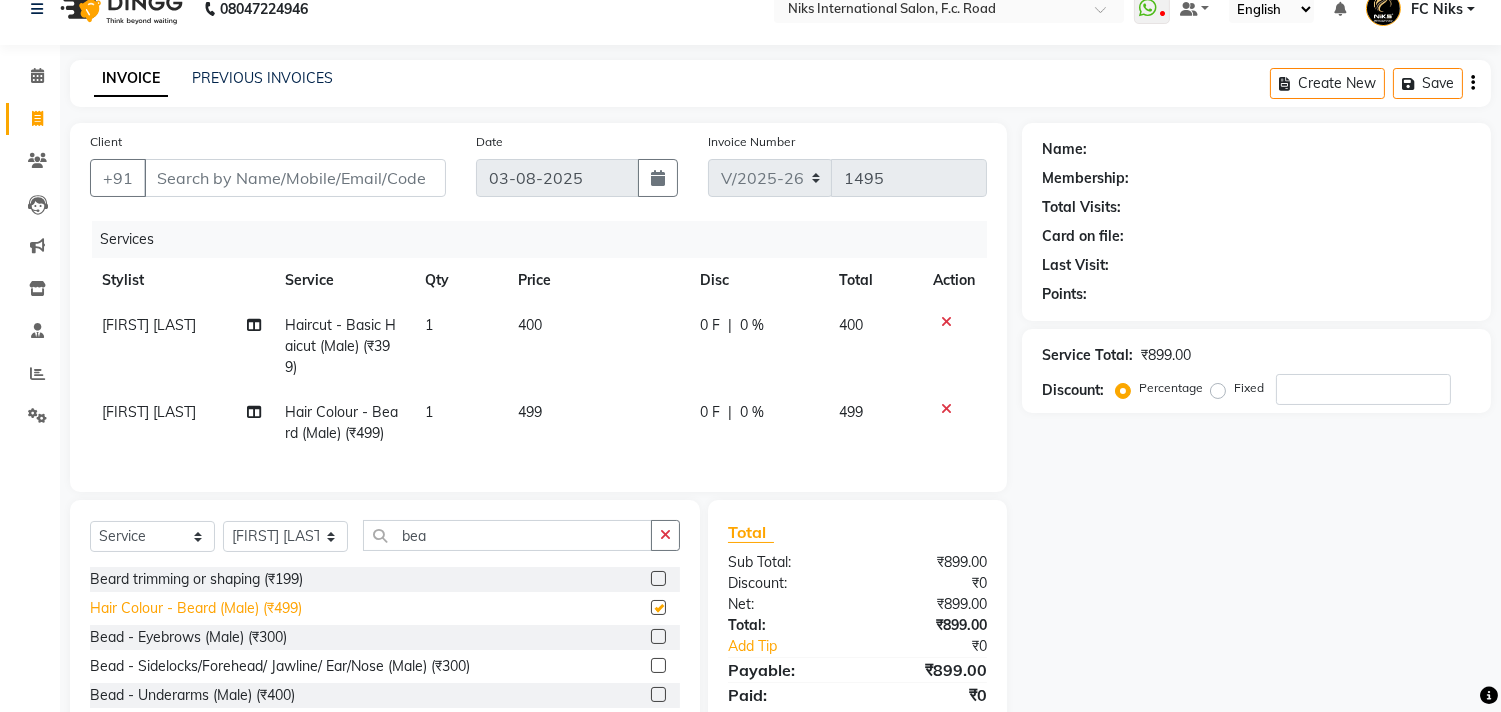 checkbox on "false" 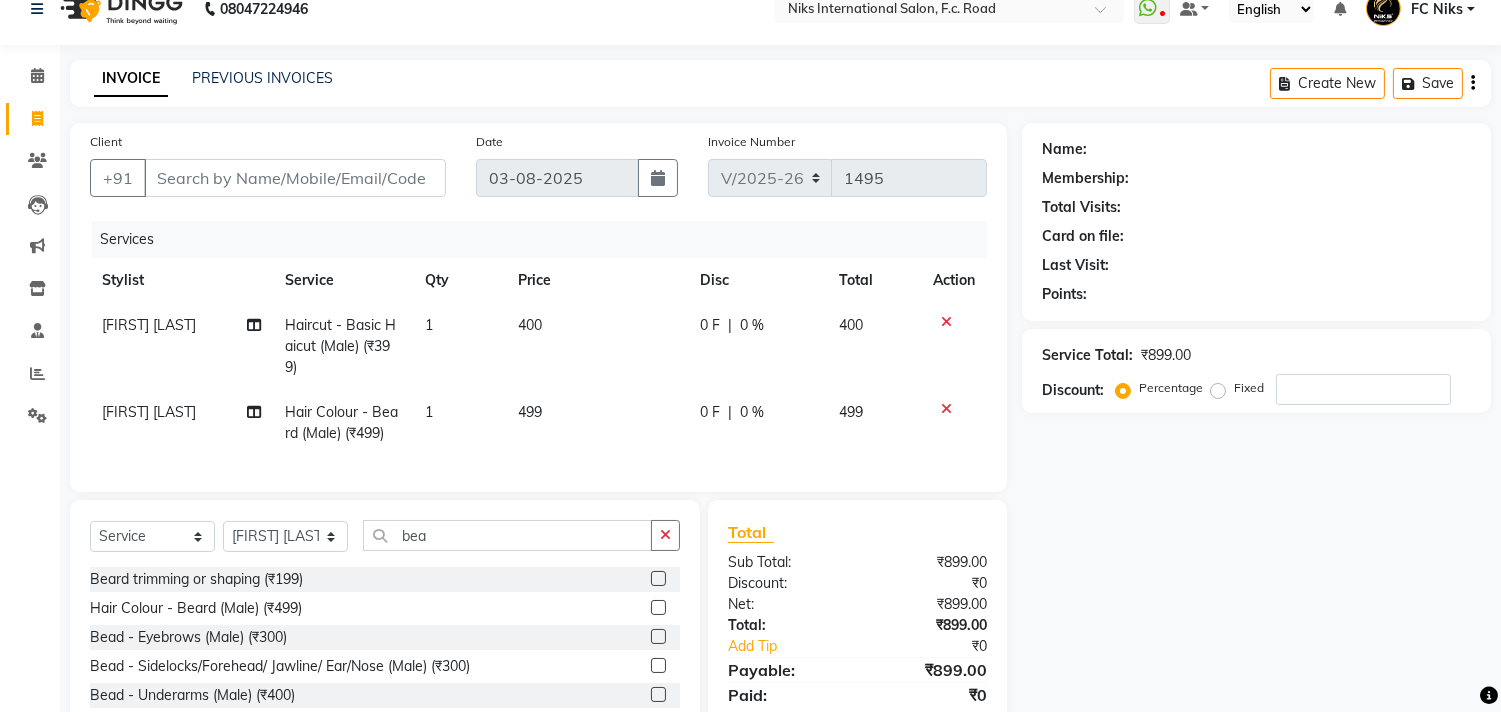 click on "499" 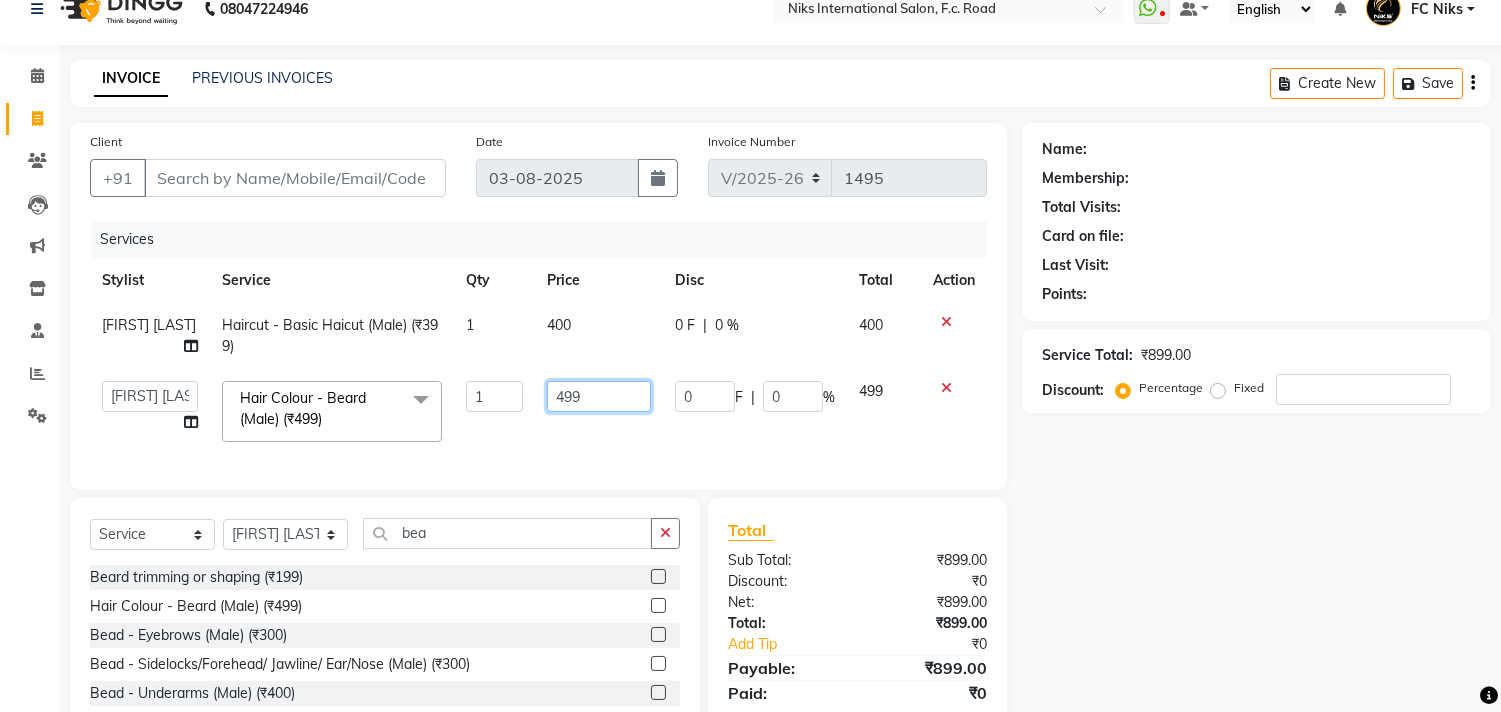 click on "499" 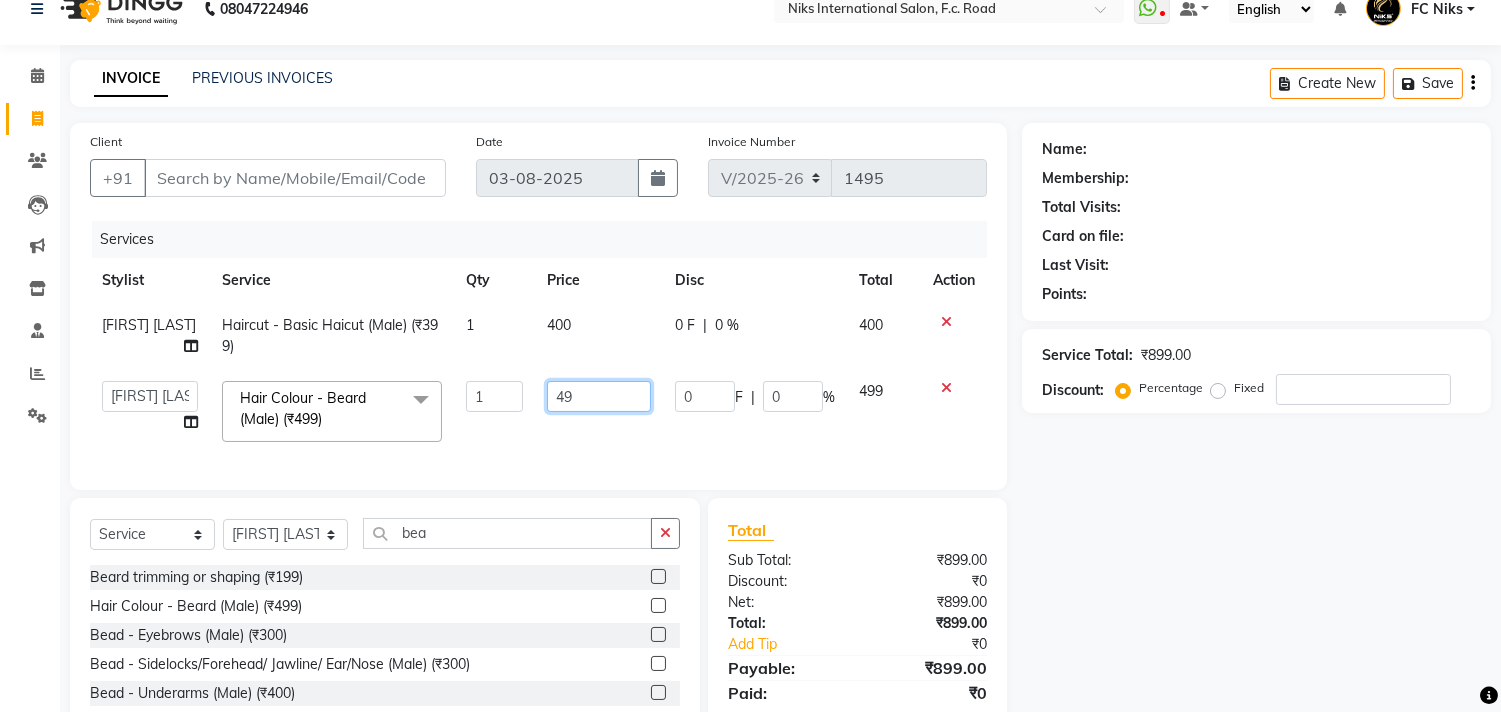 type on "4" 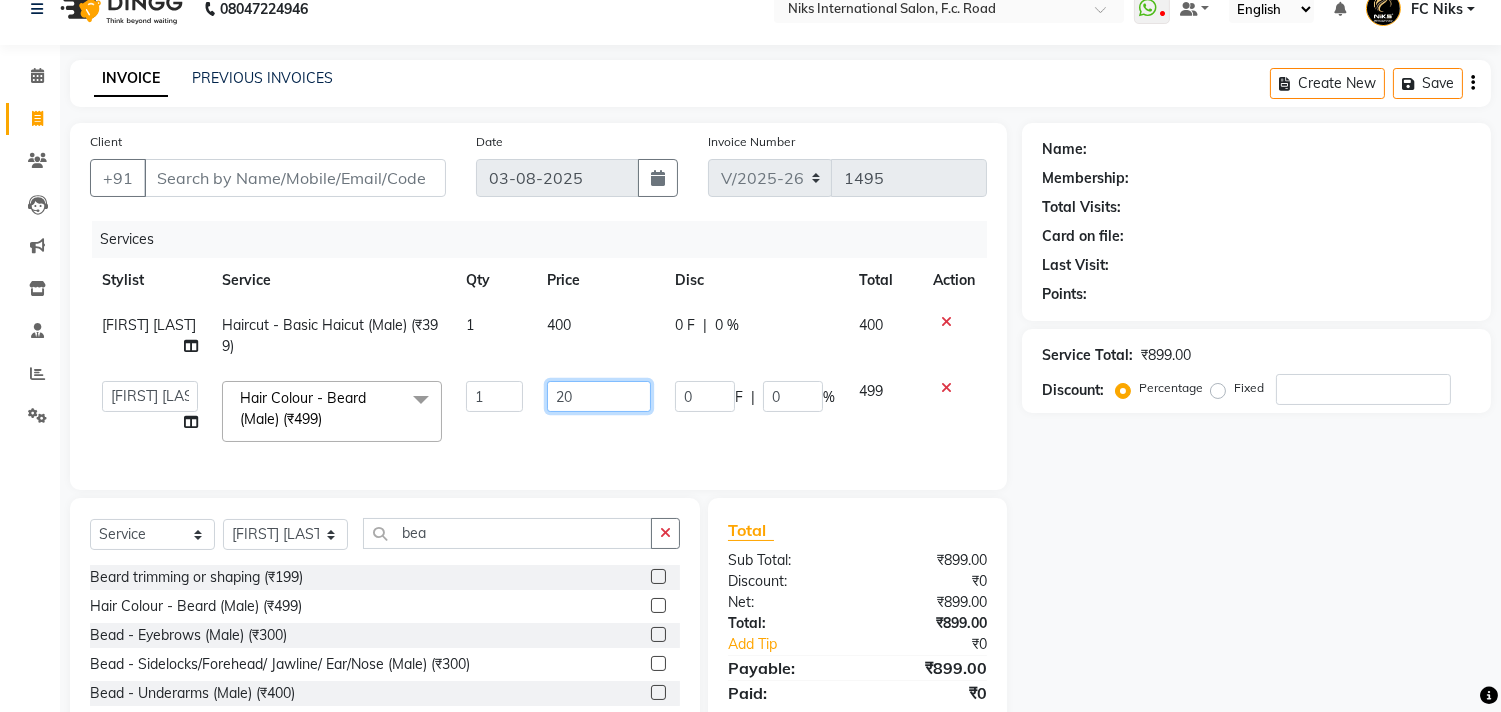 type on "200" 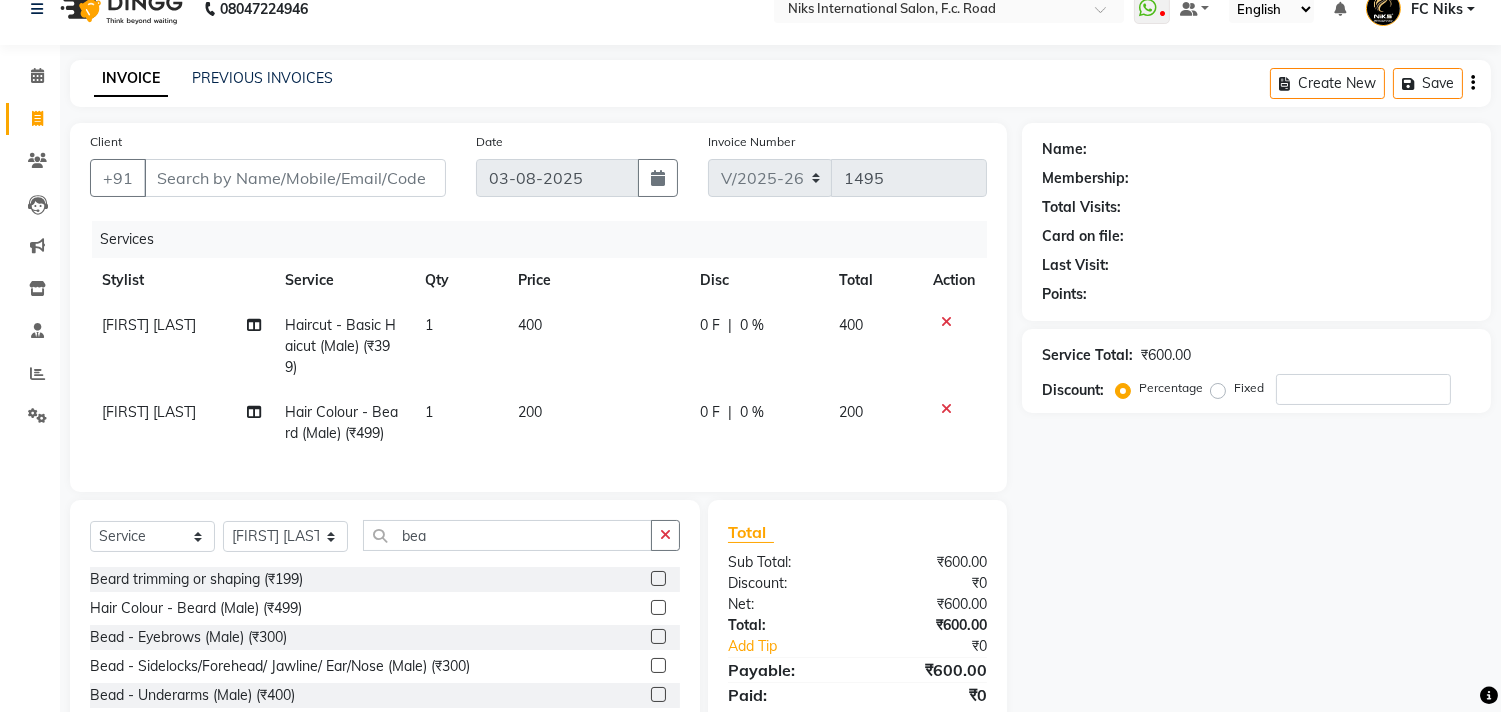 click on "0 F | 0 %" 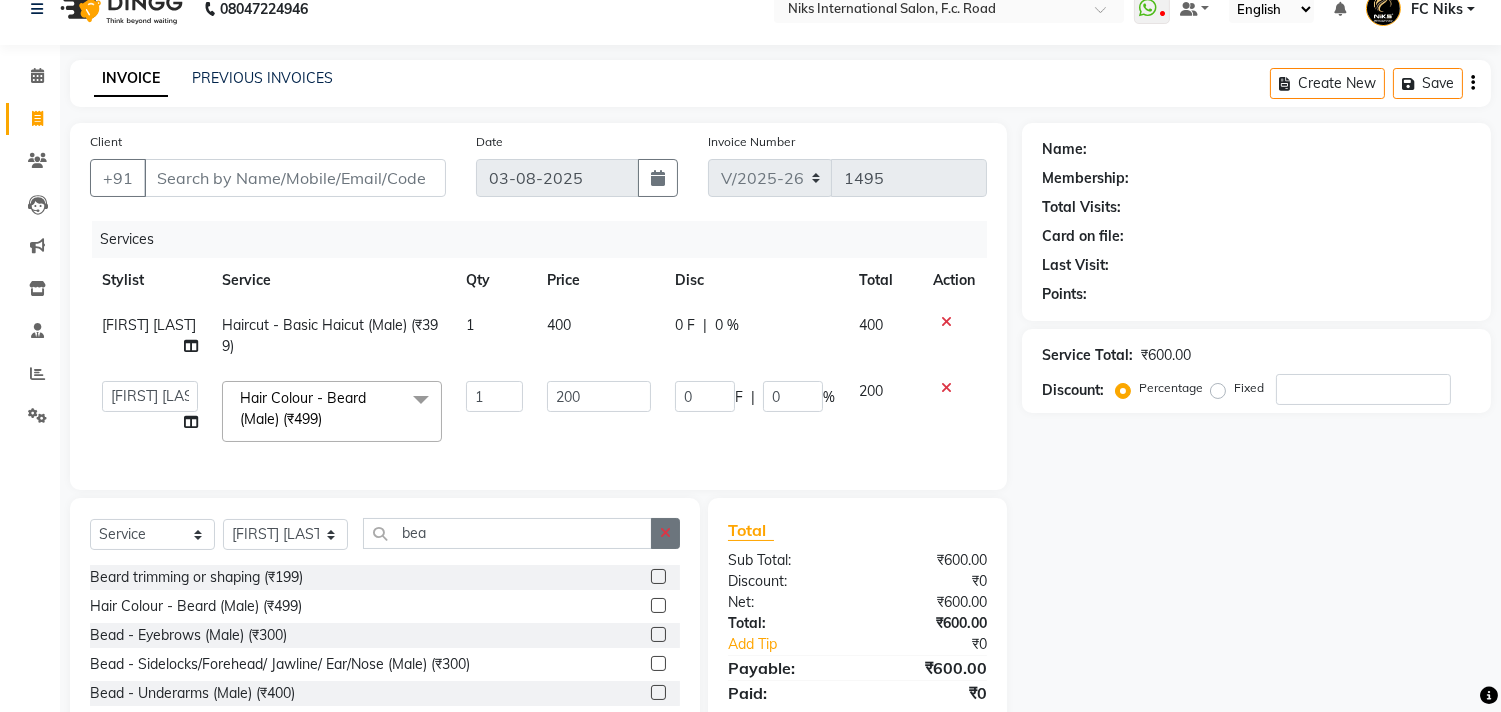 click 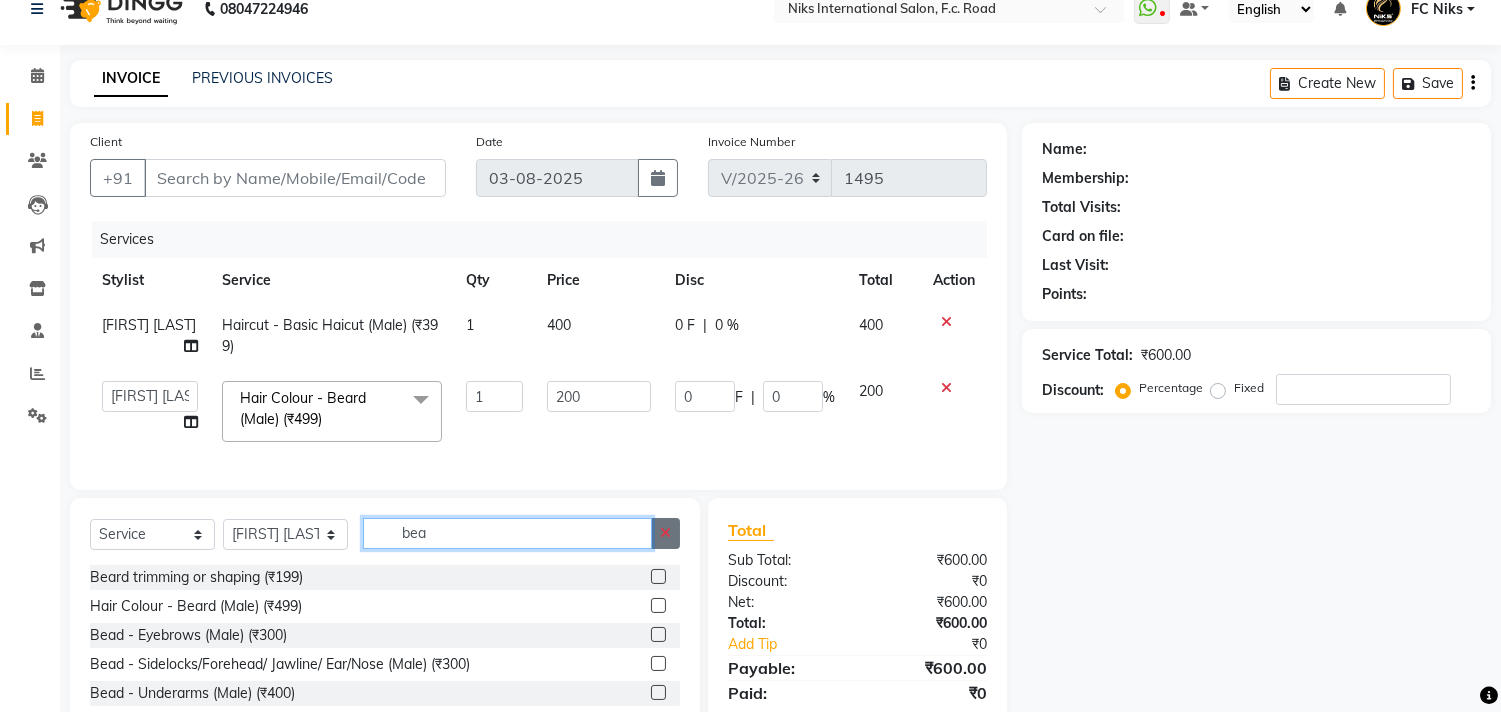 type 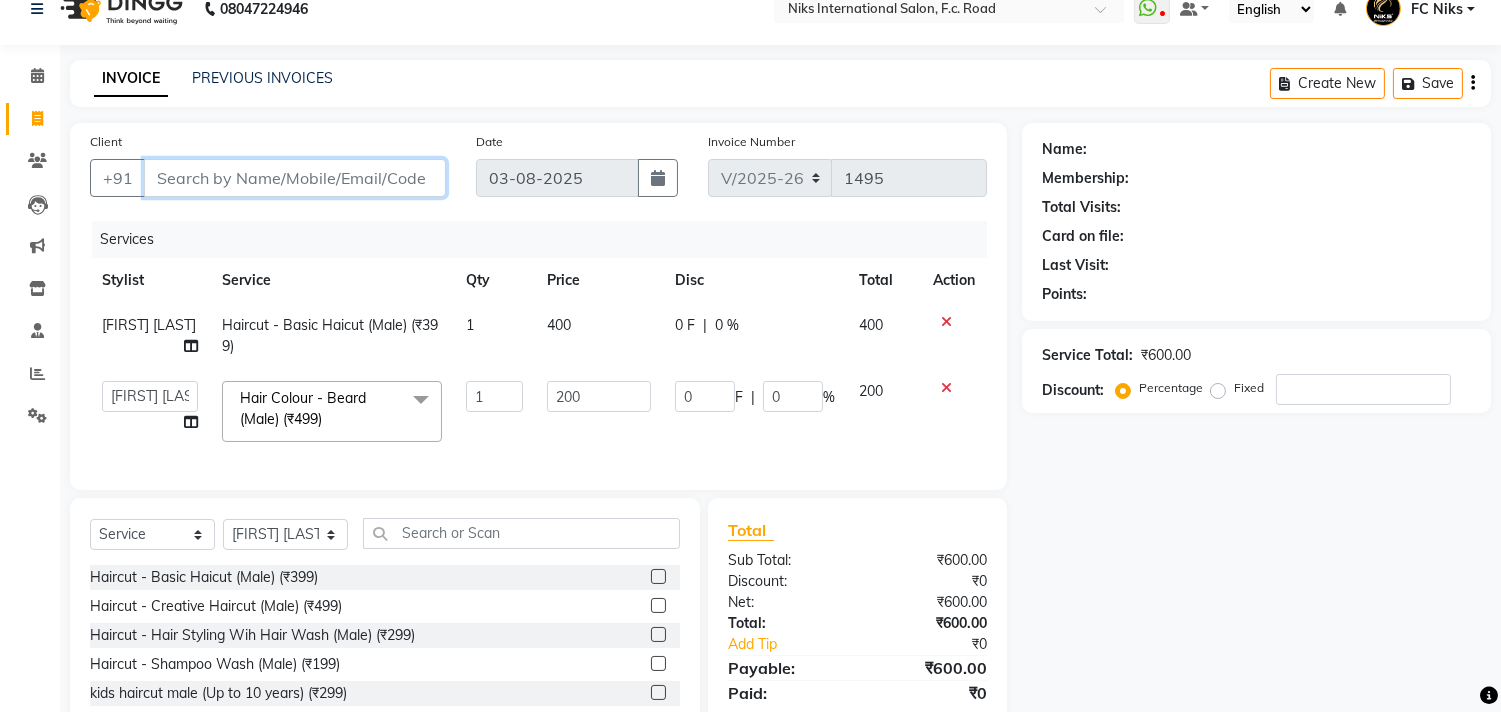 click on "Client" at bounding box center (295, 178) 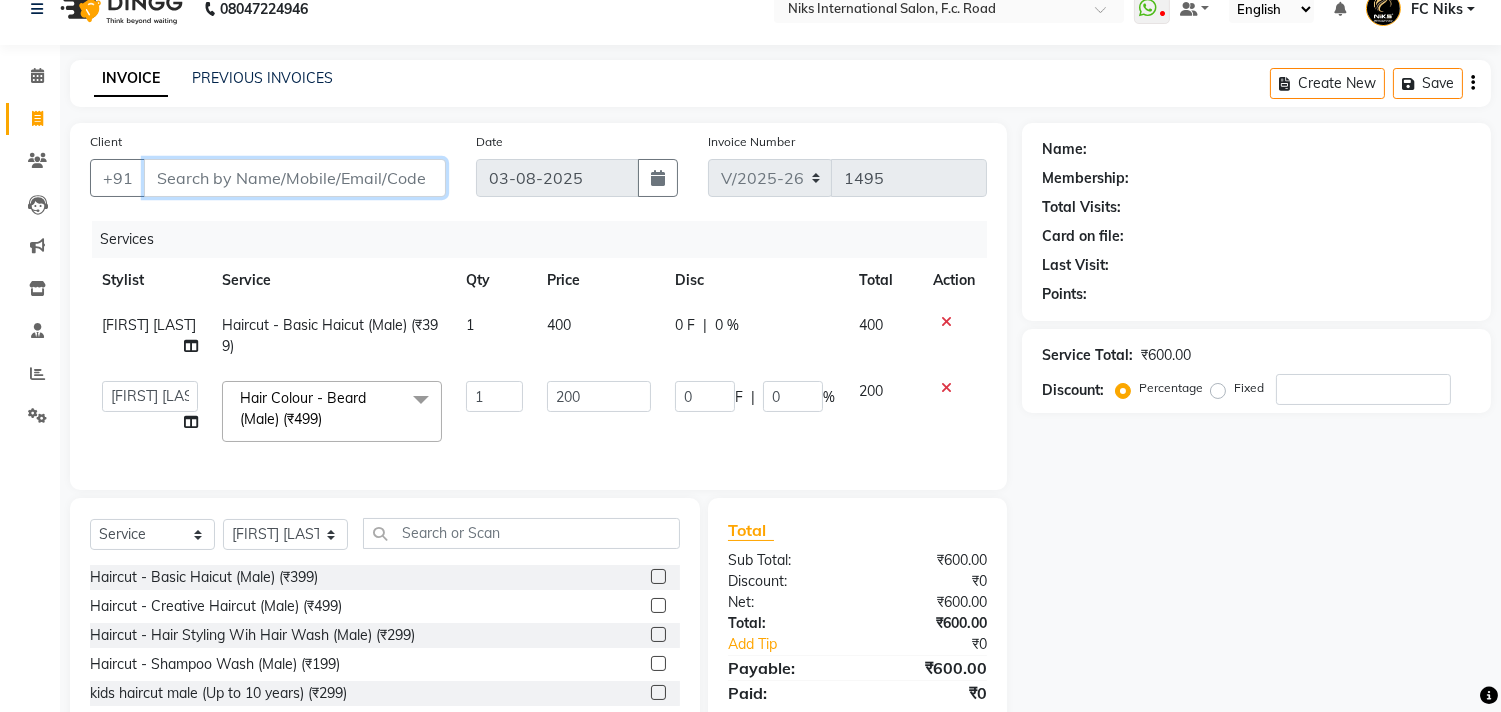 click on "Client" at bounding box center [295, 178] 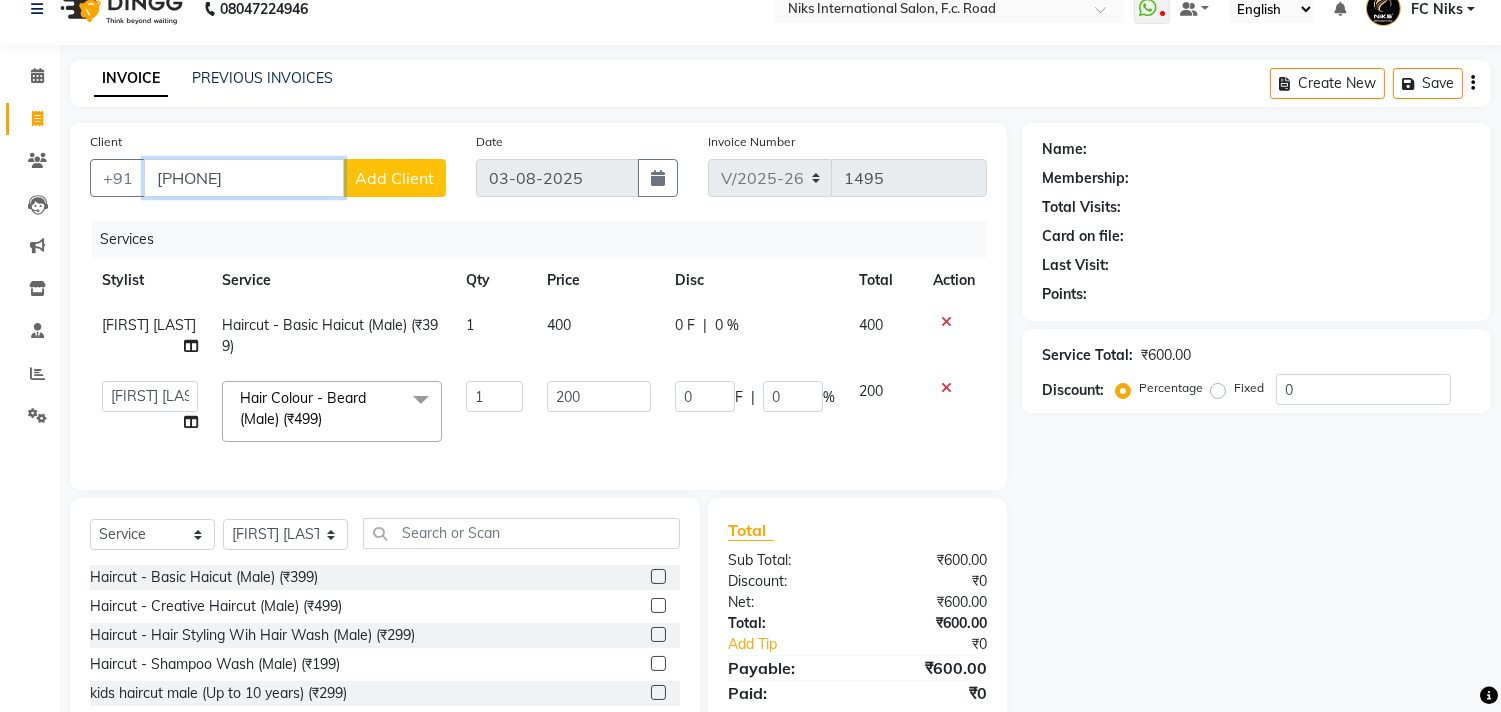 type on "9529798356" 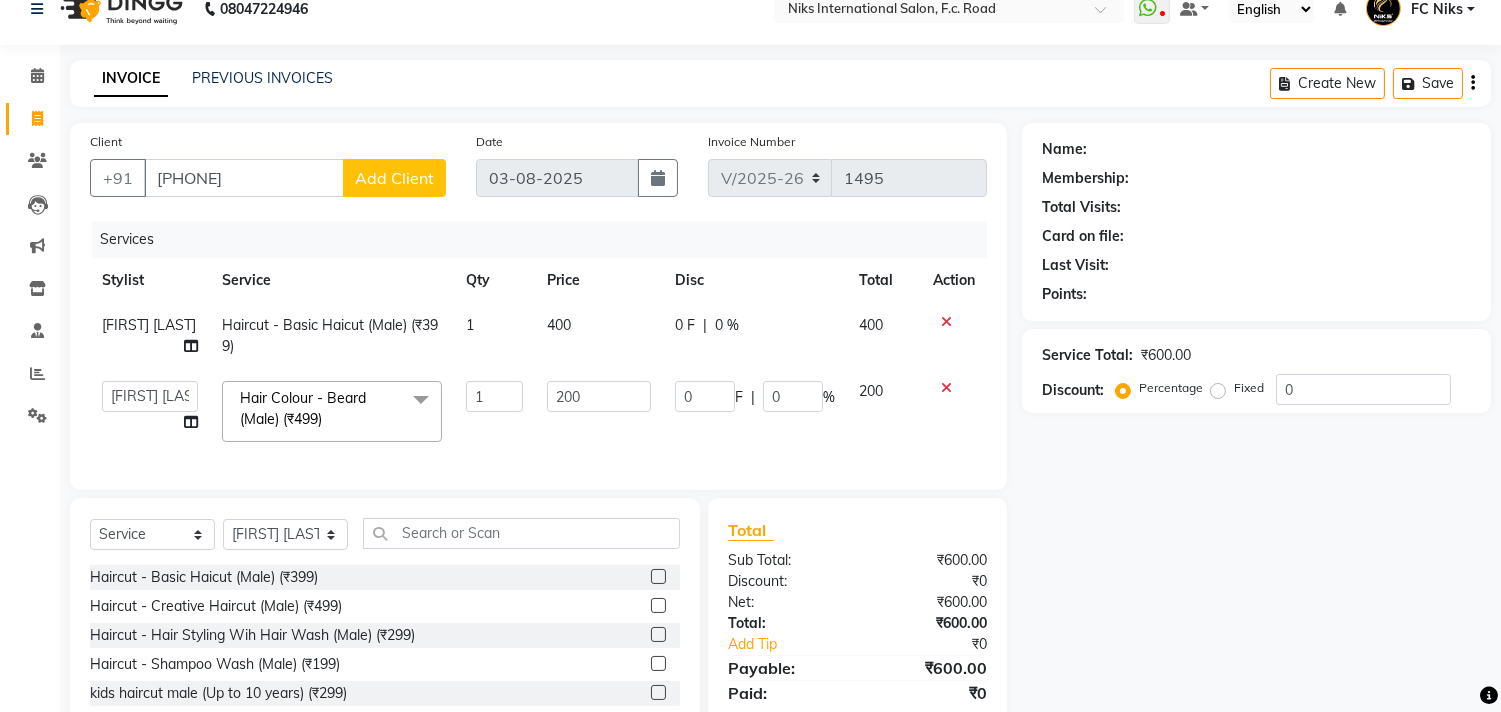click on "Add Client" 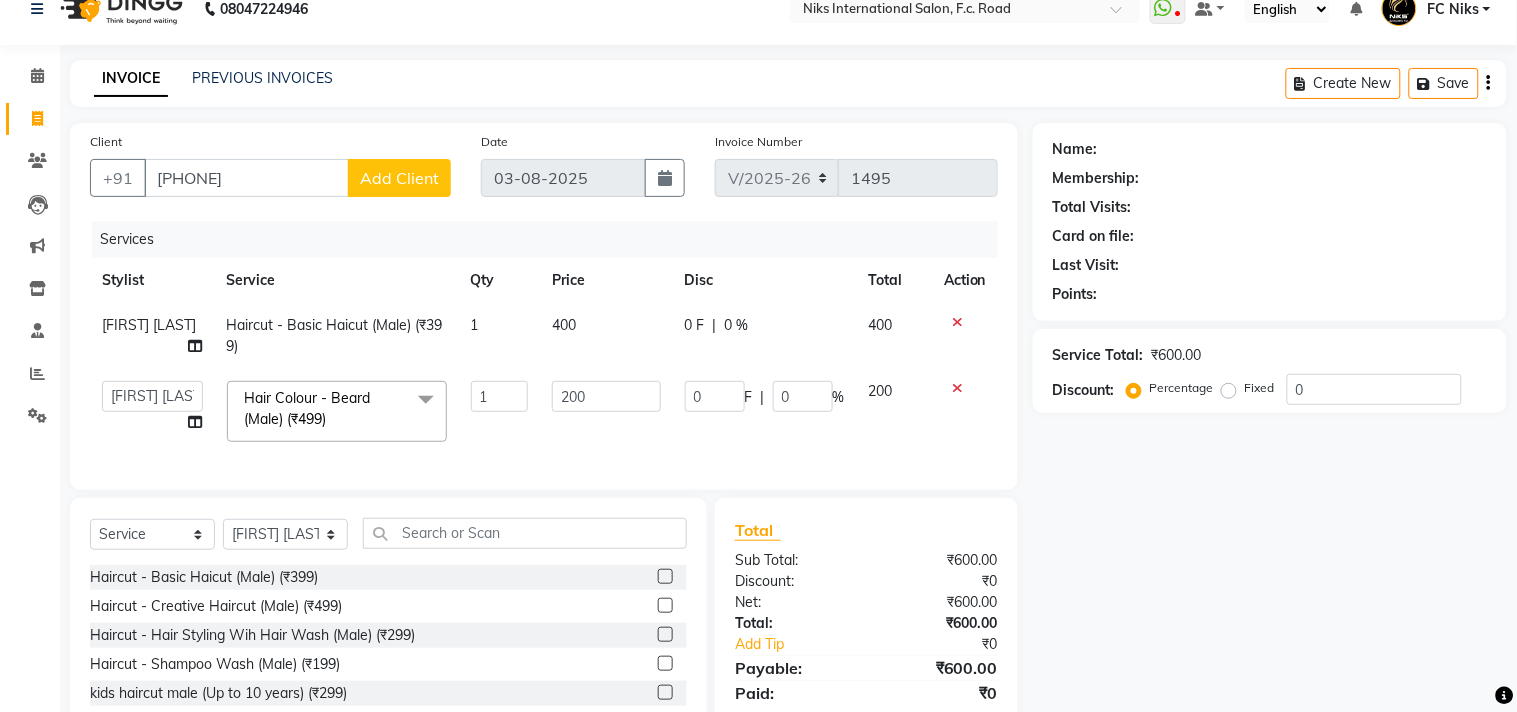 select on "22" 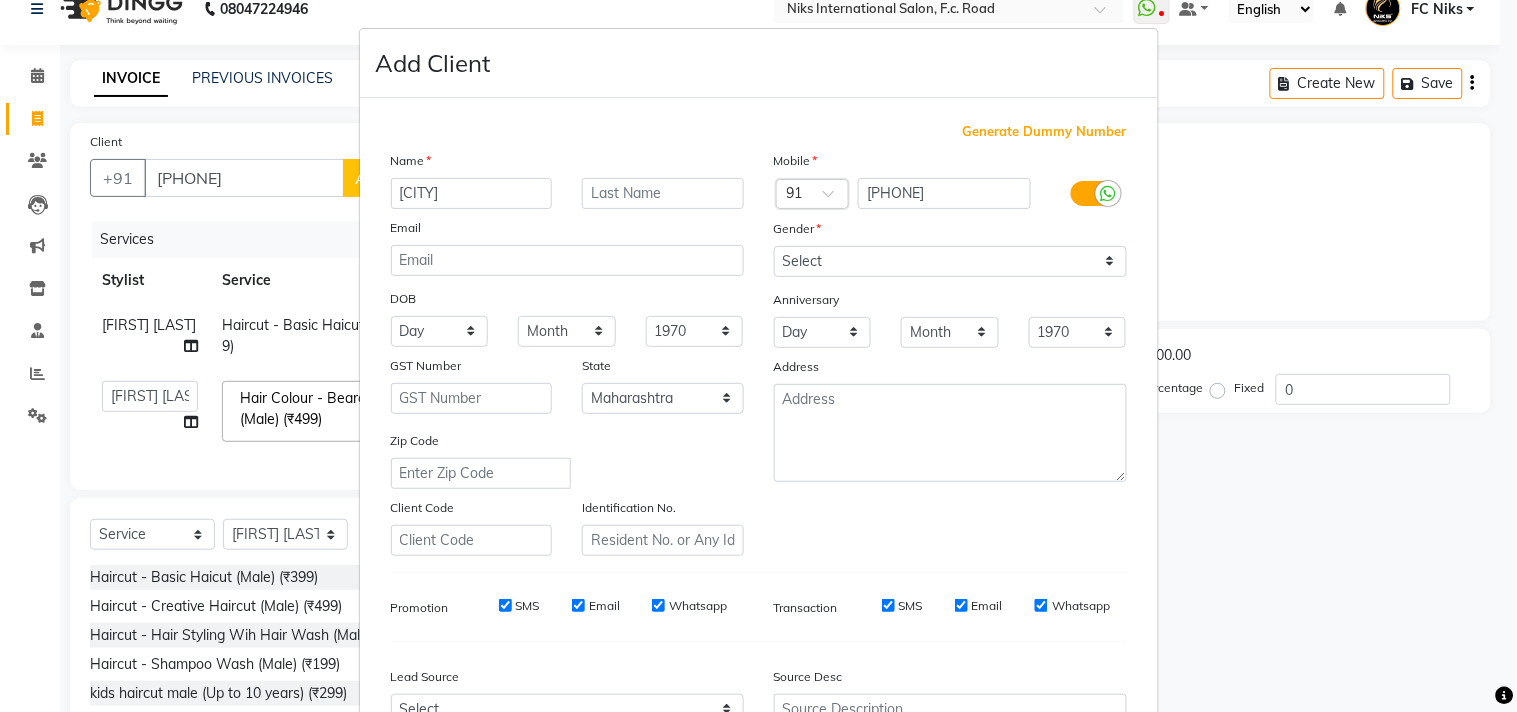 type on "Trunal" 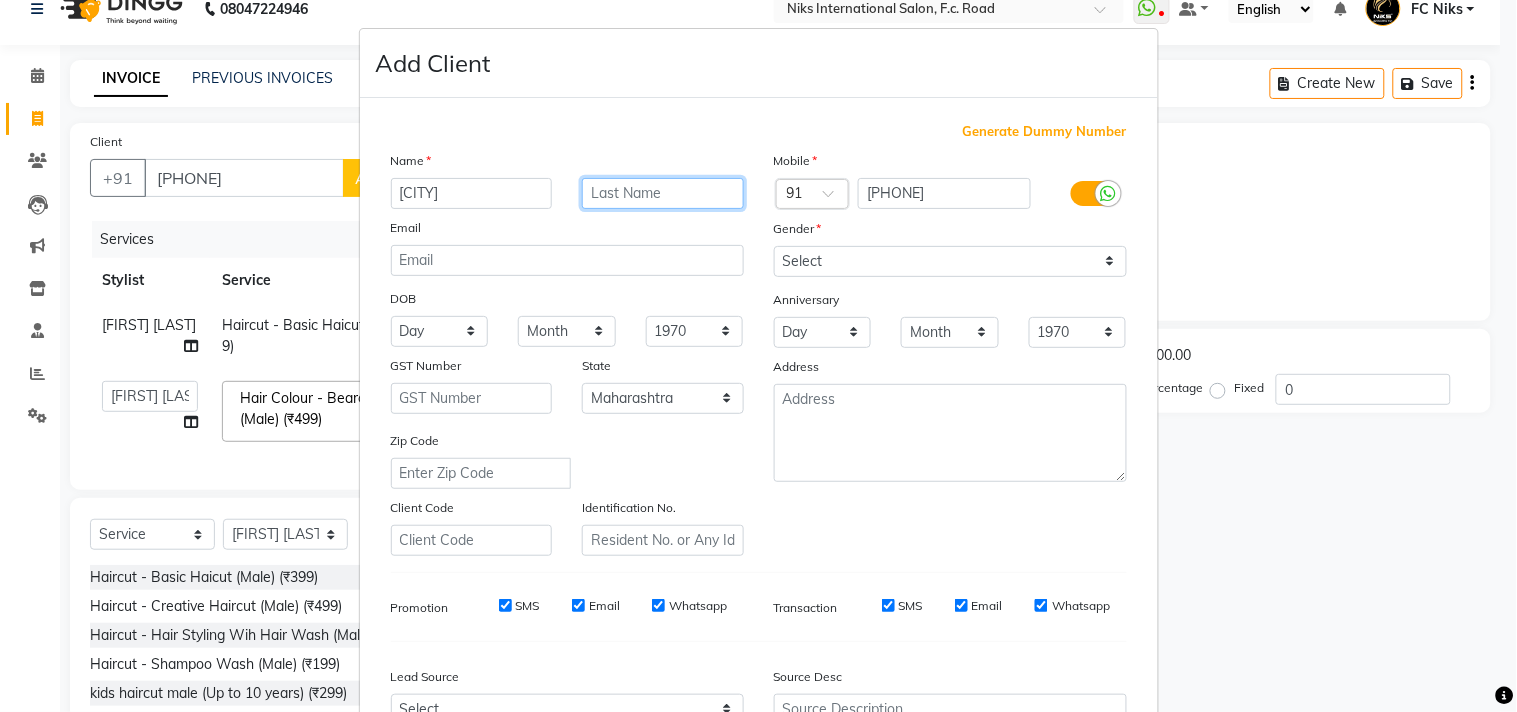 click at bounding box center (663, 193) 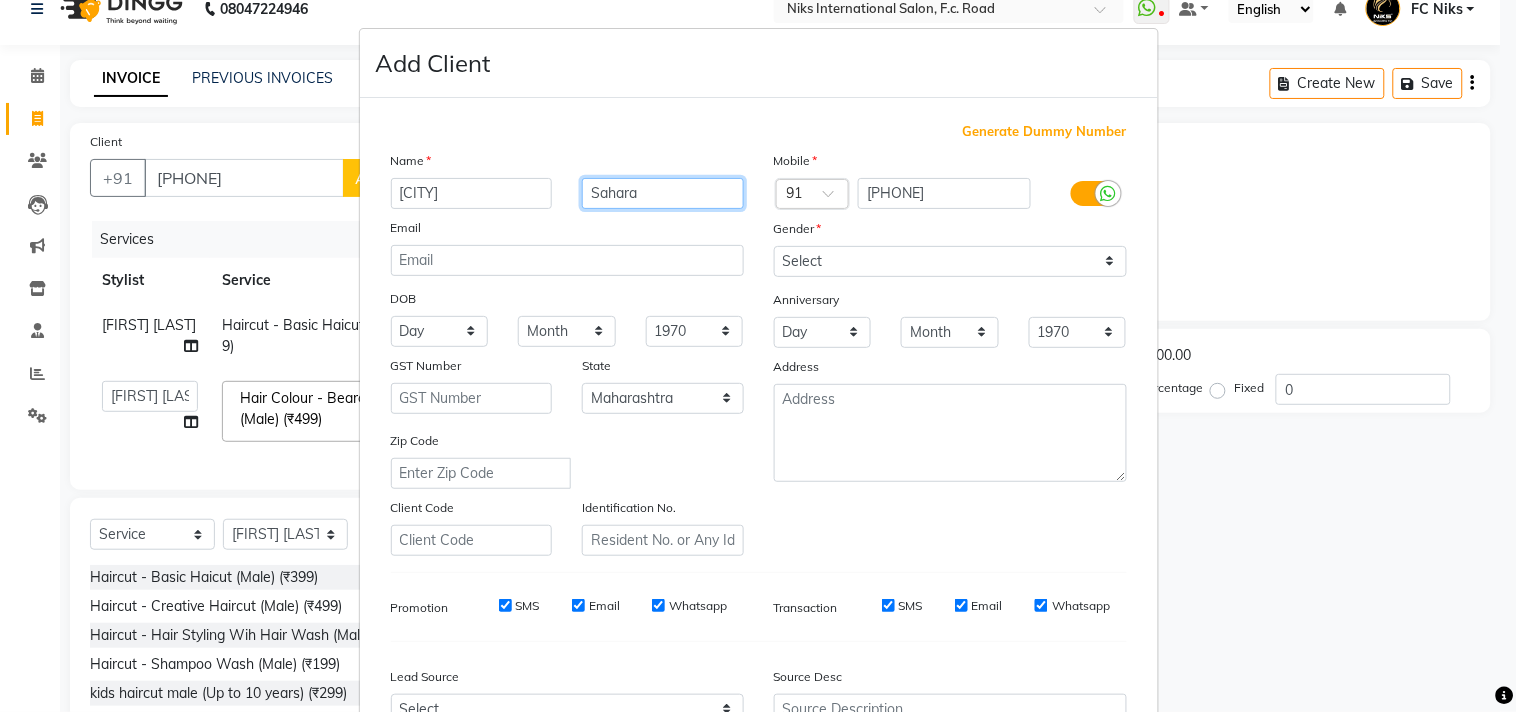 type on "Sahara" 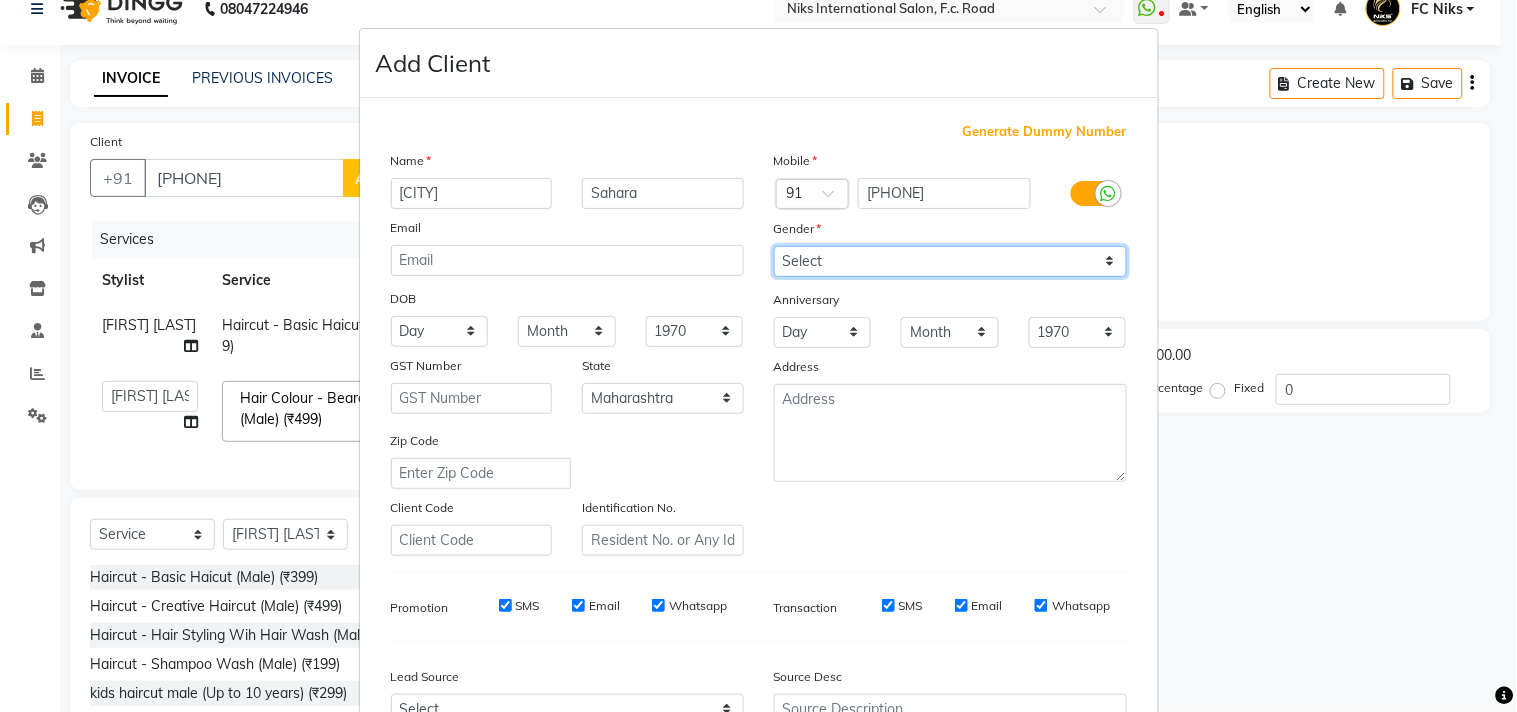 click on "Select Male Female Other Prefer Not To Say" at bounding box center (950, 261) 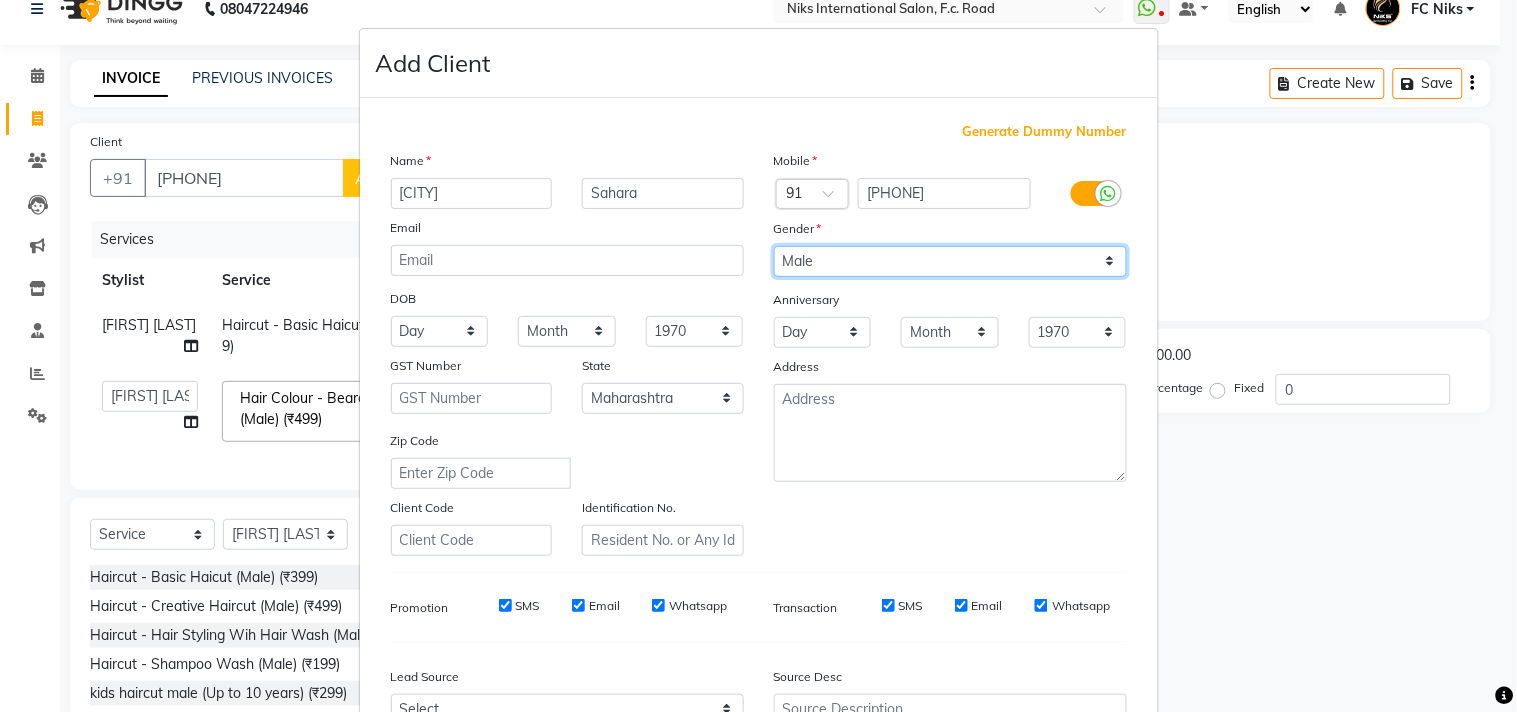 click on "Select Male Female Other Prefer Not To Say" at bounding box center [950, 261] 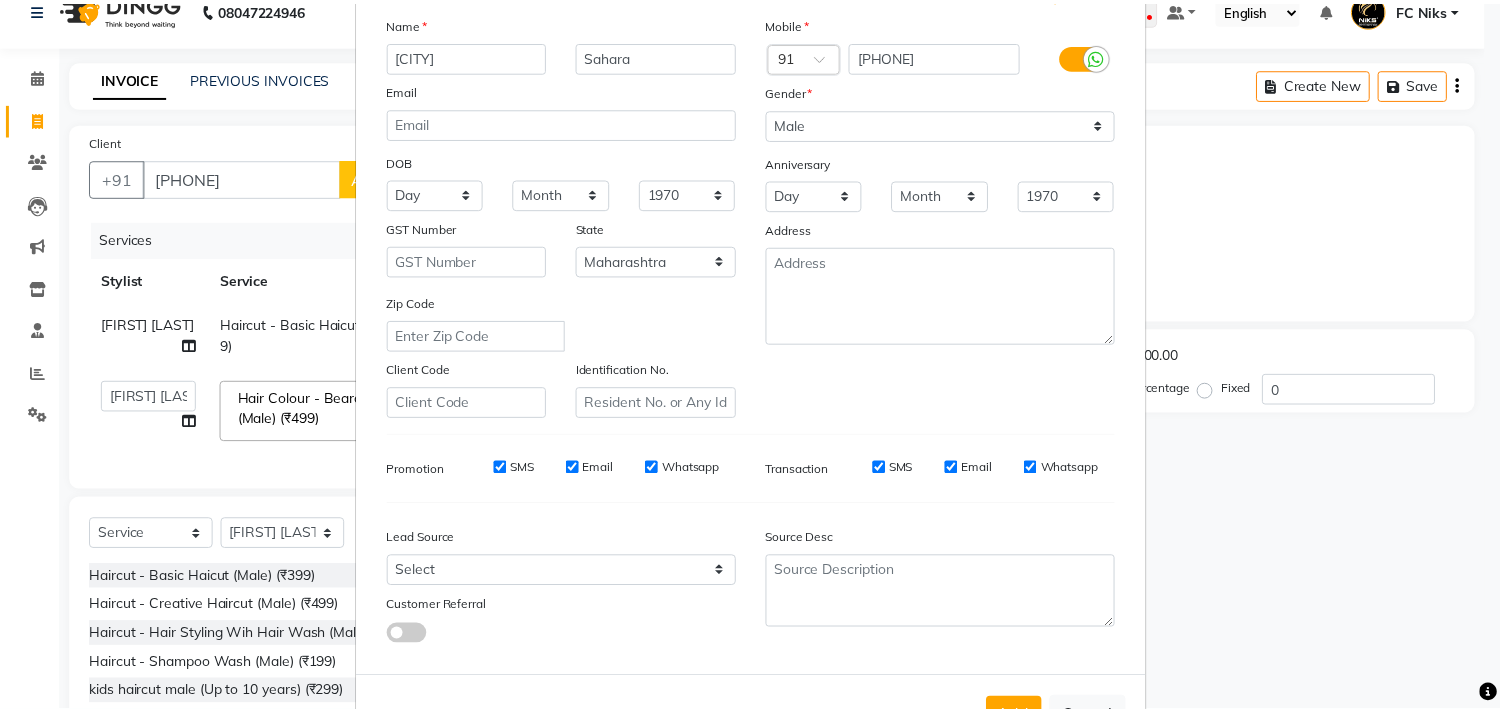 scroll, scrollTop: 212, scrollLeft: 0, axis: vertical 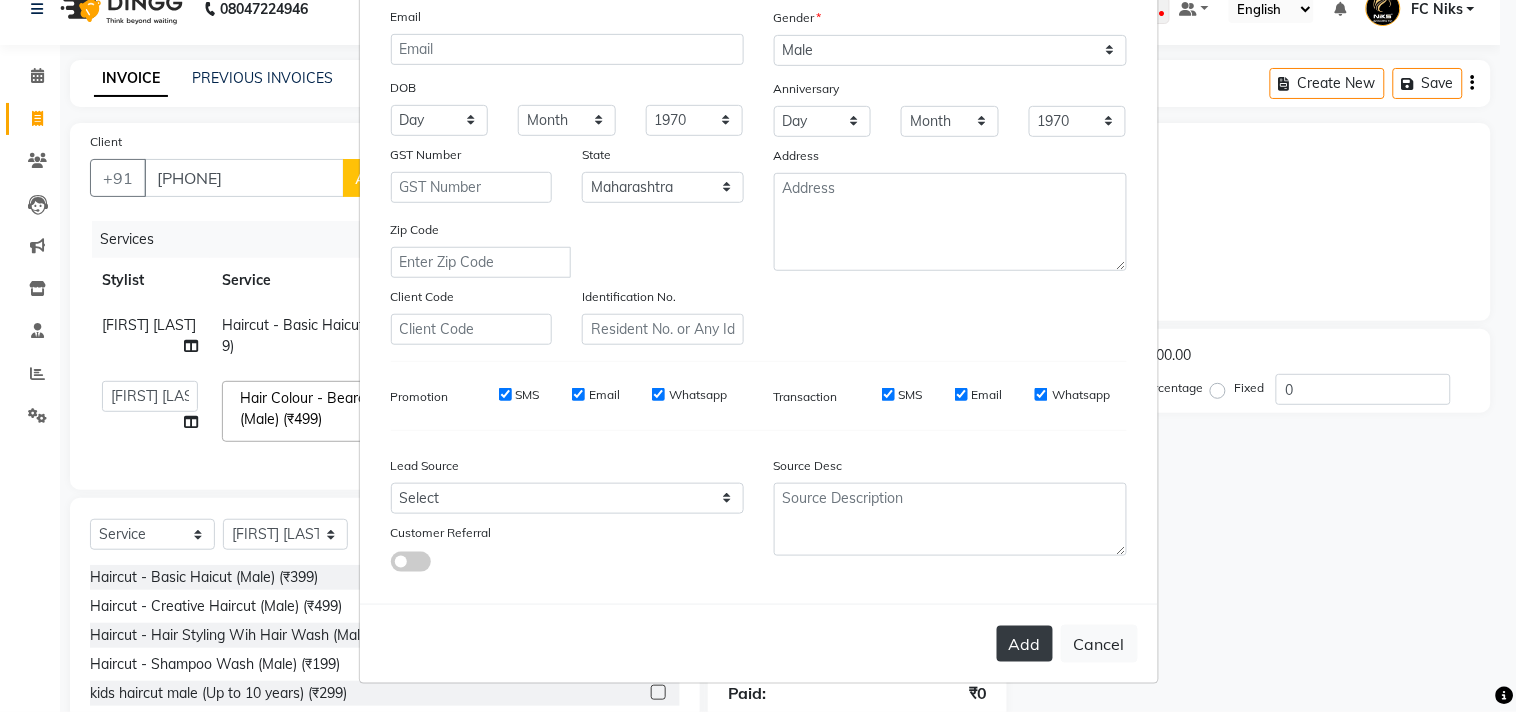 click on "Add" at bounding box center (1025, 644) 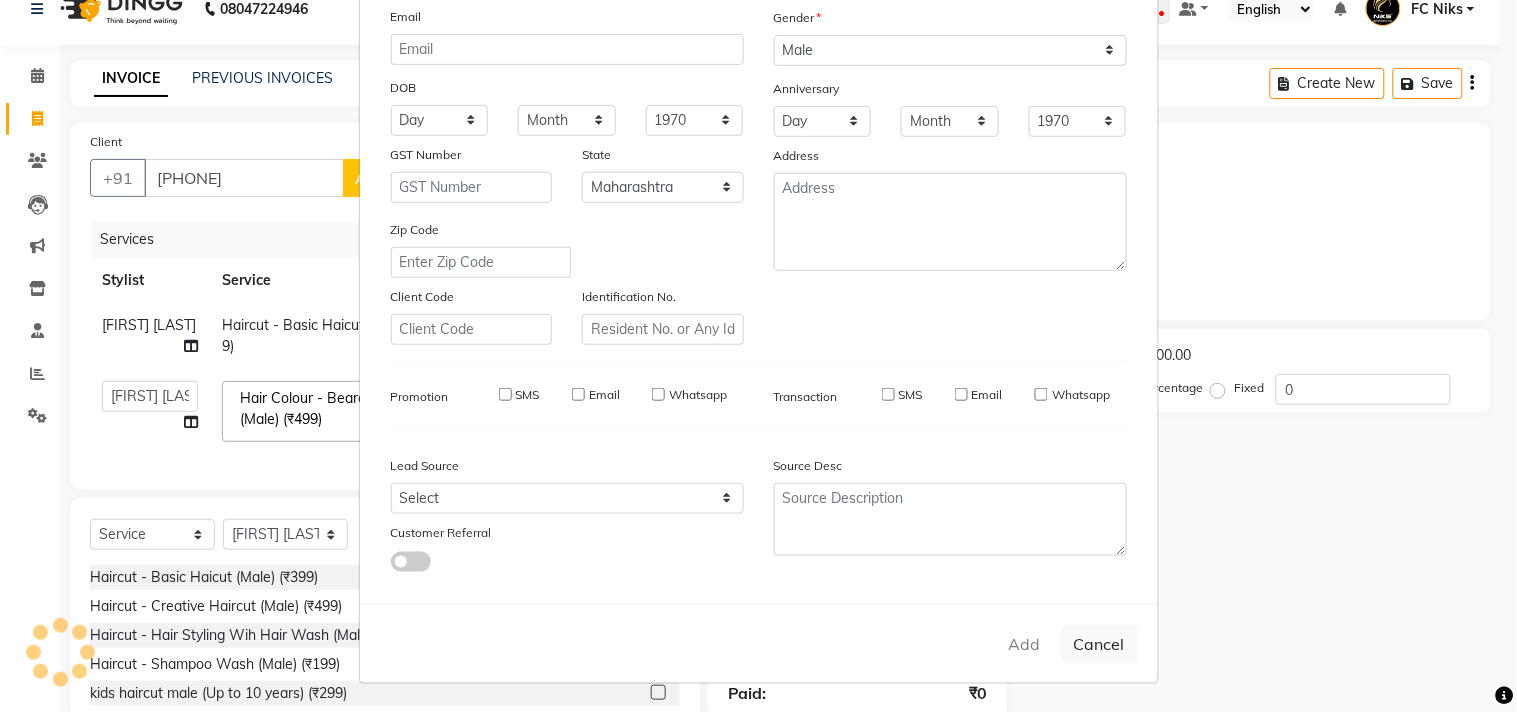 type on "95******56" 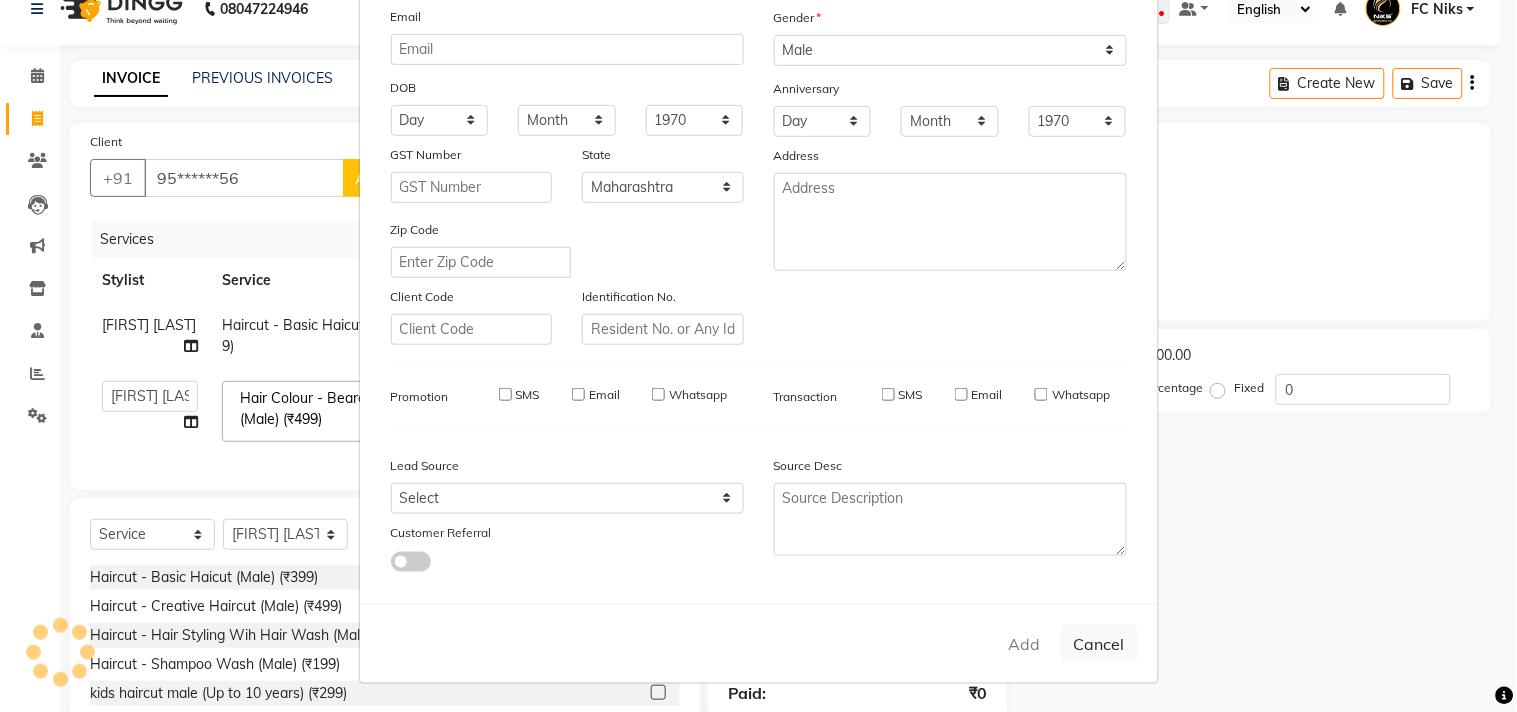 type 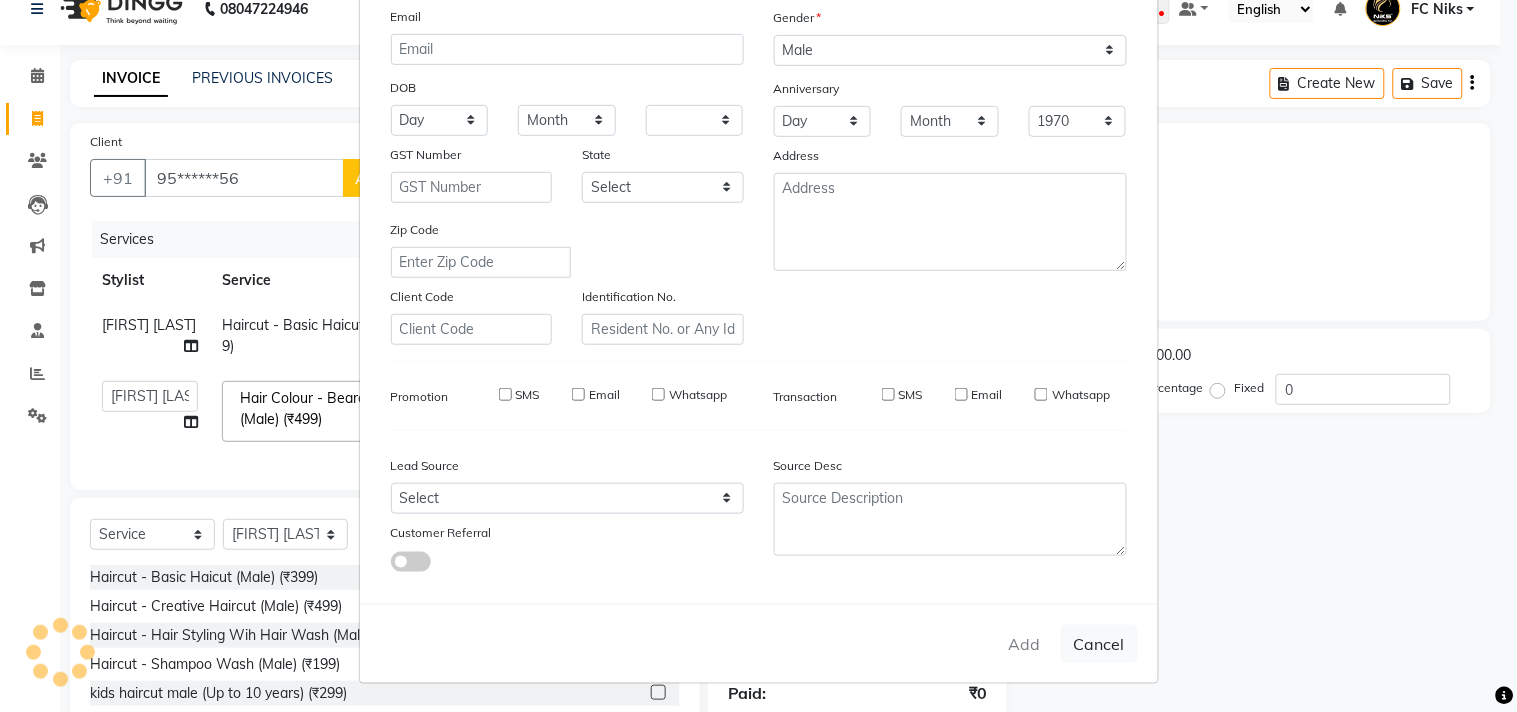type 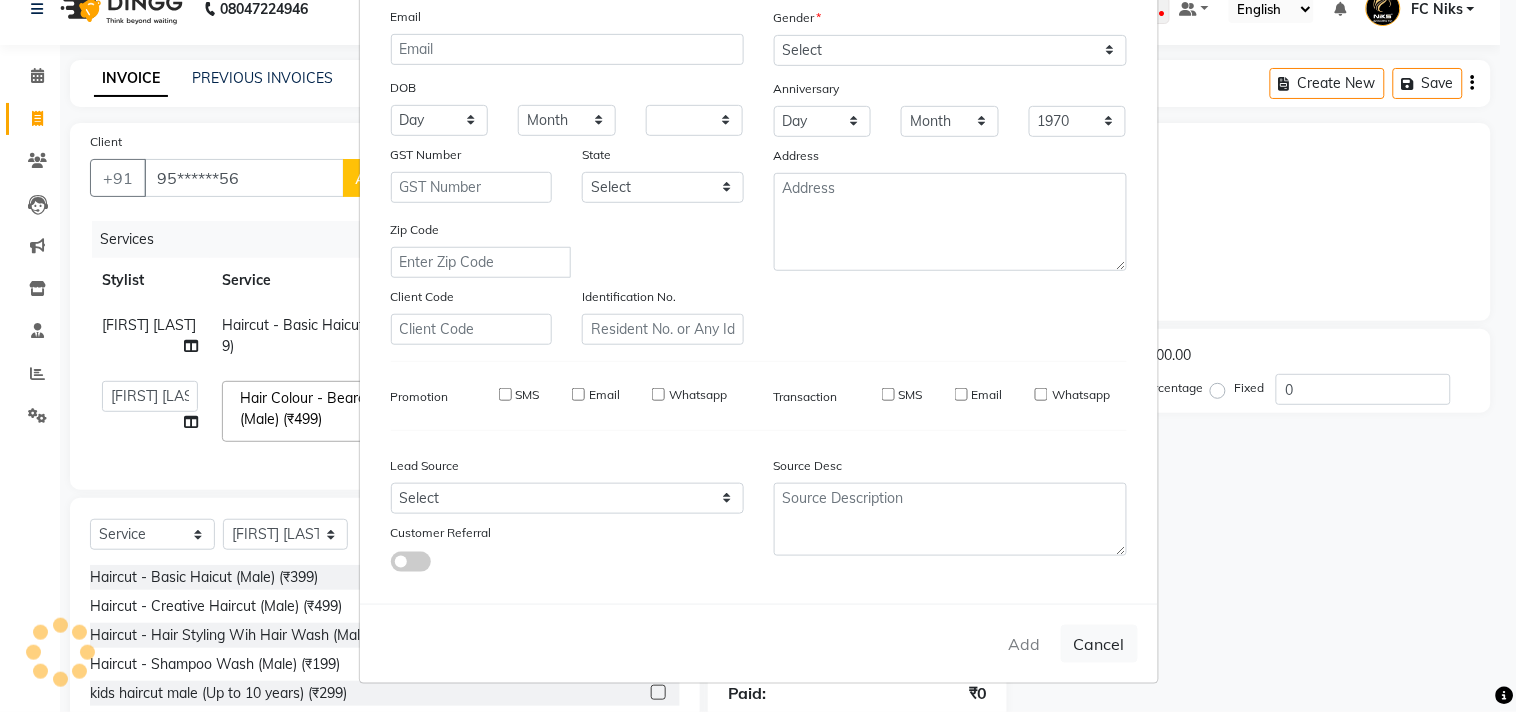 select 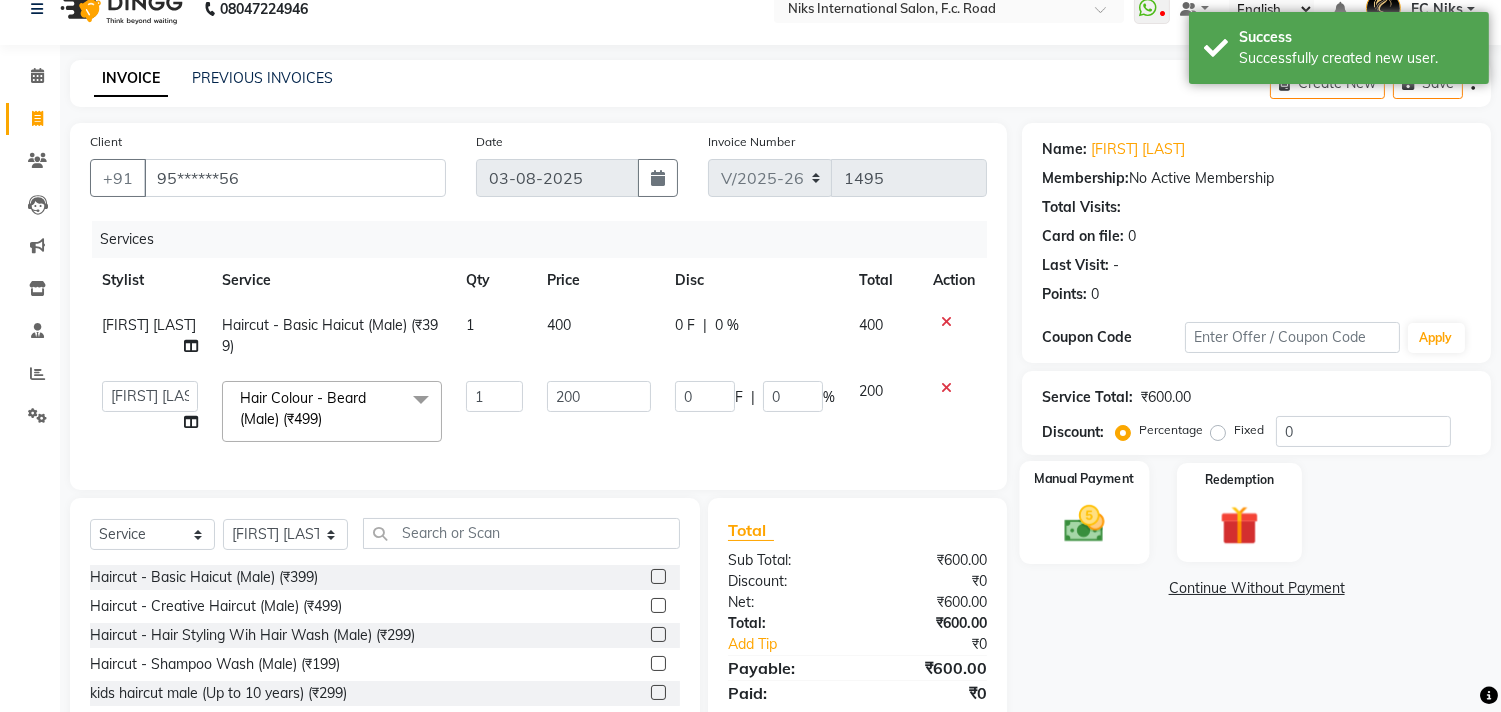 click on "Manual Payment" 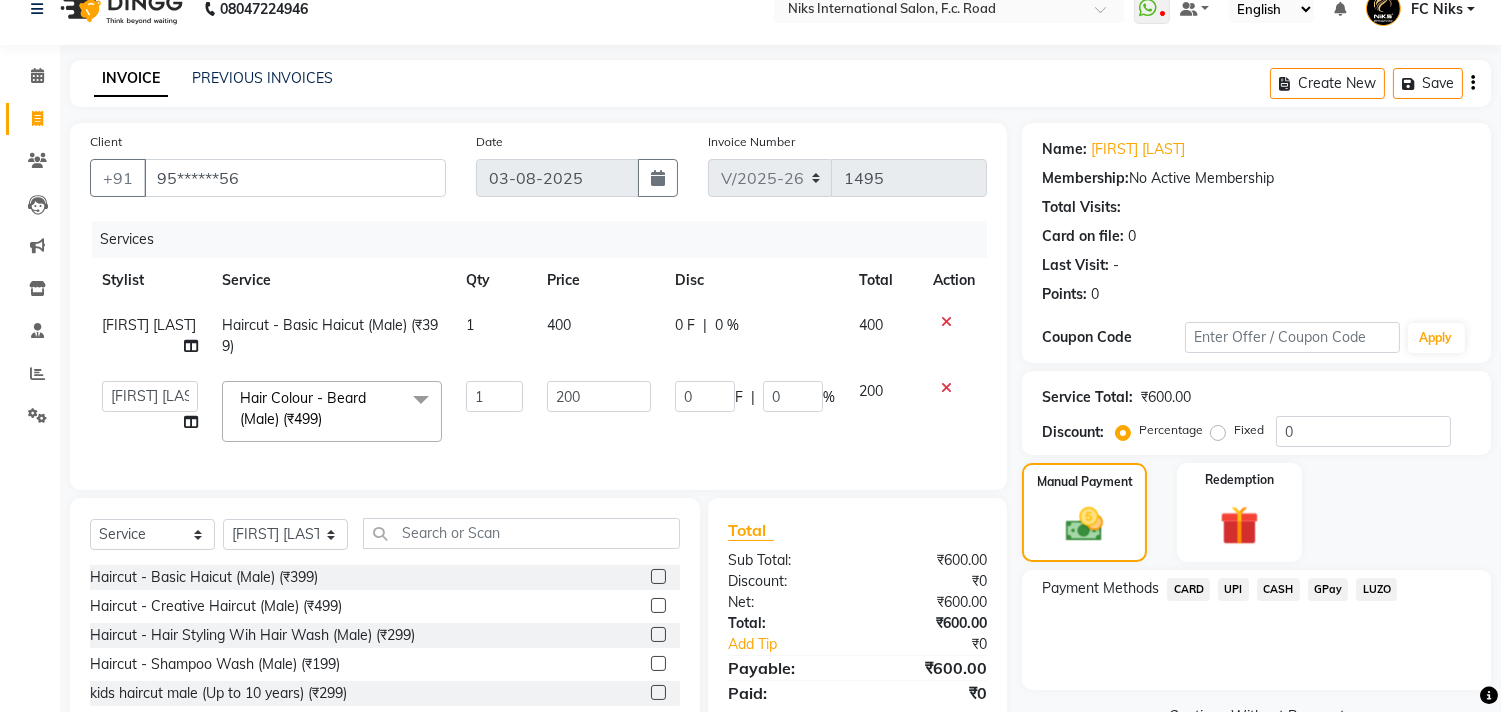 click on "CARD" 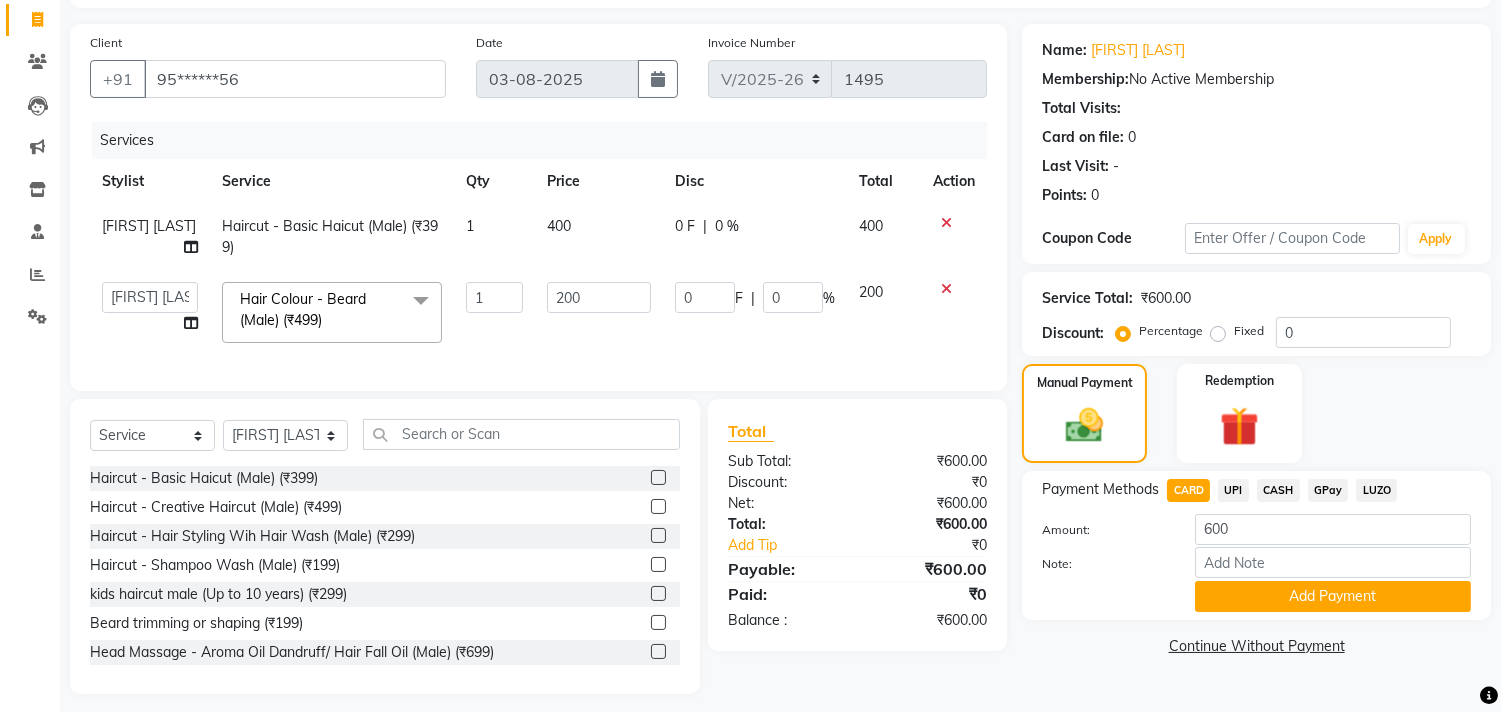 scroll, scrollTop: 154, scrollLeft: 0, axis: vertical 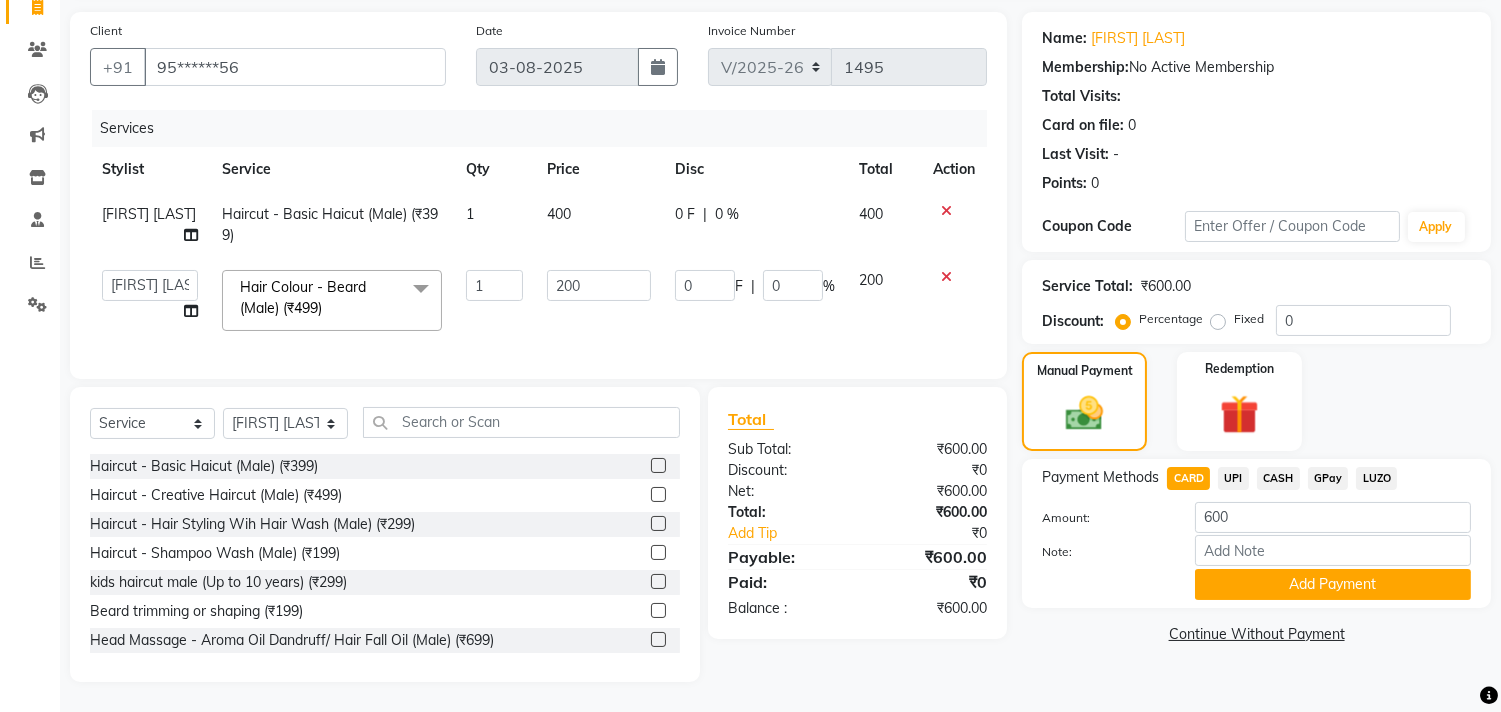 click on "Add Payment" 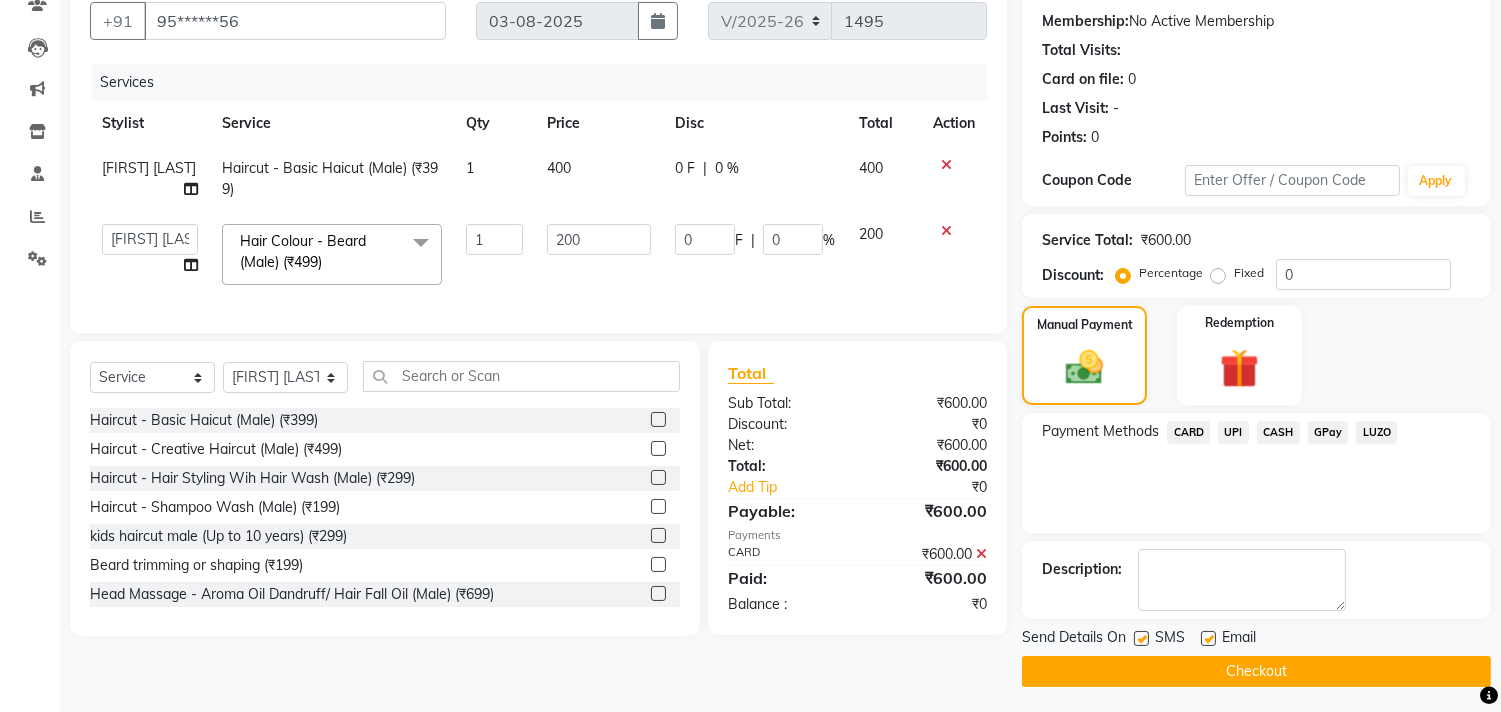 scroll, scrollTop: 187, scrollLeft: 0, axis: vertical 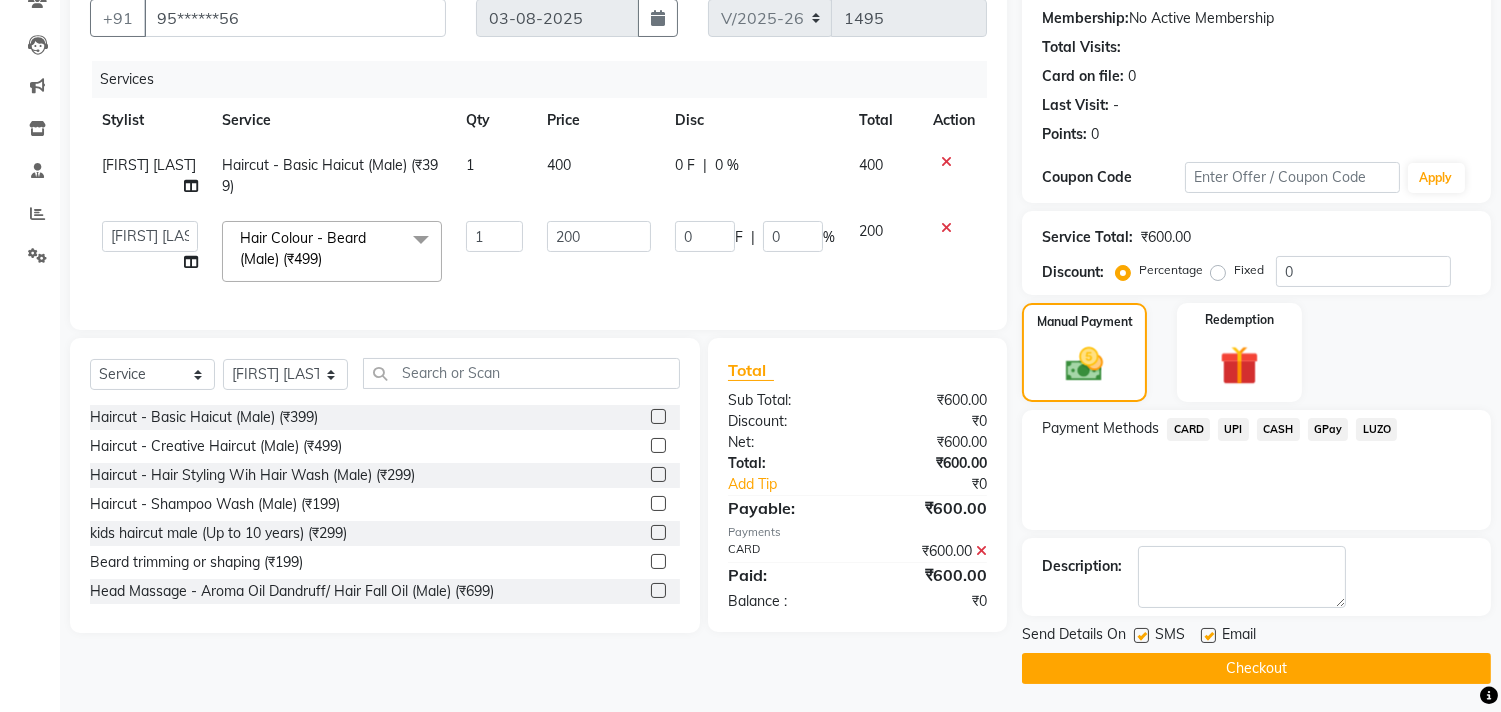 click on "INVOICE PREVIOUS INVOICES Create New   Save  Client +91 95******56 Date 03-08-2025 Invoice Number V/2025 V/2025-26 1495 Services Stylist Service Qty Price Disc Total Action Shrikant Gaikwad Haircut - Basic Haicut (Male) (₹399) 1 400 0 F | 0 % 400  Abhishek   Amruta   Bhagyashree   CA Devkar   FC Niks   Ishika   Kirti   Komal   Krishi   Mahhi   Nakshatra   Nikhil   Rajesh   Savita   Shabana   Shrikant Gaikwad   Soham  Hair Colour - Beard (Male) (₹499)  x Haircut - Basic Haicut (Male) (₹399) Haircut - Creative Haircut (Male) (₹499) Haircut - Hair Styling Wih Hair Wash  (Male) (₹299) Haircut - Shampoo Wash  (Male) (₹199) kids haircut male (Up to 10 years) (₹299) Beard trimming or shaping (₹199) Head Massage  - Aroma Oil Dandruff/ Hair Fall Oil (Male) (₹699) Head Massage  - Head Massage With Steam (Male) (₹899) Head Massage  - Aroma Oil Dandruff/ Hair Fall Oil (Female) (₹799) Head Massage  - Head Massage With Steam (Female) (₹999) Hair Treatment  - Loreal Hair Spa (Male) (₹999) 1 200 0" 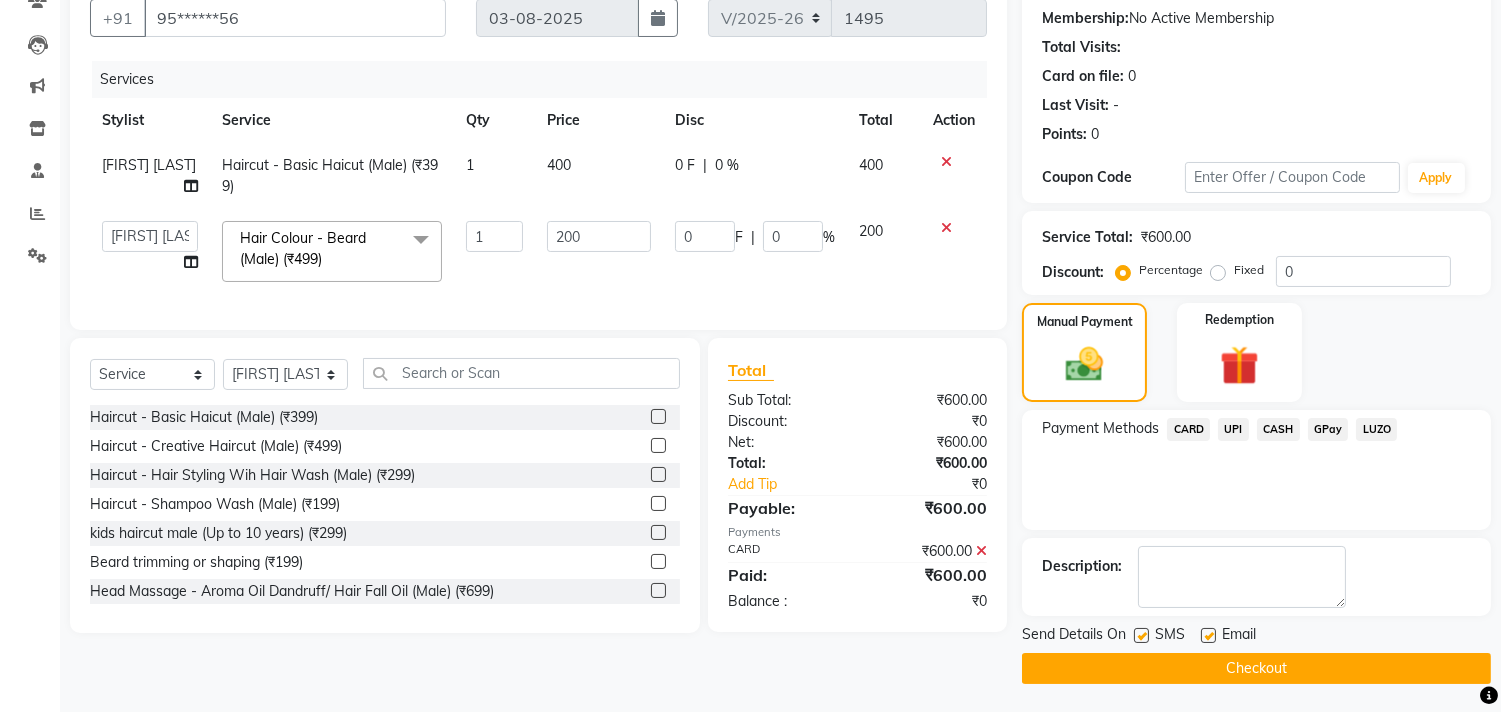 click on "Checkout" 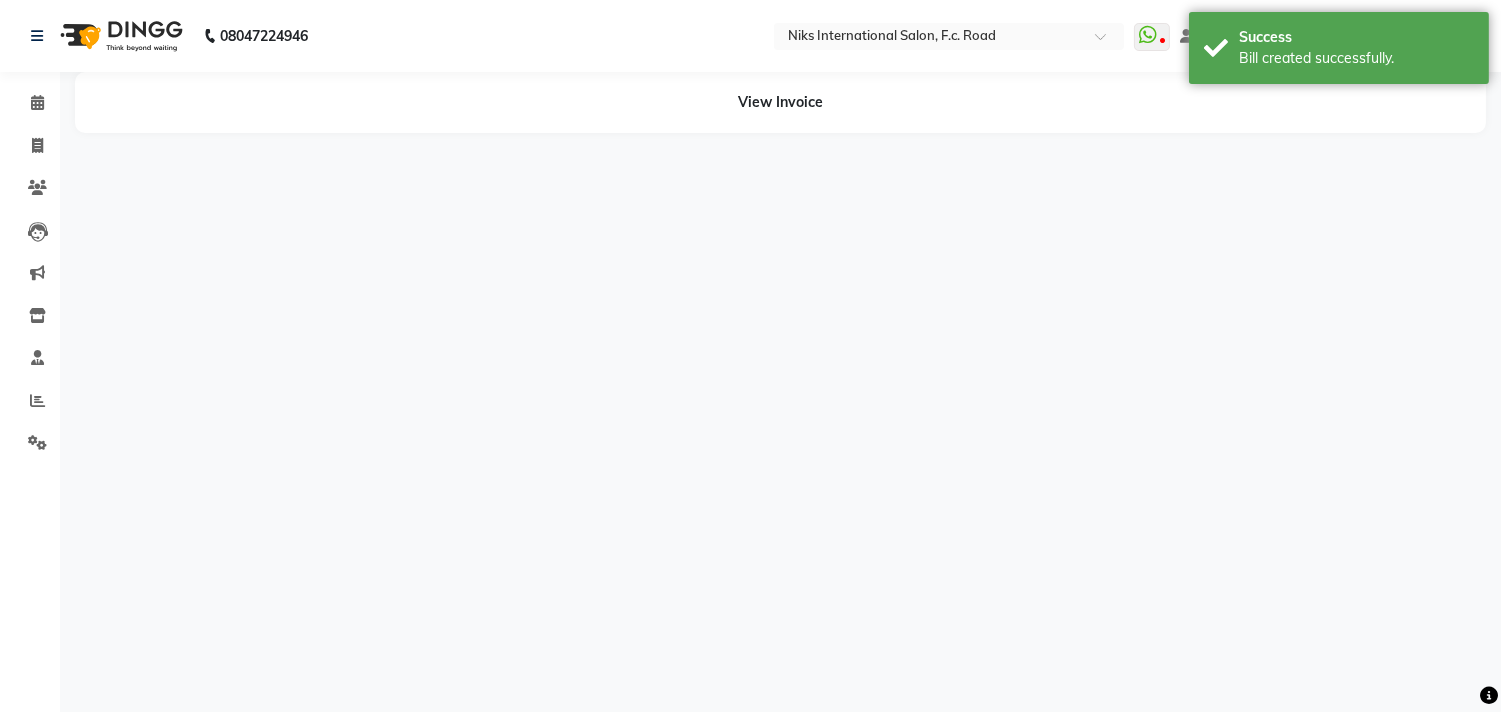 scroll, scrollTop: 0, scrollLeft: 0, axis: both 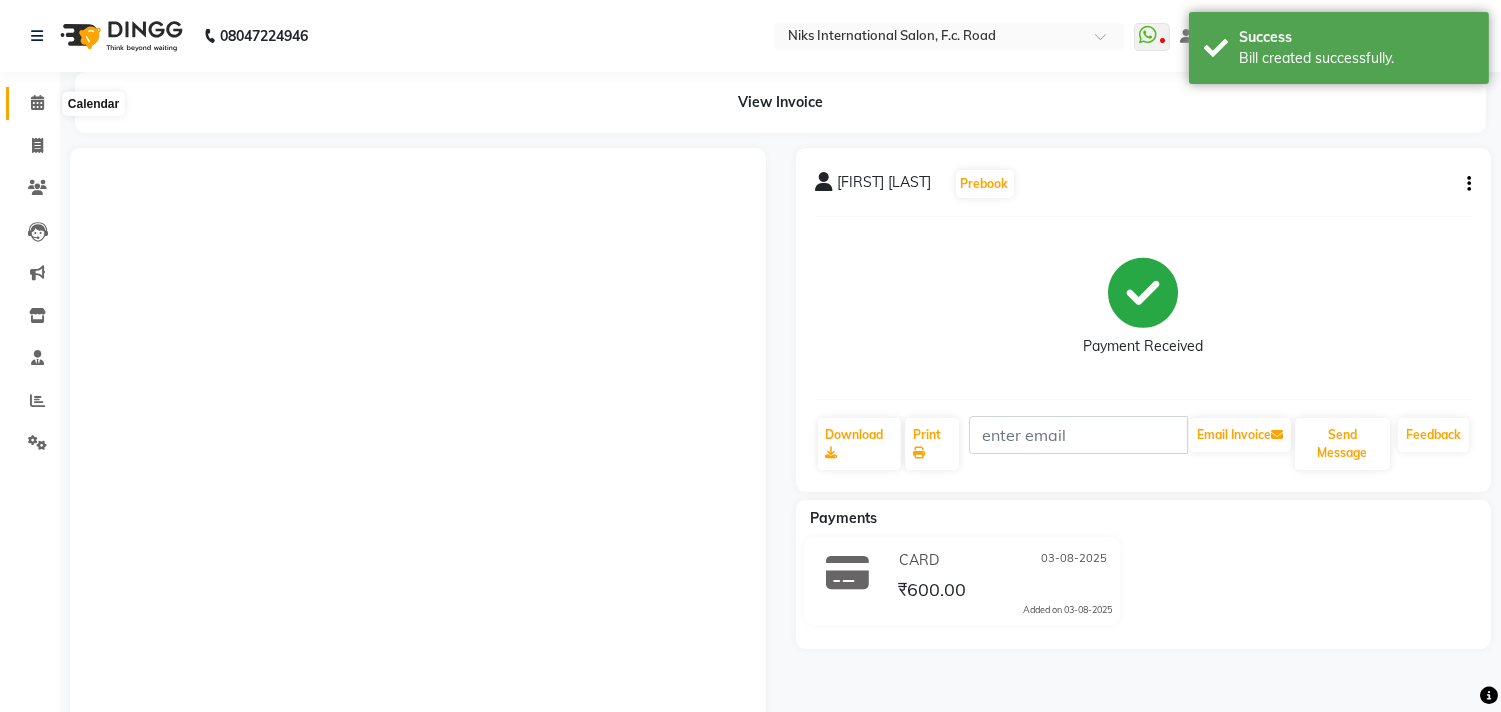 click 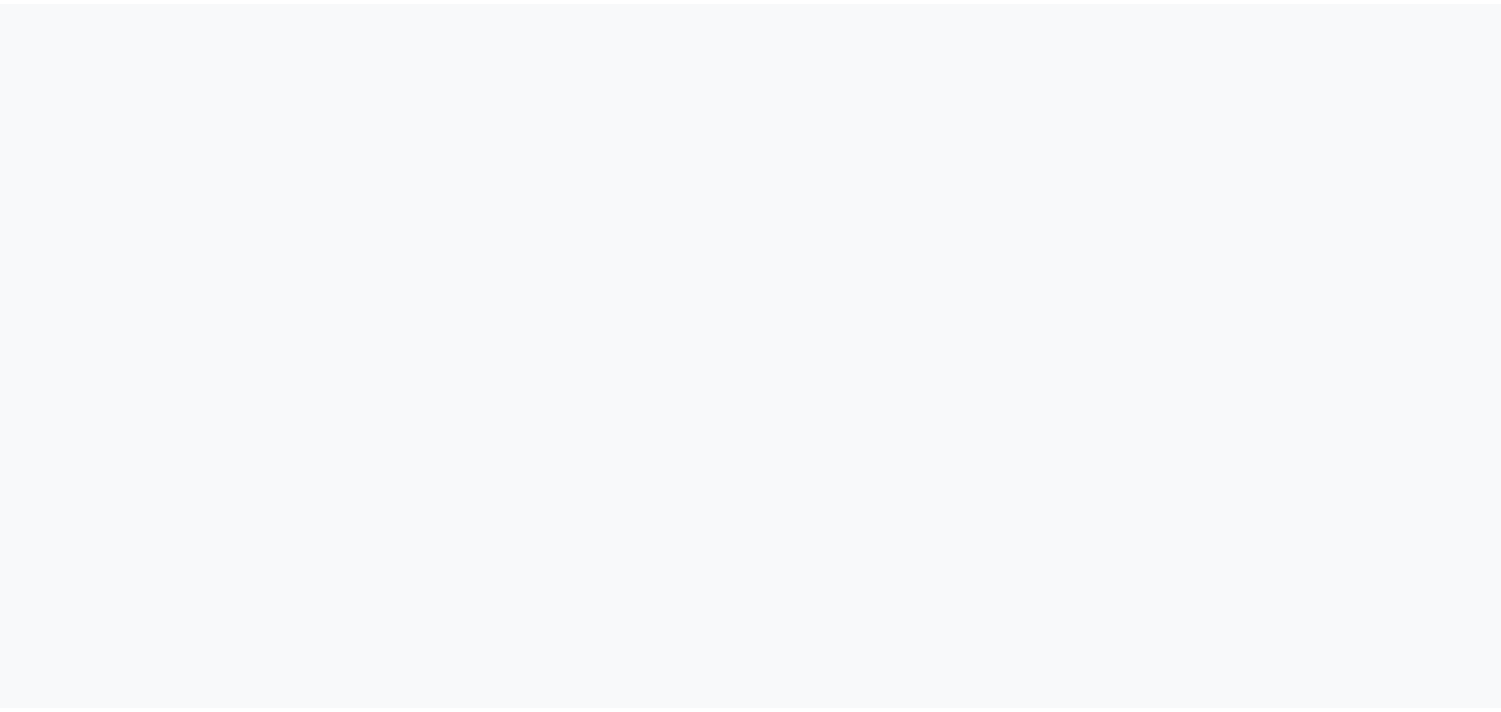 scroll, scrollTop: 0, scrollLeft: 0, axis: both 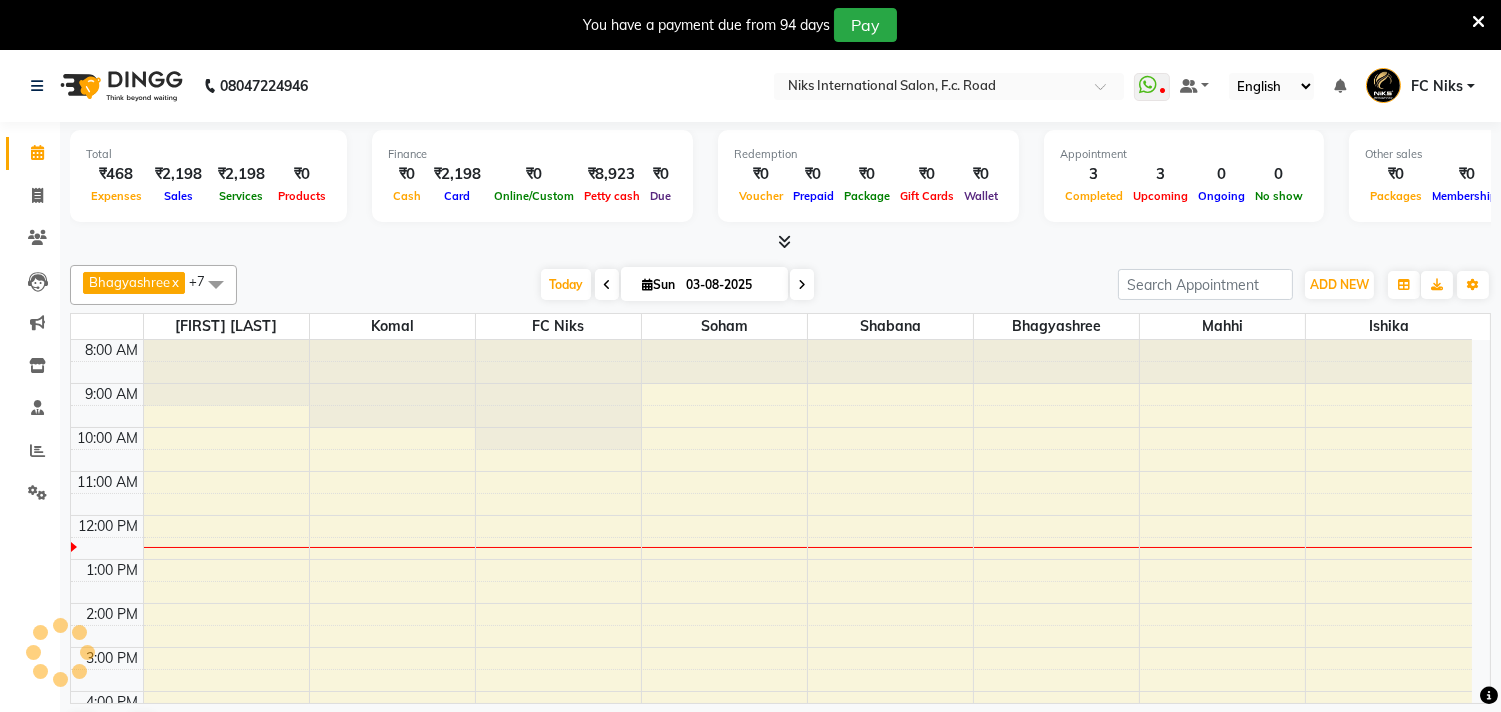 click at bounding box center [1478, 22] 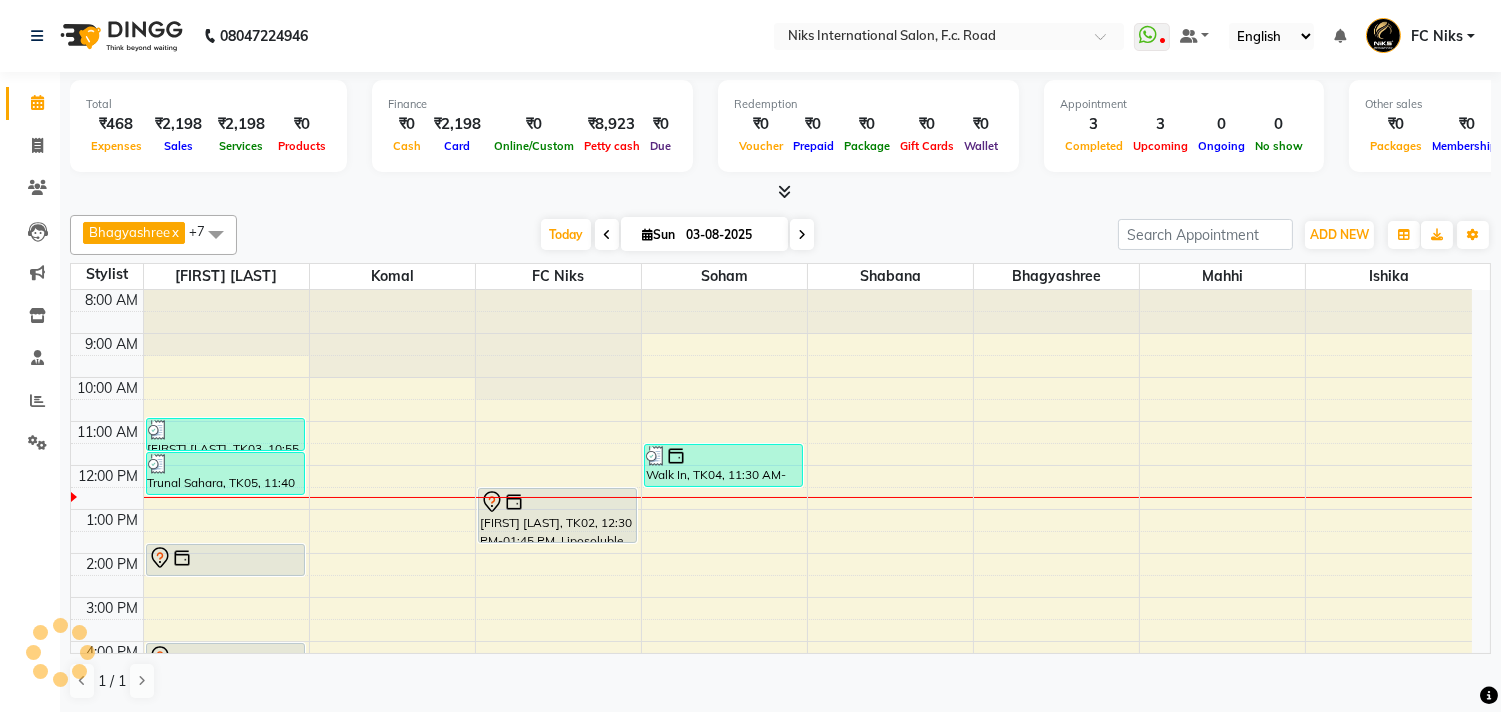 scroll, scrollTop: 0, scrollLeft: 0, axis: both 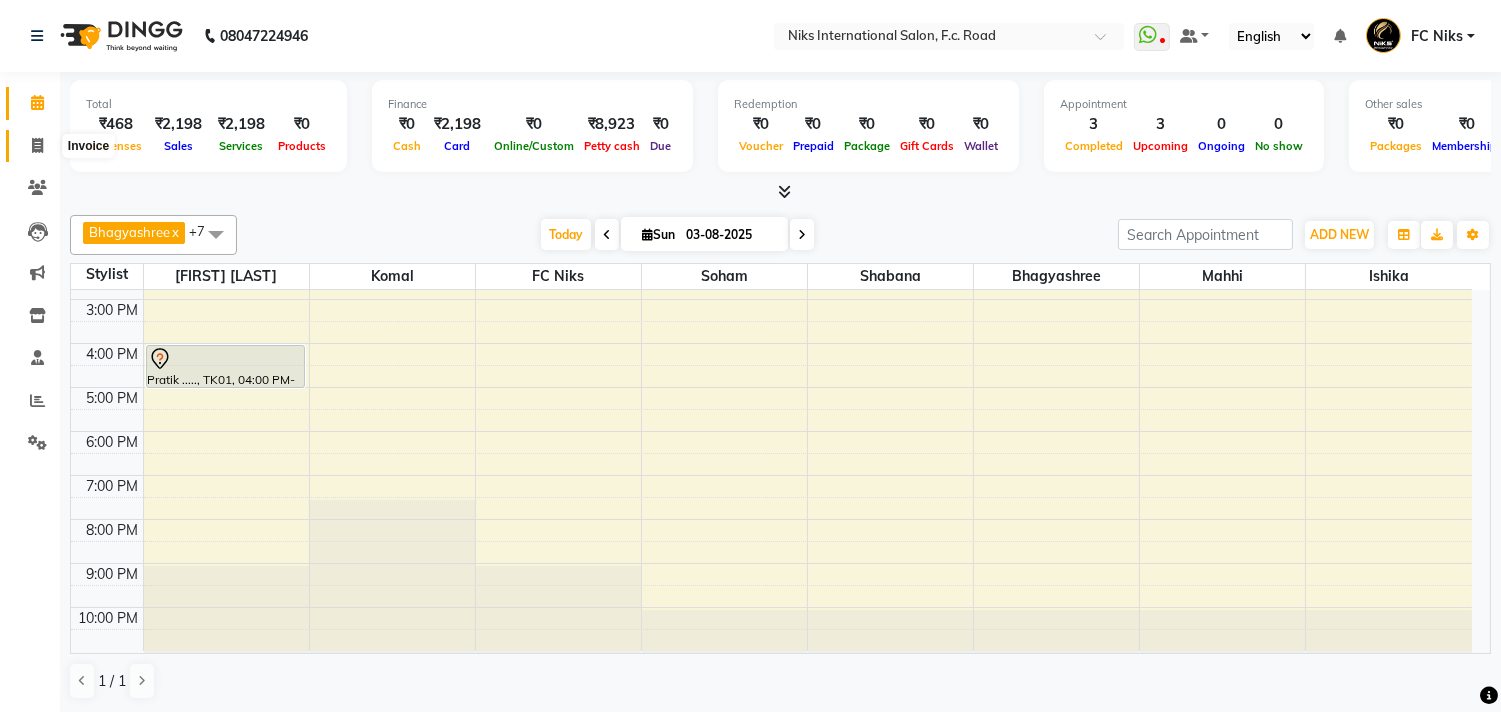 click 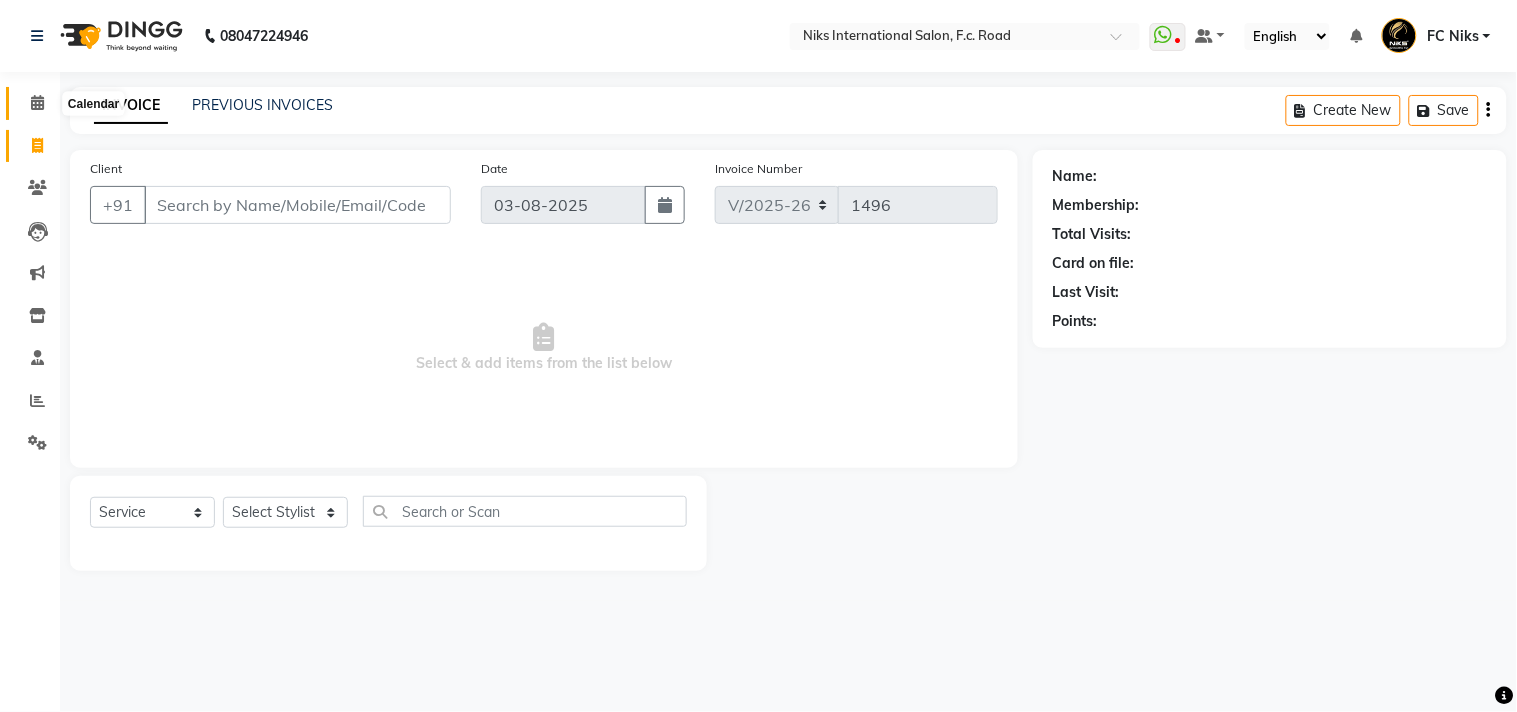 click 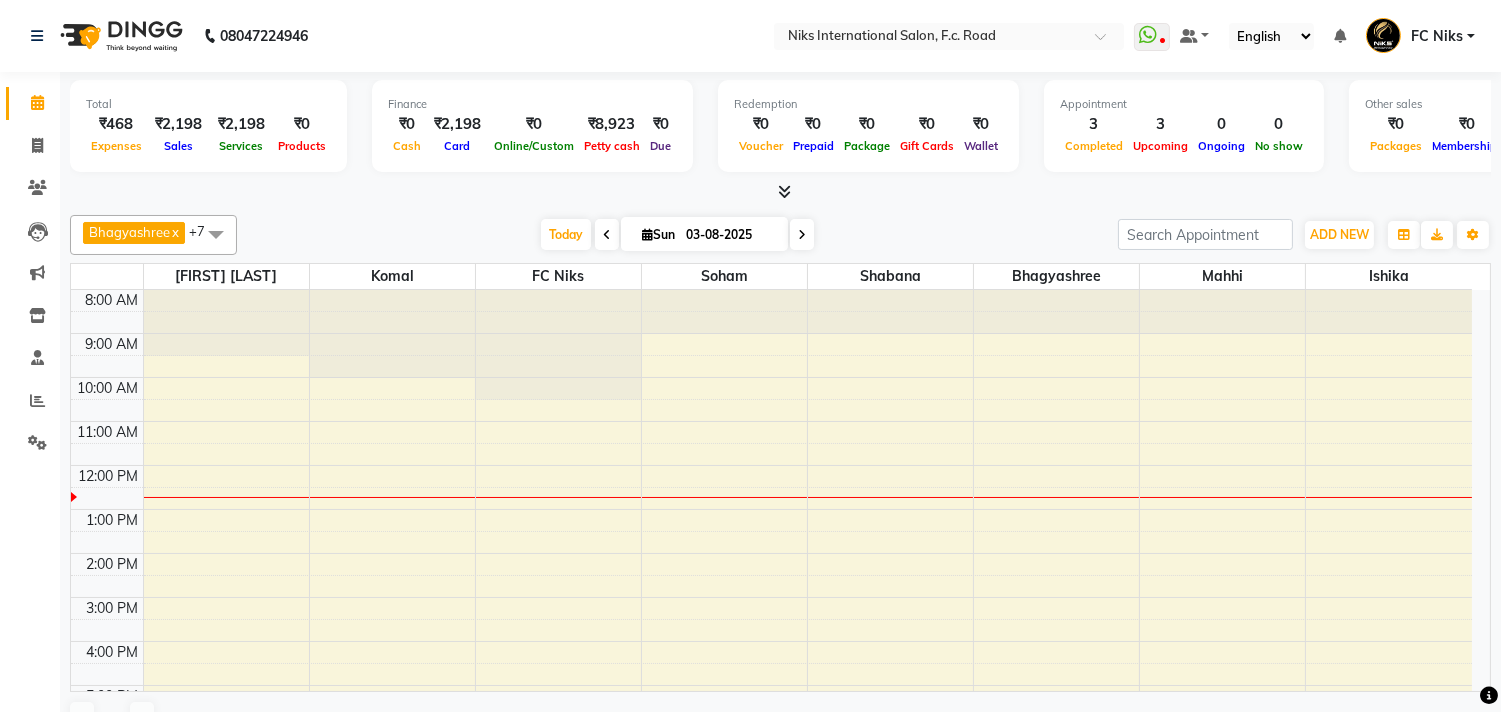 scroll, scrollTop: 0, scrollLeft: 0, axis: both 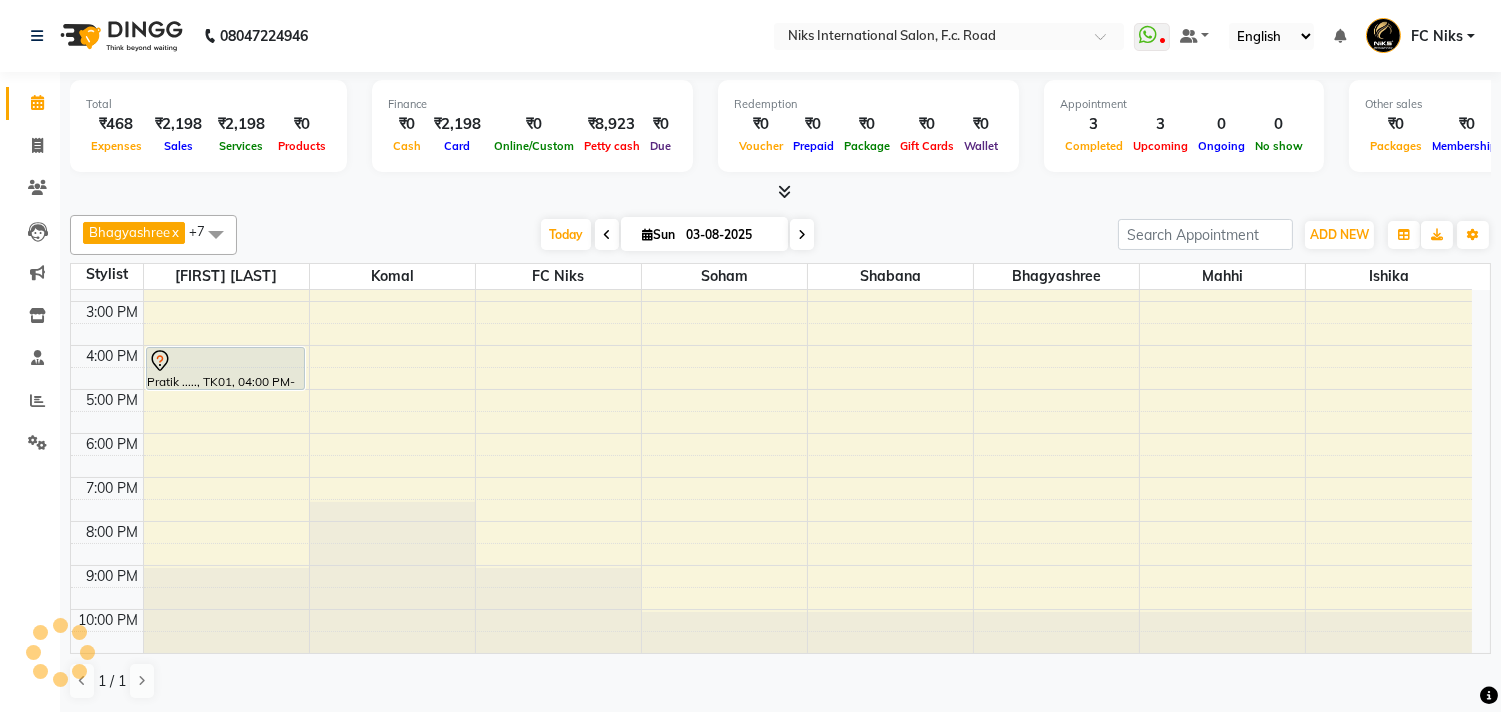 click on "8:00 AM 9:00 AM 10:00 AM 11:00 AM 12:00 PM 1:00 PM 2:00 PM 3:00 PM 4:00 PM 5:00 PM 6:00 PM 7:00 PM 8:00 PM 9:00 PM 10:00 PM     Manasi Muttha, TK03, 10:55 AM-11:40 AM, Haircut - Creative Haircut (Wash & Blowdry Complimentary) (Female) (₹999)     Trunal Sahara, TK05, 11:40 AM-12:40 PM, Haircut - Basic Haicut (Male) (₹399),Hair Colour - Beard (Male) (₹499)             Poorva Karnik, TK02, 01:45 PM-02:30 PM, Haircut - Creative Haircut (Wash & Blowdry Complimentary) (Female)             Pratik ....., TK01, 04:00 PM-05:00 PM, Haircut - Basic Haicut (Male)             Poorva Karnik, TK02, 12:30 PM-01:45 PM, Liposoluble Wax - Full Arms (Female),Liposoluble Wax - Full Legs (Female),Liposoluble Wax - Underarms (Female)     Walk In, TK04, 11:30 AM-12:30 PM, Haircut - Basic Haicut (Male) (₹399),Beard trimming or shaping (₹199)" at bounding box center (771, 323) 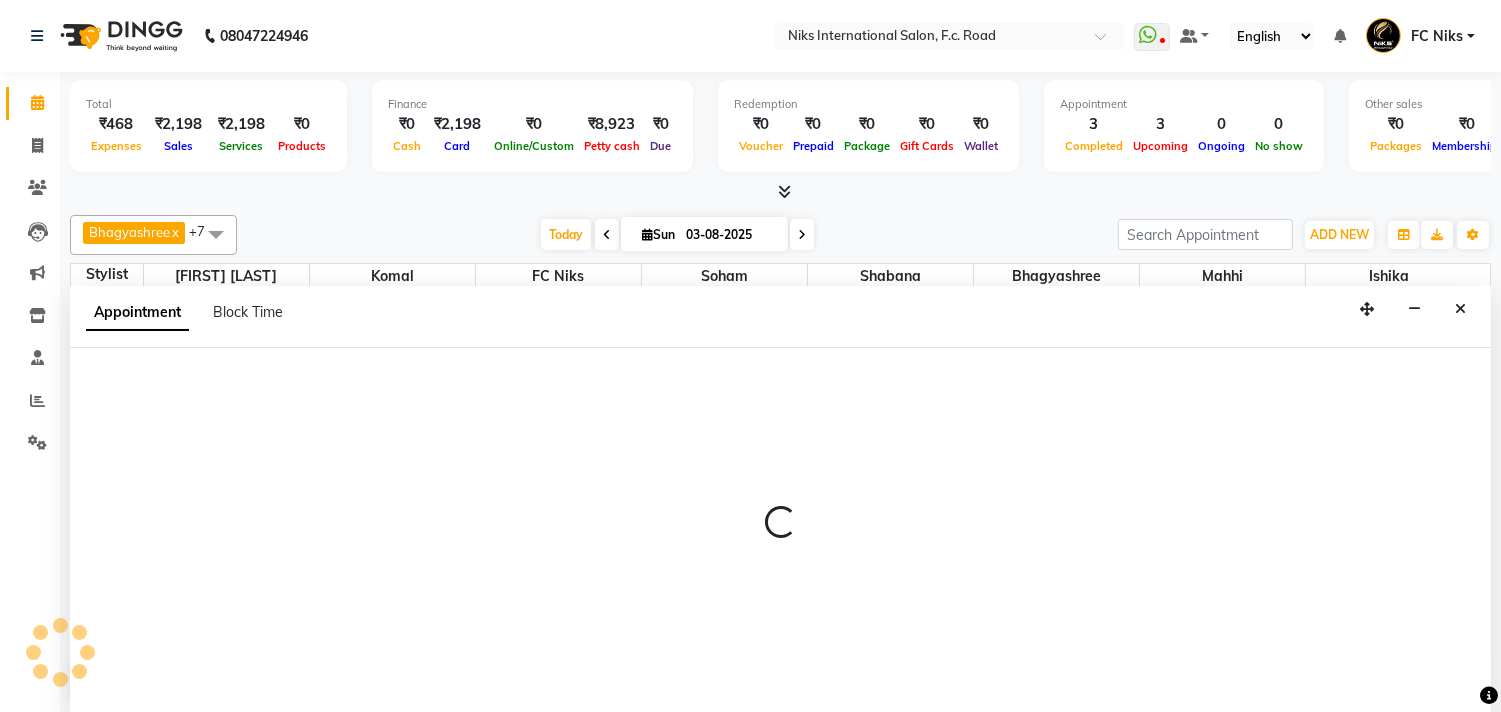 scroll, scrollTop: 1, scrollLeft: 0, axis: vertical 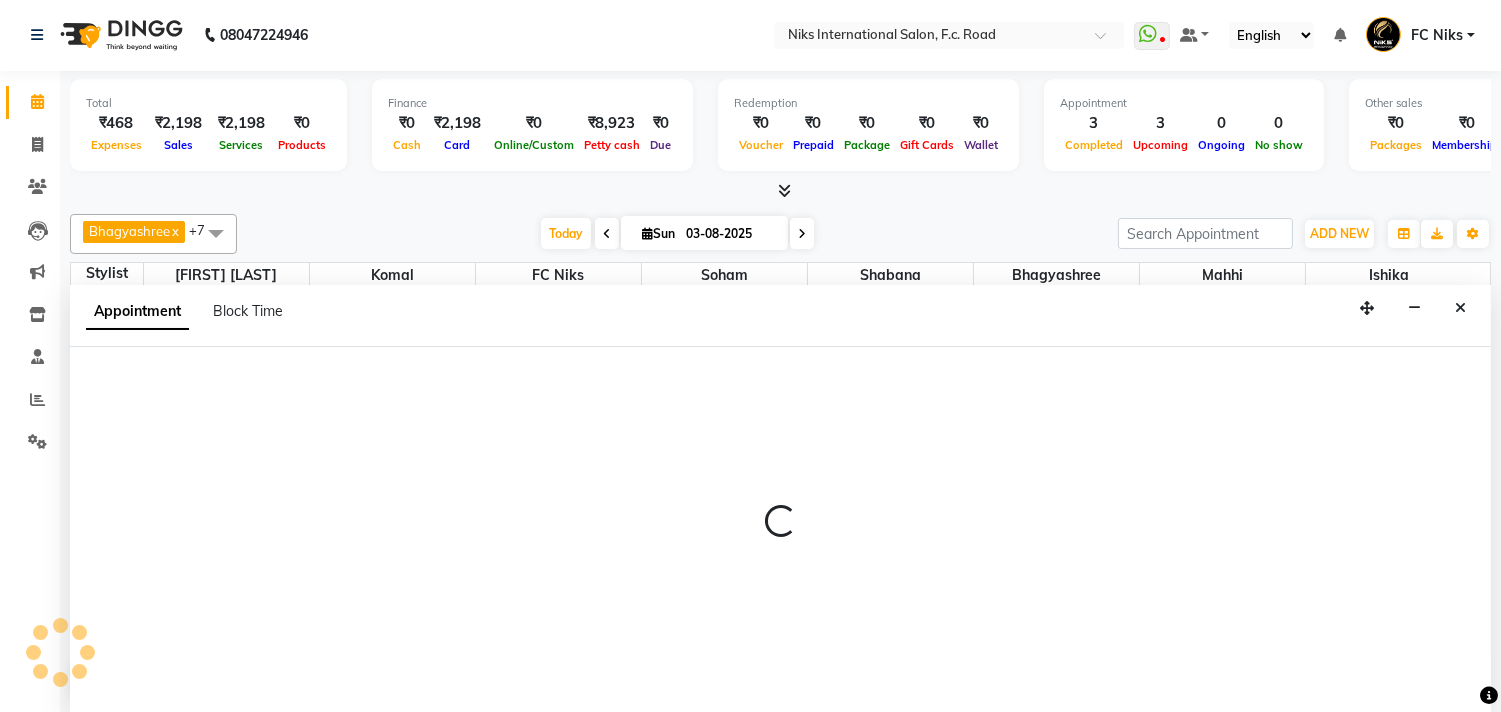 select on "159" 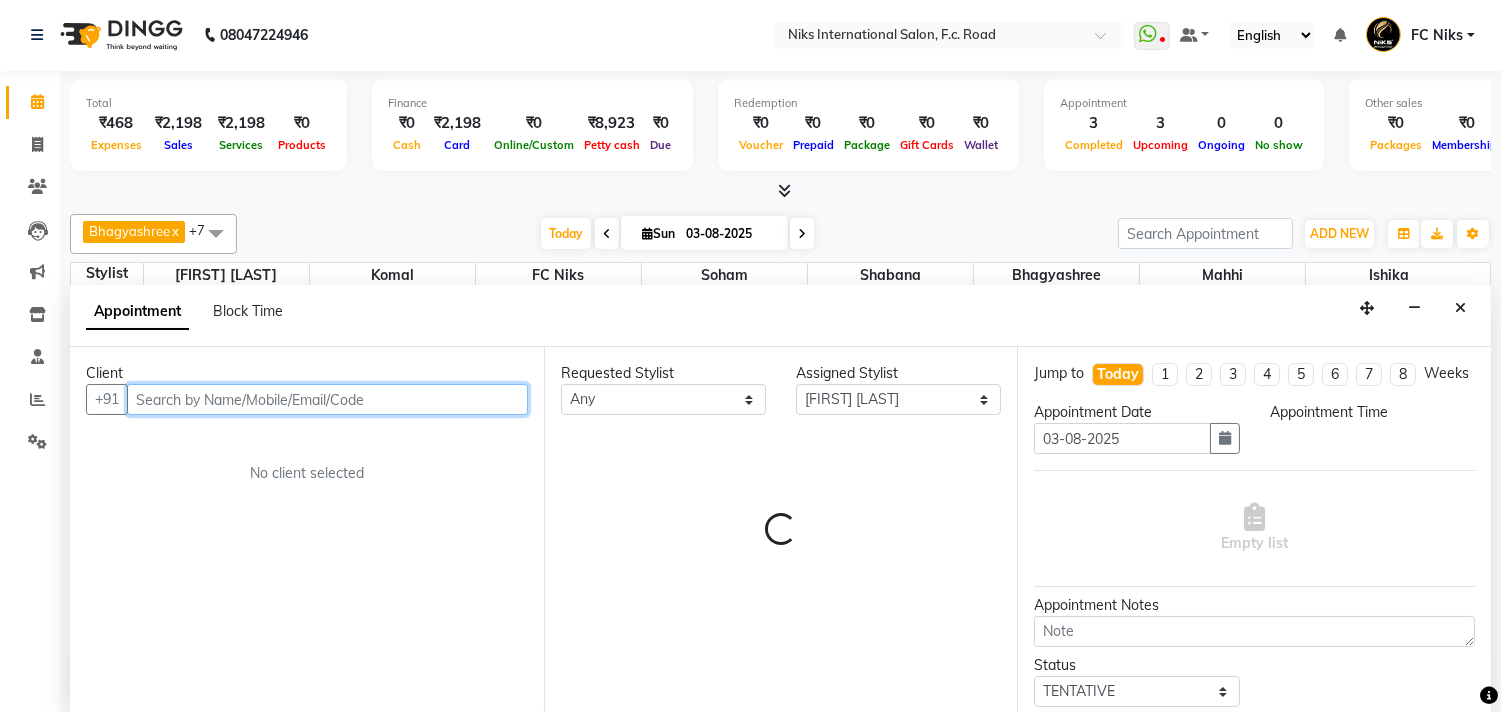 select on "1050" 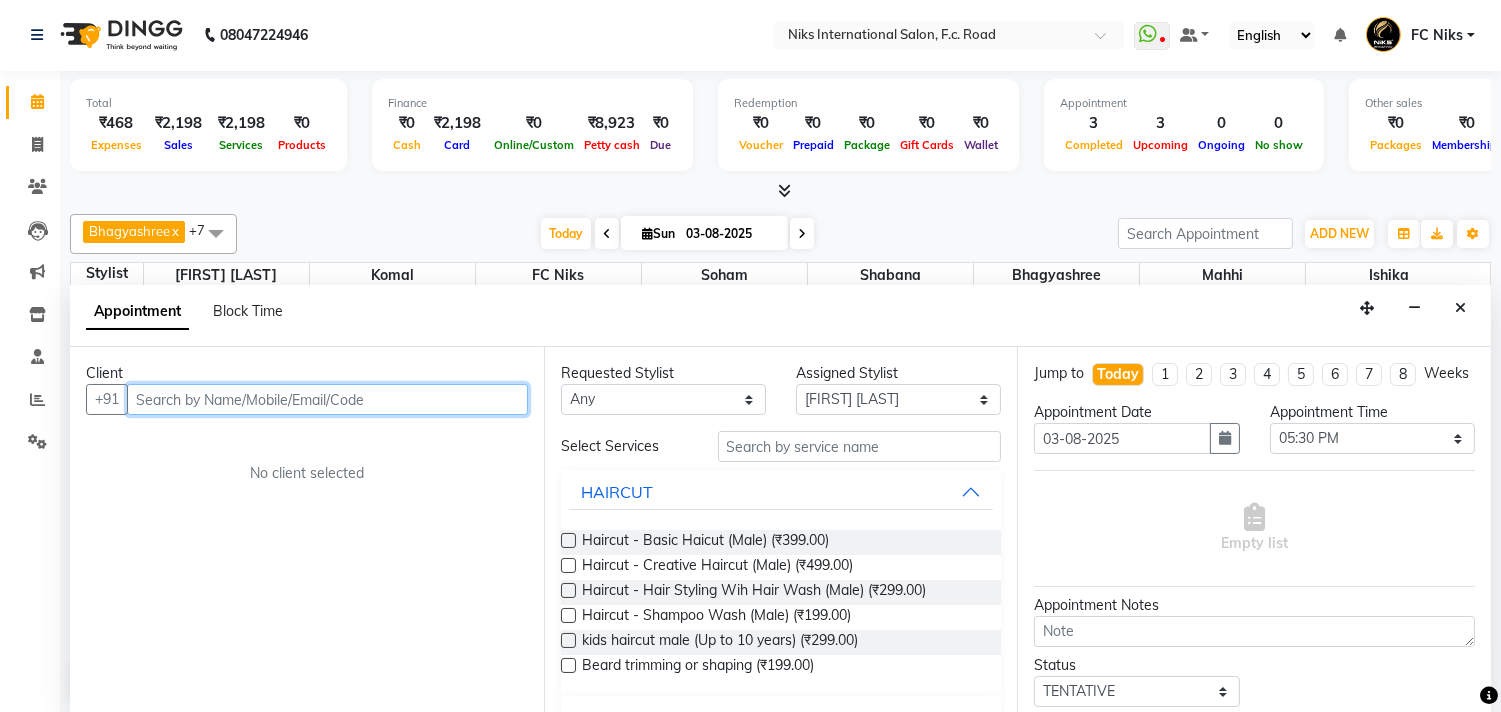click at bounding box center (327, 399) 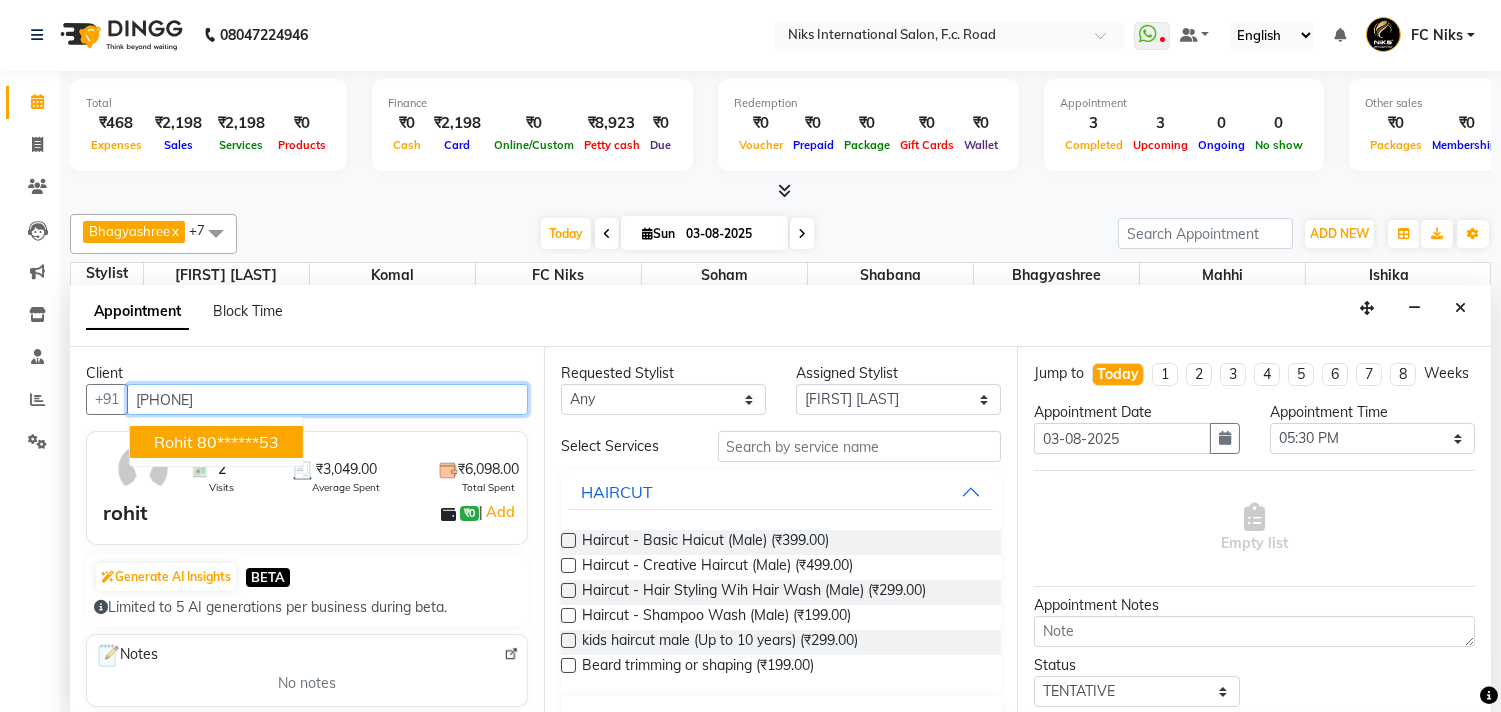 type on "8007919053" 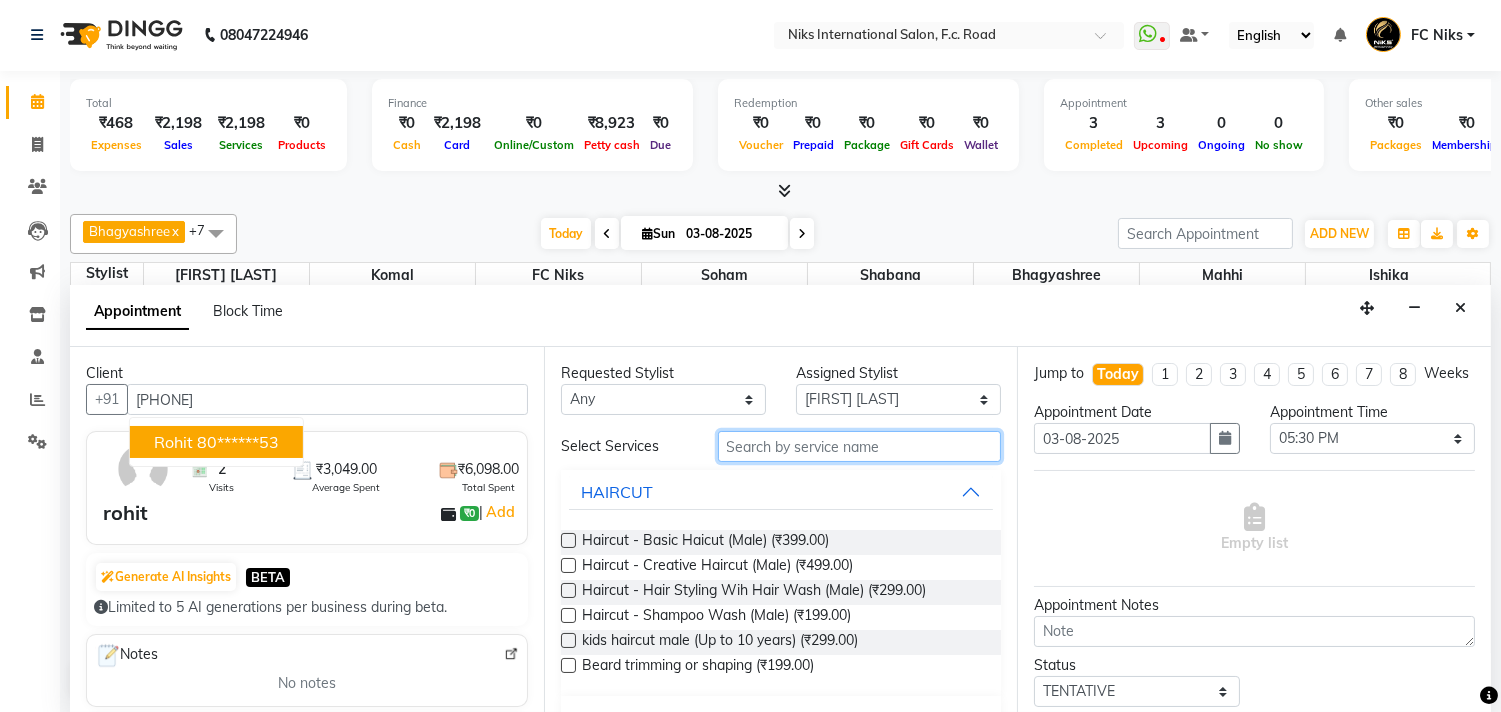 click at bounding box center [860, 446] 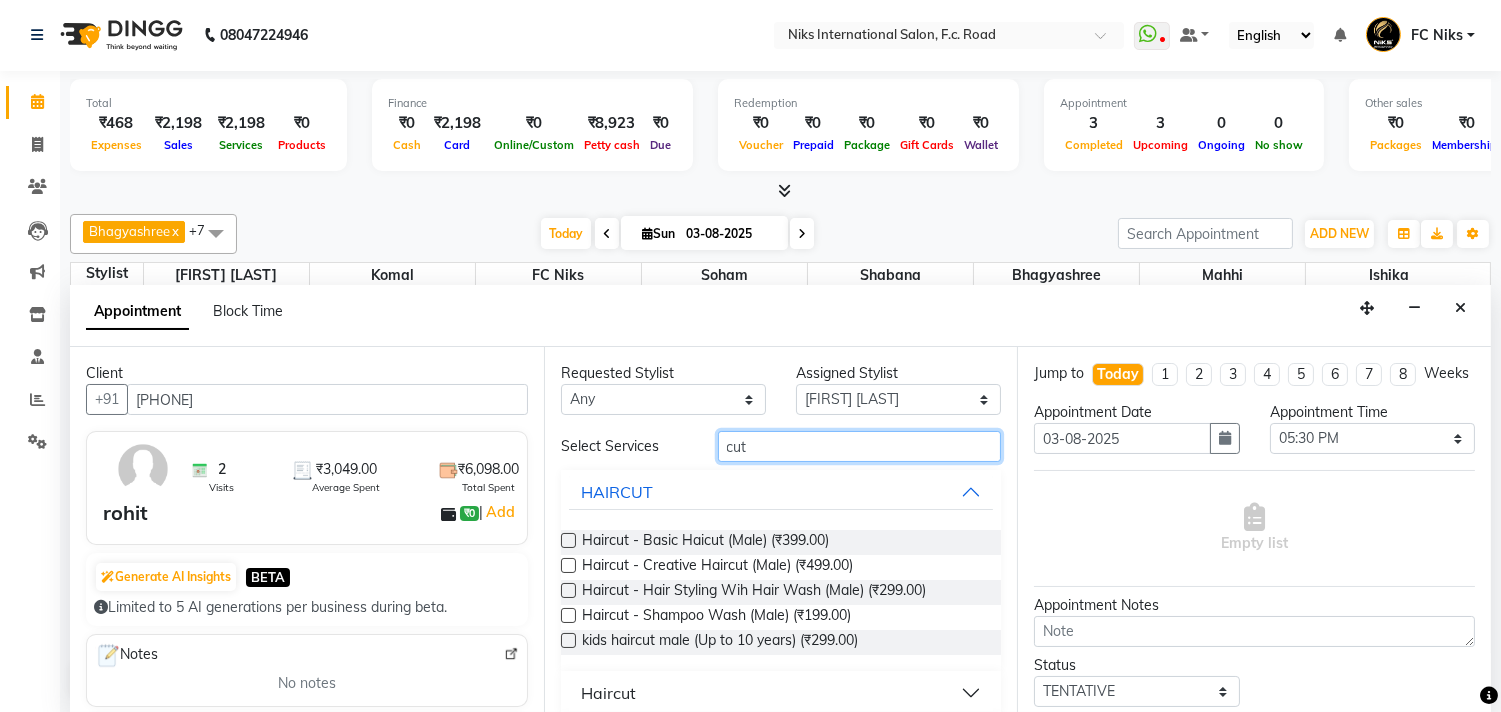 type on "cut" 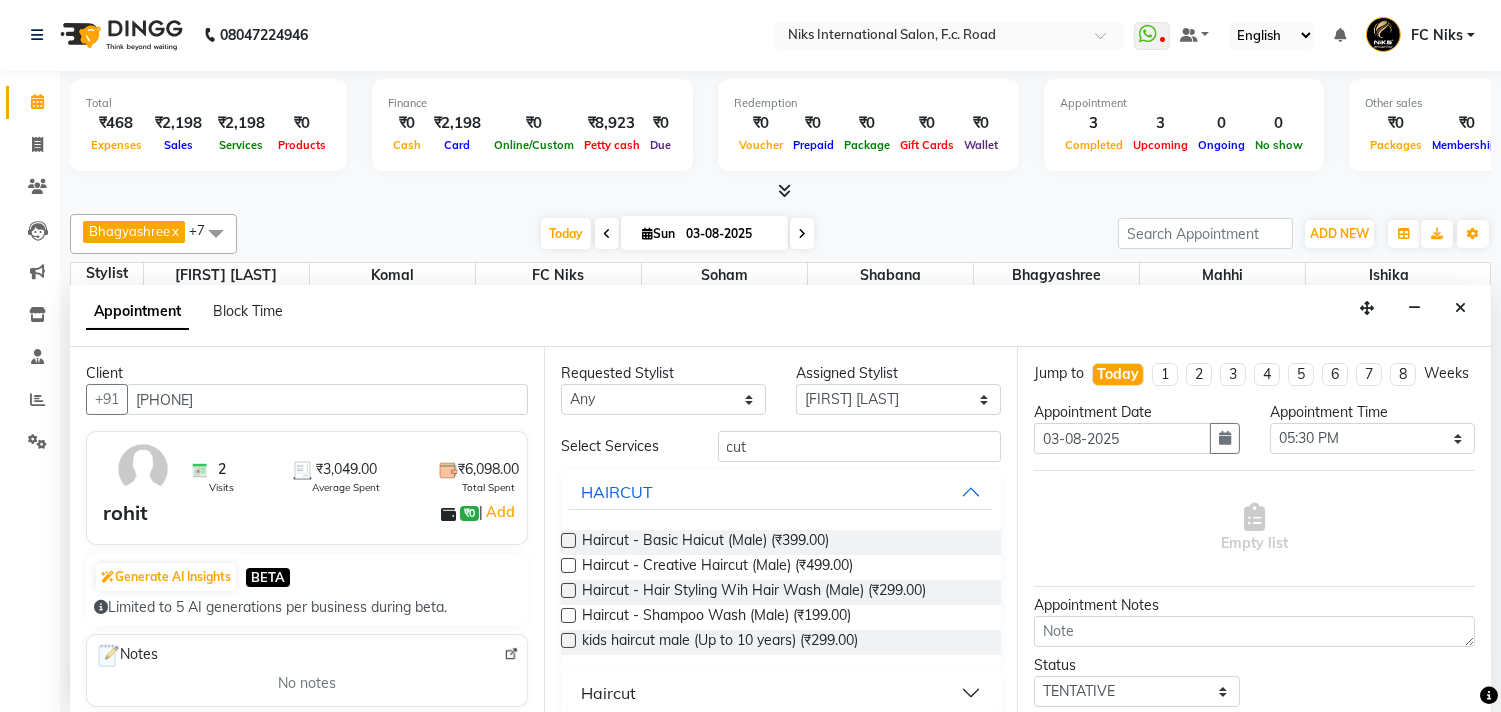 click on "Haircut" at bounding box center [781, 693] 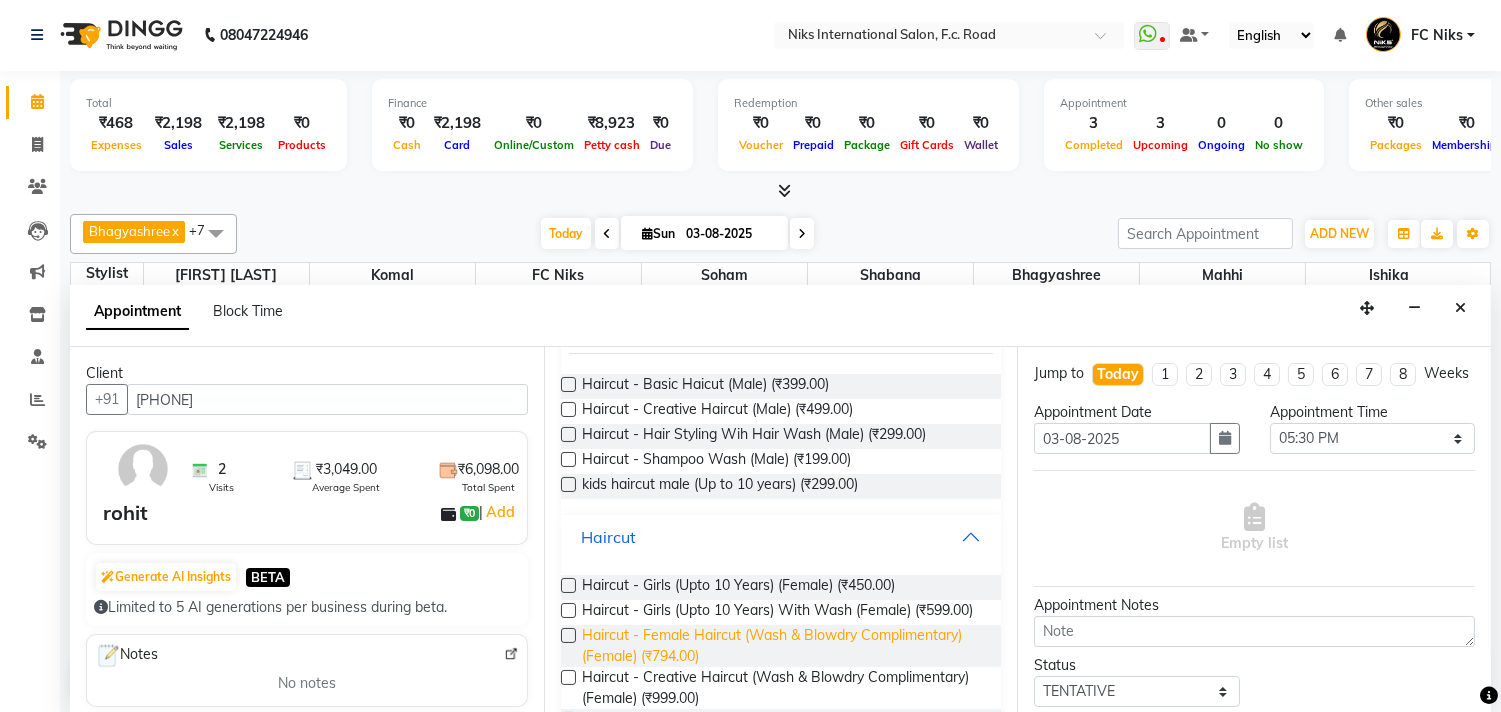 scroll, scrollTop: 222, scrollLeft: 0, axis: vertical 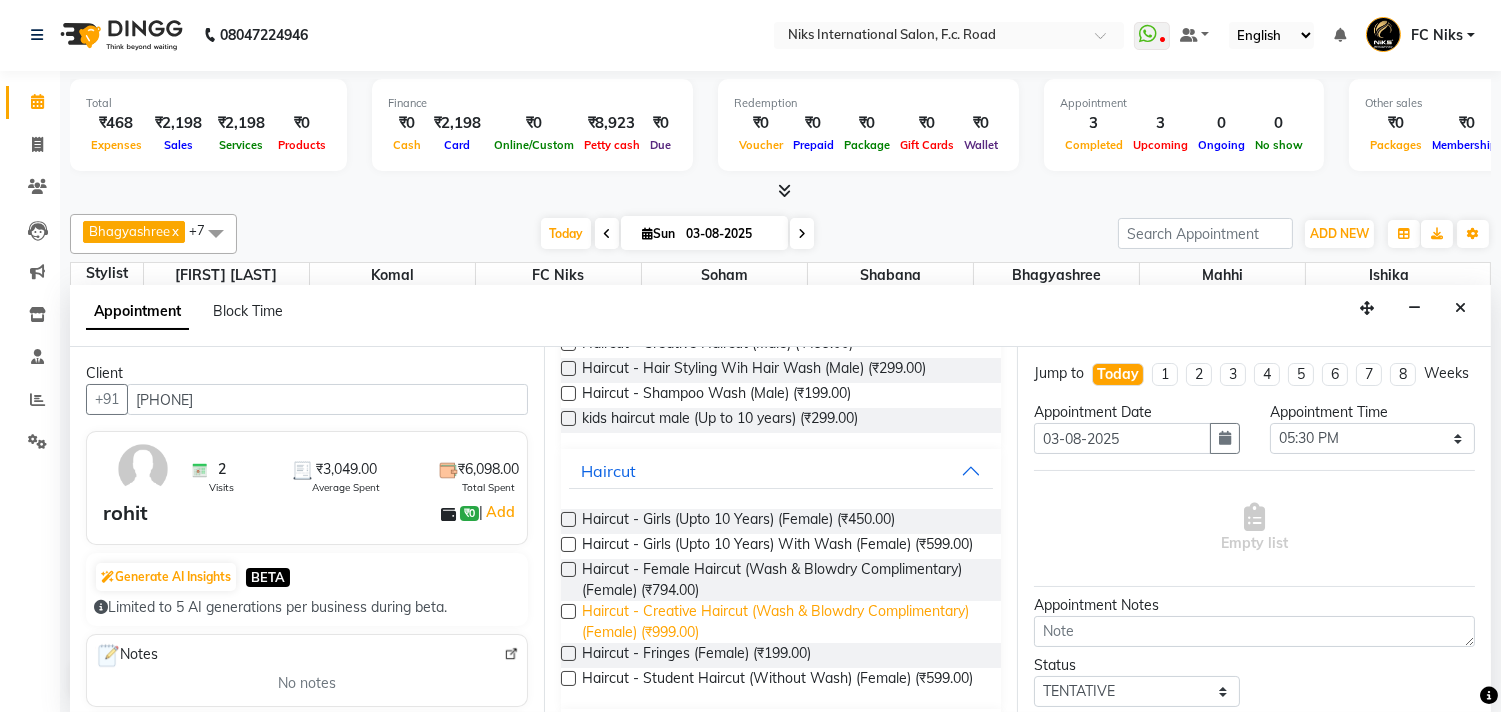 click on "Haircut - Creative Haircut (Wash & Blowdry Complimentary) (Female) (₹999.00)" at bounding box center (784, 622) 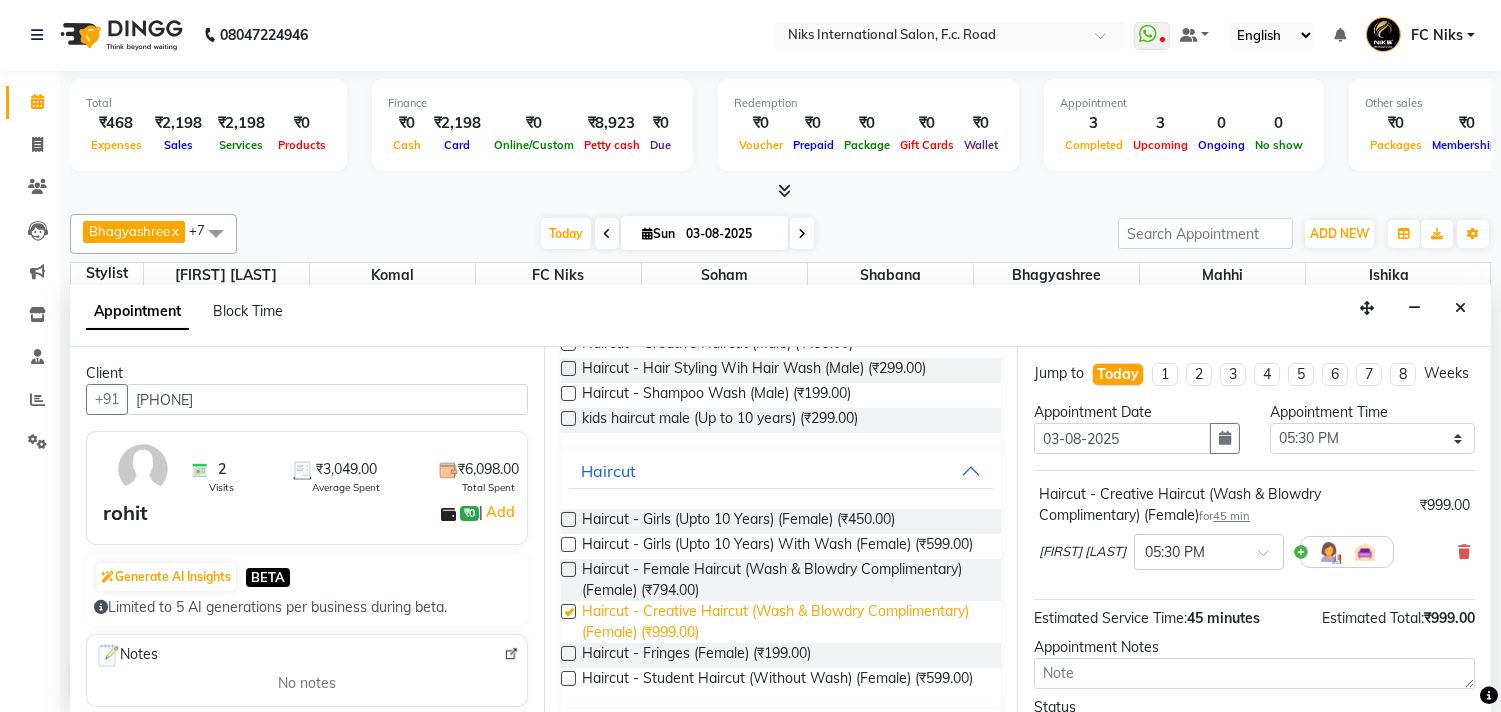 checkbox on "false" 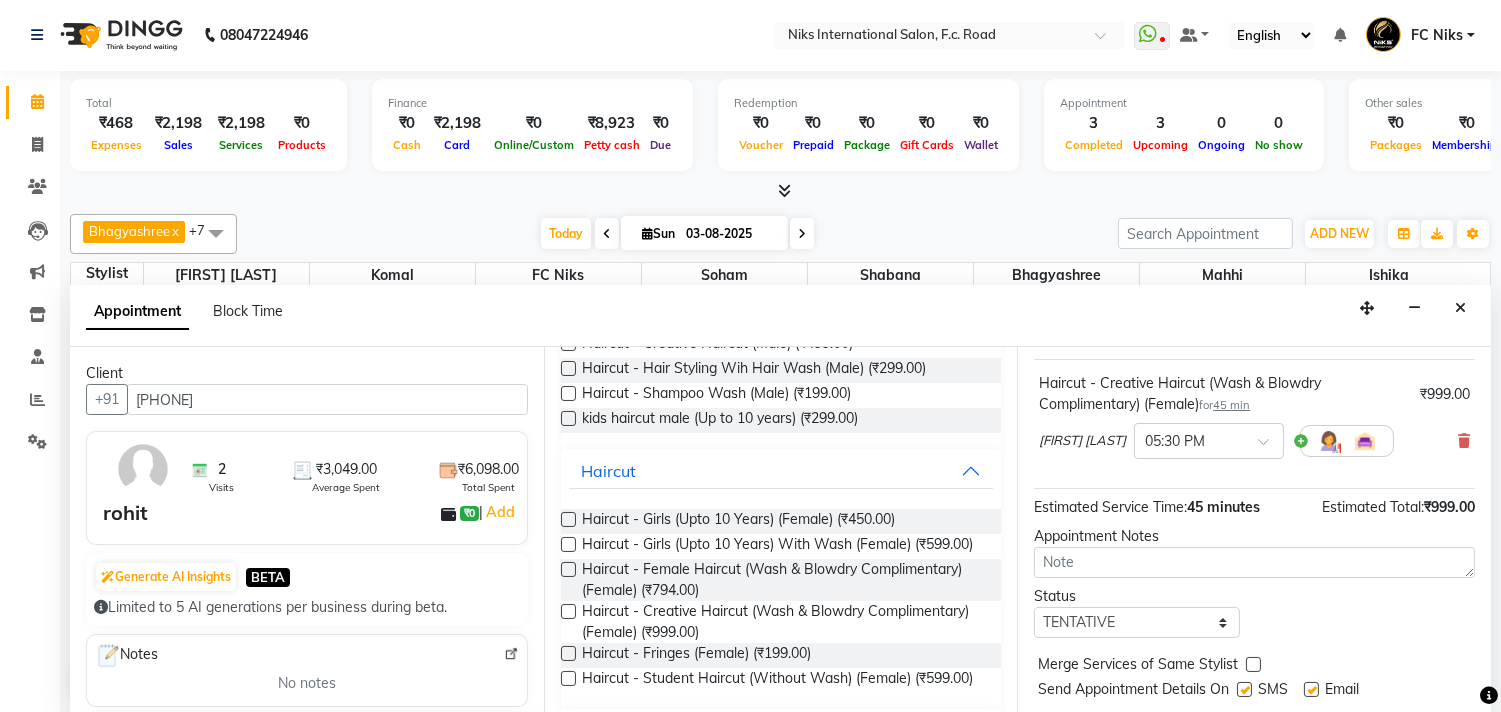 scroll, scrollTop: 181, scrollLeft: 0, axis: vertical 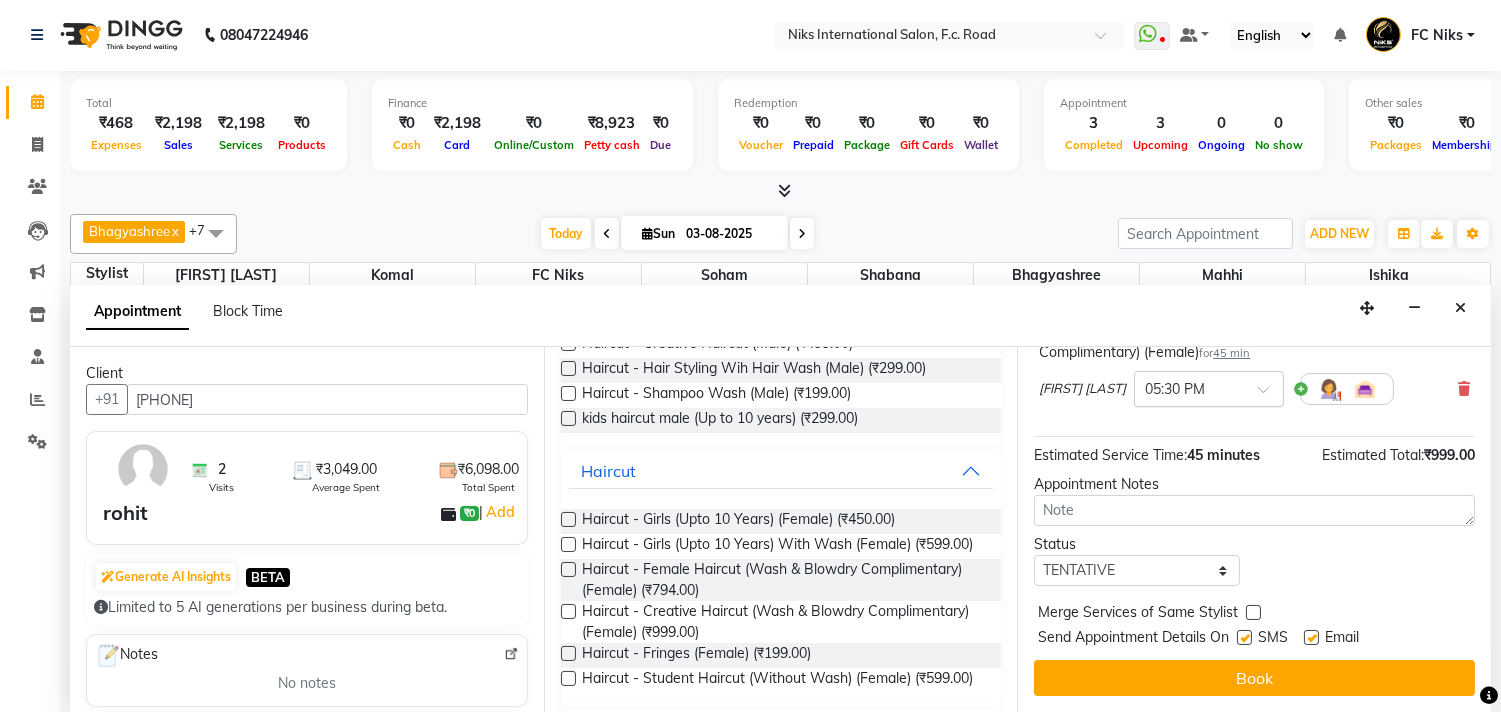 click at bounding box center [1189, 387] 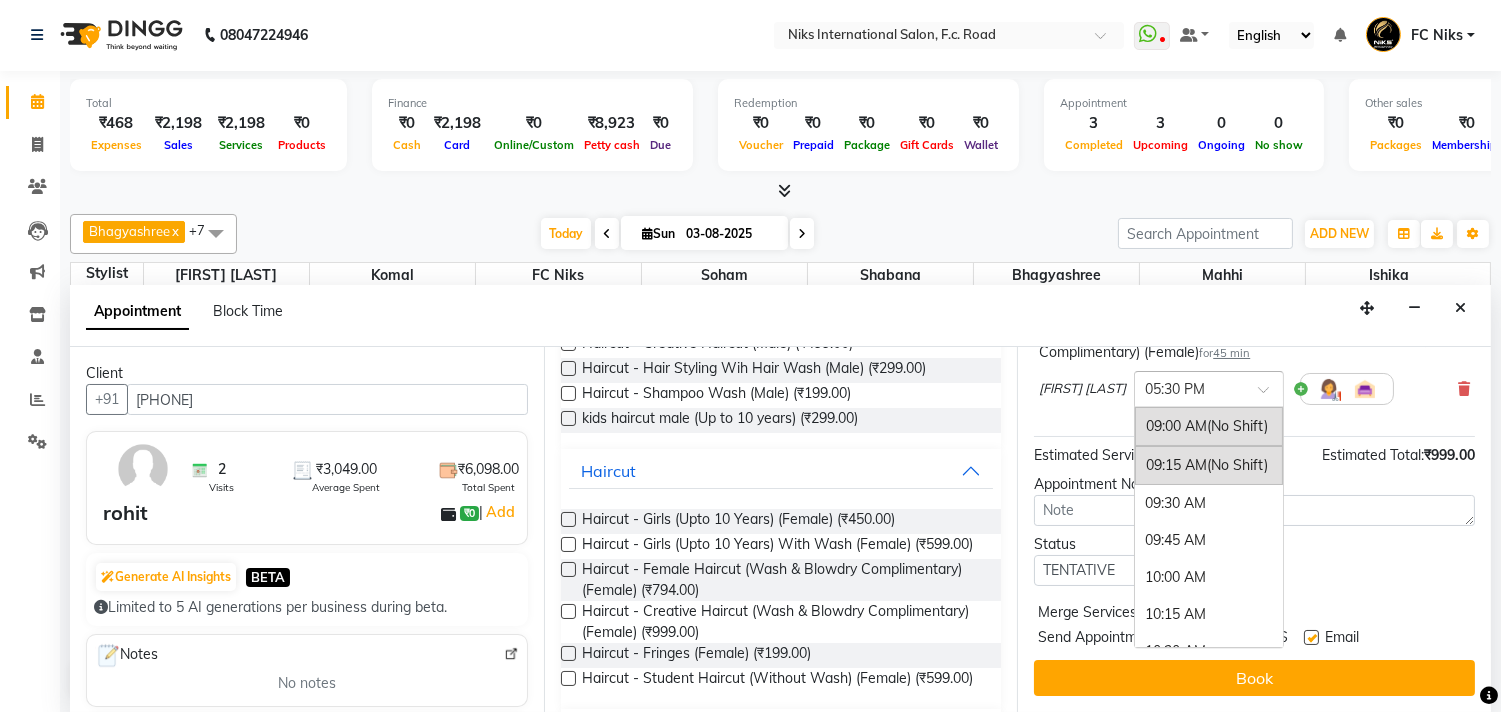 scroll, scrollTop: 1294, scrollLeft: 0, axis: vertical 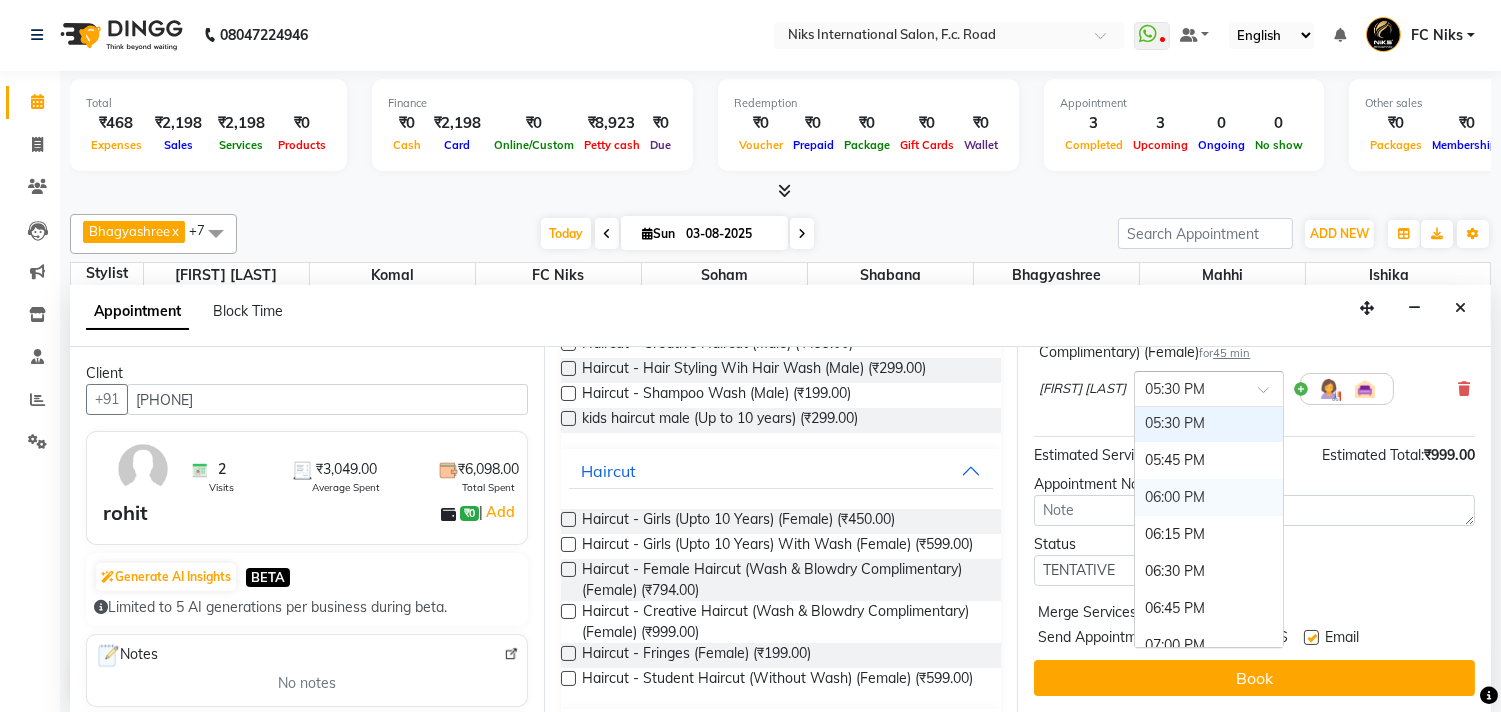 click on "06:00 PM" at bounding box center (1209, 497) 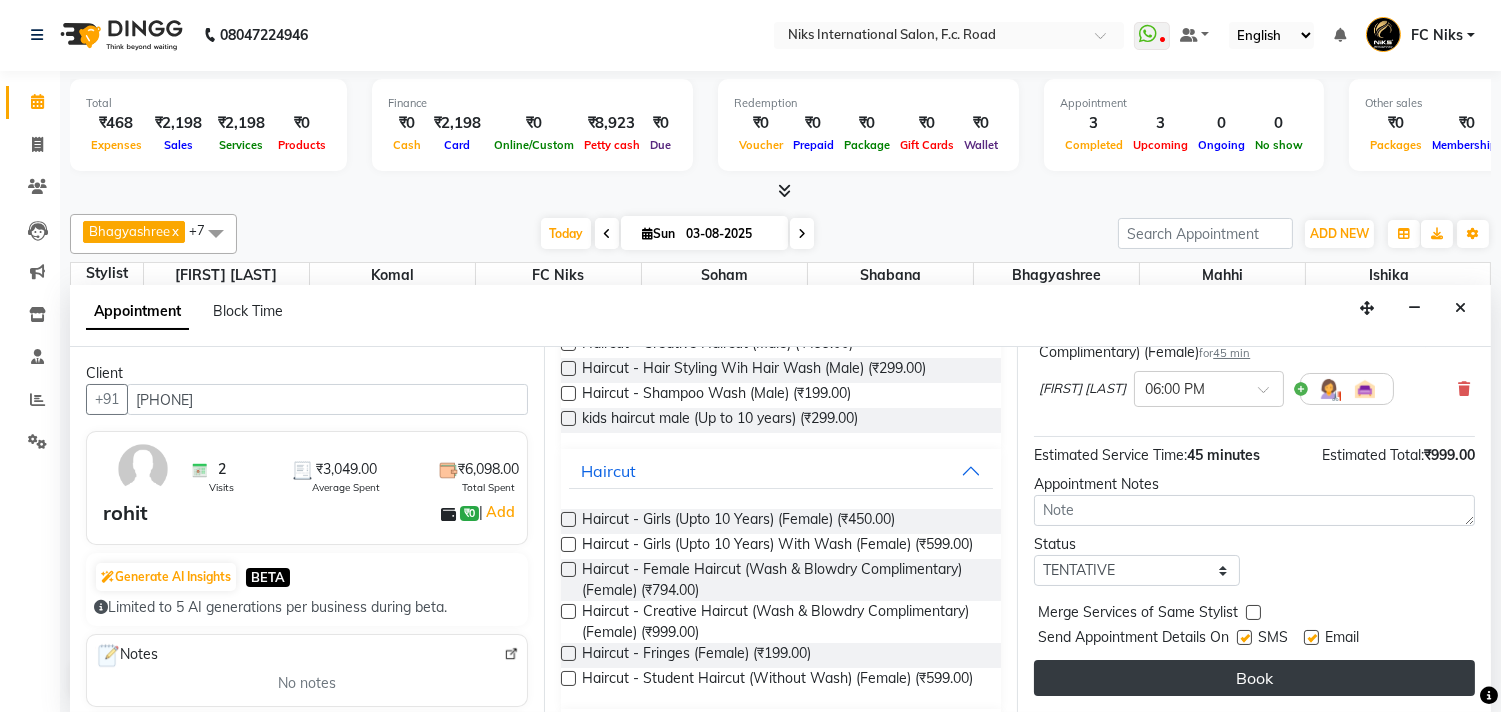 click on "Book" at bounding box center (1254, 678) 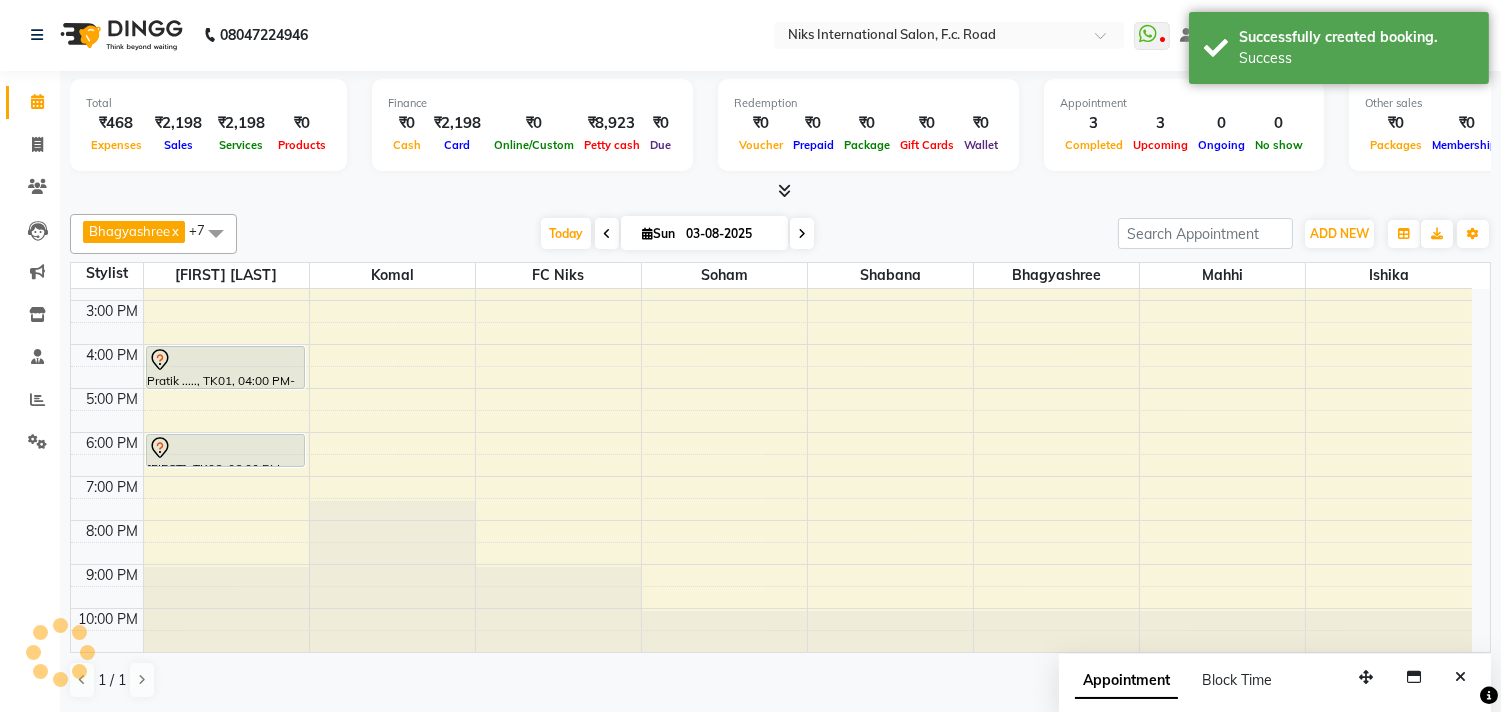 scroll, scrollTop: 0, scrollLeft: 0, axis: both 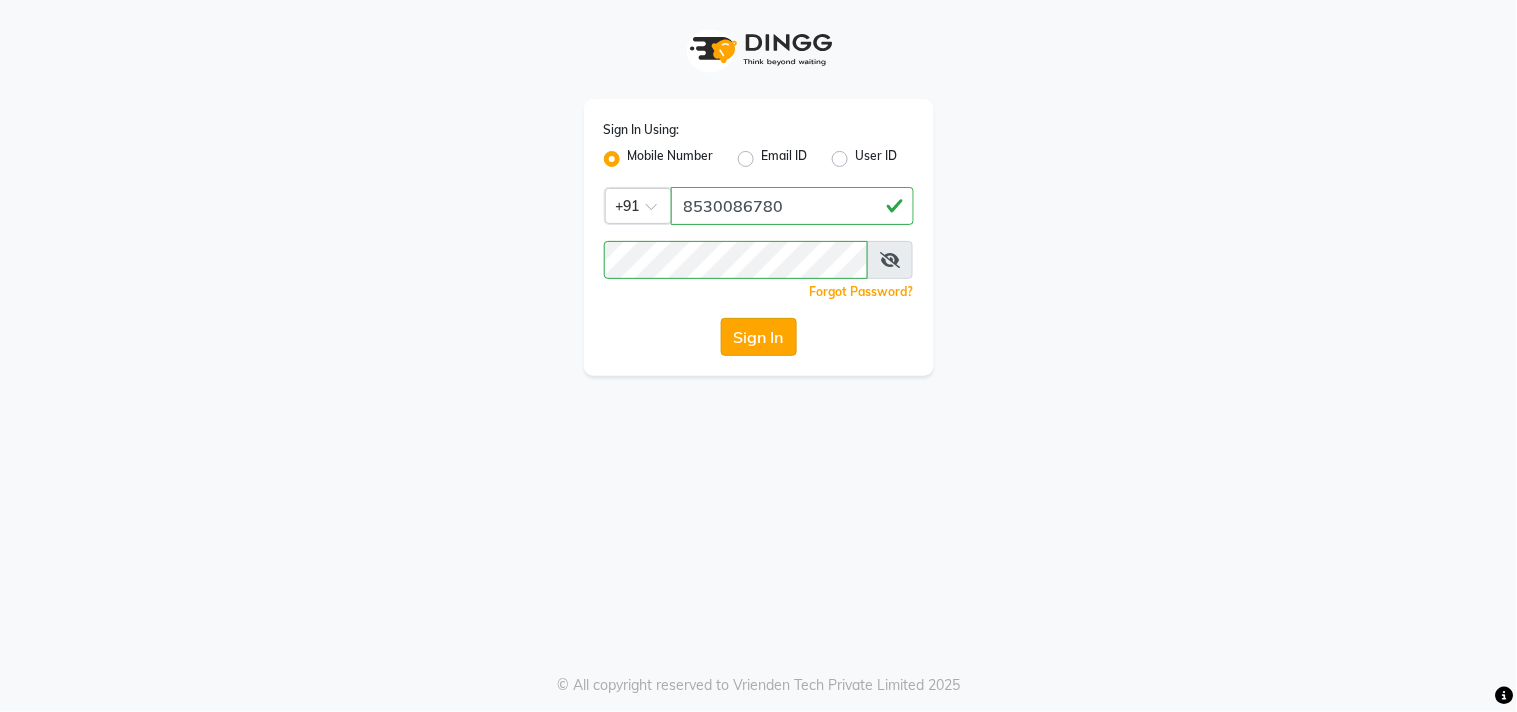 click on "Sign In" 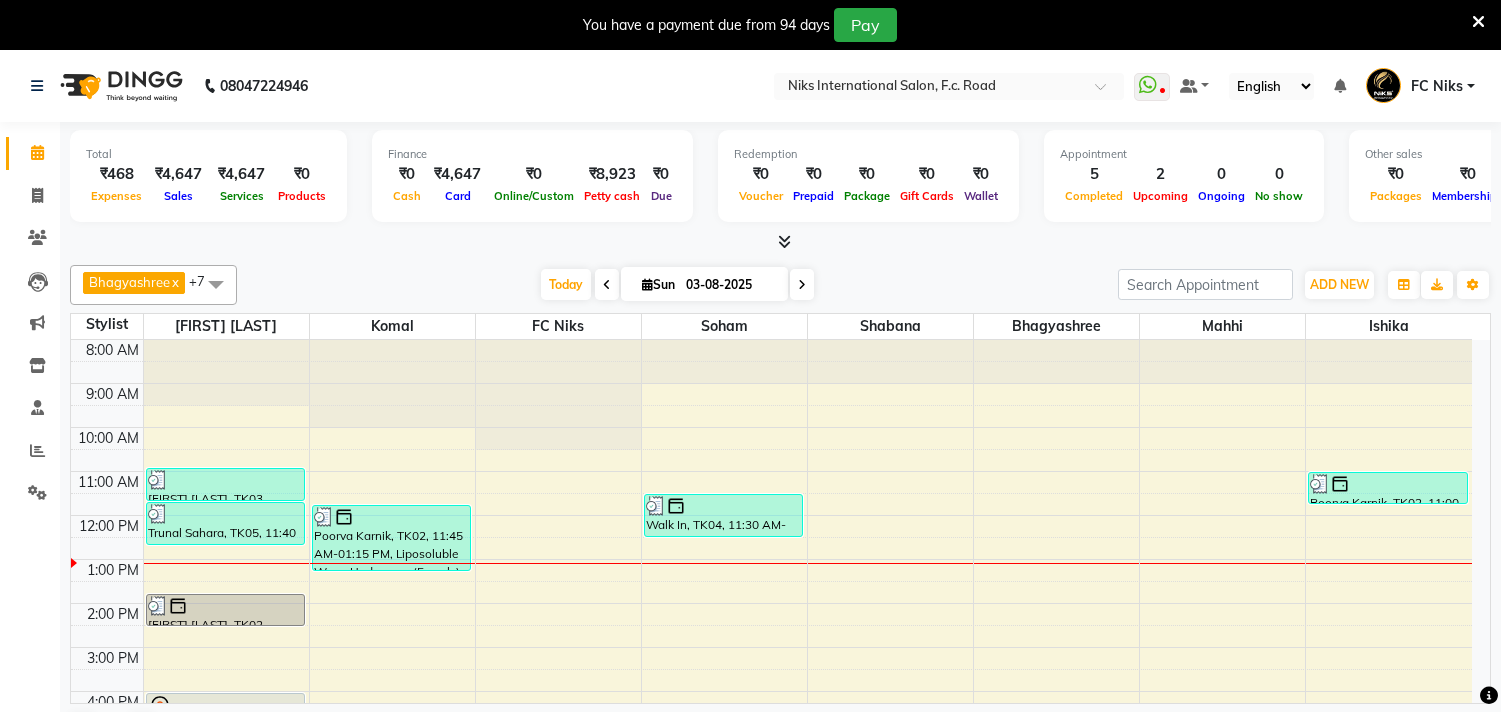 scroll, scrollTop: 0, scrollLeft: 0, axis: both 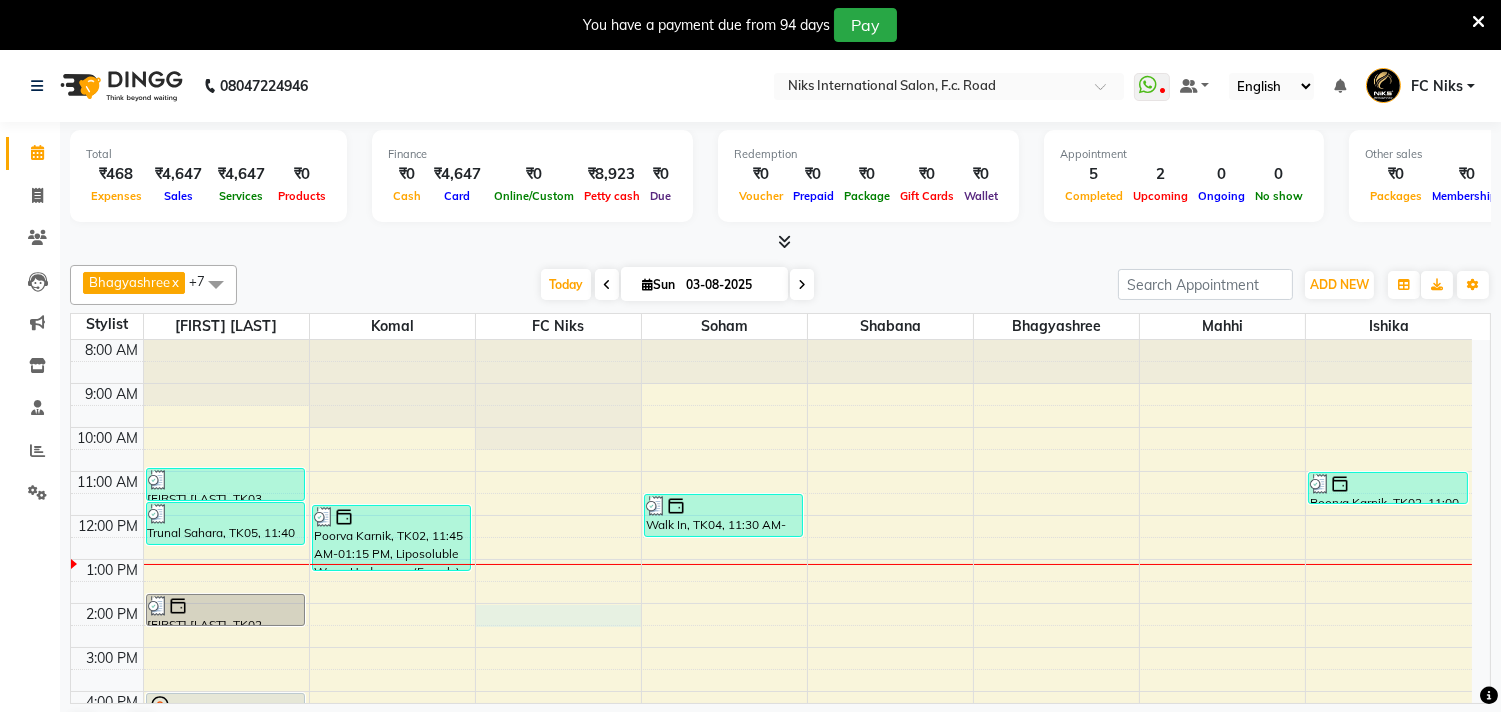 click on "[TIME] [TIME] [TIME] [TIME] [TIME] [TIME] [TIME] [TIME] [TIME] [TIME] [TIME] [TIME] [TIME] [TIME] [TIME]     [FIRST] [LAST], TK03, [TIME]-[TIME], Haircut - Creative Haircut (Wash & Blowdry Complimentary) (Female) (₹999)     [FIRST] [LAST], TK05, [TIME]-[TIME], Haircut - Basic Haicut (Male) (₹399),Hair Colour - Beard (Male) (₹499)     [FIRST] [LAST], TK02, [TIME]-[TIME], Haircut - Creative Haircut (Wash & Blowdry Complimentary) (Female)             [FIRST] ....., TK01, [TIME]-[TIME], Haircut - Basic Haicut (Male)             [FIRST], TK06, [TIME]-[TIME], Haircut - Creative Haircut (Wash & Blowdry Complimentary) (Female)     [FIRST] [LAST], TK02, [TIME]-[TIME], Liposoluble Wax - Underarms (Female) (₹150),Liposoluble Wax - Full Arms (Female) (₹499),Liposoluble Wax - Full Legs (Female) (₹740),Threading - Eyebrows (Female) (₹60)     Walk In, TK04, [TIME]-[TIME], Haircut - Basic Haicut (Male) (₹399),Beard trimming or shaping (₹199)" at bounding box center [771, 669] 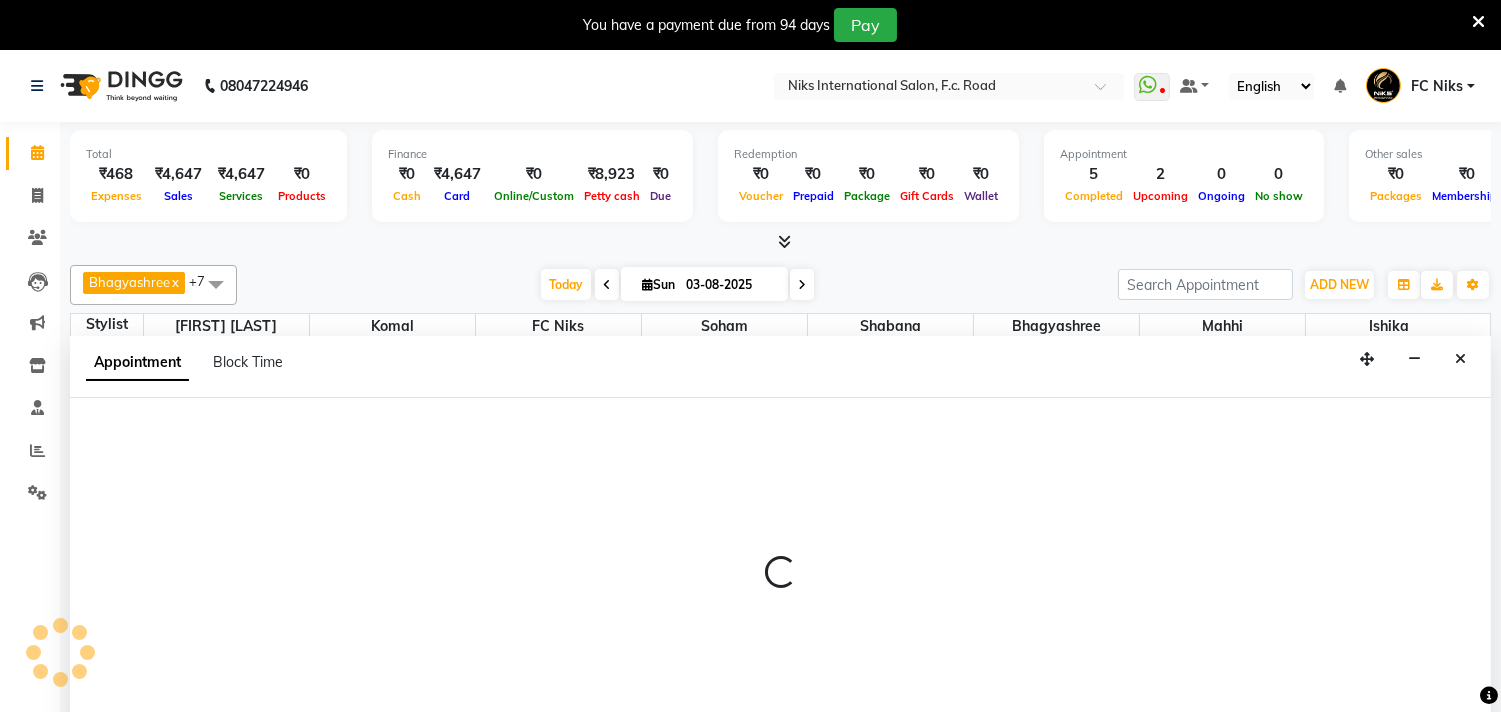 scroll, scrollTop: 2, scrollLeft: 0, axis: vertical 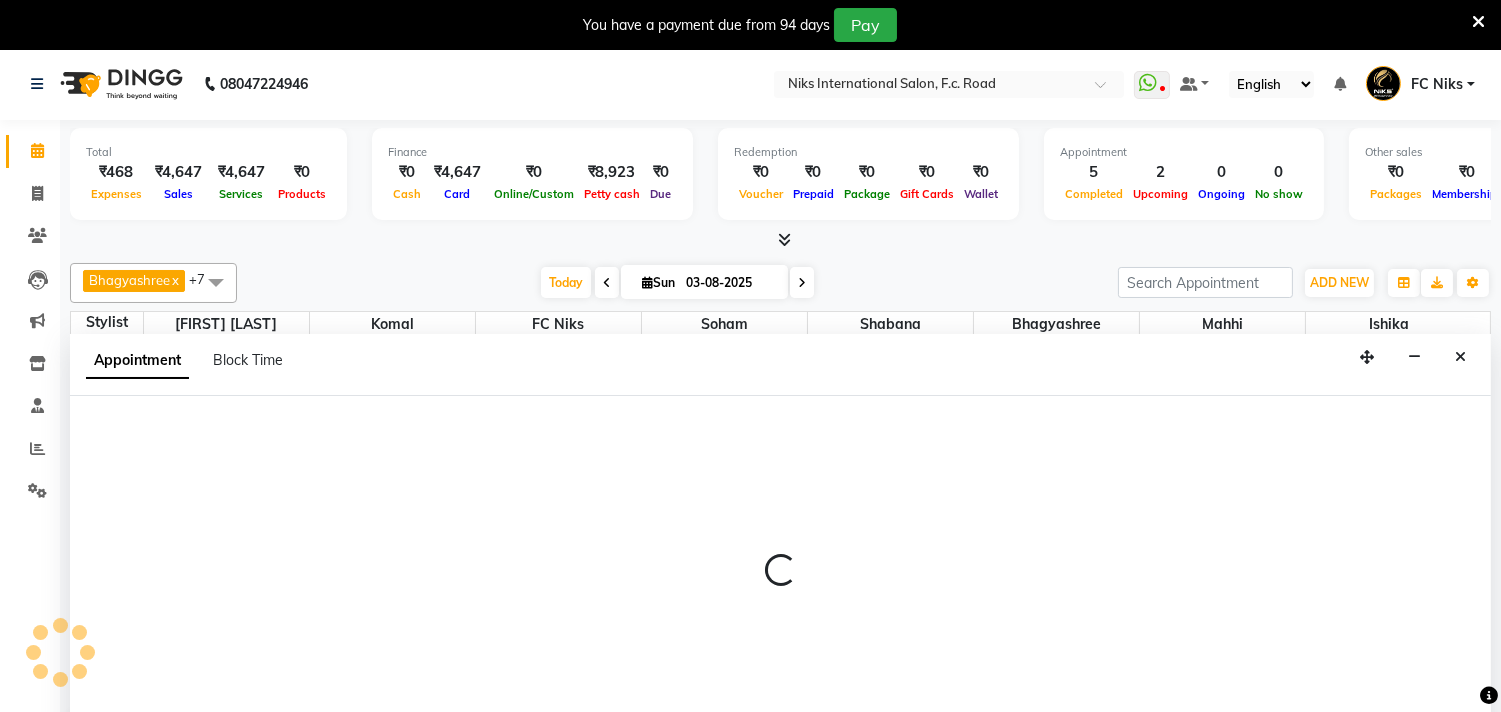 select on "800" 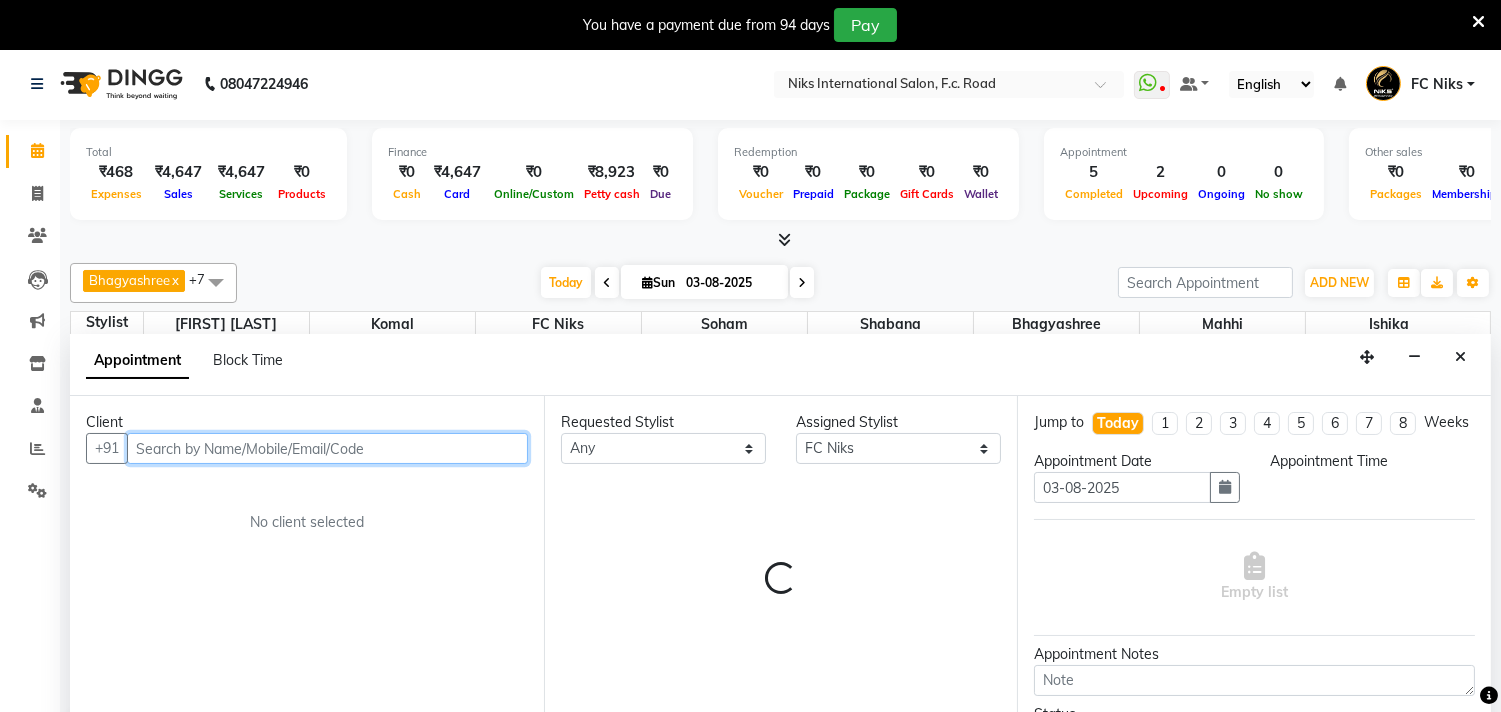 select on "840" 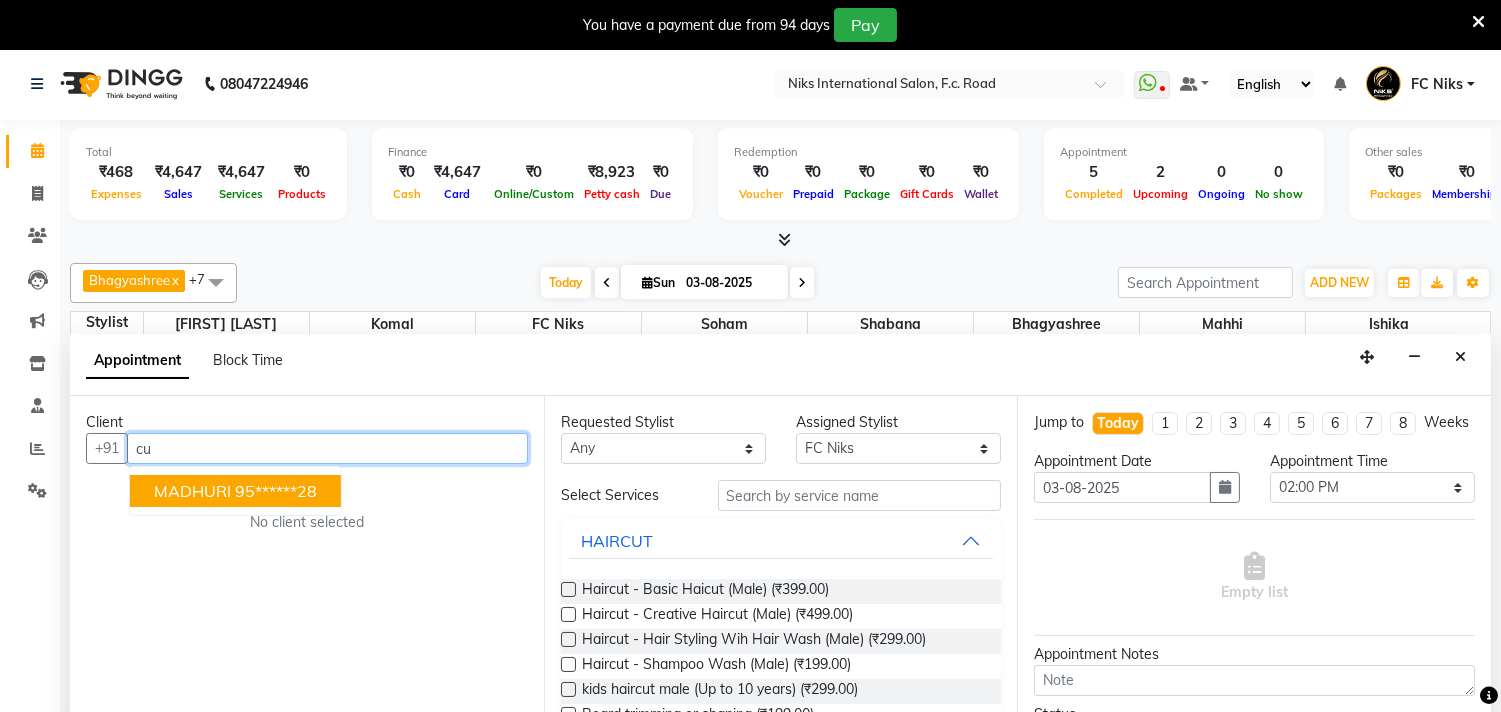 type on "c" 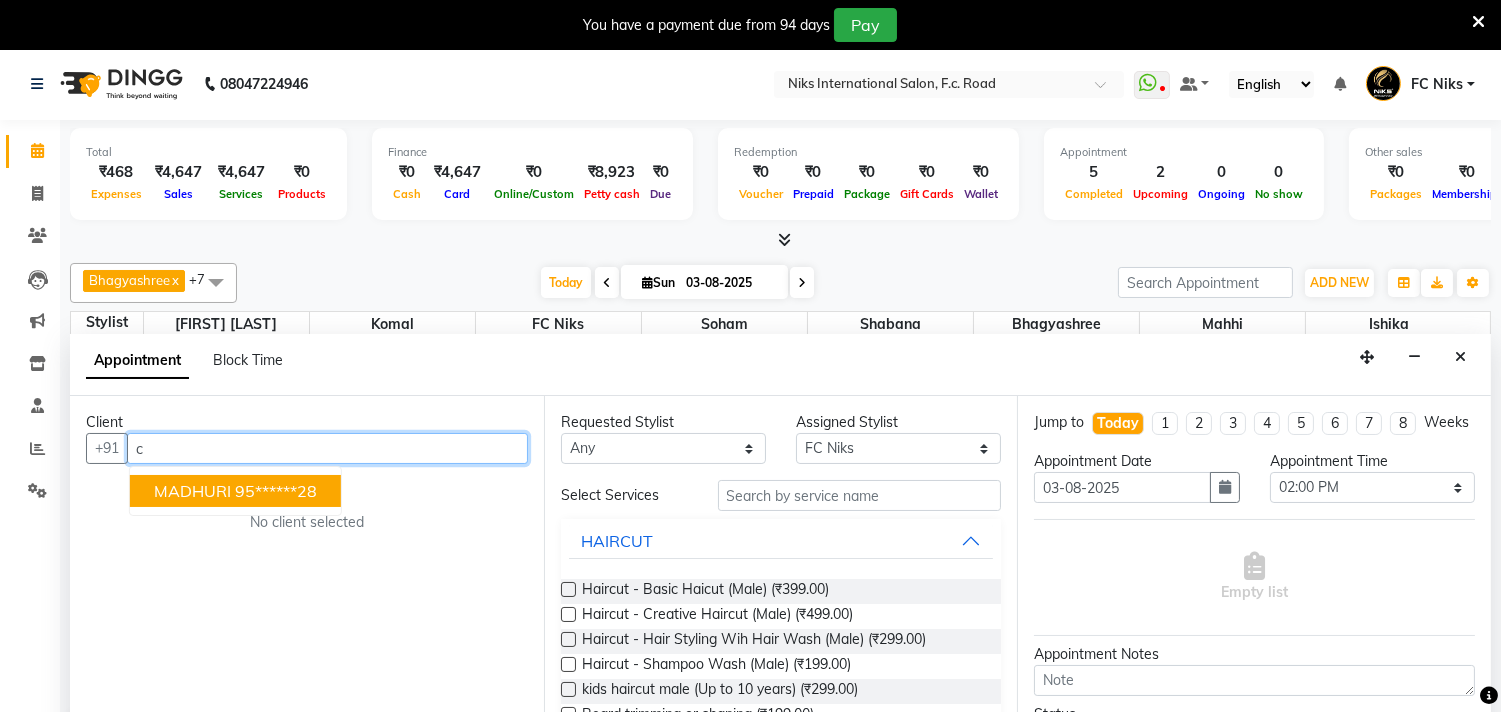 type 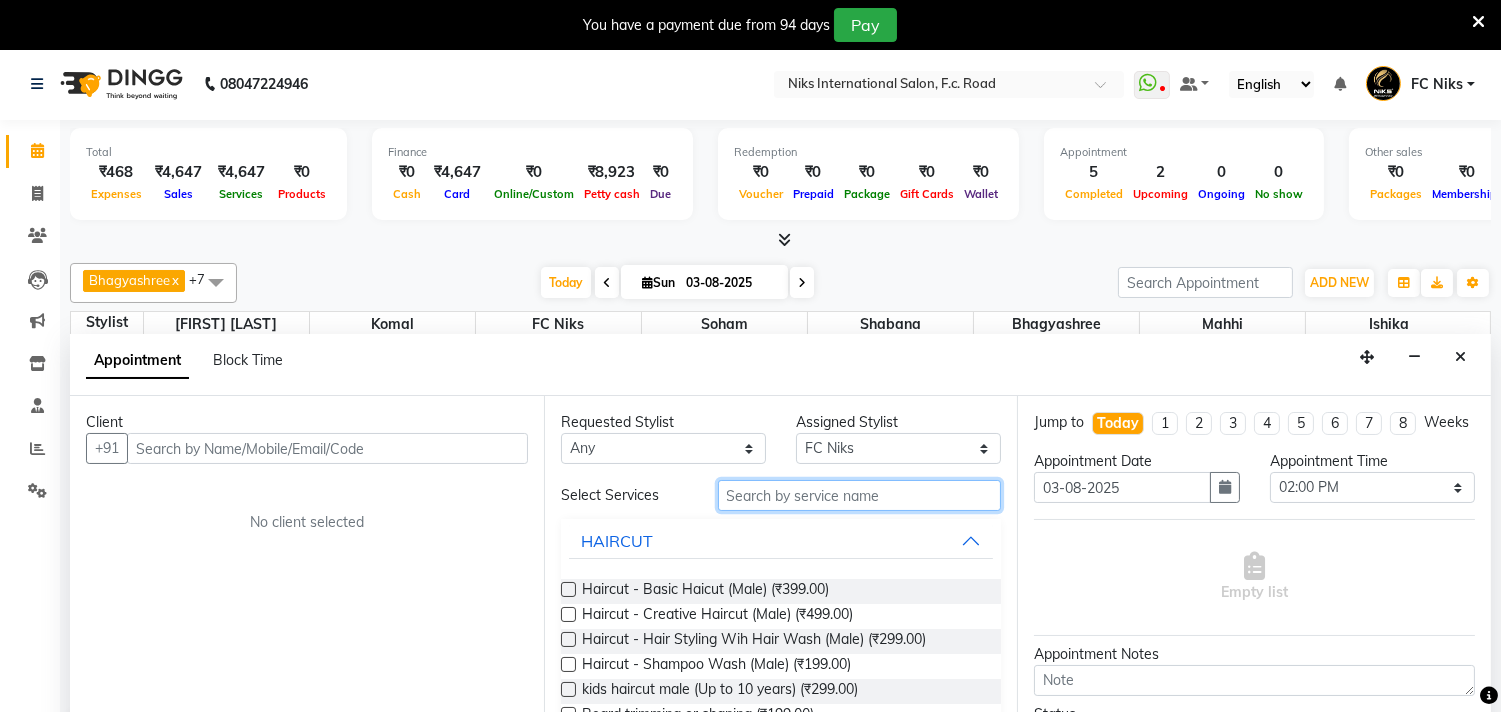click at bounding box center [860, 495] 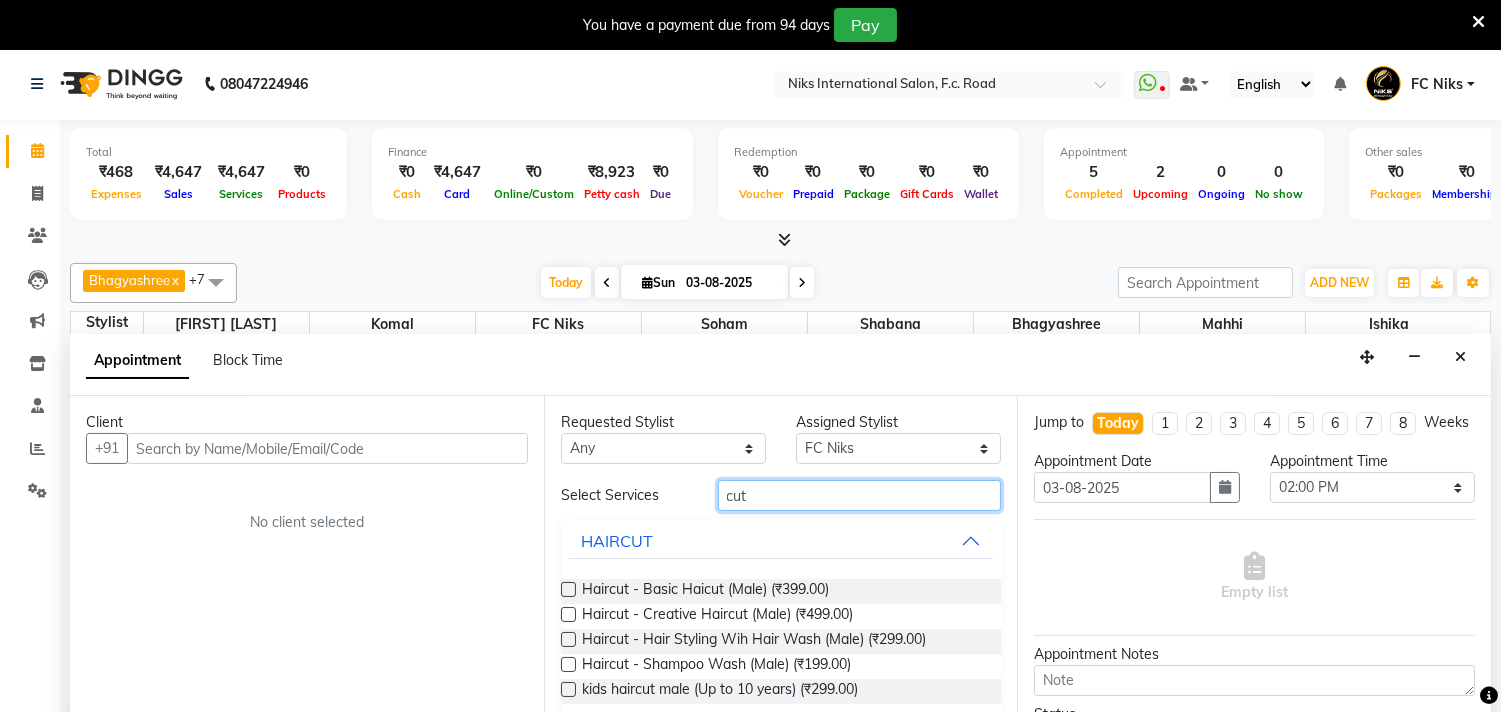 scroll, scrollTop: 105, scrollLeft: 0, axis: vertical 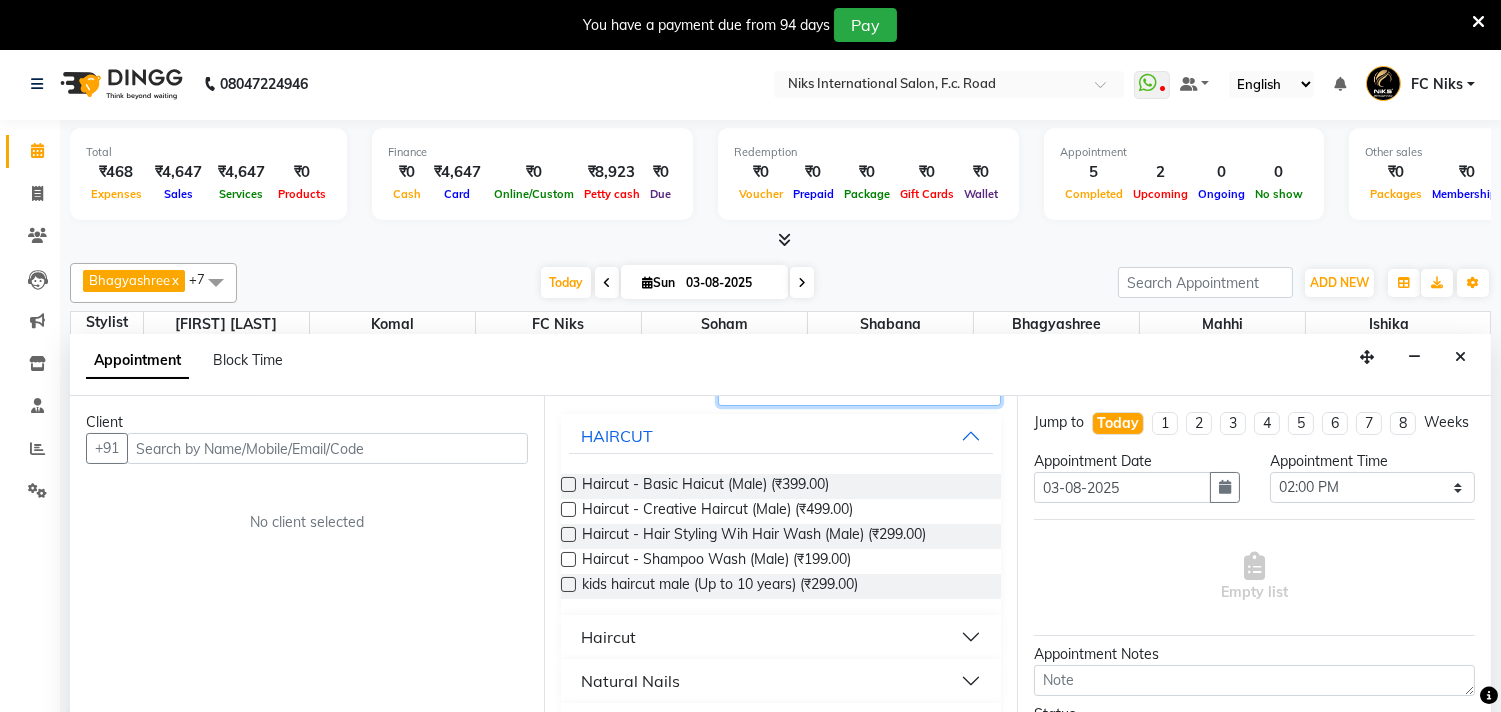type on "cut" 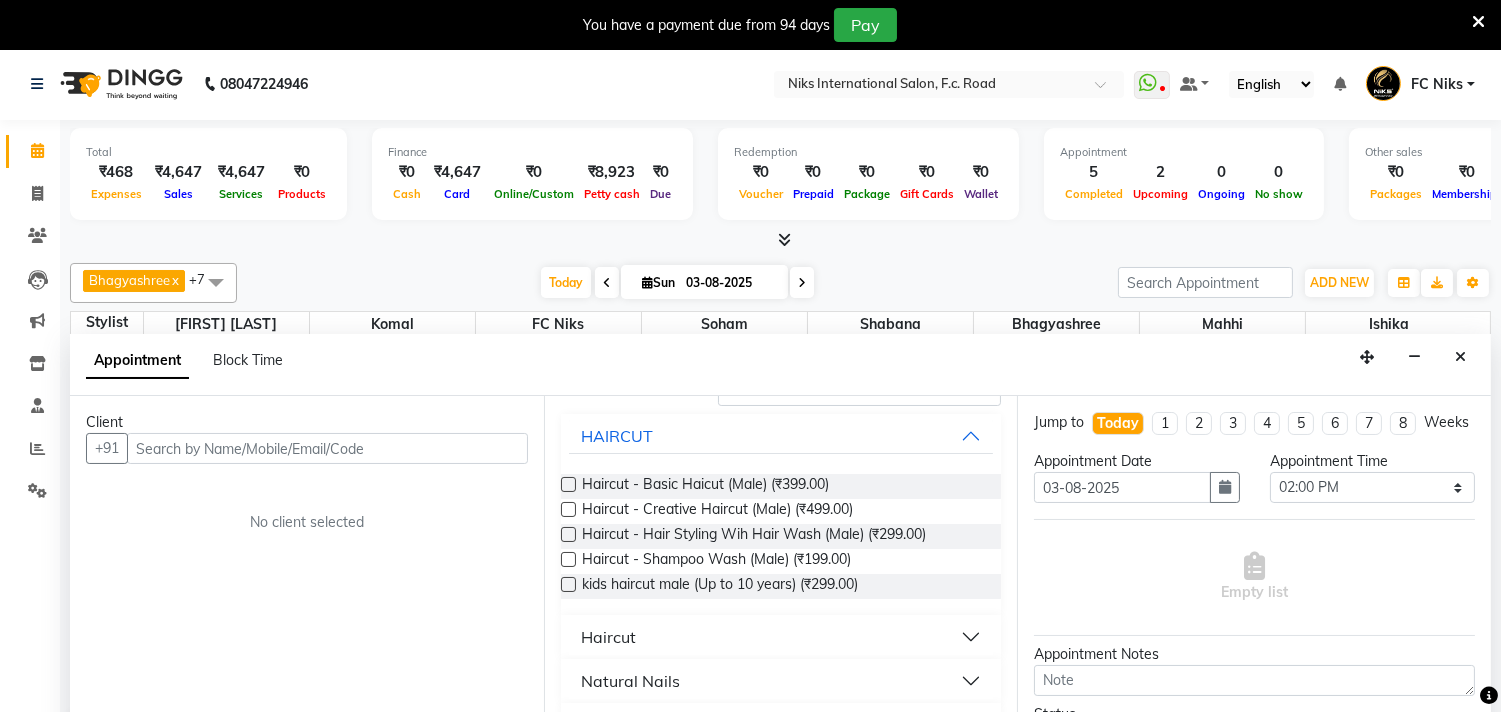 click on "Haircut" at bounding box center [781, 637] 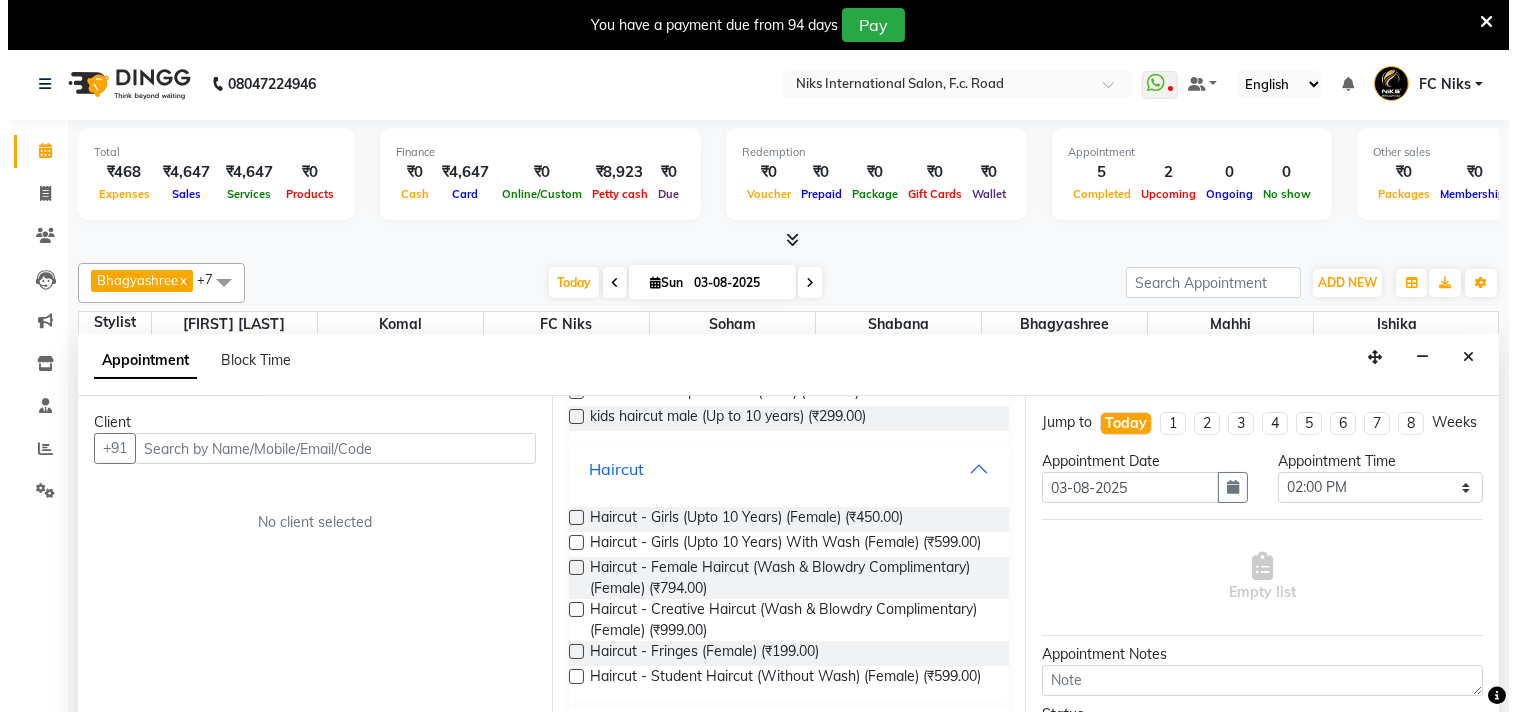 scroll, scrollTop: 355, scrollLeft: 0, axis: vertical 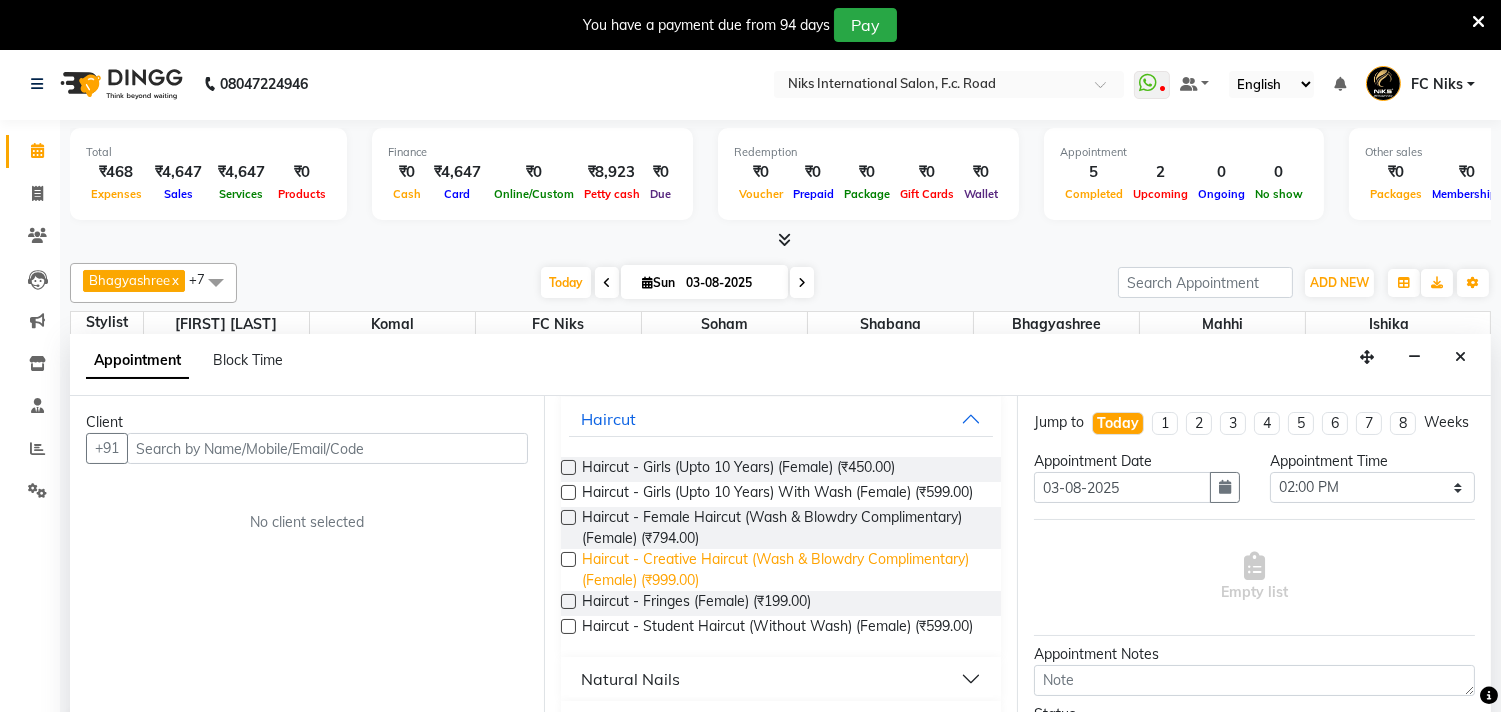 click on "Haircut - Creative Haircut (Wash & Blowdry Complimentary) (Female) (₹999.00)" at bounding box center (784, 570) 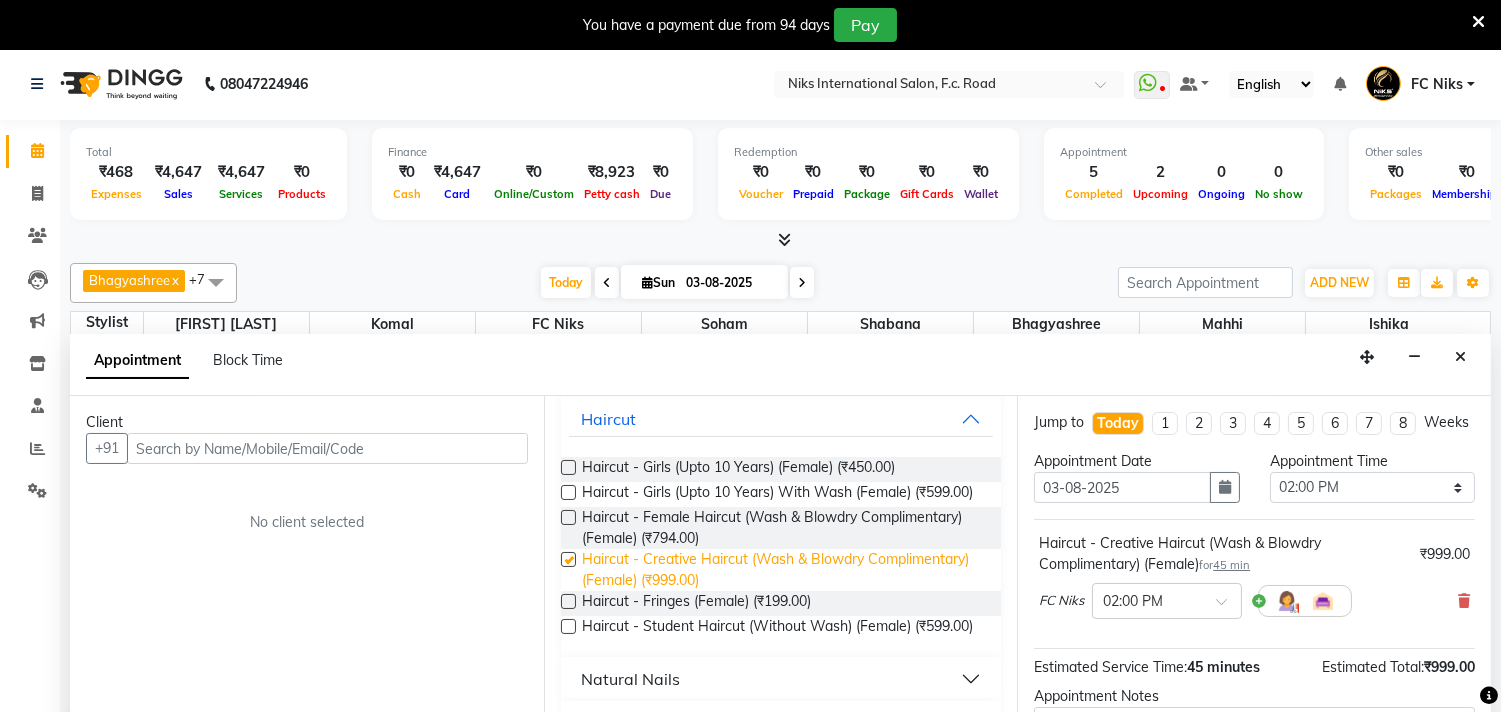 checkbox on "false" 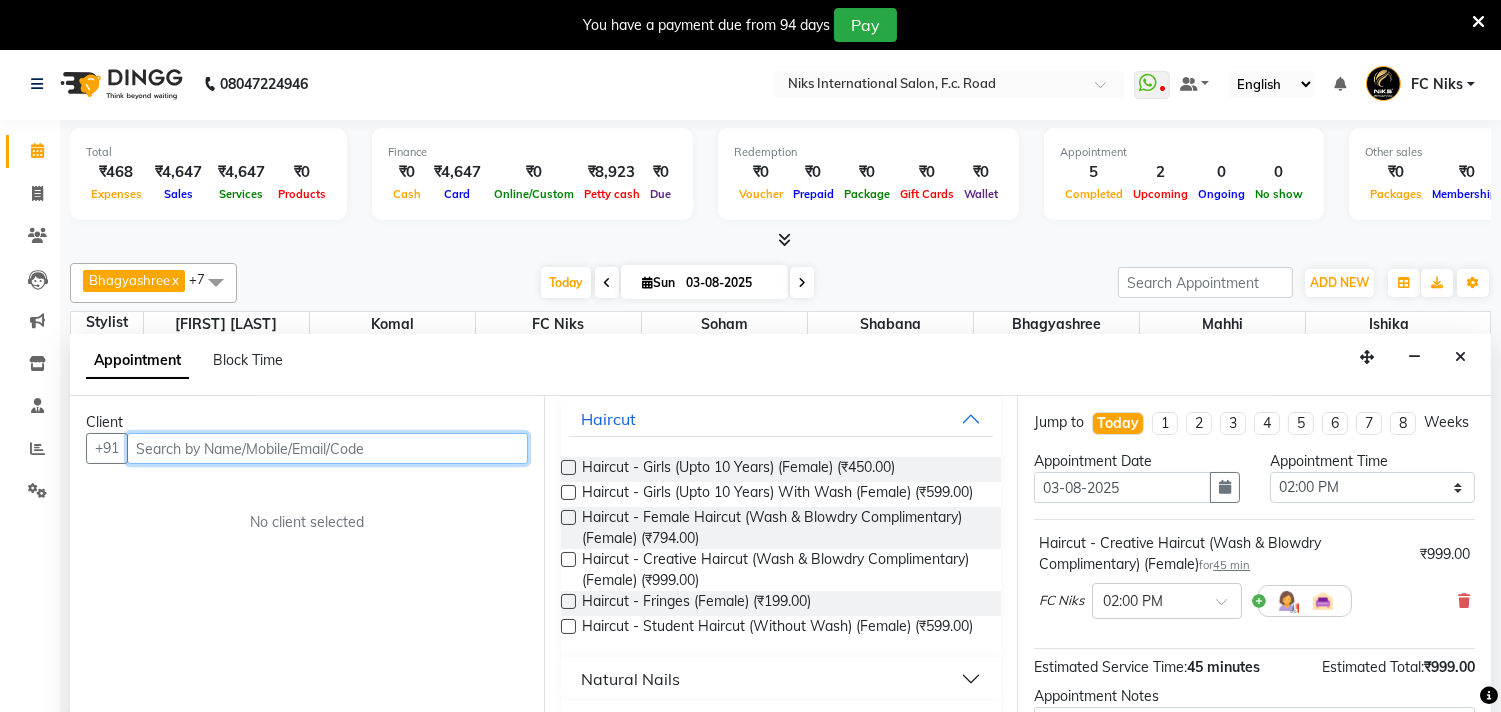 click at bounding box center (327, 448) 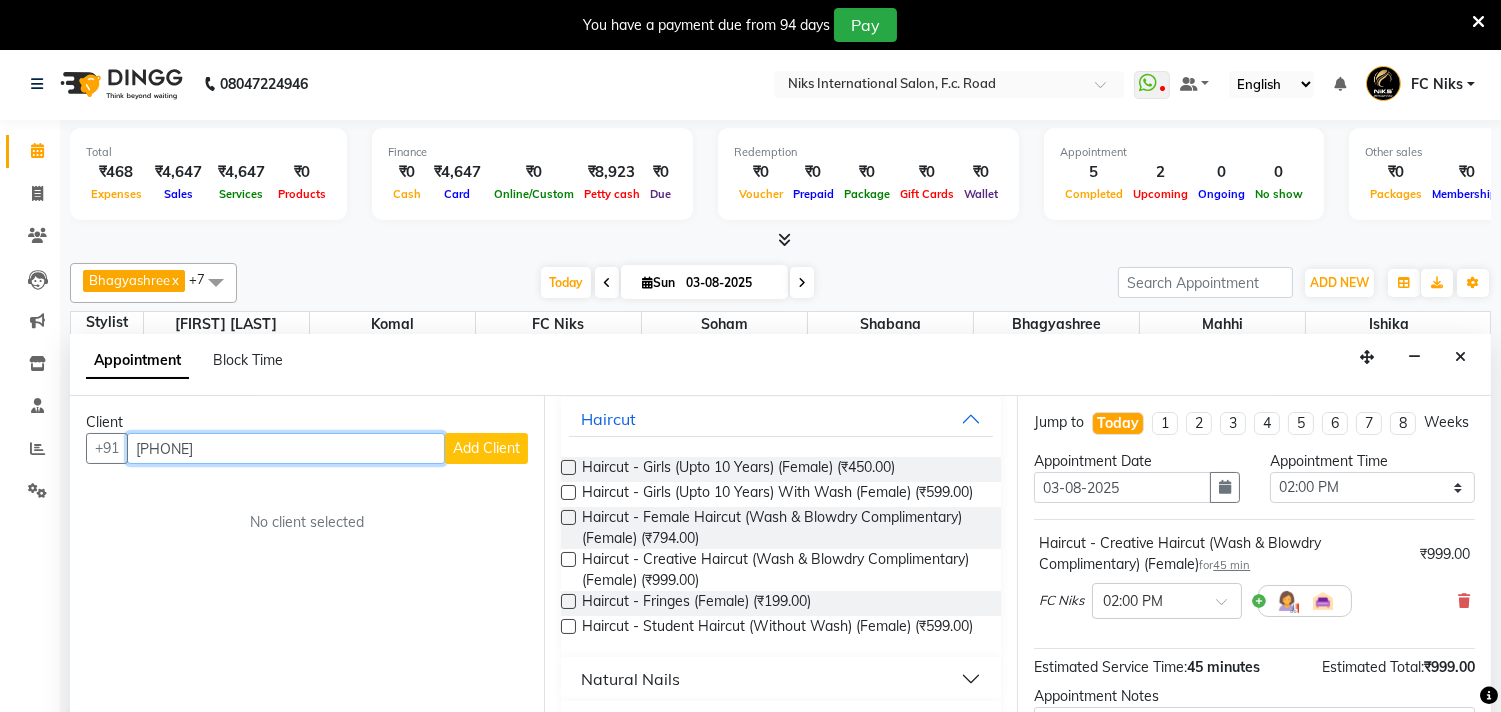 type on "[PHONE]" 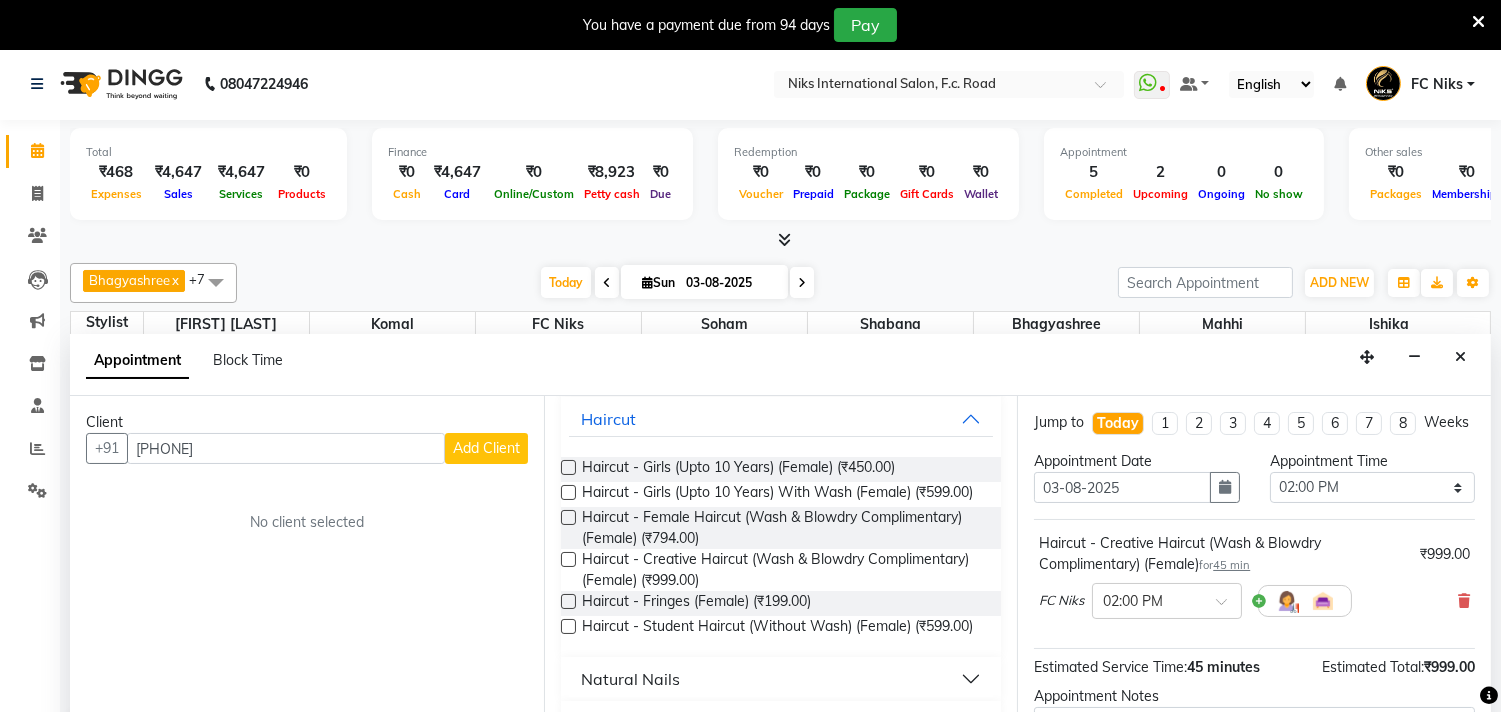 click on "Add Client" at bounding box center [486, 448] 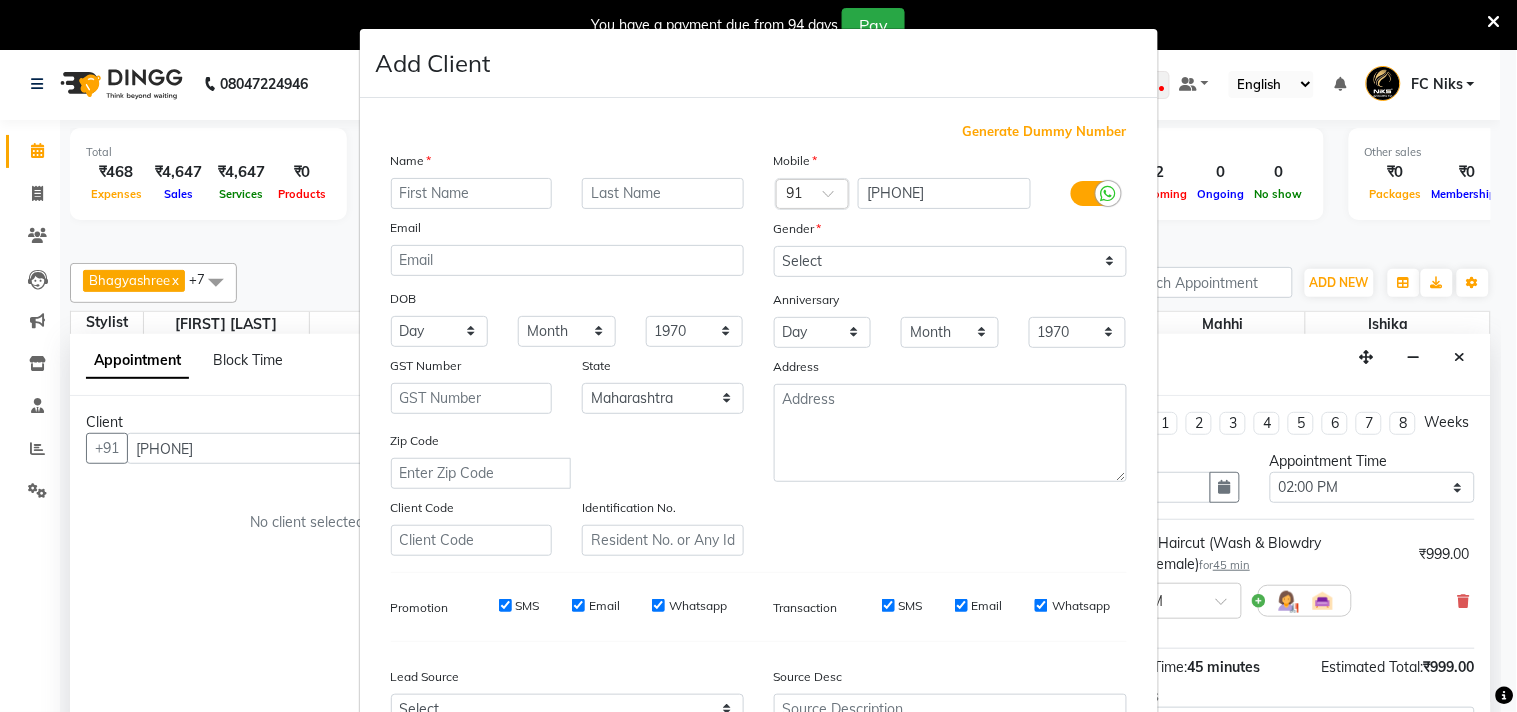 click at bounding box center (472, 193) 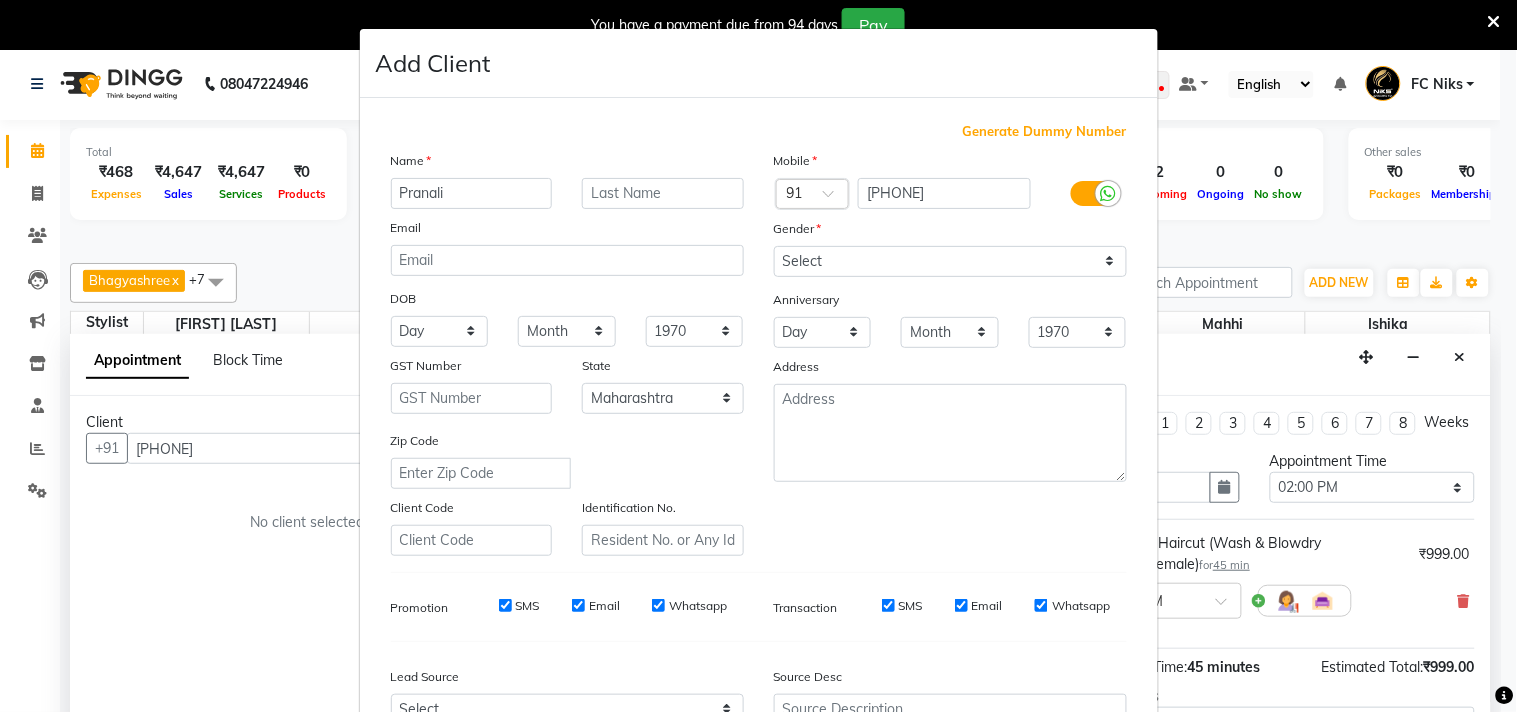 type on "Pranali" 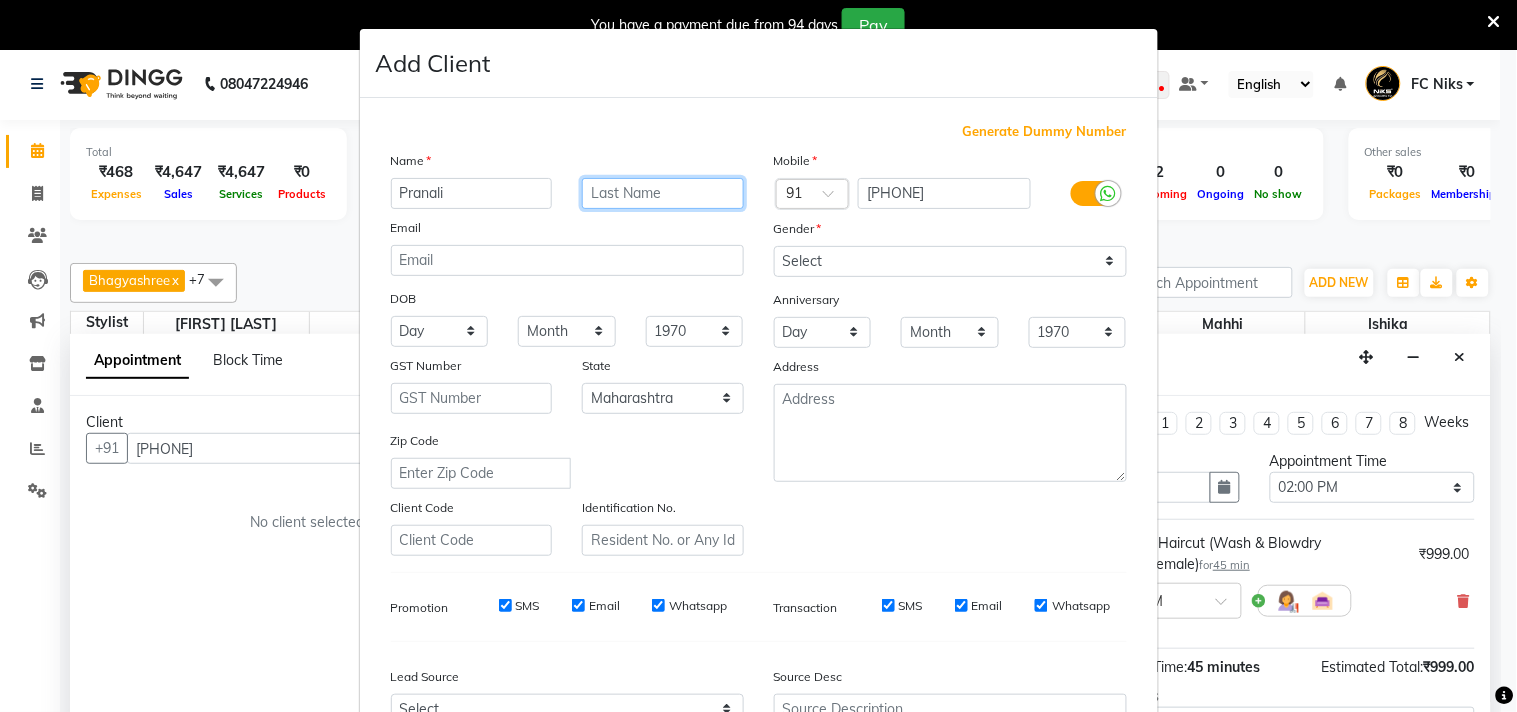 click at bounding box center (663, 193) 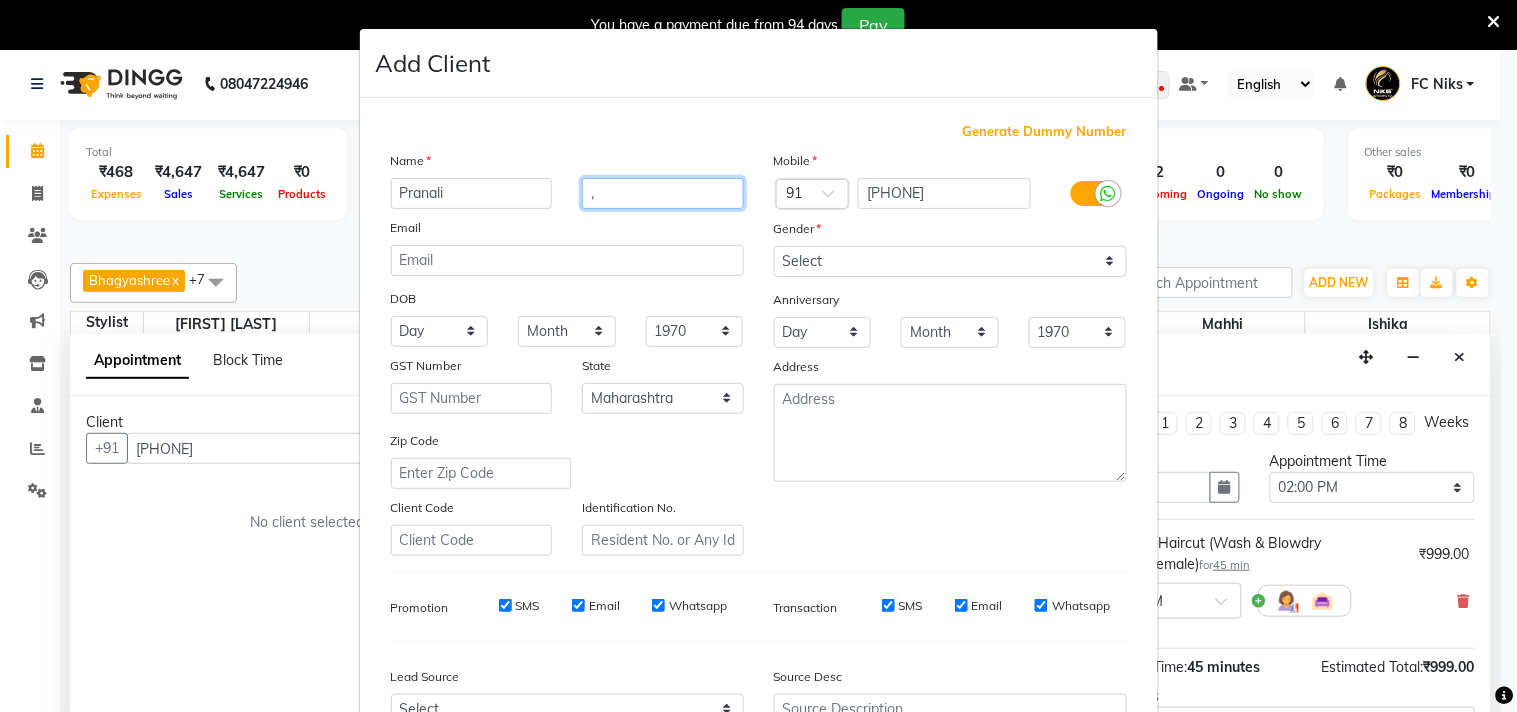 type on "," 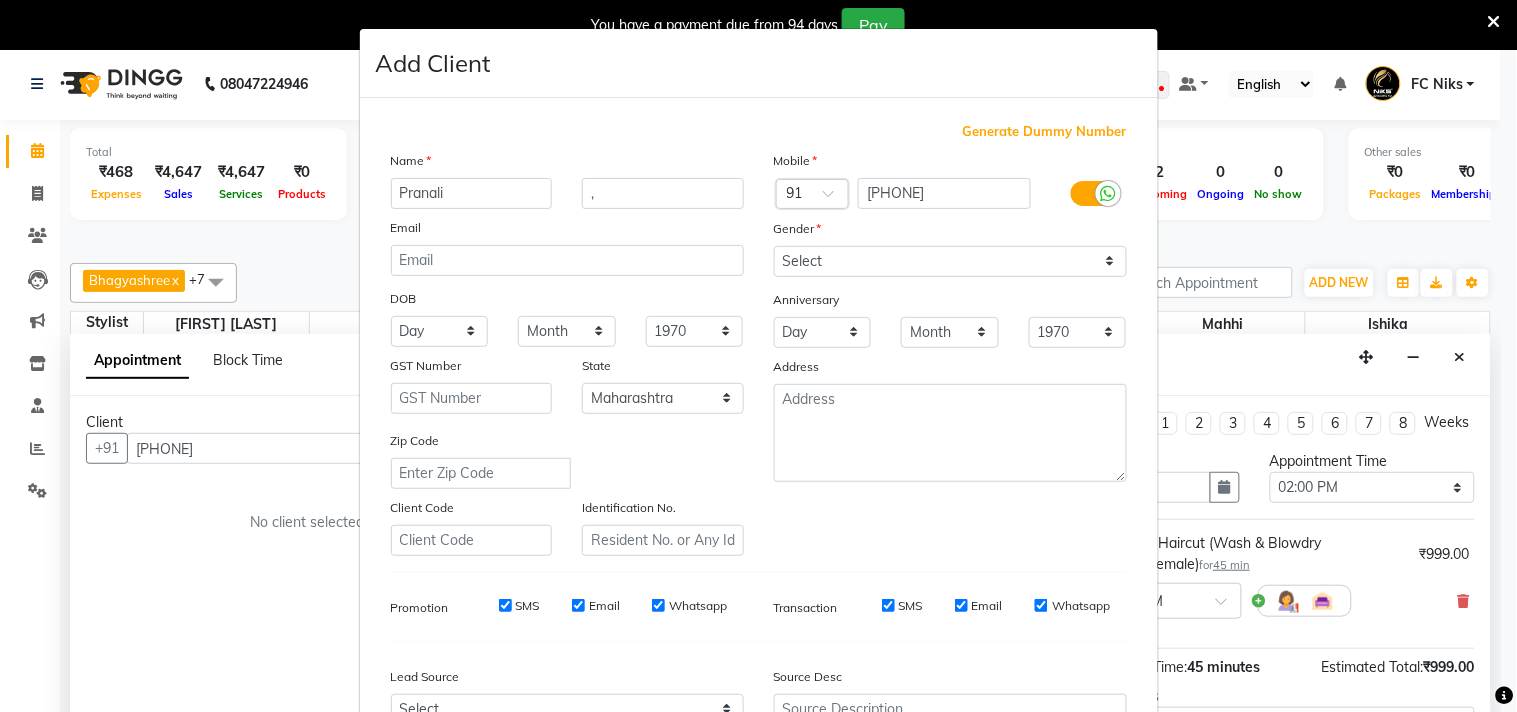 click on "Add Client Generate Dummy Number Name [FIRST] , Email DOB Day 01 02 03 04 05 06 07 08 09 10 11 12 13 14 15 16 17 18 19 20 21 22 23 24 25 26 27 28 29 30 31 Month January February March April May June July August September October November December 1940 1941 1942 1943 1944 1945 1946 1947 1948 1949 1950 1951 1952 1953 1954 1955 1956 1957 1958 1959 1960 1961 1962 1963 1964 1965 1966 1967 1968 1969 1970 1971 1972 1973 1974 1975 1976 1977 1978 1979 1980 1981 1982 1983 1984 1985 1986 1987 1988 1989 1990 1991 1992 1993 1994 1995 1996 1997 1998 1999 2000 2001 2002 2003 2004 2005 2006 2007 2008 2009 2010 2011 2012 2013 2014 2015 2016 2017 2018 2019 2020 2021 2022 2023 2024 GST Number State Select Andaman and Nicobar Islands Andhra Pradesh Arunachal Pradesh Assam Bihar Chandigarh Chhattisgarh Dadra and Nagar Haveli Daman and Diu Delhi Goa Gujarat Haryana Himachal Pradesh Jammu and Kashmir Jharkhand Karnataka Kerala Lakshadweep Madhya Pradesh Maharashtra Manipur Meghalaya Mizoram Nagaland Odisha Pondicherry Punjab Sikkim" at bounding box center (758, 356) 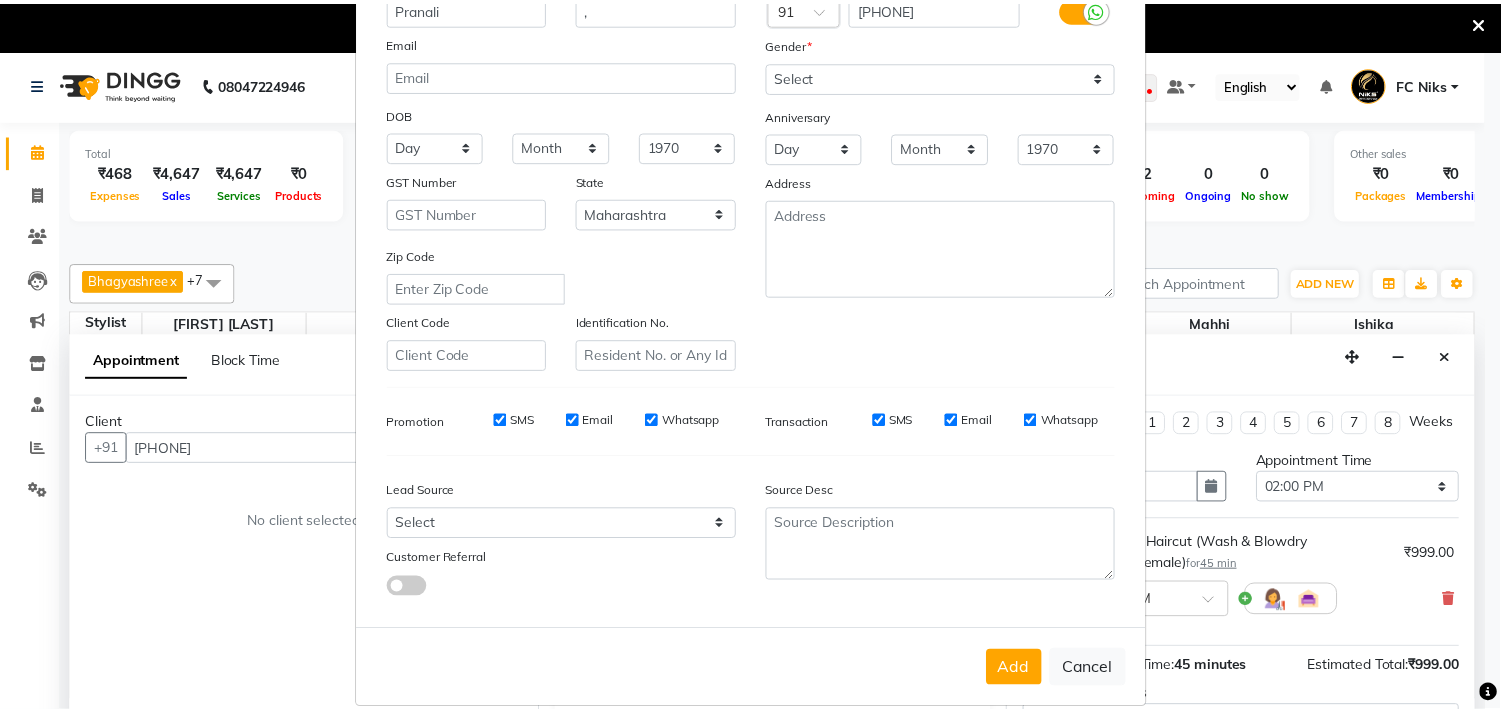 scroll, scrollTop: 212, scrollLeft: 0, axis: vertical 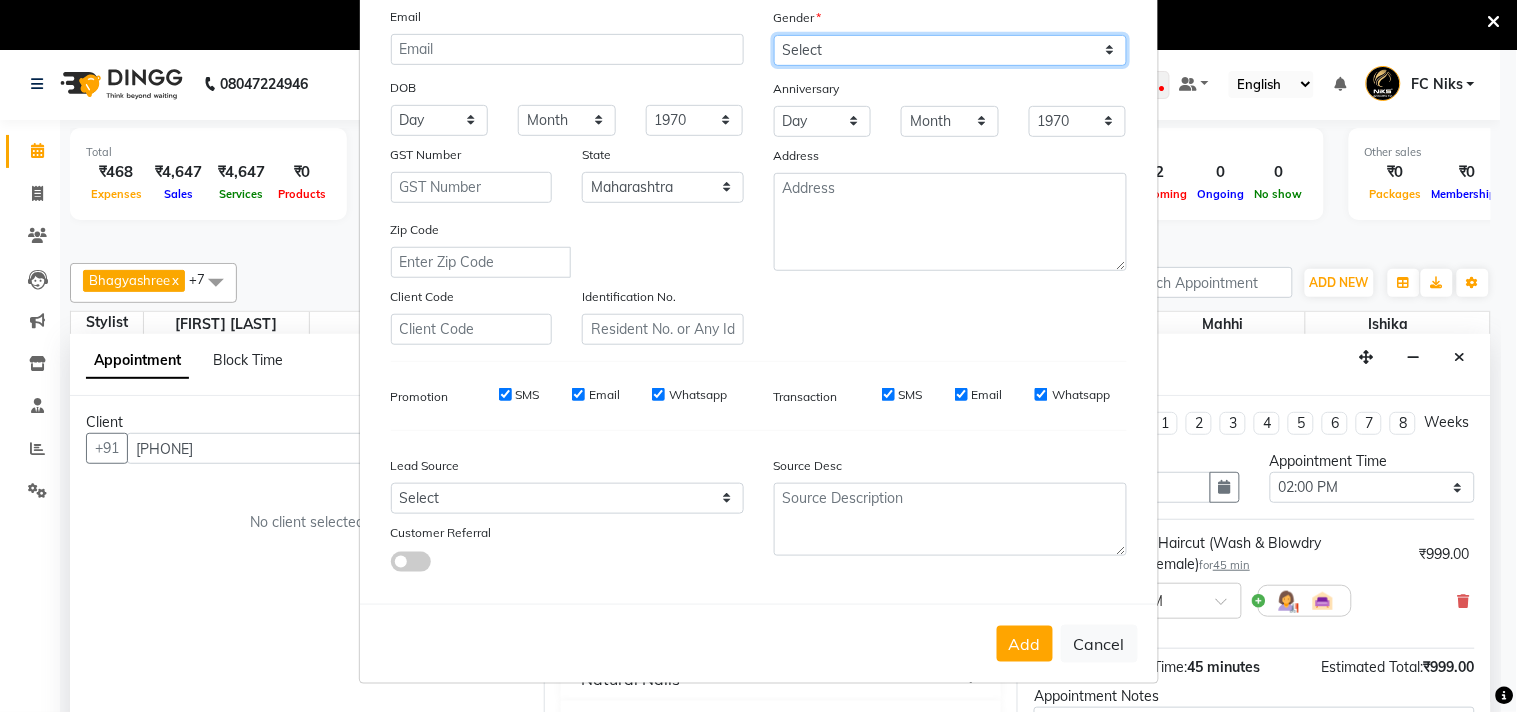 click on "Select Male Female Other Prefer Not To Say" at bounding box center (950, 50) 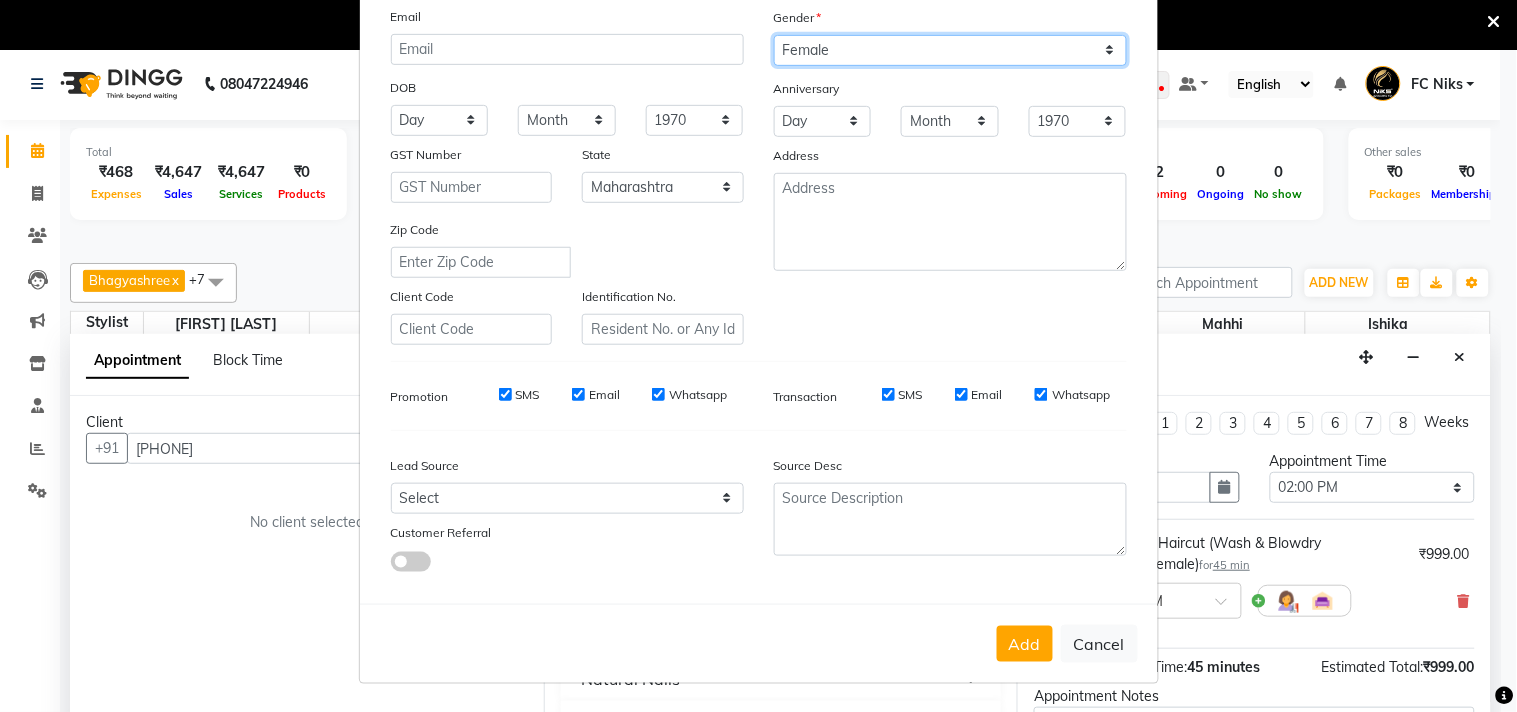 click on "Select Male Female Other Prefer Not To Say" at bounding box center (950, 50) 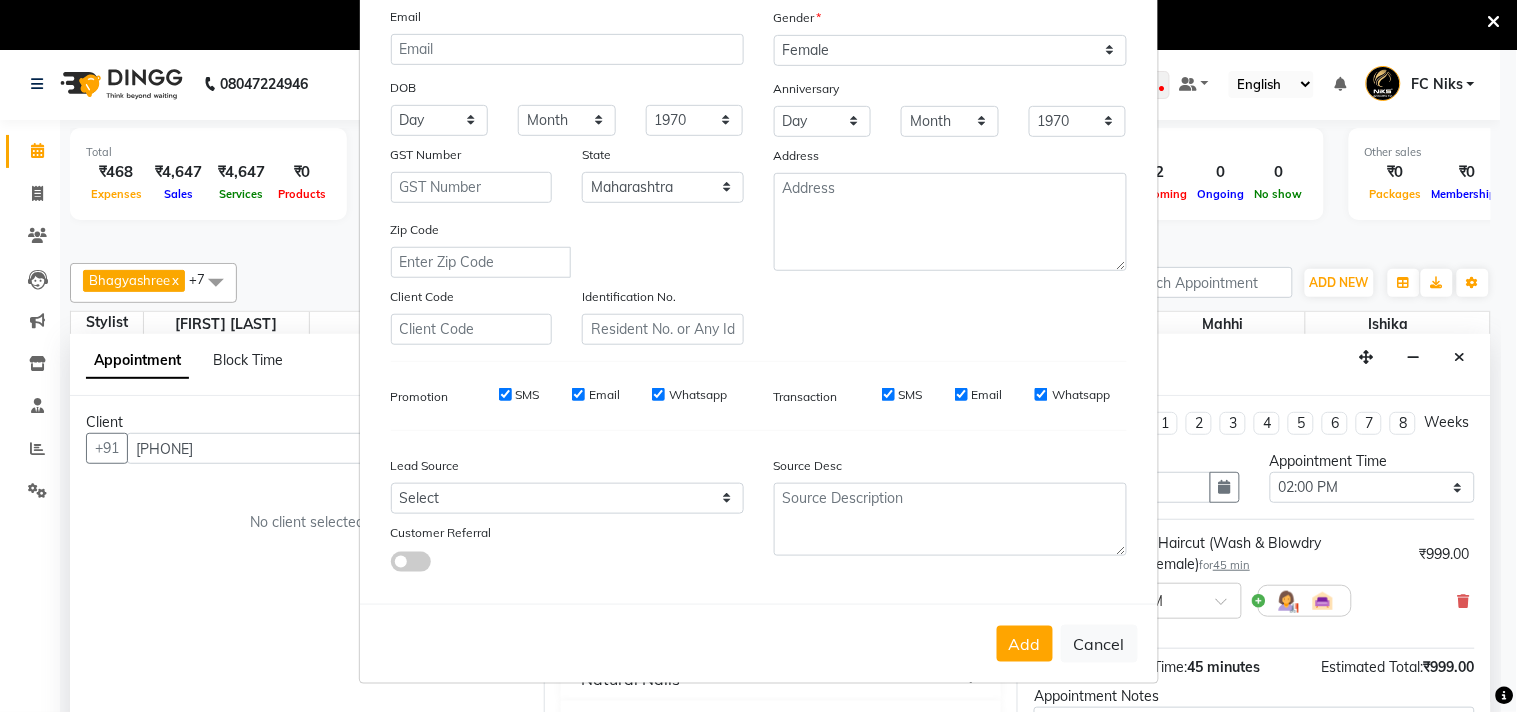 drag, startPoint x: 1027, startPoint y: 647, endPoint x: 1024, endPoint y: 628, distance: 19.235384 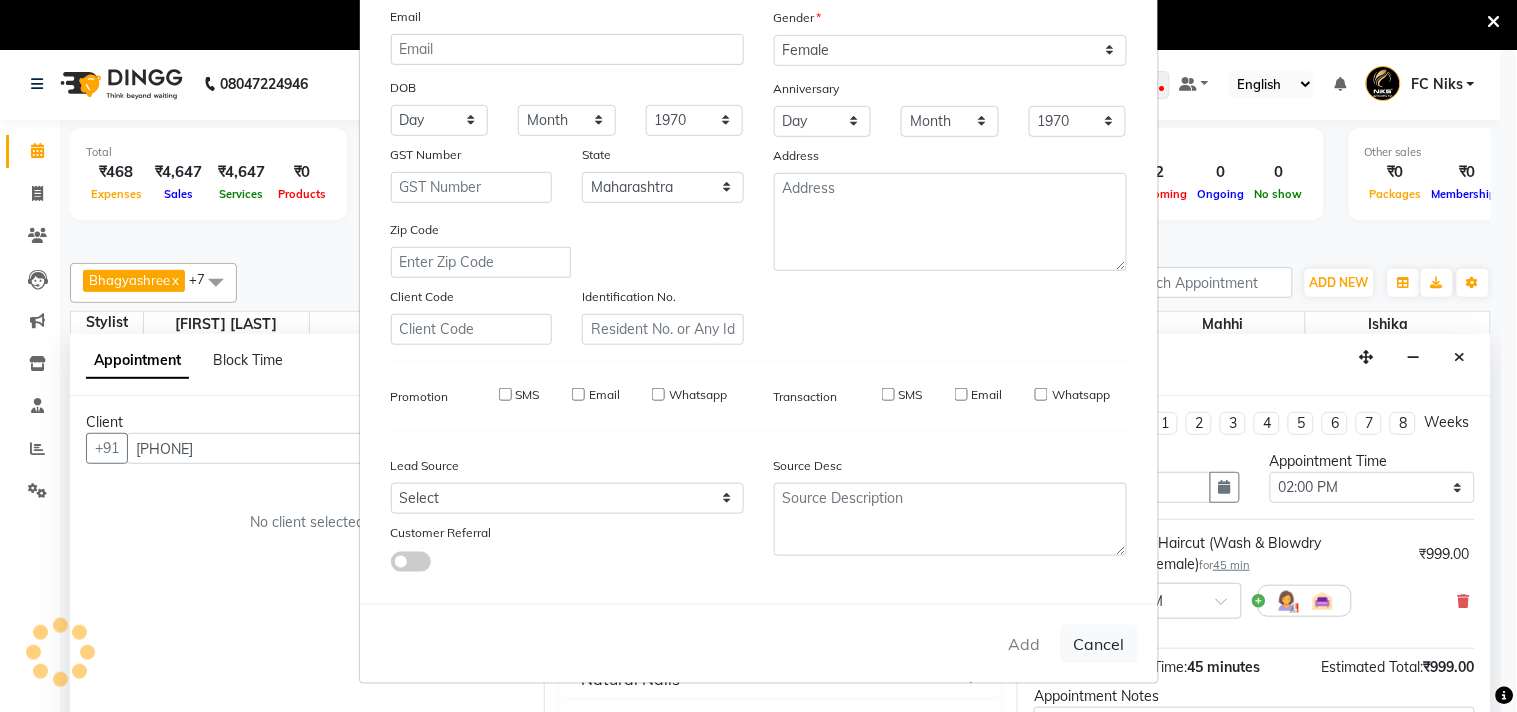 type on "99******82" 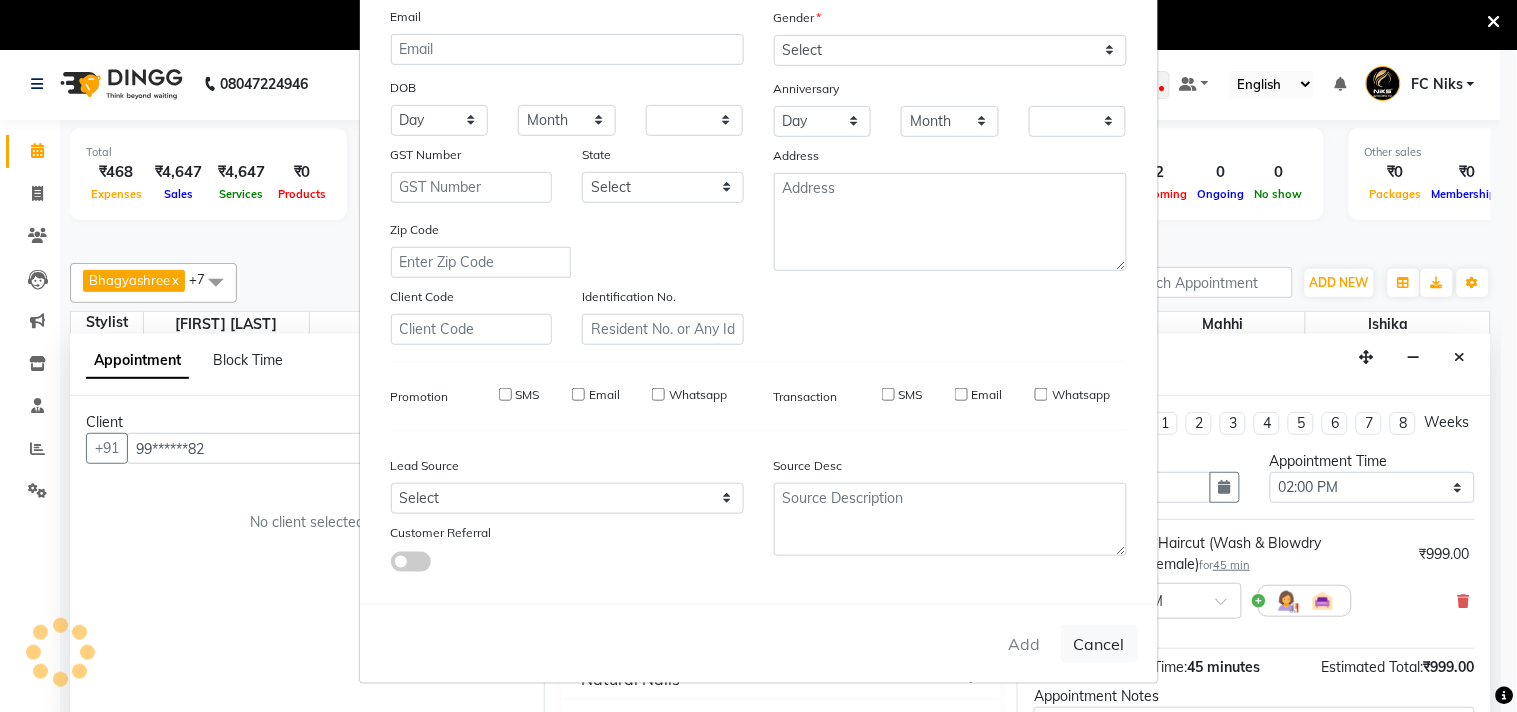 checkbox on "false" 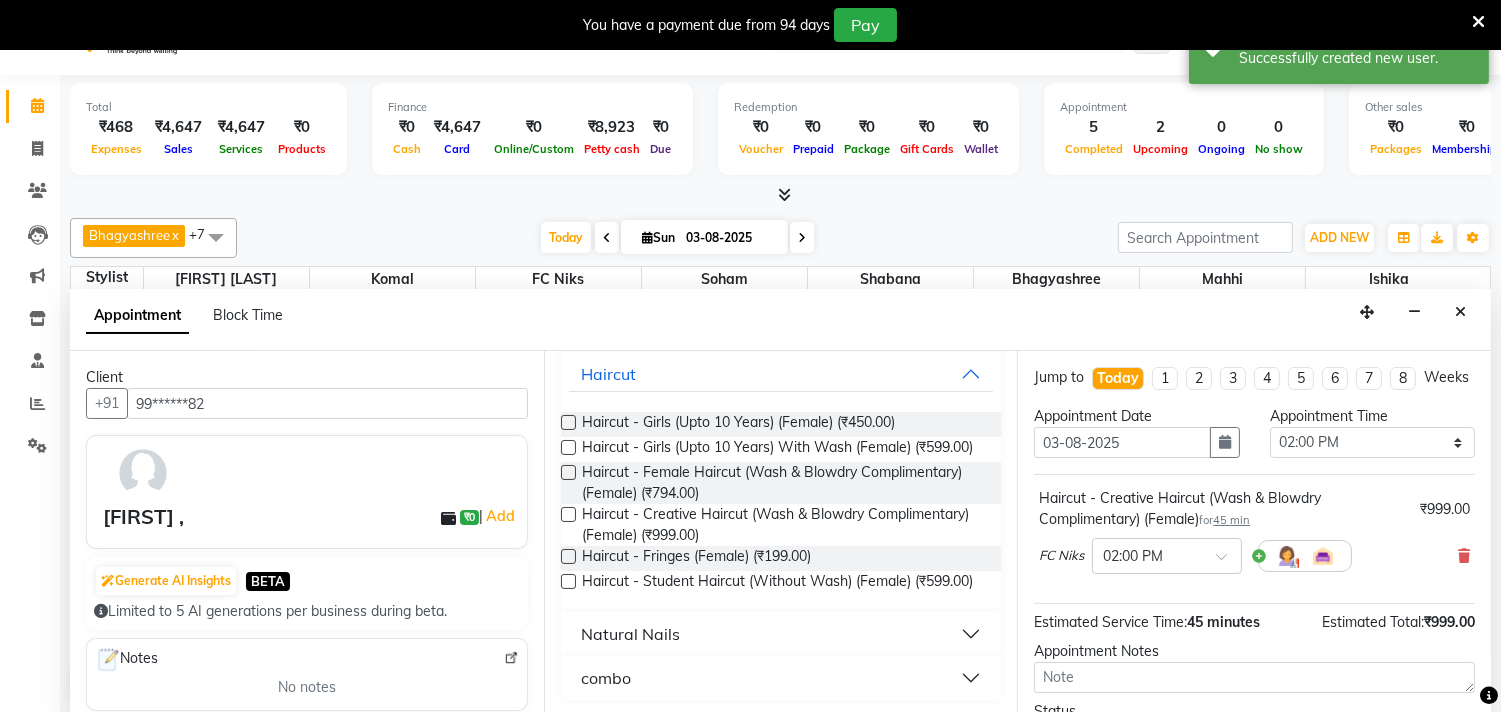 scroll, scrollTop: 51, scrollLeft: 0, axis: vertical 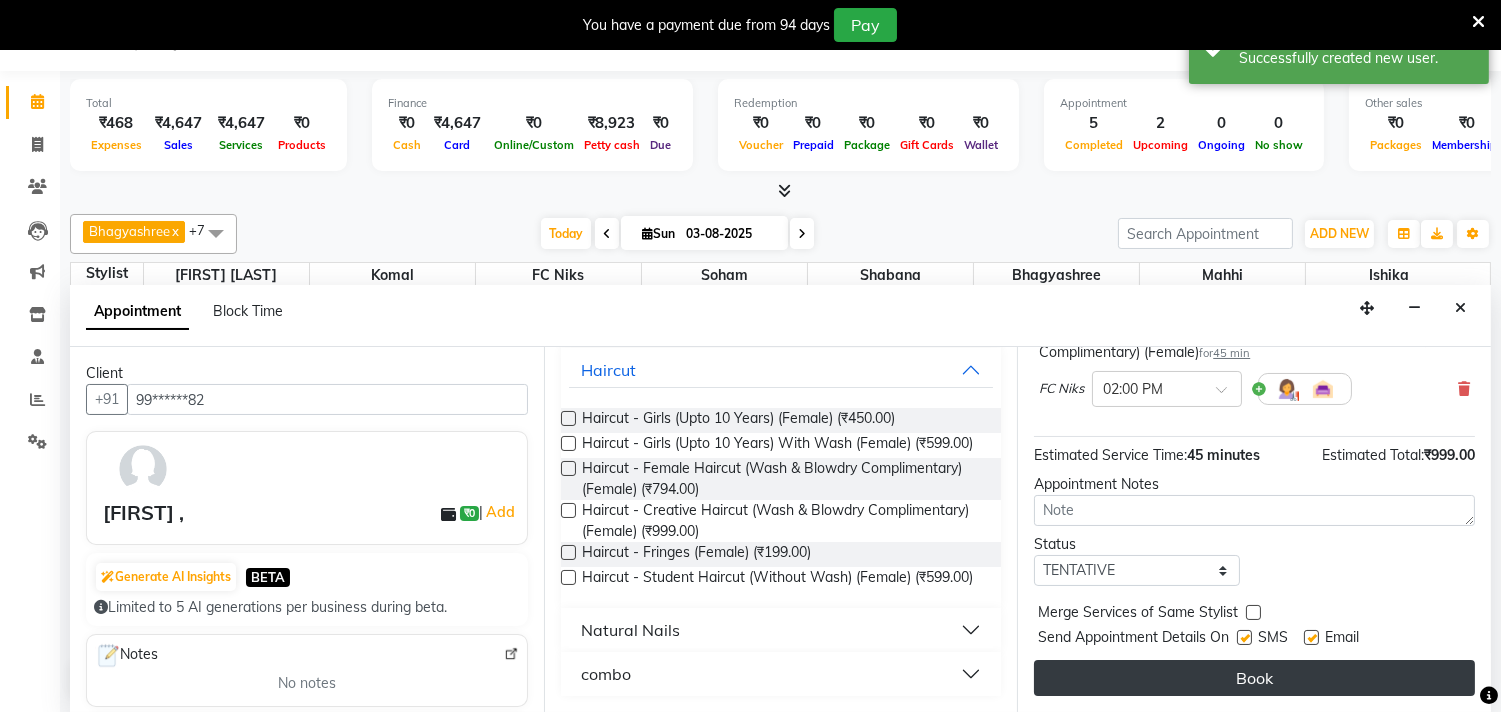 click on "Book" at bounding box center (1254, 678) 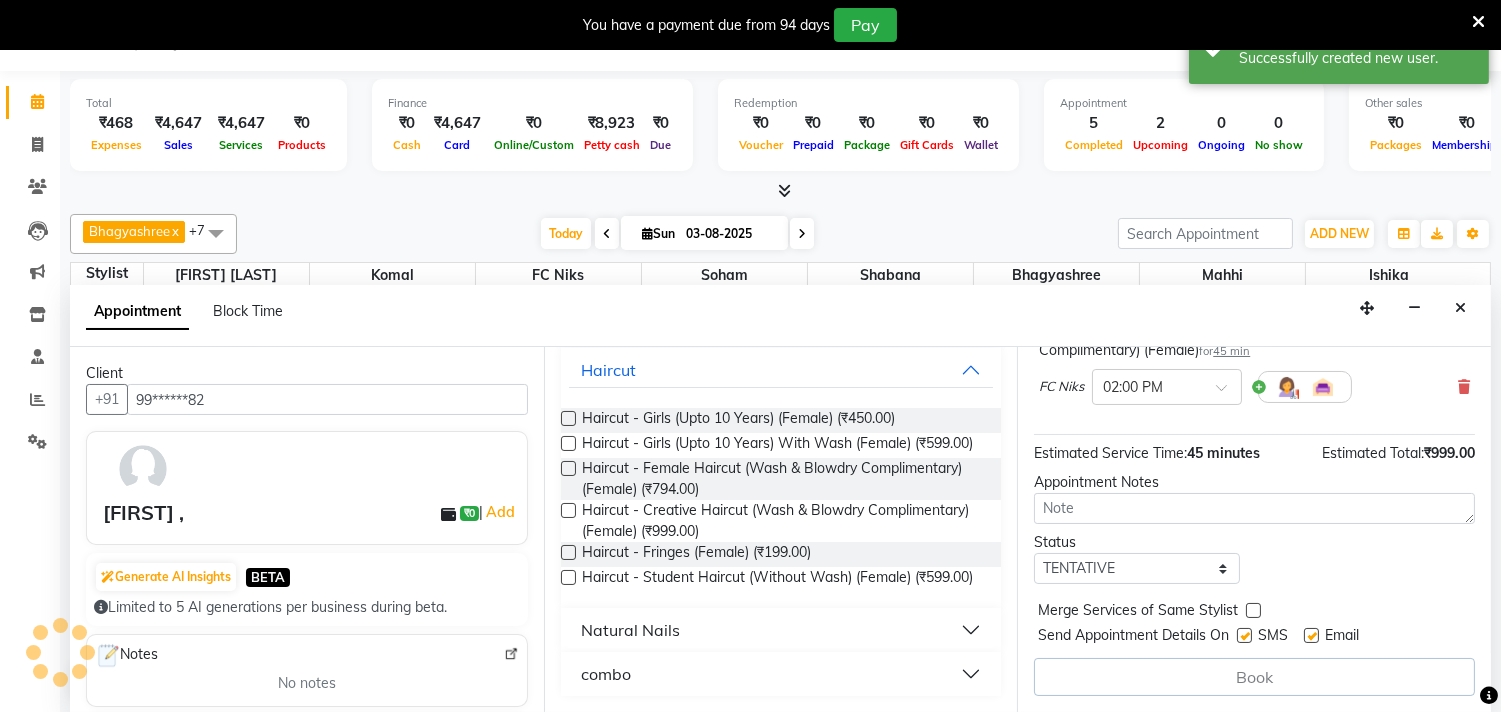scroll, scrollTop: 0, scrollLeft: 0, axis: both 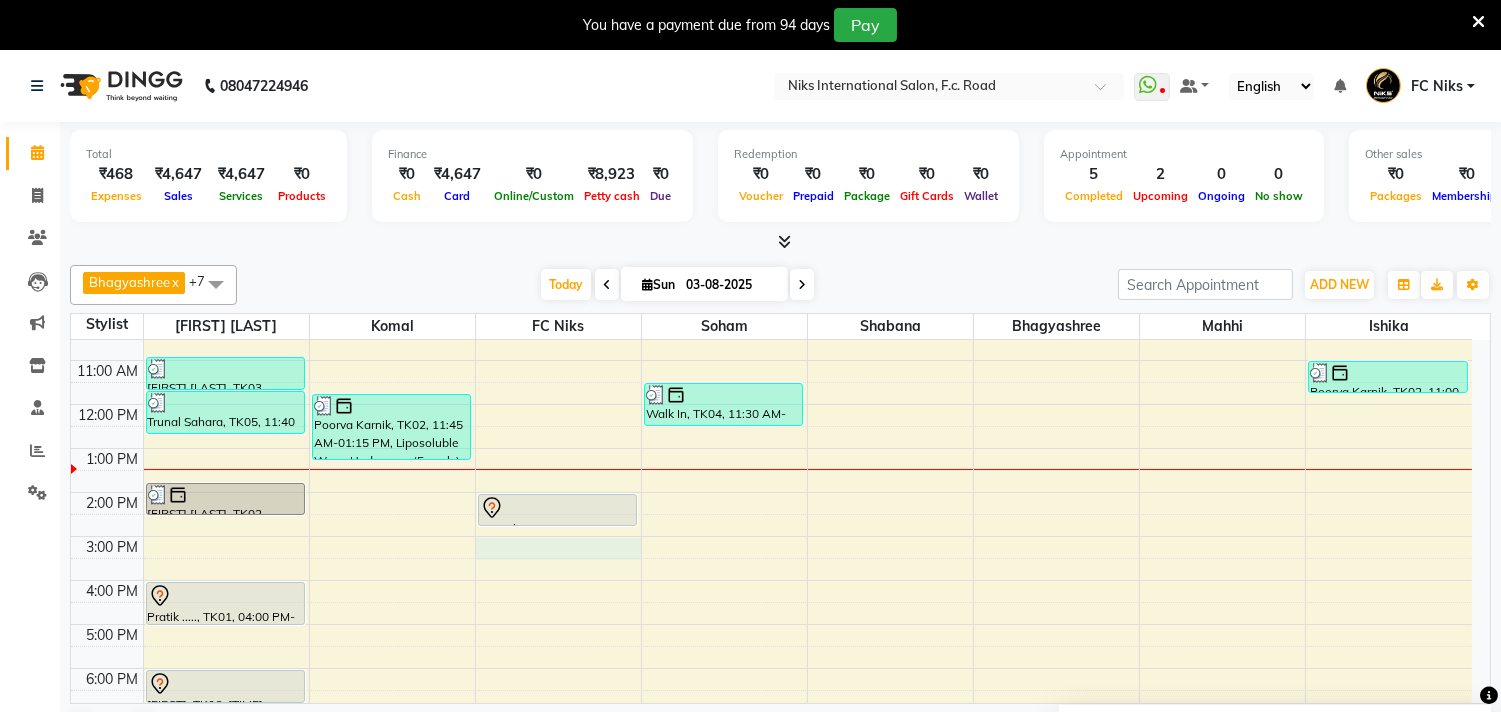 click on "[TIME] [TIME] [TIME] [TIME] [TIME] [TIME] [TIME] [TIME] [TIME] [TIME] [TIME] [TIME] [TIME] [TIME] [TIME]     [FIRST] [LAST], TK03, [TIME]-[TIME], Haircut - Creative Haircut (Wash & Blowdry Complimentary) (Female) (₹999)     [FIRST] [LAST], TK05, [TIME]-[TIME], Haircut - Basic Haicut (Male) (₹399),Hair Colour - Beard (Male) (₹499)     [FIRST] [LAST], TK02, [TIME]-[TIME], Haircut - Creative Haircut (Wash & Blowdry Complimentary) (Female)             [FIRST] ....., TK01, [TIME]-[TIME], Haircut - Basic Haicut (Male)             [FIRST], TK06, [TIME]-[TIME], Haircut - Creative Haircut (Wash & Blowdry Complimentary) (Female)     [FIRST] [LAST], TK02, [TIME]-[TIME], Liposoluble Wax - Underarms (Female) (₹150),Liposoluble Wax - Full Arms (Female) (₹499),Liposoluble Wax - Full Legs (Female) (₹740),Threading - Eyebrows (Female) (₹60)             [FIRST] ,, TK07, [TIME]-[TIME], Haircut - Creative Haircut (Wash & Blowdry Complimentary) (Female)" at bounding box center (771, 558) 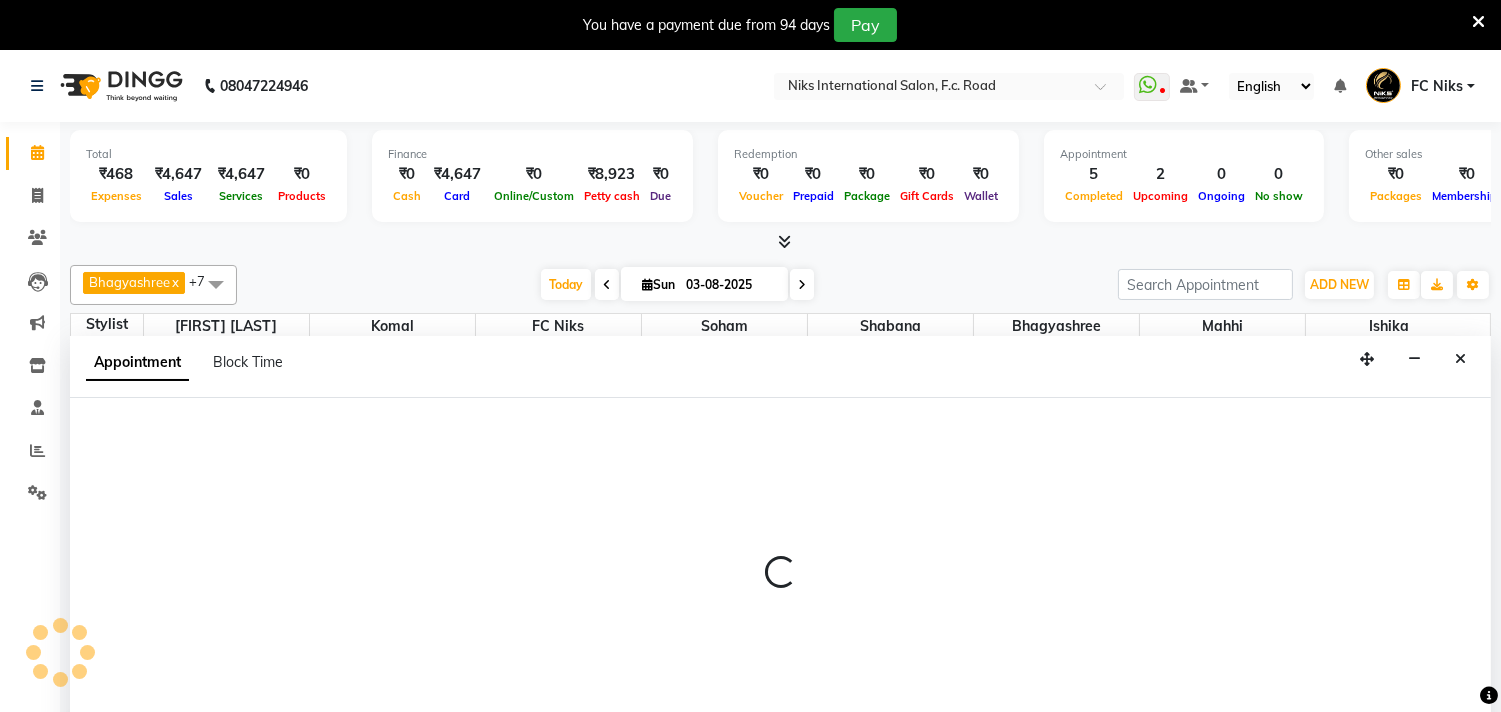 scroll, scrollTop: 51, scrollLeft: 0, axis: vertical 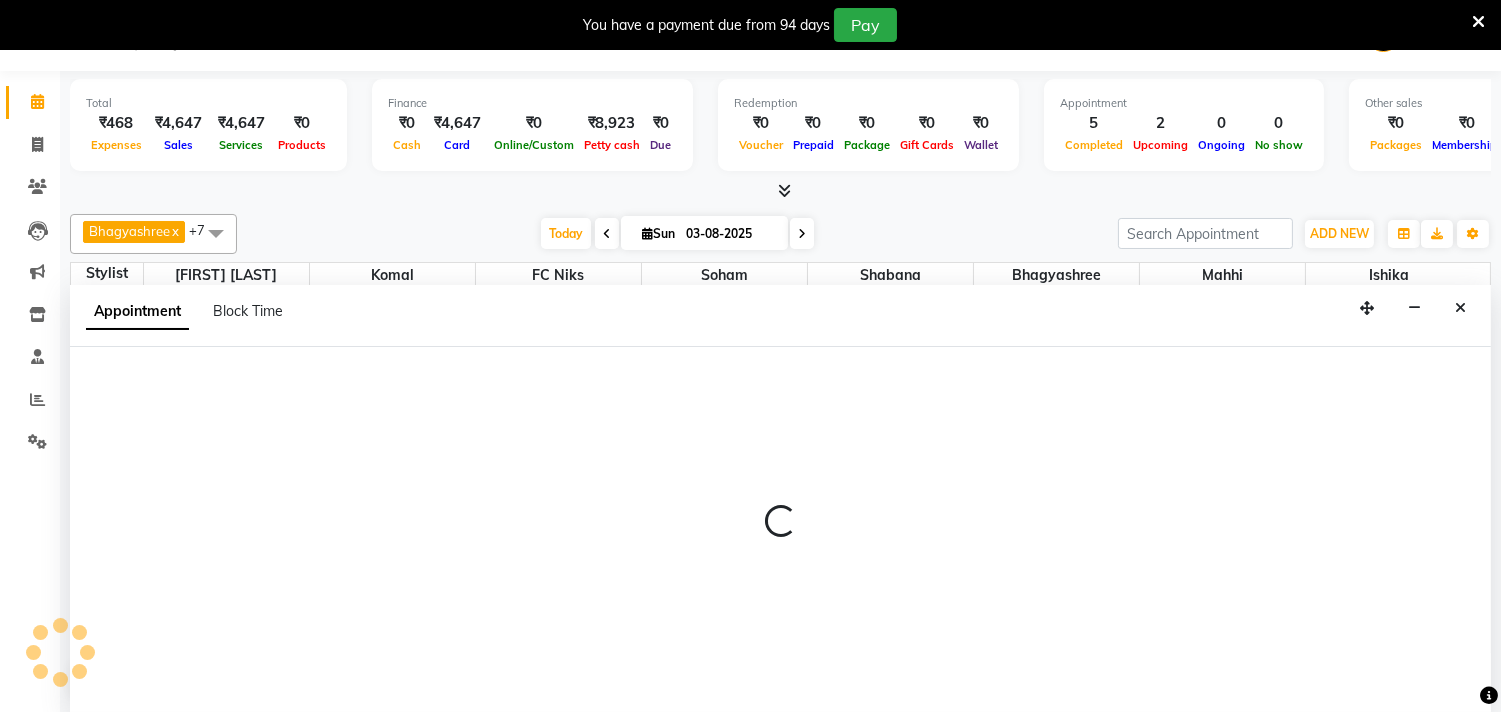 select on "800" 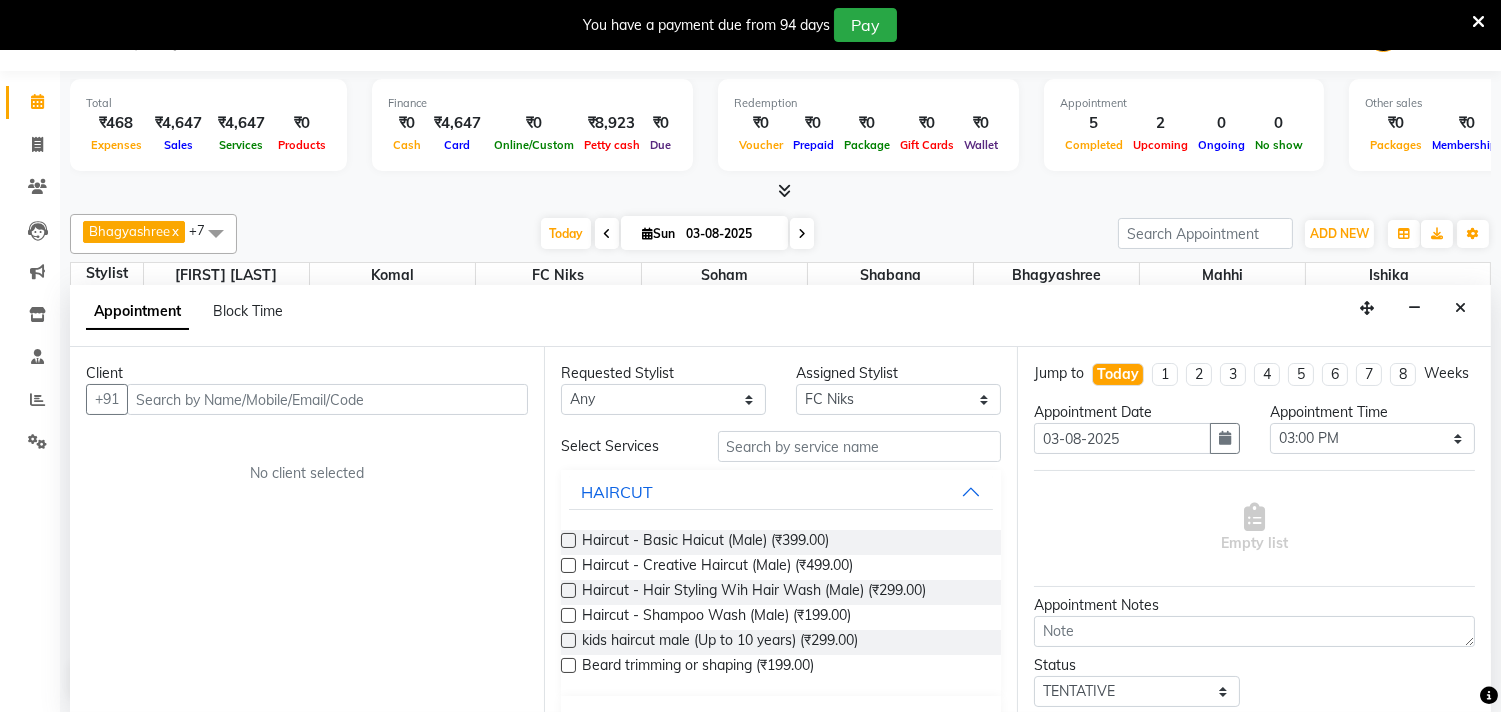 click at bounding box center [327, 399] 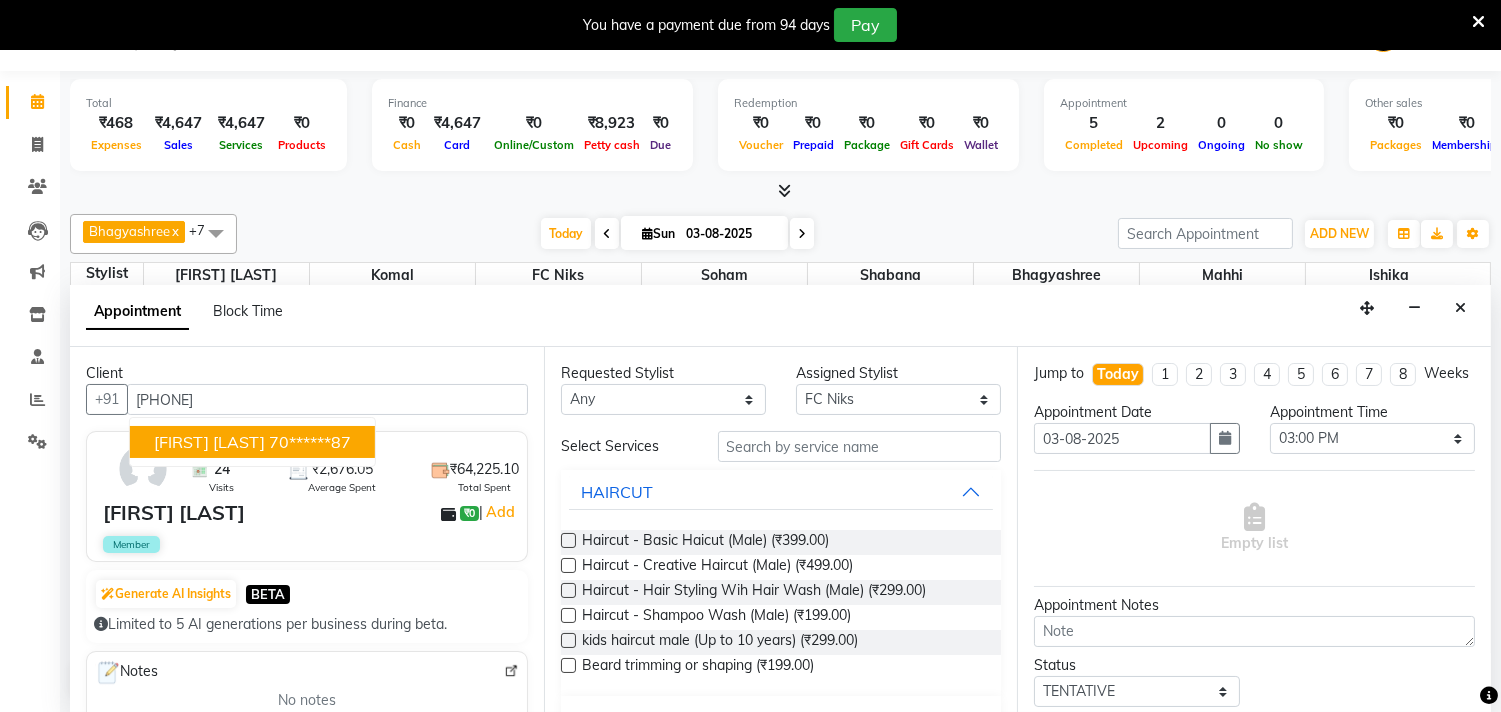 click on "70******87" at bounding box center (310, 442) 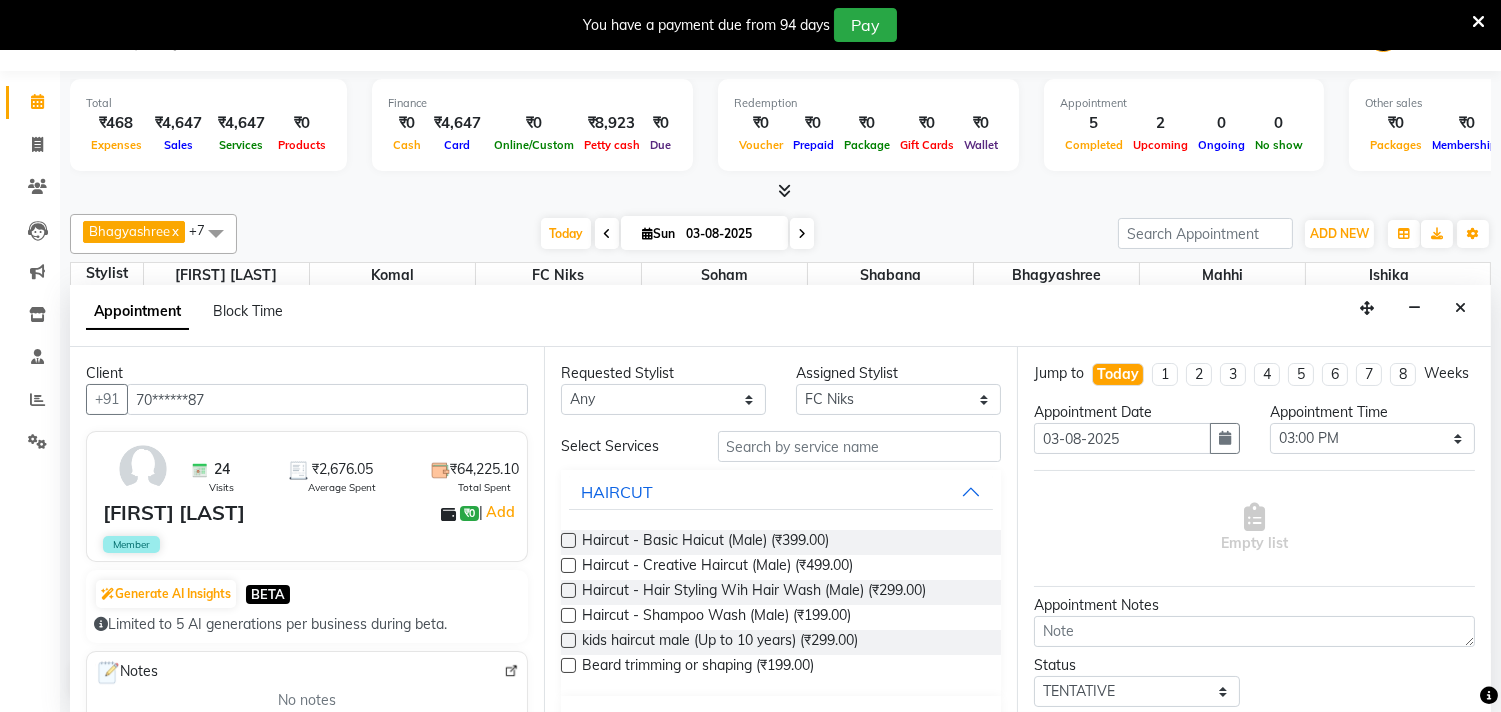 type on "70******87" 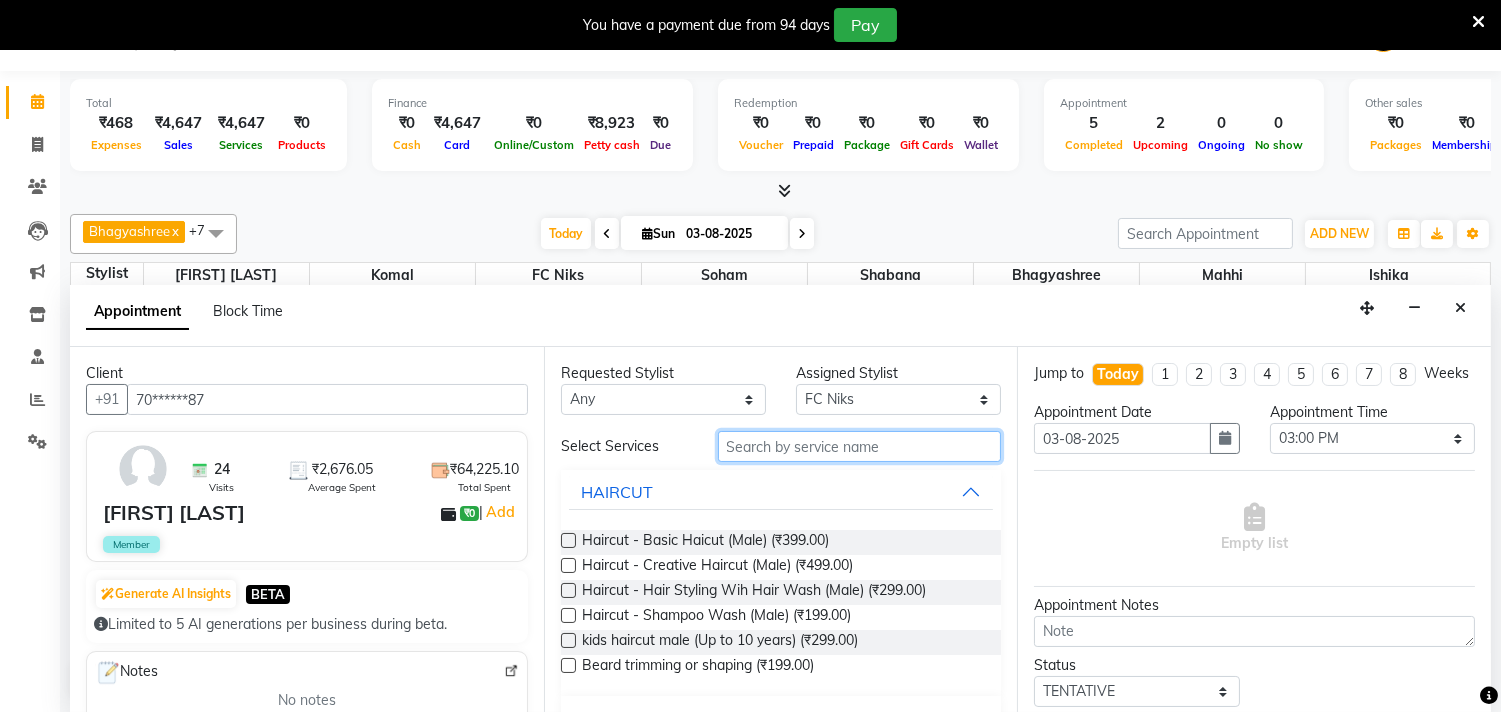 click at bounding box center [860, 446] 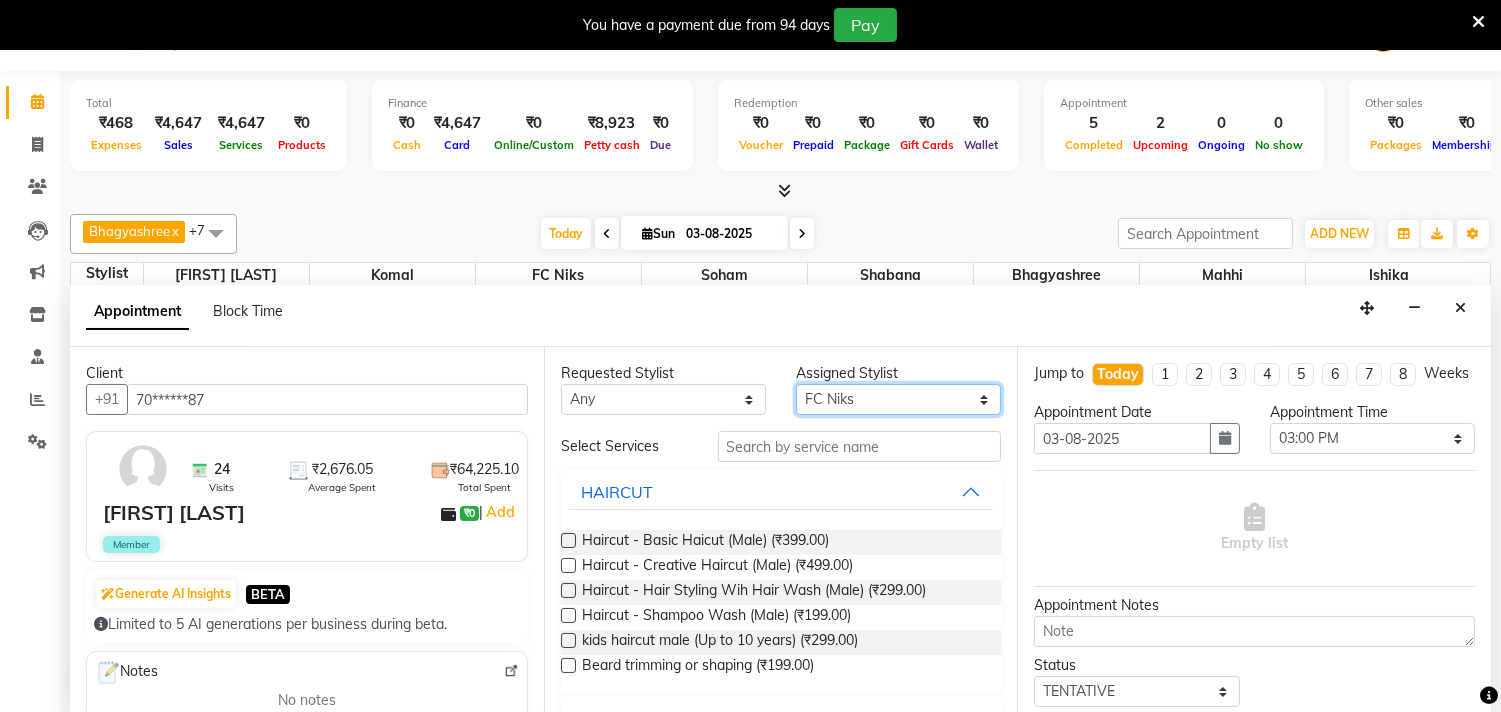 click on "Select [FIRST] [FIRST] [FIRST] [FIRST] [FIRST] [FIRST] [FIRST] [FIRST] [FIRST] [FIRST] [FIRST] [FIRST] [FIRST] [FIRST] [FIRST]" at bounding box center (898, 399) 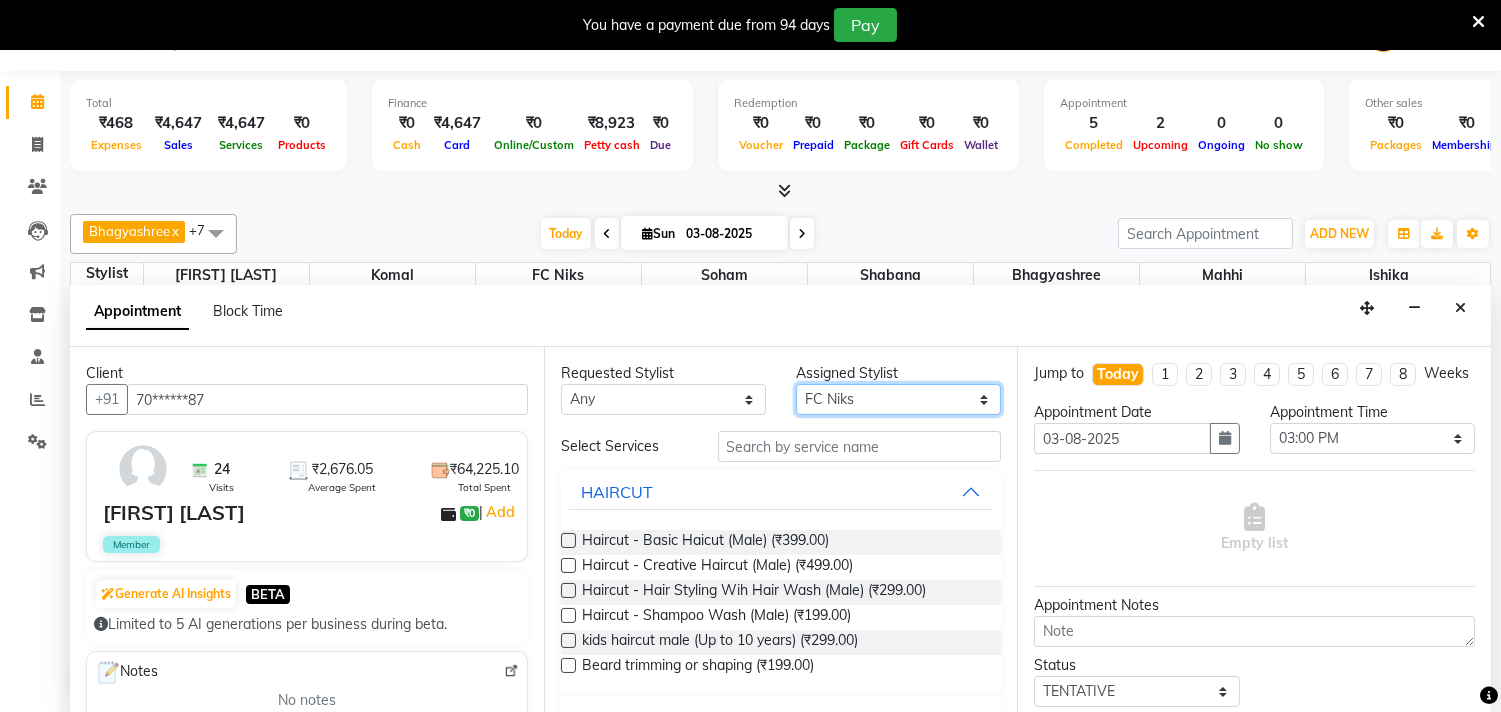 click on "Select [FIRST] [FIRST] [FIRST] [FIRST] [FIRST] [FIRST] [FIRST] [FIRST] [FIRST] [FIRST] [FIRST] [FIRST] [FIRST] [FIRST] [FIRST]" at bounding box center [898, 399] 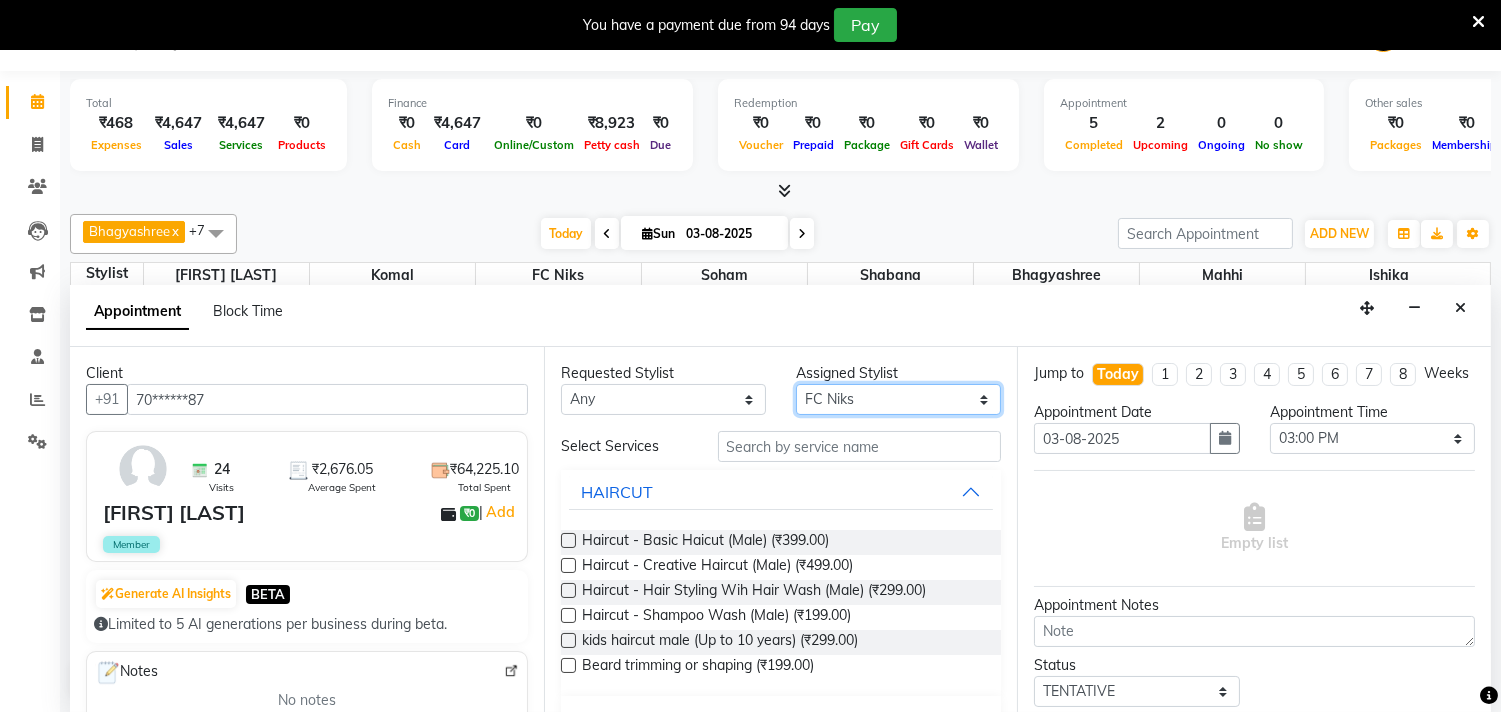 select on "160" 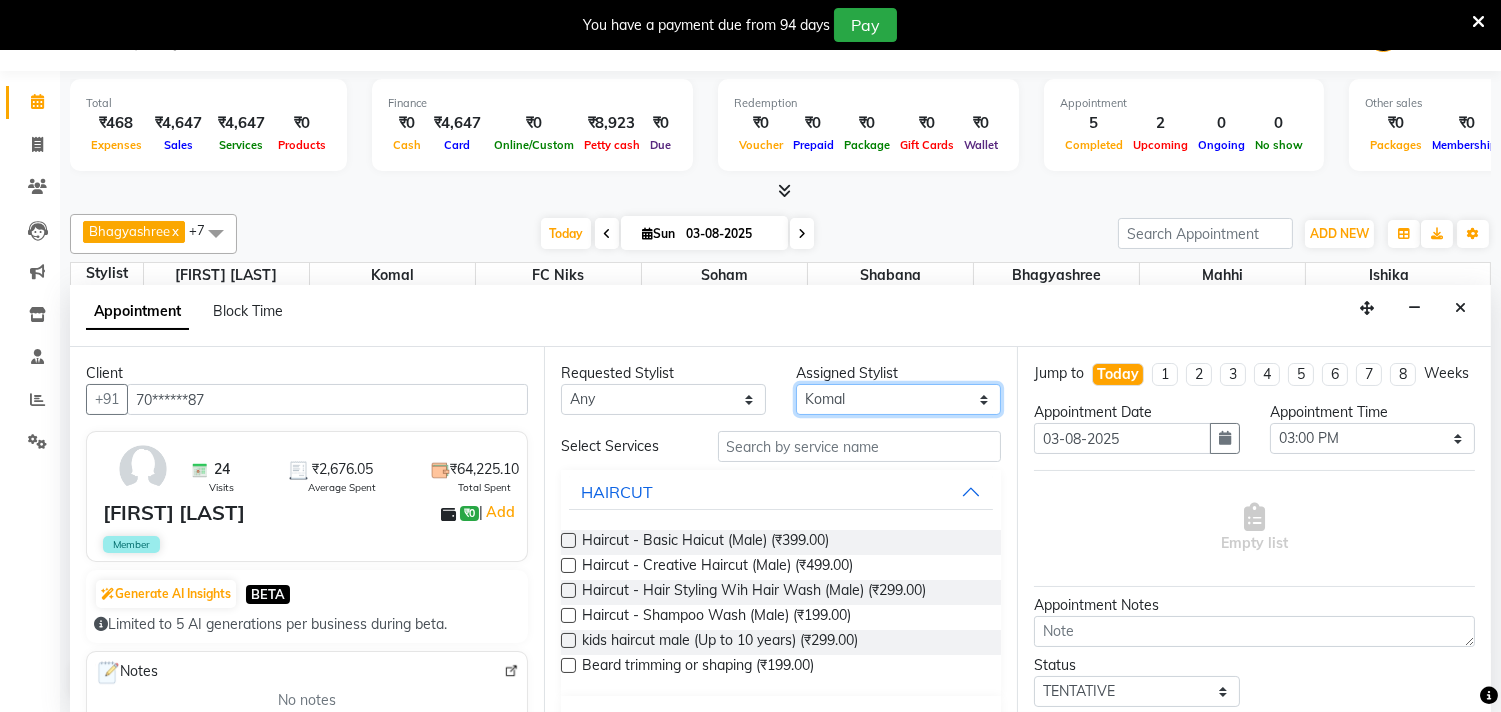 click on "Select [FIRST] [FIRST] [FIRST] [FIRST] [FIRST] [FIRST] [FIRST] [FIRST] [FIRST] [FIRST] [FIRST] [FIRST] [FIRST] [FIRST] [FIRST]" at bounding box center [898, 399] 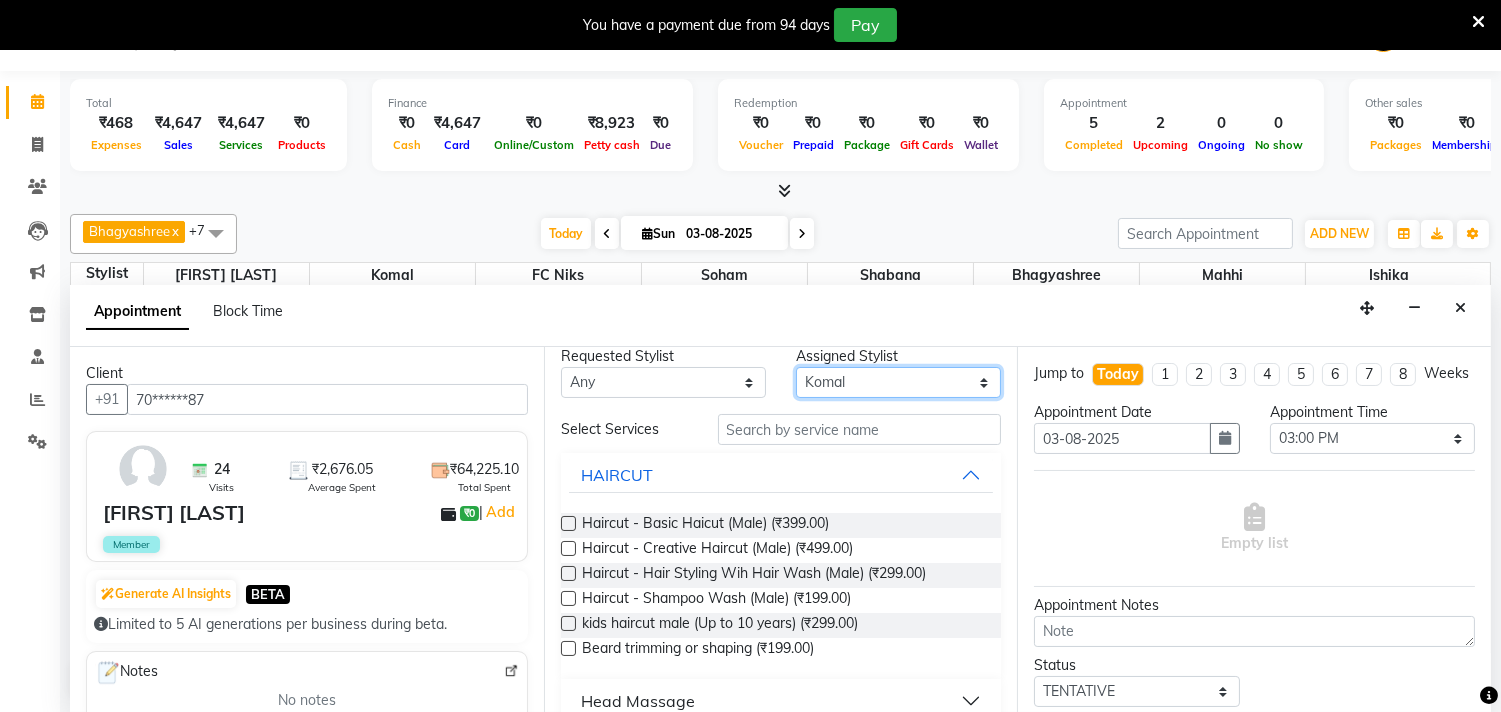 scroll, scrollTop: 0, scrollLeft: 0, axis: both 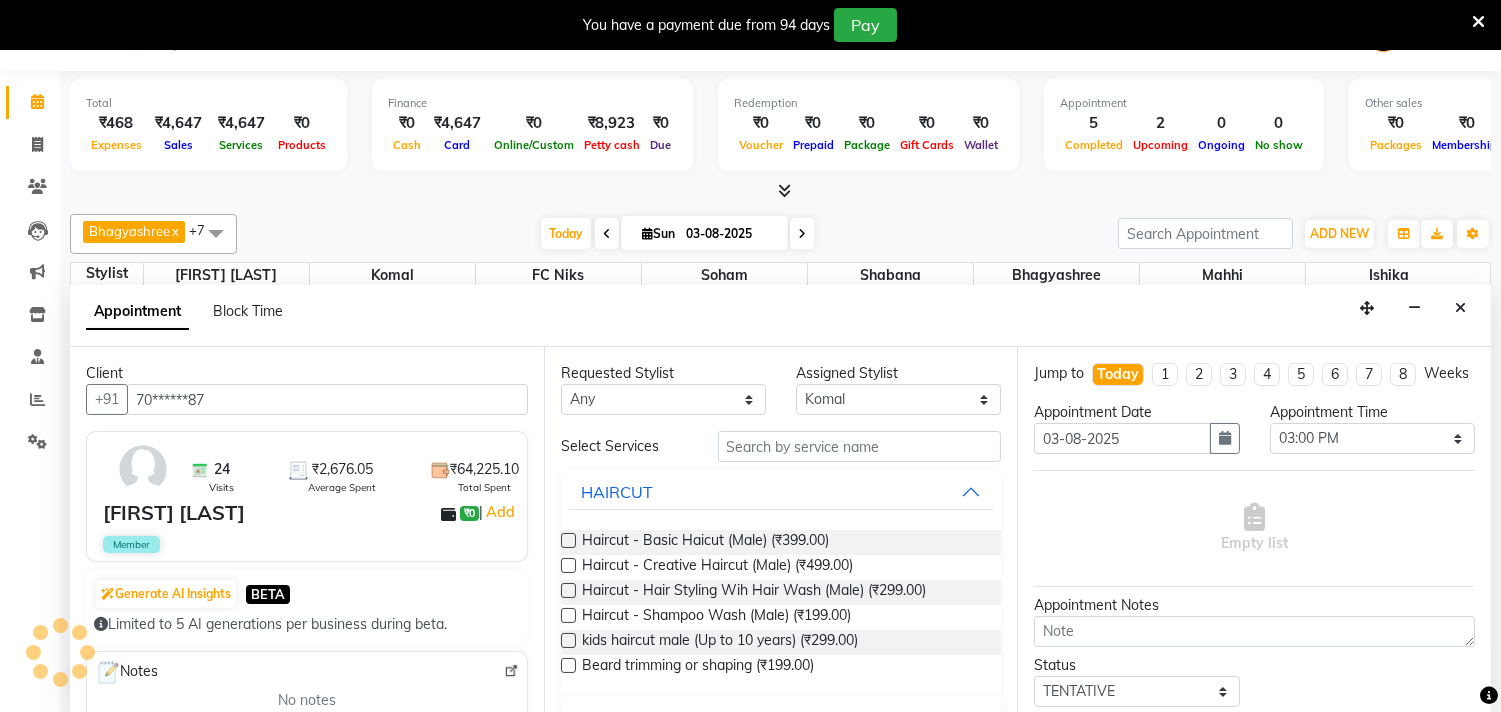 click on "Requested Stylist Any [FIRST] [FIRST] [FIRST] [FIRST] [FIRST] [FIRST] [FIRST] [FIRST] [FIRST] [FIRST] [FIRST] [FIRST] [FIRST] [FIRST] [FIRST] Assigned Stylist Select [FIRST] [FIRST] [FIRST] [FIRST] [FIRST] [FIRST] [FIRST] [FIRST] [FIRST] [FIRST] [FIRST] [FIRST] [FIRST] [FIRST] [FIRST] Select Services    HAIRCUT Haircut - Basic Haicut (Male) (₹399.00) Haircut - Creative Haircut (Male) (₹499.00) Haircut - Hair Styling Wih Hair Wash  (Male) (₹299.00) Haircut - Shampoo Wash  (Male) (₹199.00) kids haircut male (Up to 10 years) (₹299.00) Beard trimming or shaping (₹199.00)    Head Massage    Hair Treatment    Hair Colour    Texture Tranformation    Threading    Bead    Liposoluable    Roll On    Bleaching    D Tan    Add On    Facial    Manicure    Pedicure    Black Mask    Body Exfoliation    Body Polishing    Makeup    Haircut    Styling    Hair Wash With Blast Dry    Hair Wash With Blast Dry (Keratin Wash)    Loreal Hair Spa    Protein Hair Spa    Shea Spa/Biotop Spa    Per Streak Pre    Light Per Streak (Highlight)" at bounding box center [781, 529] 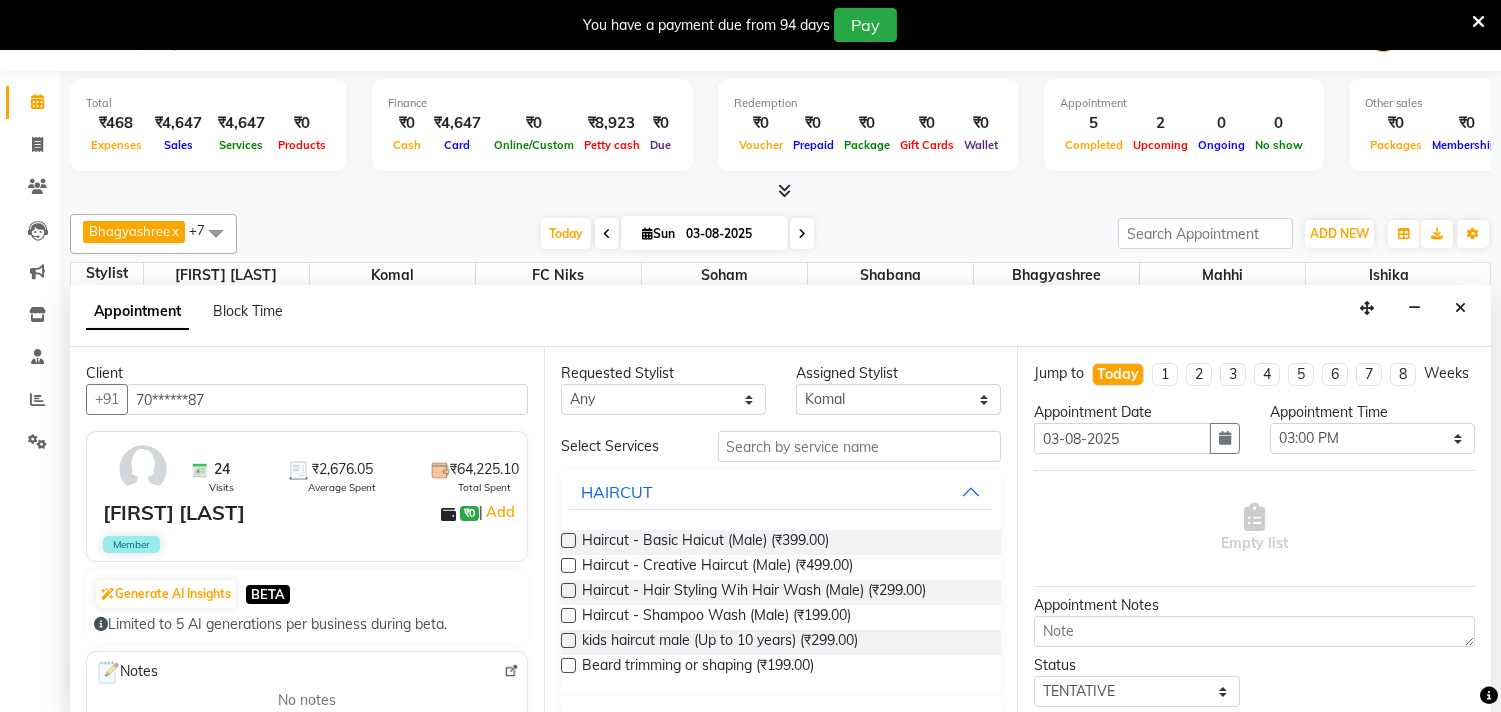 click on "Requested Stylist Any [FIRST] [FIRST] [FIRST] [FIRST] [FIRST] [FIRST] [FIRST] [FIRST] [FIRST] [FIRST] [FIRST] [FIRST] [FIRST] [FIRST] [FIRST] Assigned Stylist Select [FIRST] [FIRST] [FIRST] [FIRST] [FIRST] [FIRST] [FIRST] [FIRST] [FIRST] [FIRST] [FIRST] [FIRST] [FIRST] [FIRST] [FIRST] Select Services    HAIRCUT Haircut - Basic Haicut (Male) (₹399.00) Haircut - Creative Haircut (Male) (₹499.00) Haircut - Hair Styling Wih Hair Wash  (Male) (₹299.00) Haircut - Shampoo Wash  (Male) (₹199.00) kids haircut male (Up to 10 years) (₹299.00) Beard trimming or shaping (₹199.00)    Head Massage    Hair Treatment    Hair Colour    Texture Tranformation    Threading    Bead    Liposoluable    Roll On    Bleaching    D Tan    Add On    Facial    Manicure    Pedicure    Black Mask    Body Exfoliation    Body Polishing    Makeup    Haircut    Styling    Hair Wash With Blast Dry    Hair Wash With Blast Dry (Keratin Wash)    Loreal Hair Spa    Protein Hair Spa    Shea Spa/Biotop Spa    Per Streak Pre    Light Per Streak (Highlight)" at bounding box center (781, 529) 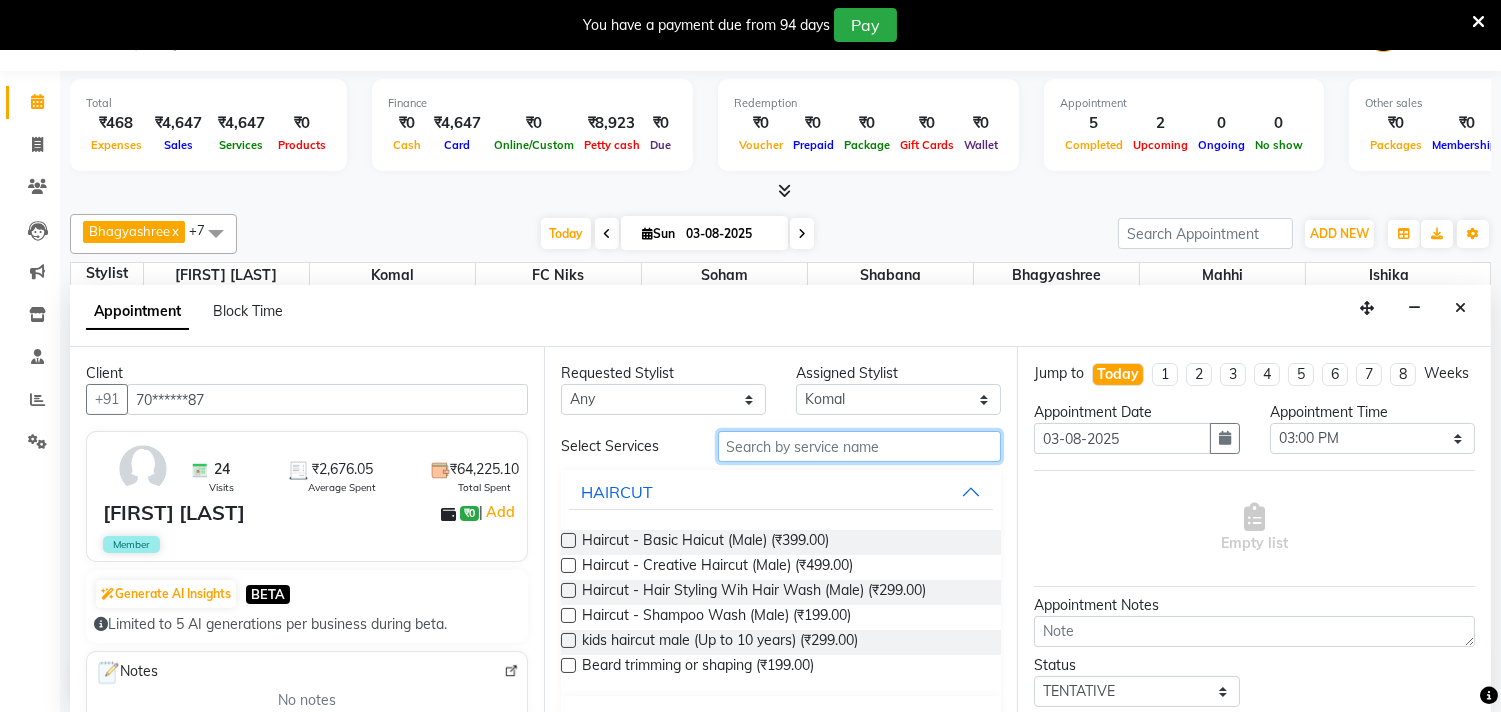 click at bounding box center (860, 446) 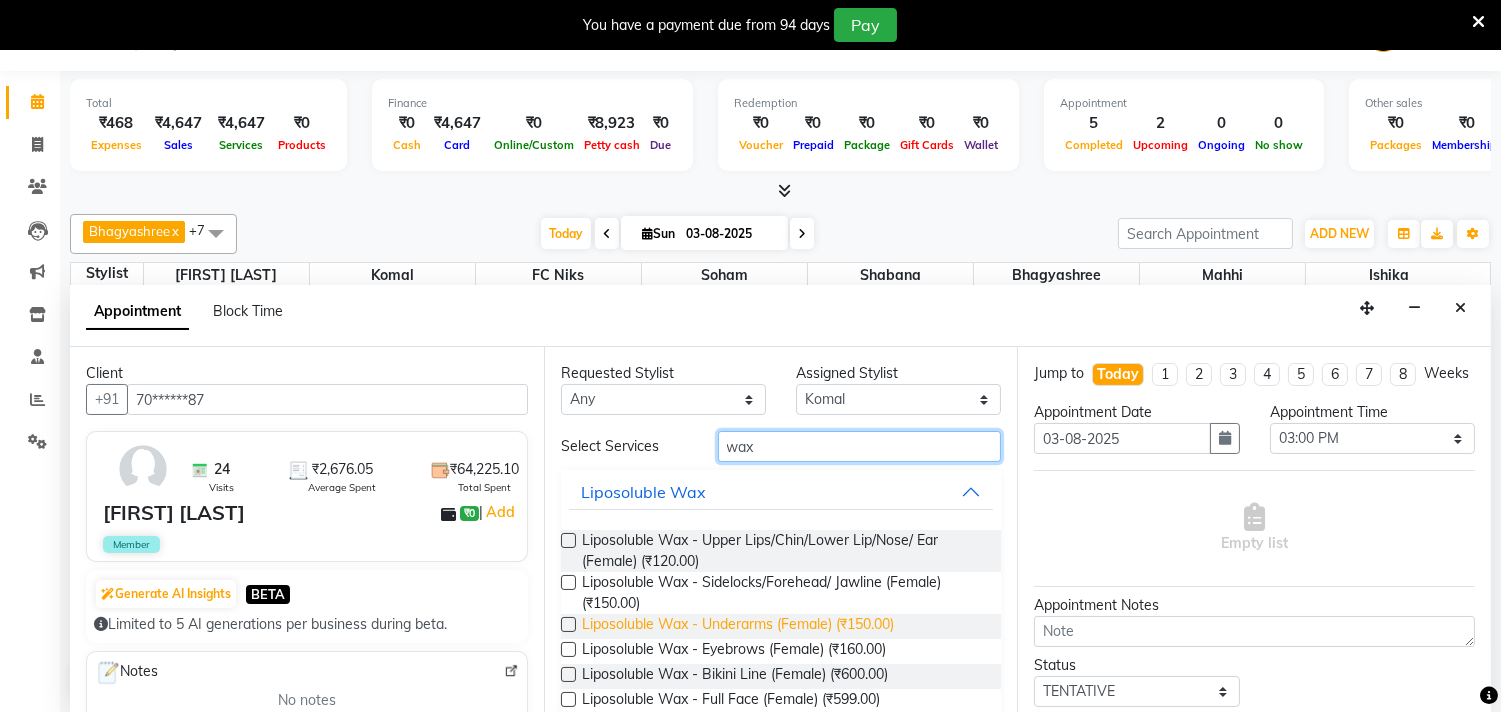 type on "wax" 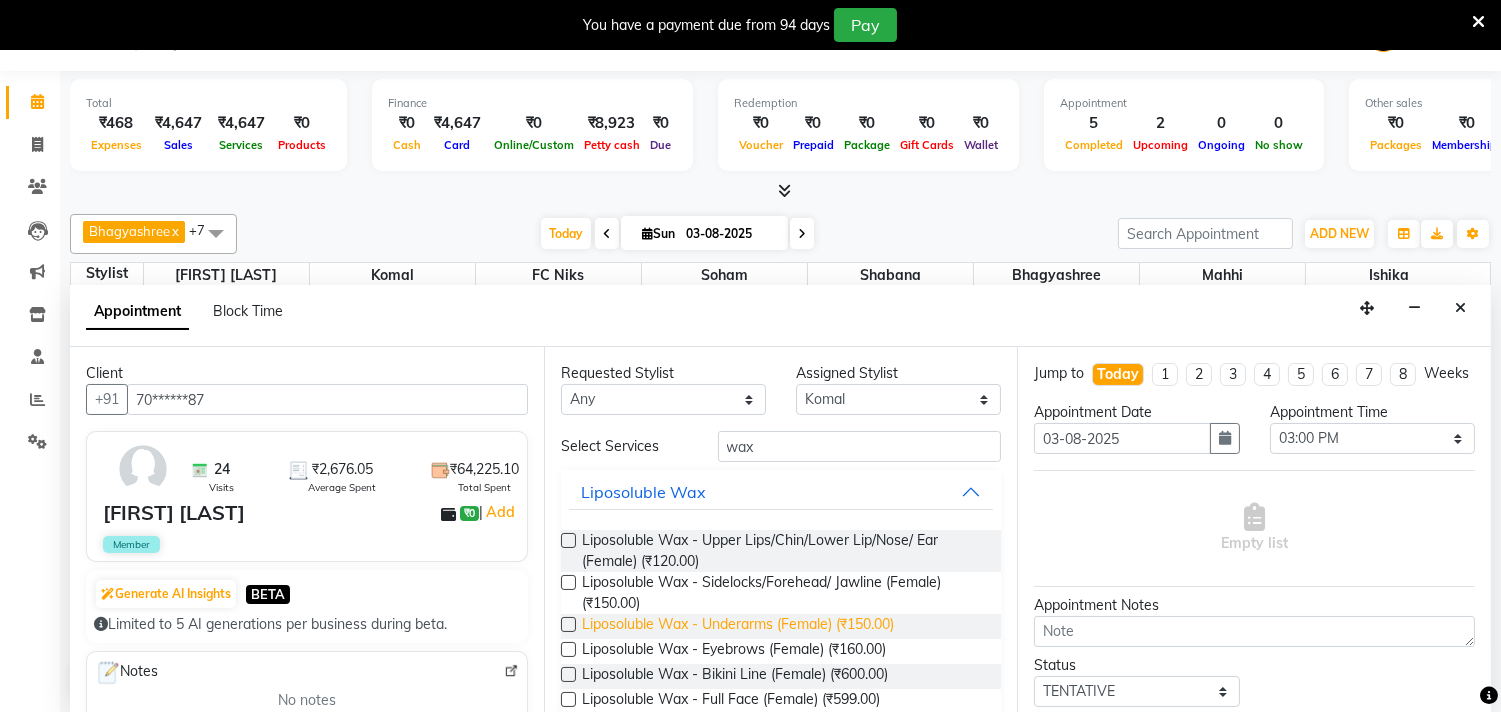 click on "Liposoluble Wax - Underarms (Female) (₹150.00)" at bounding box center (738, 626) 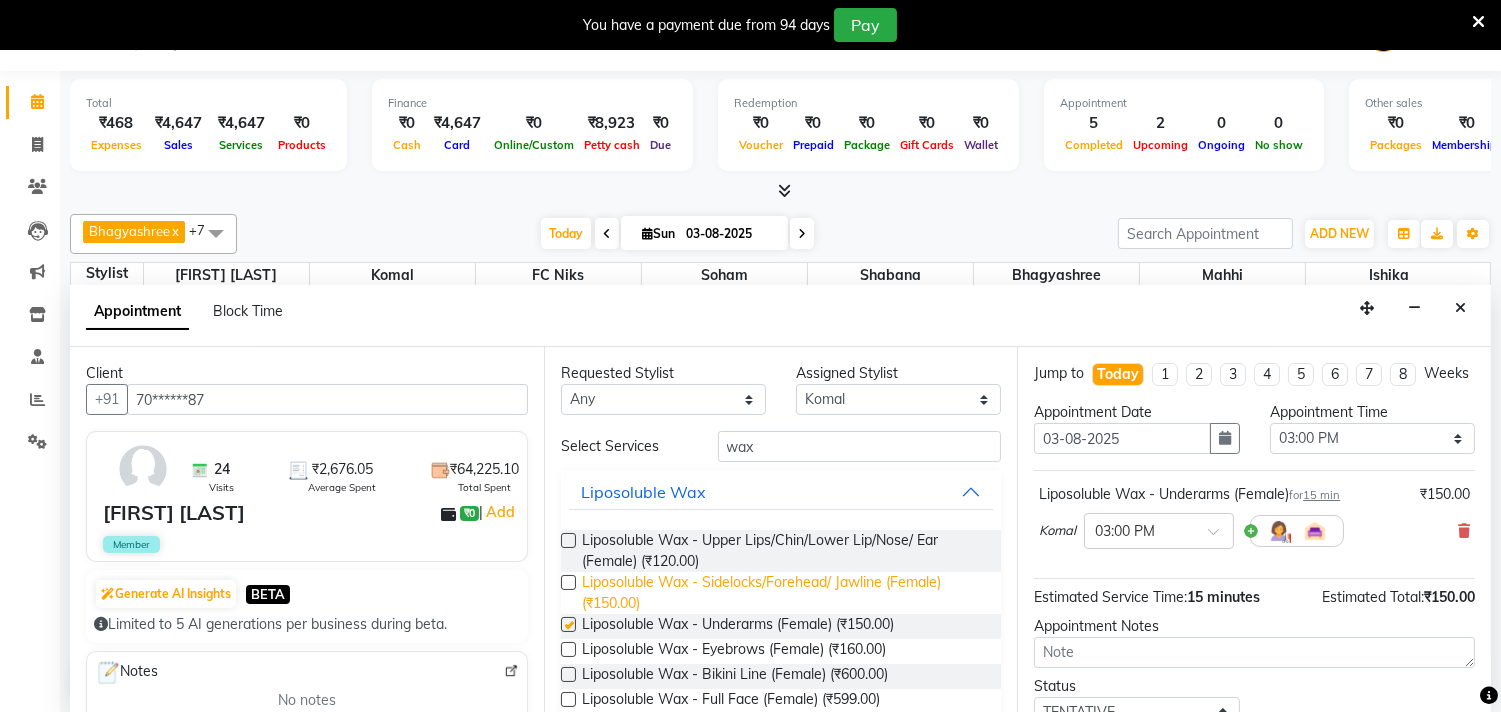 checkbox on "false" 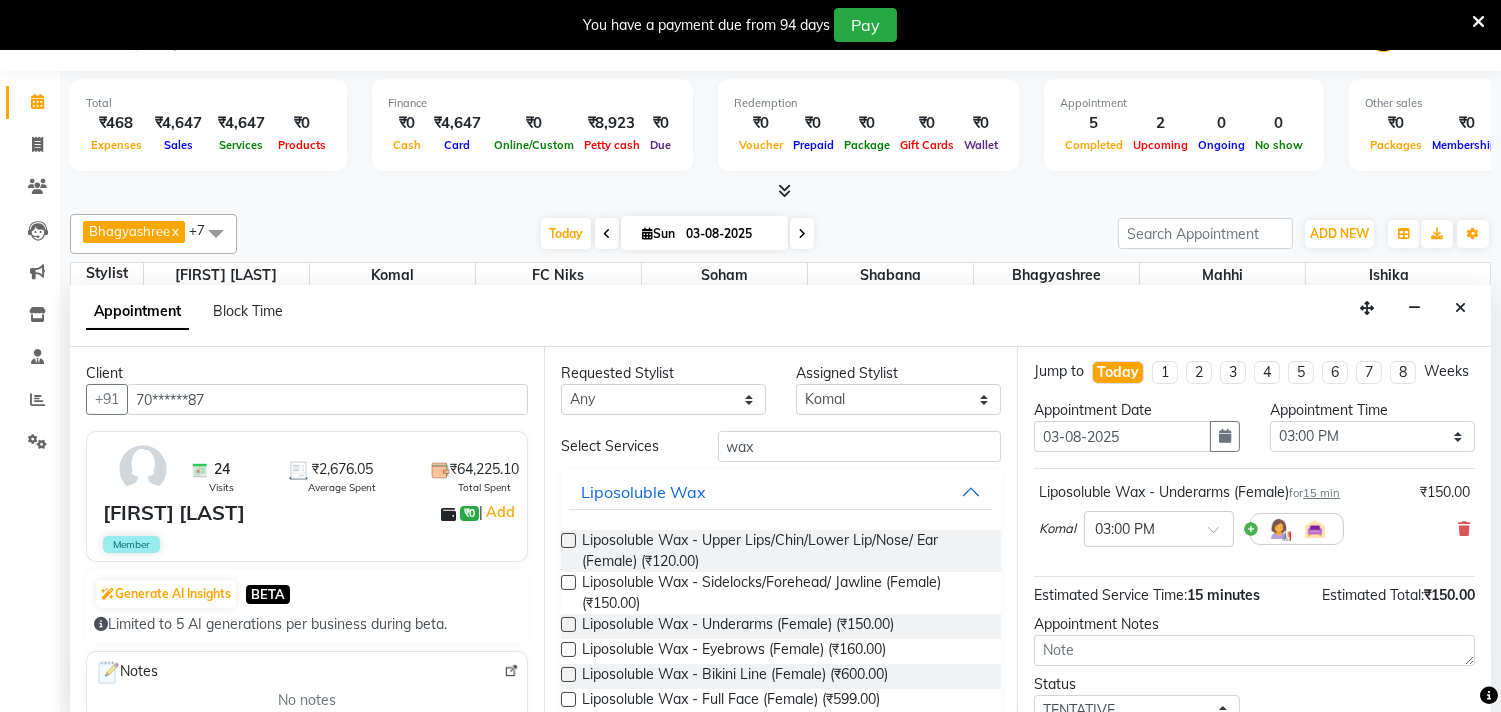 scroll, scrollTop: 0, scrollLeft: 0, axis: both 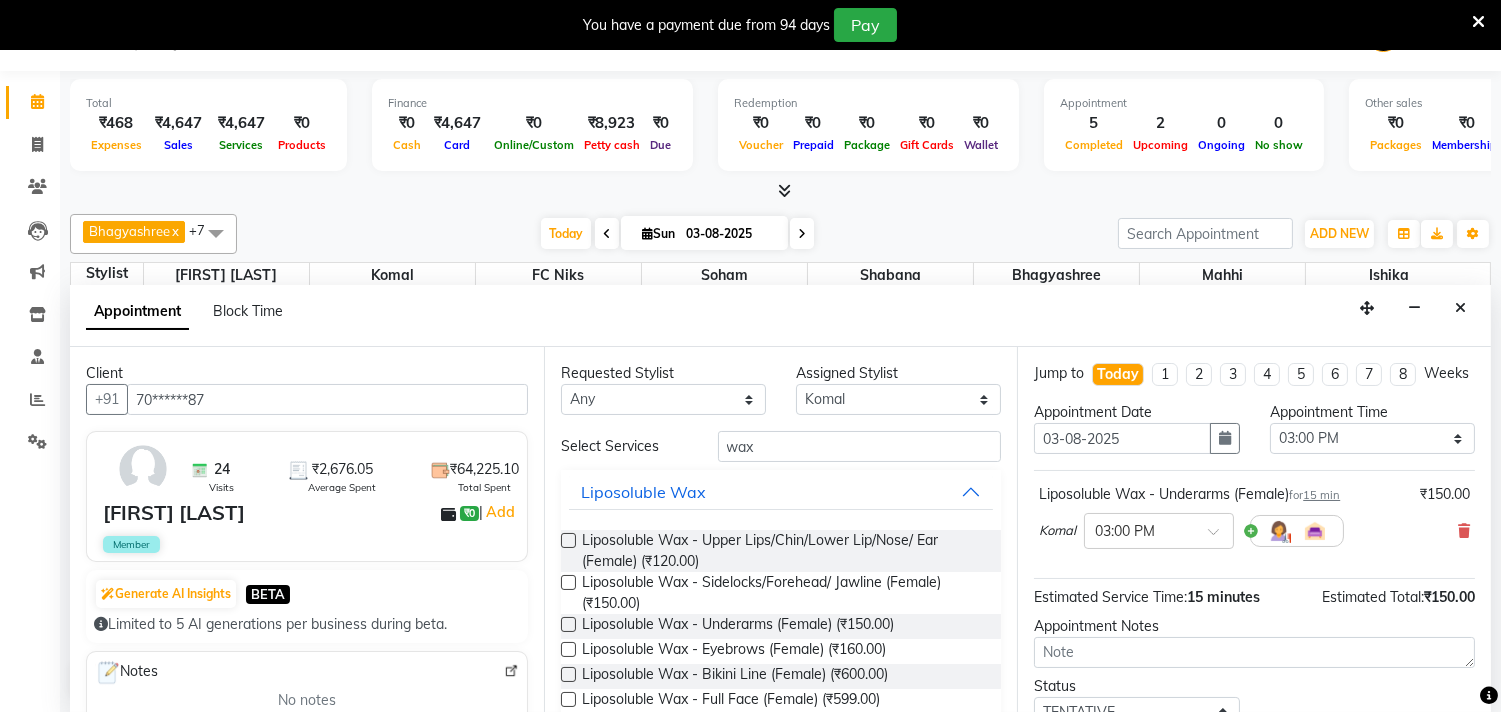 click on "Total  ₹468  Expenses ₹4,647  Sales ₹4,647  Services ₹0  Products Finance  ₹0  Cash ₹4,647  Card ₹0  Online/Custom ₹8,923 Petty cash ₹0 Due  Redemption  ₹0 Voucher ₹0 Prepaid ₹0 Package ₹0  Gift Cards ₹0  Wallet  Appointment  5 Completed 2 Upcoming 0 Ongoing 0 No show  Other sales  ₹0  Packages ₹0  Memberships ₹0  Vouchers ₹0  Prepaids ₹0  Gift Cards [FIRST]  x [FIRST] [FIRST] x [FIRST] x [FIRST] x [FIRST] x [FIRST] [LAST]  x [FIRST] x [FIRST] x +7 Select All [FIRST] [FIRST] [FIRST] [FIRST] [FIRST] [FIRST] [FIRST] [FIRST] [FIRST] [FIRST] [FIRST] [FIRST] [FIRST] [FIRST] [FIRST] Today  Sun 03-08-2025 Toggle Dropdown Add Appointment Add Invoice Add Expense Add Attendance Add Client Toggle Dropdown Add Appointment Add Invoice Add Expense Add Attendance Add Client ADD NEW Toggle Dropdown Add Appointment Add Invoice Add Expense Add Attendance Add Client [FIRST]  x [FIRST] [FIRST] x [FIRST] x [FIRST] x [FIRST] x [FIRST] [LAST]  x [FIRST] x [FIRST] x +7 Select All [FIRST] [FIRST] 50%" 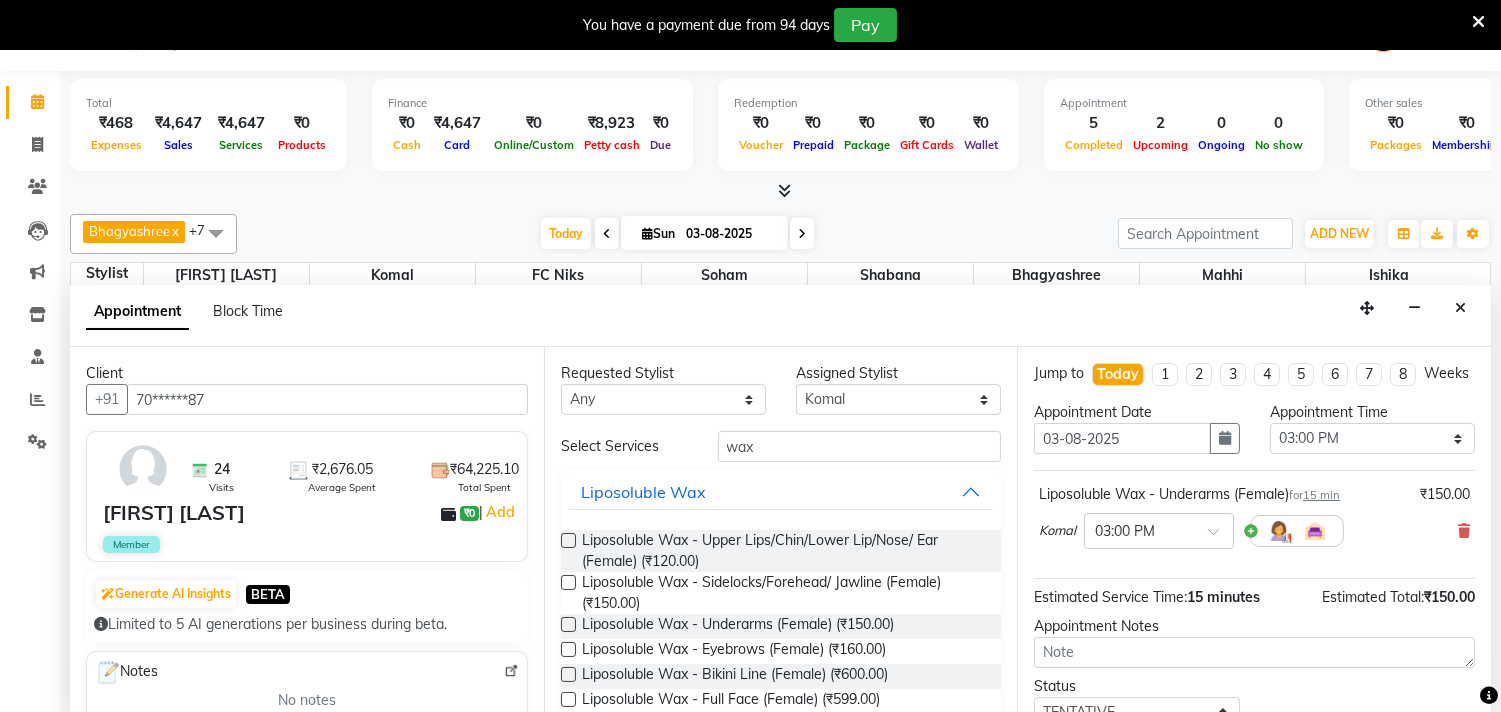 scroll, scrollTop: 161, scrollLeft: 0, axis: vertical 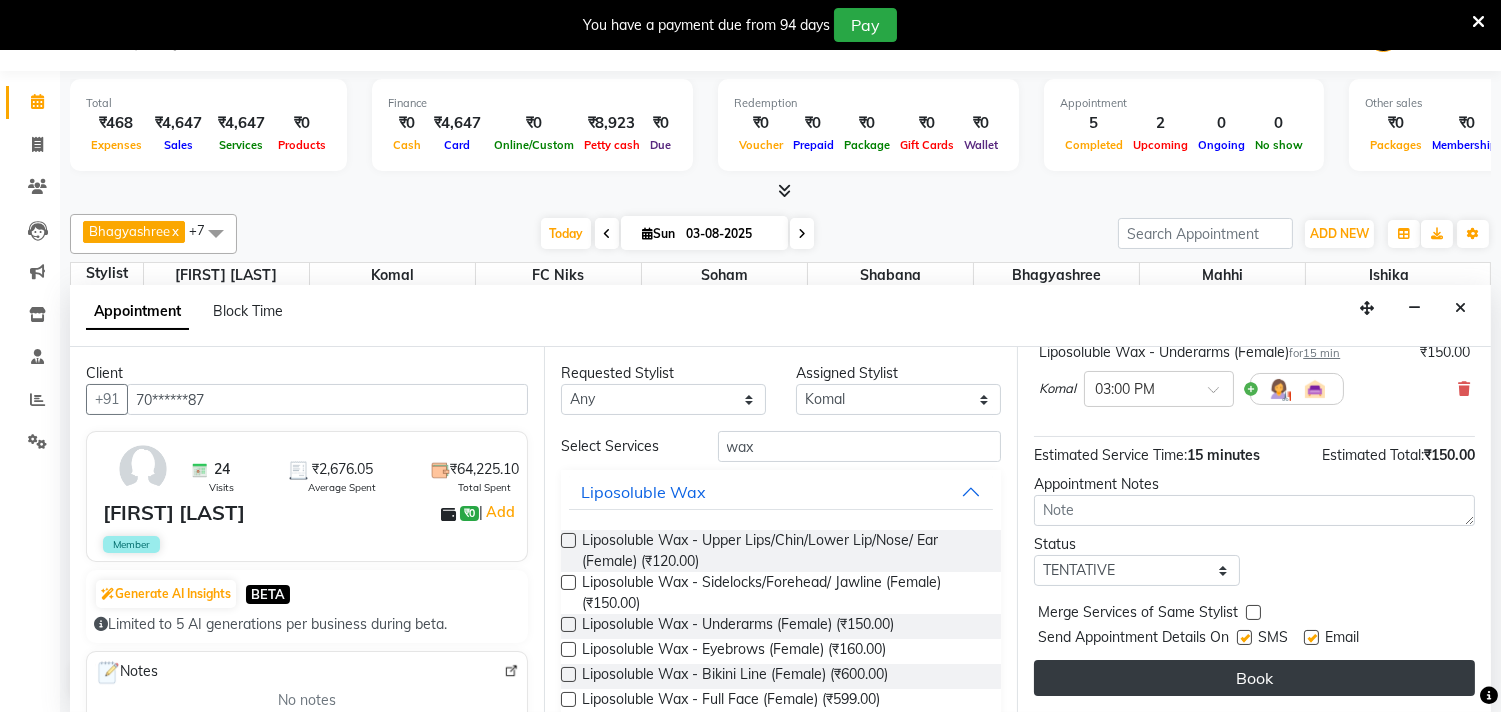 click on "Book" at bounding box center (1254, 678) 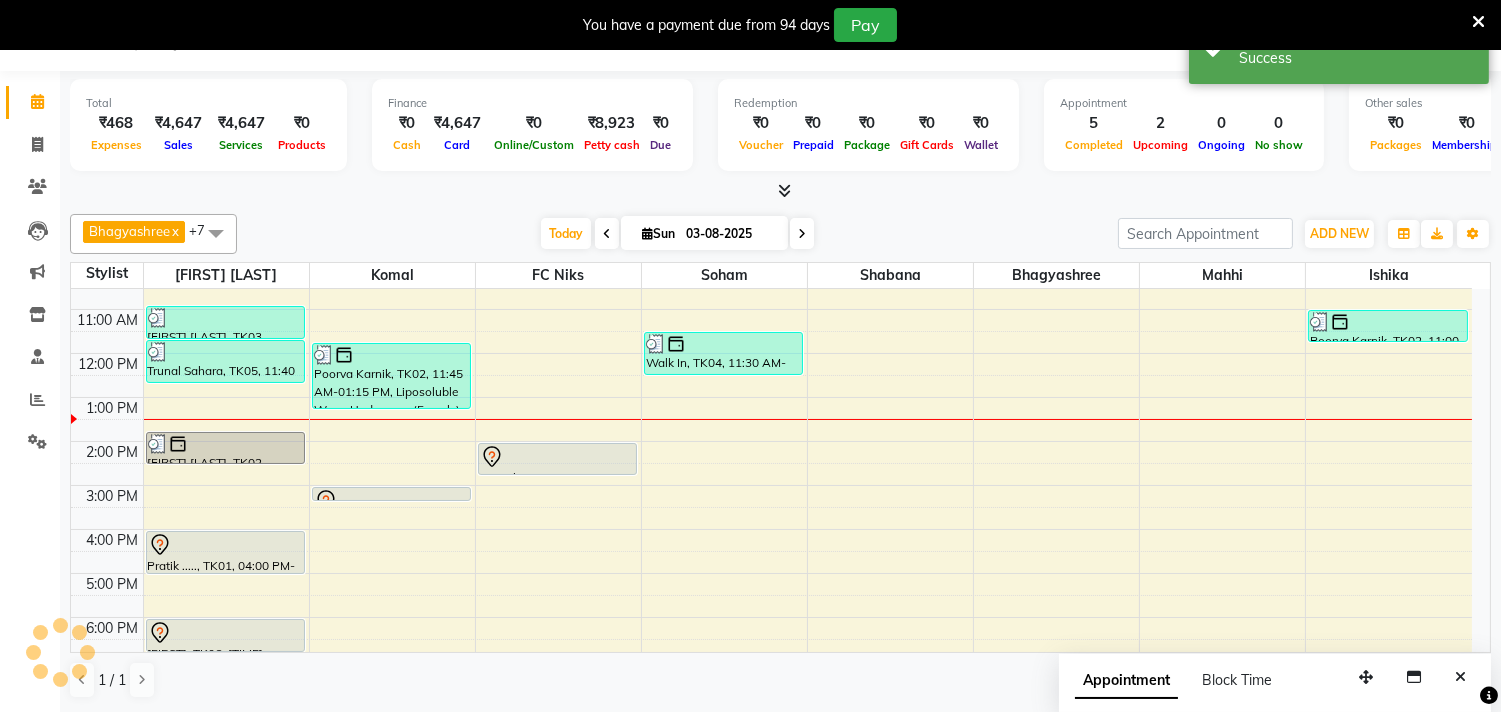 scroll, scrollTop: 0, scrollLeft: 0, axis: both 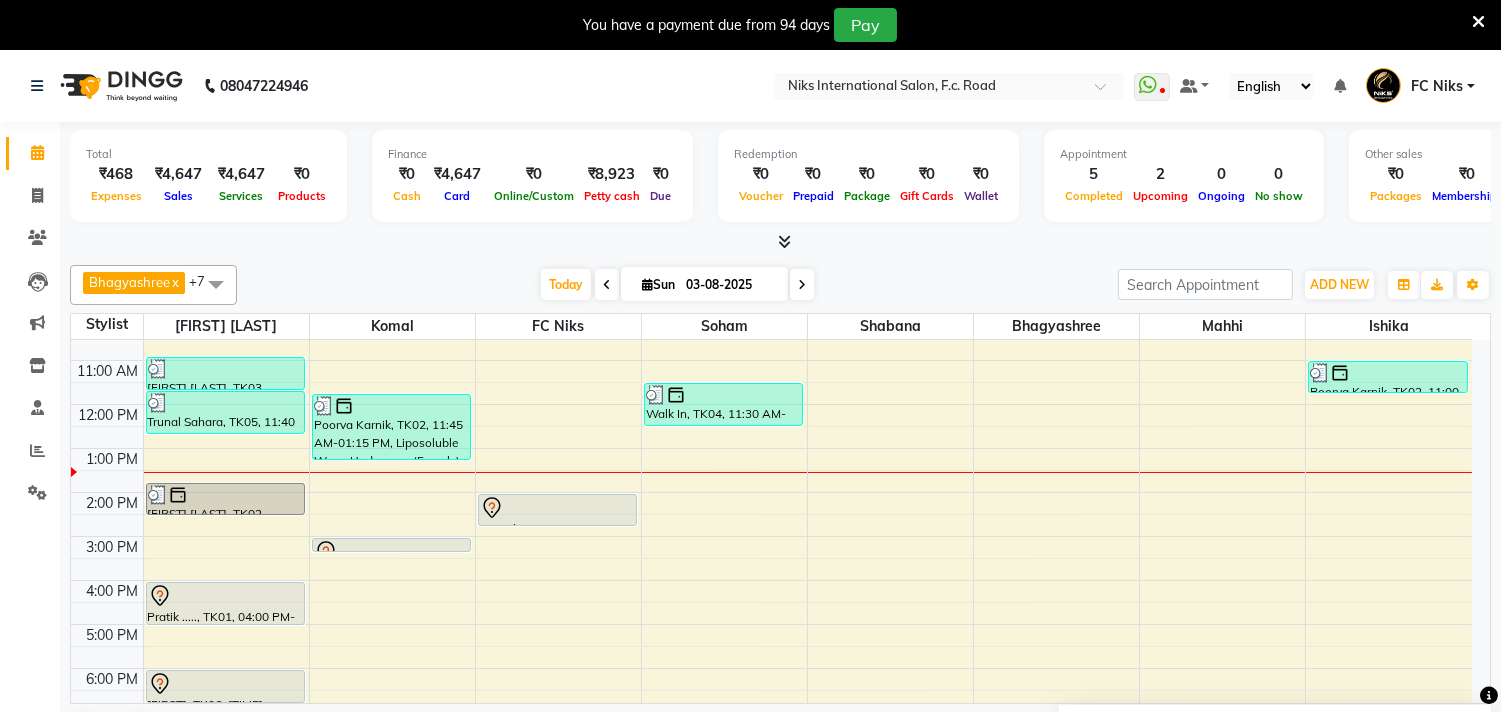 click at bounding box center [1478, 22] 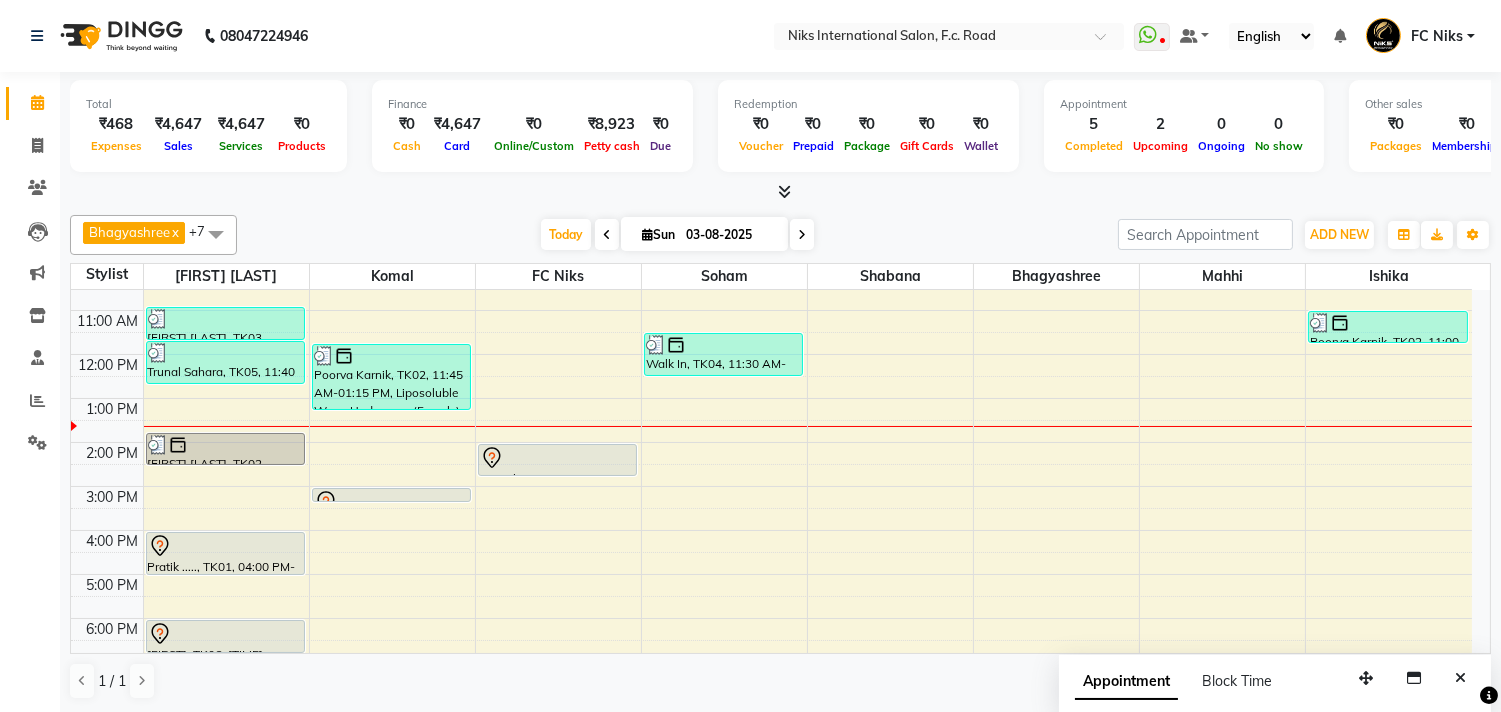 scroll, scrollTop: 0, scrollLeft: 0, axis: both 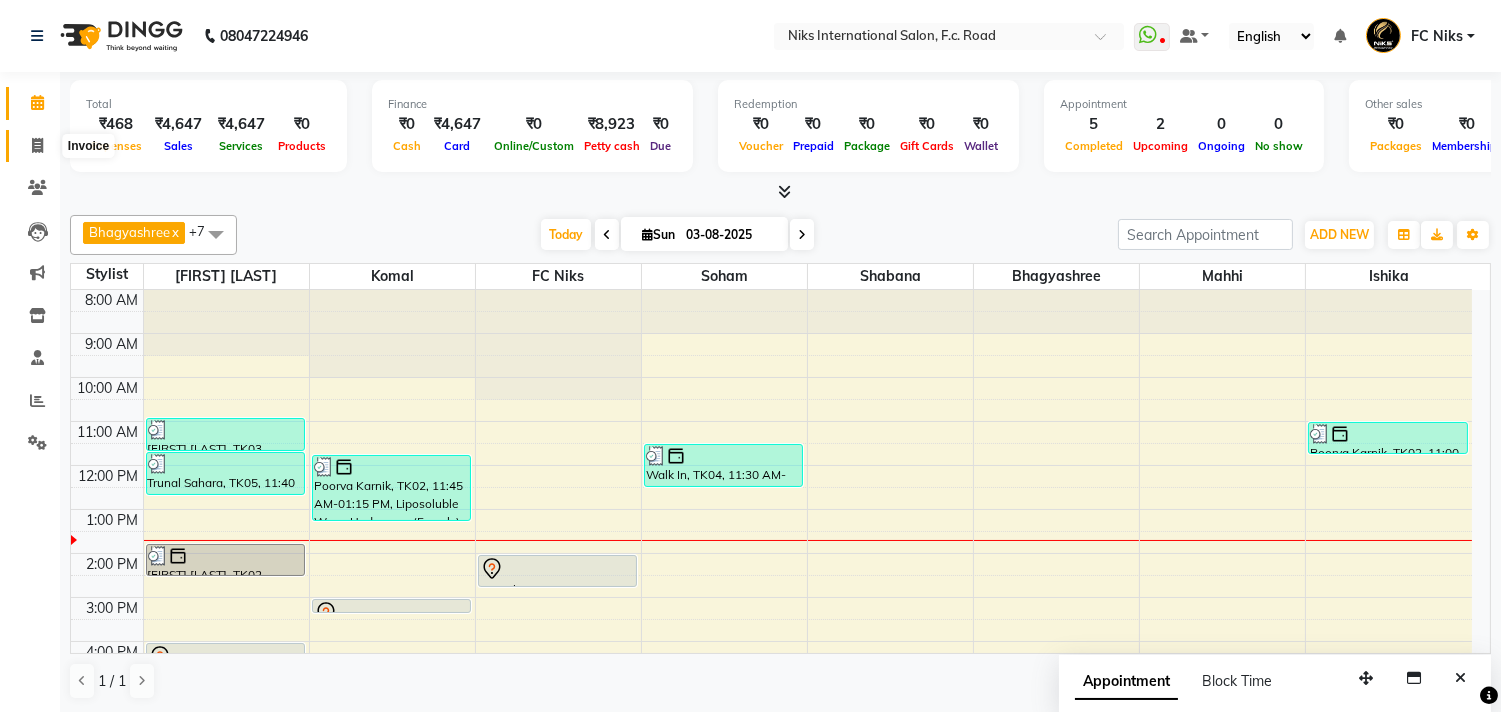 click 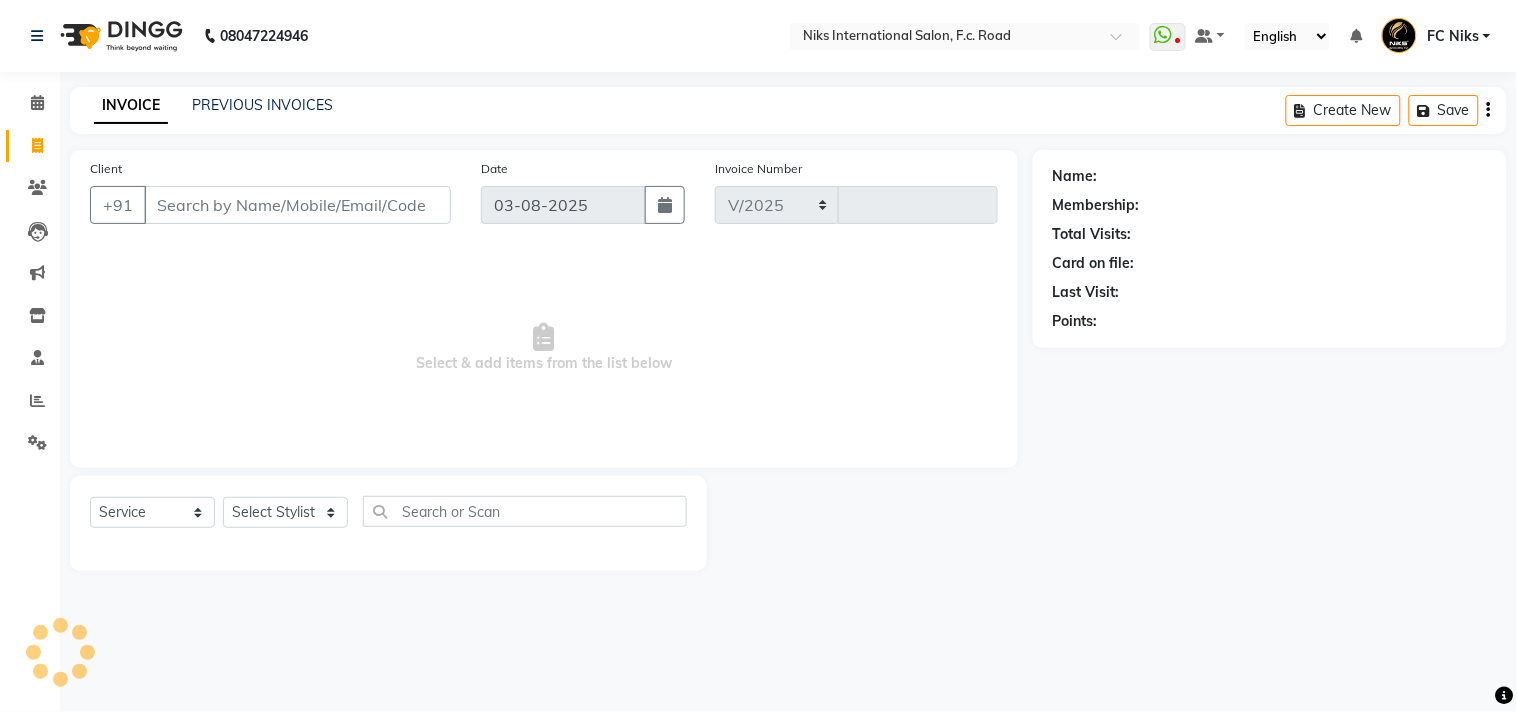 select on "7" 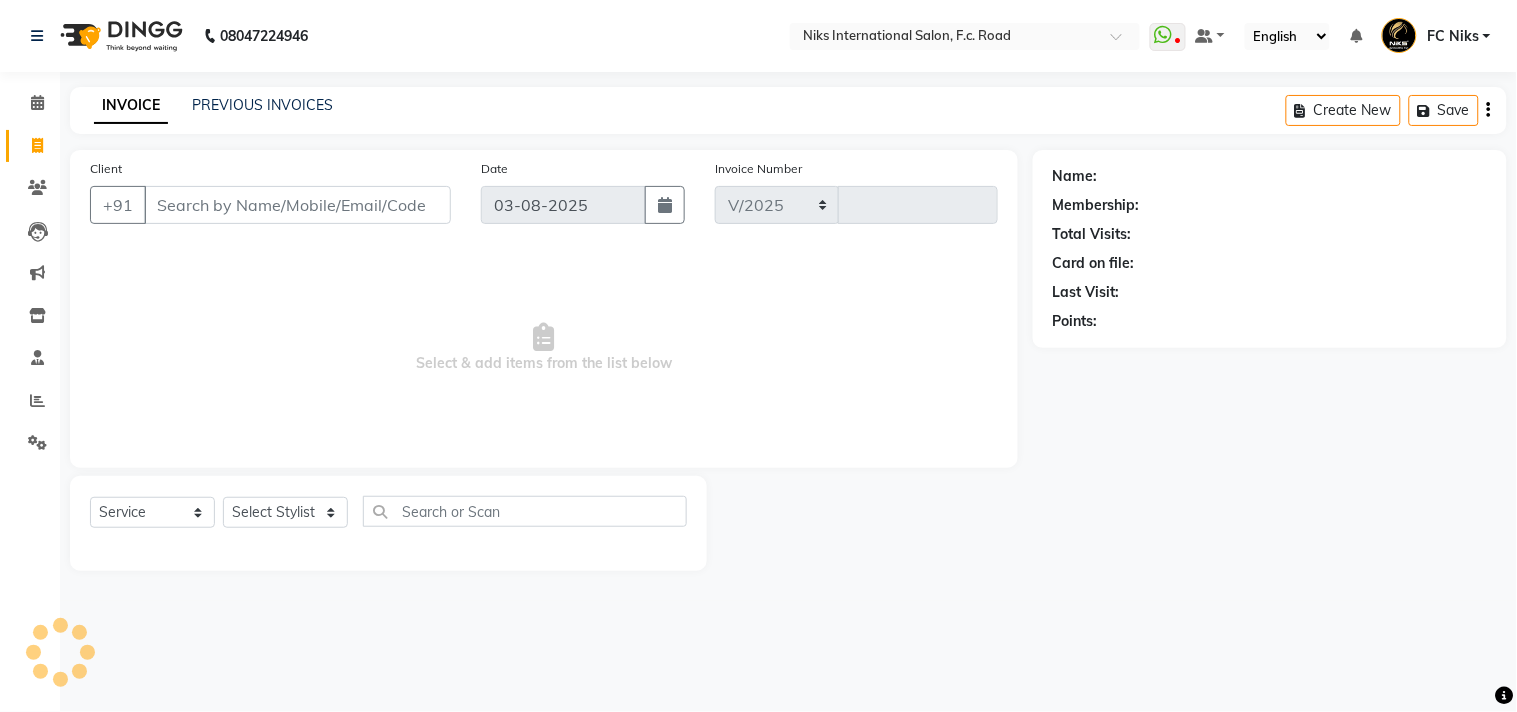 type on "1497" 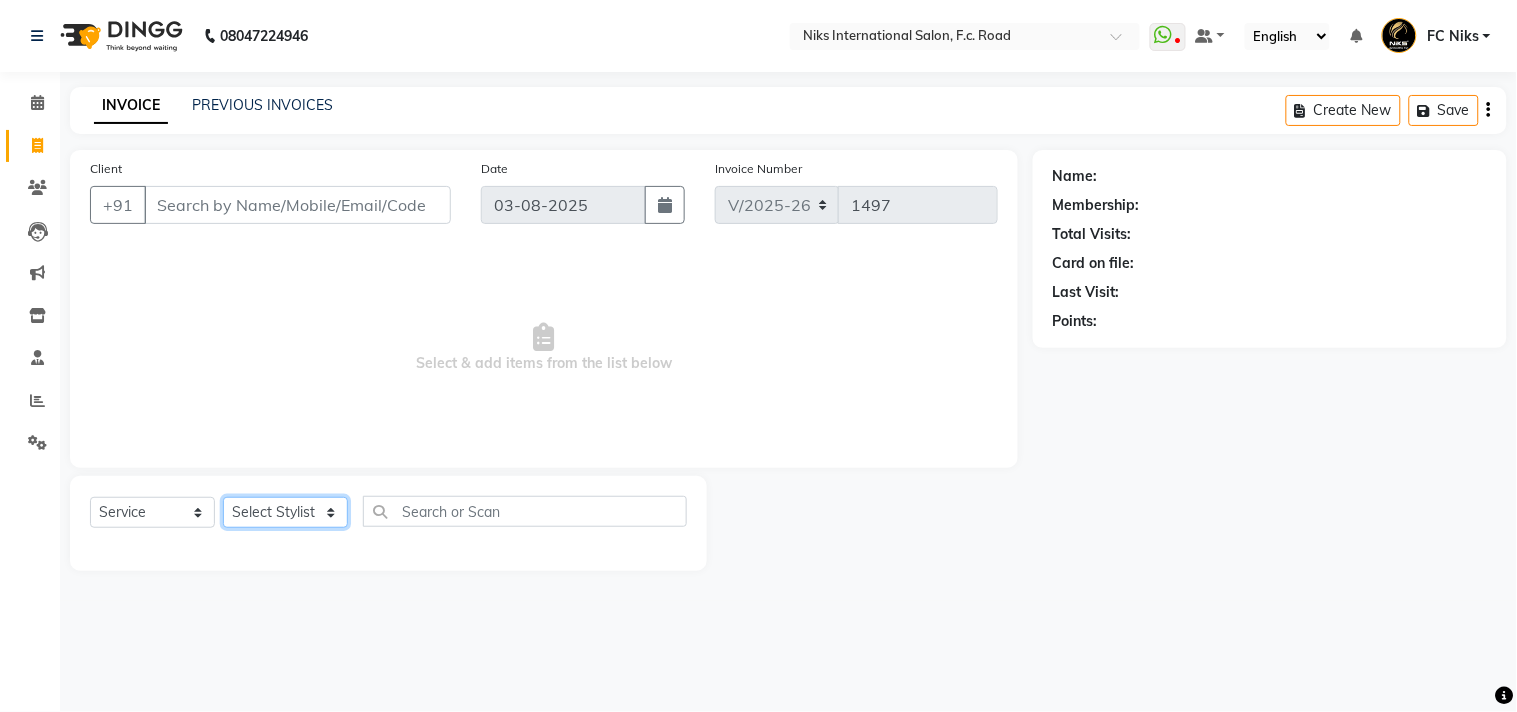 click on "Select Stylist Abhishek Amruta Bhagyashree CA Devkar FC Niks Ishika Kirti Komal Krishi Mahhi Nakshatra Nikhil Rajesh Savita Shabana Shrikant Gaikwad Soham" 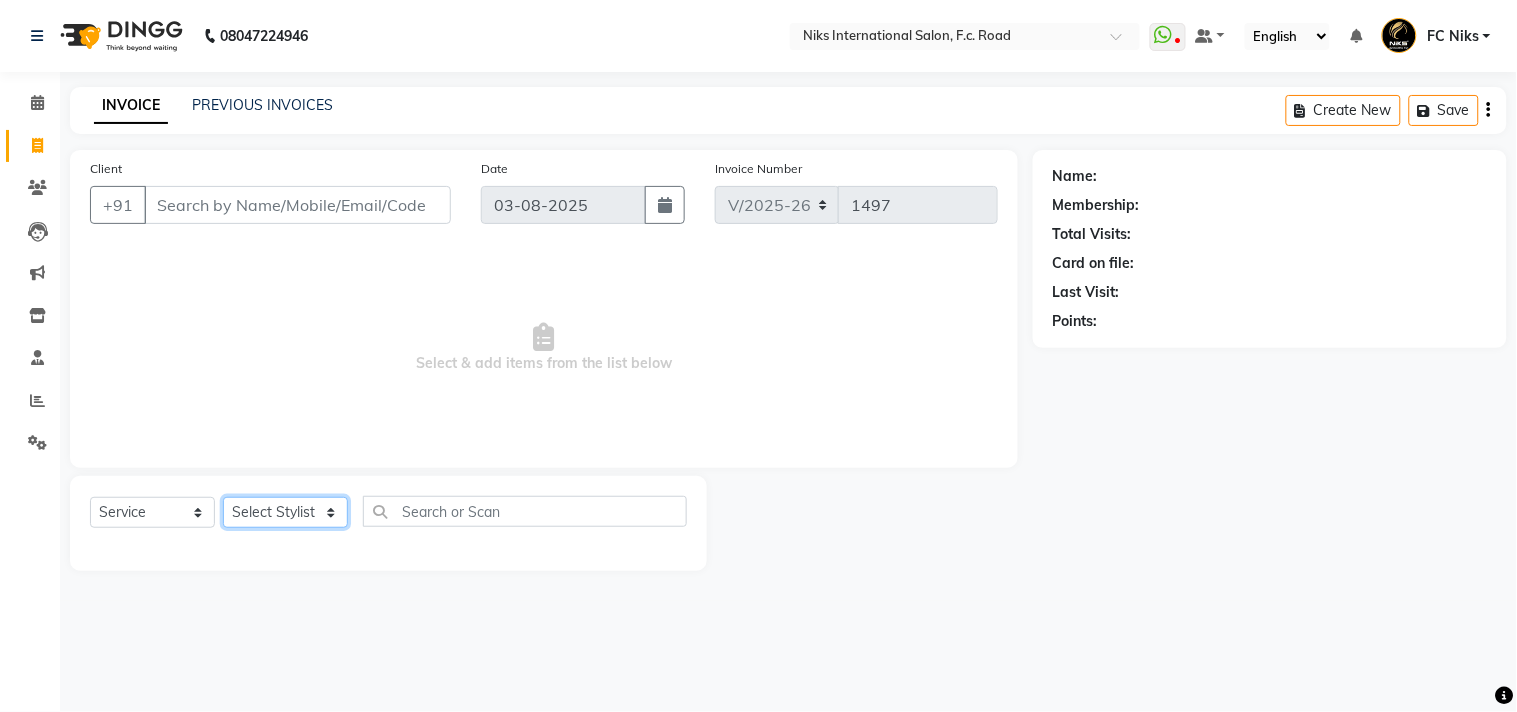 select on "63217" 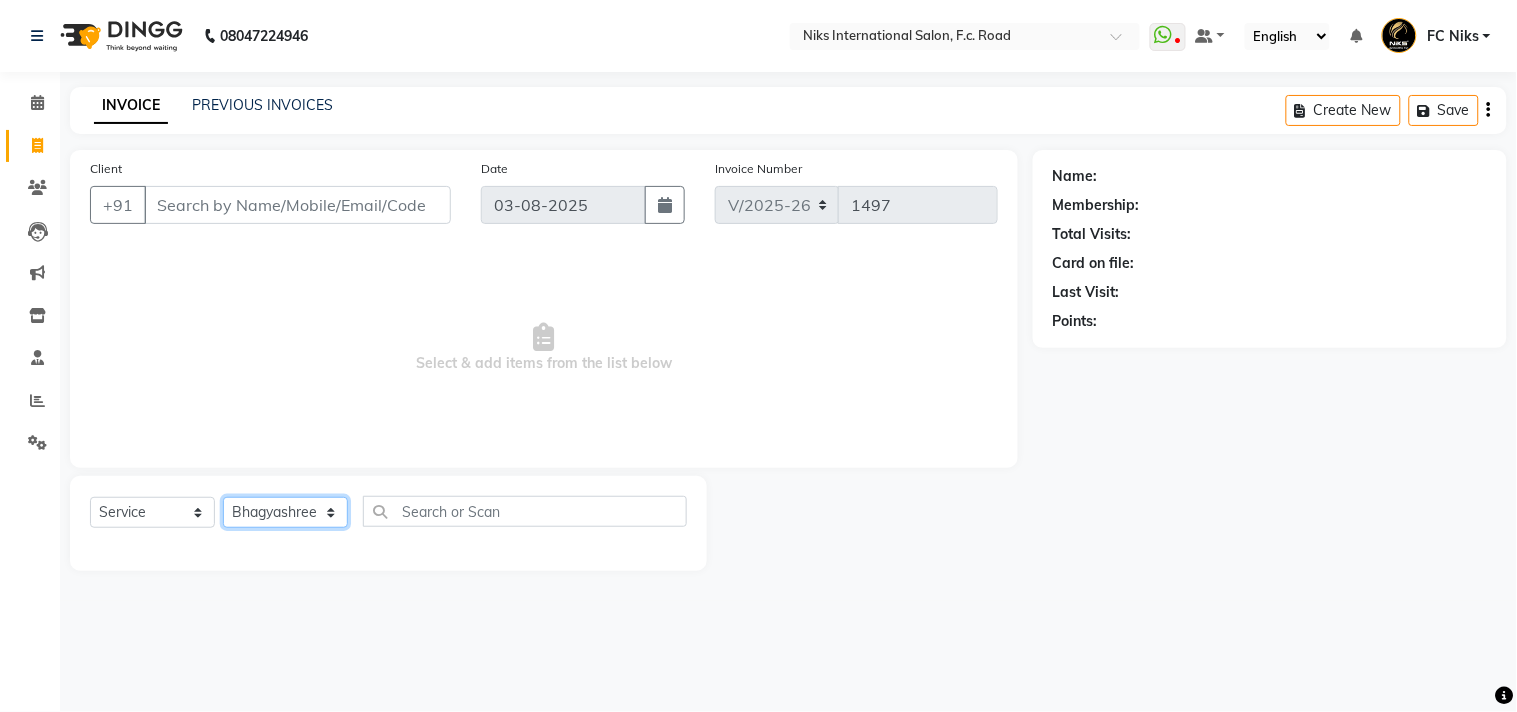 click on "Select Stylist Abhishek Amruta Bhagyashree CA Devkar FC Niks Ishika Kirti Komal Krishi Mahhi Nakshatra Nikhil Rajesh Savita Shabana Shrikant Gaikwad Soham" 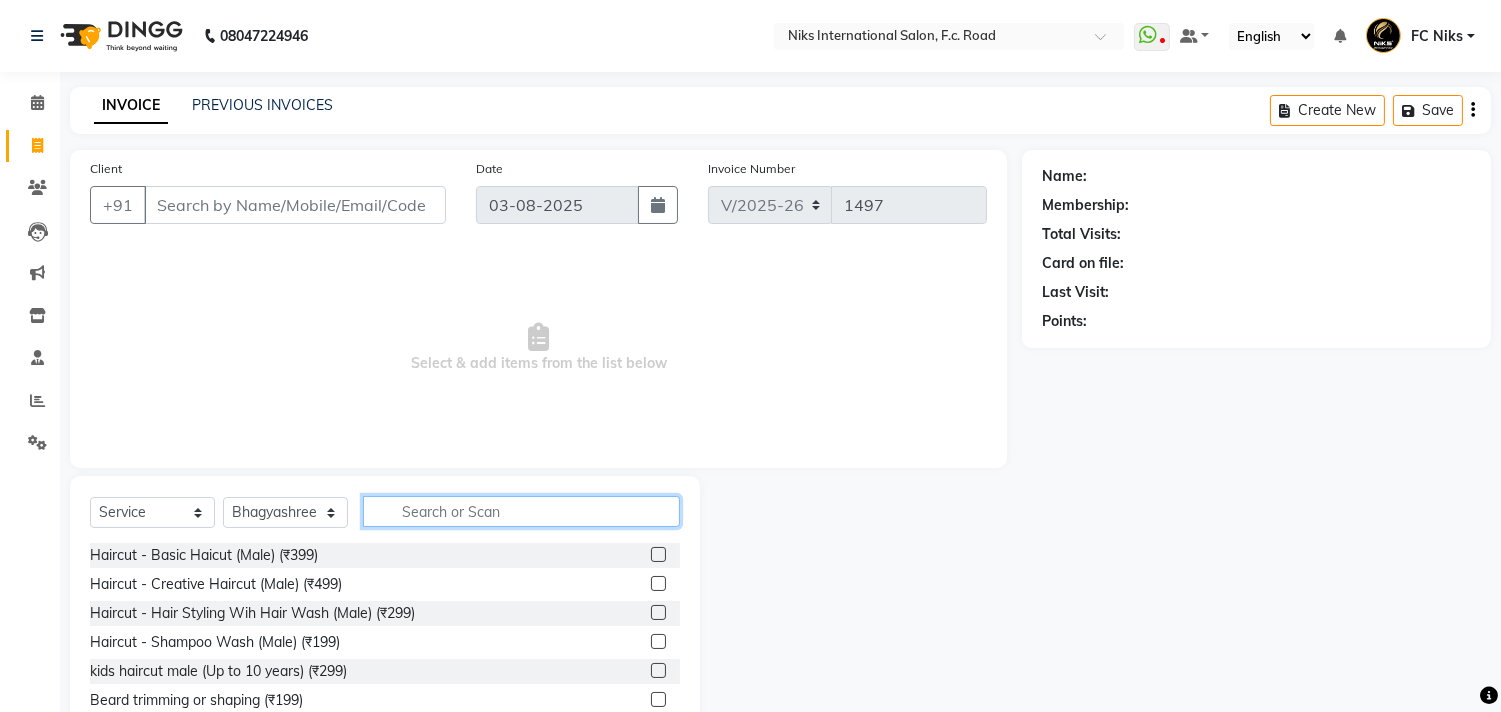 click 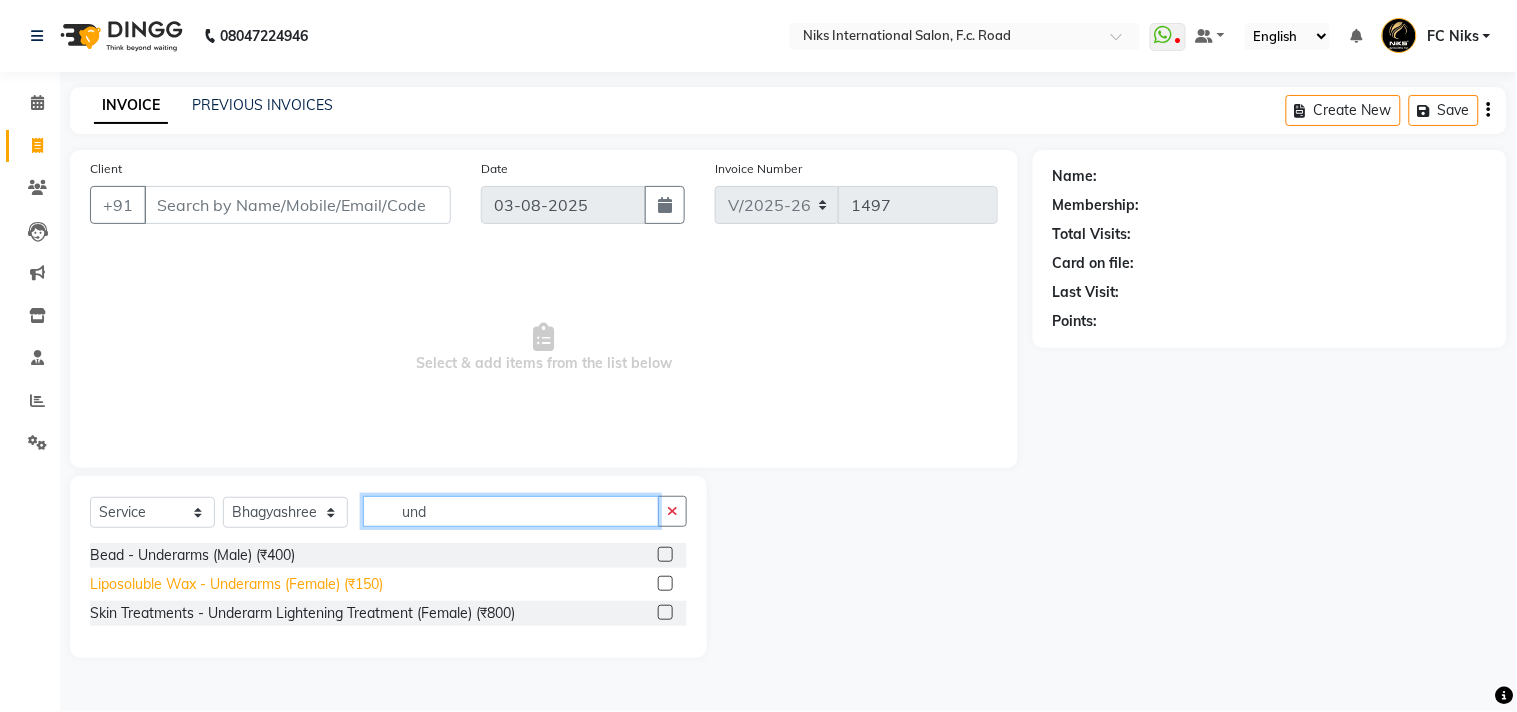 type on "und" 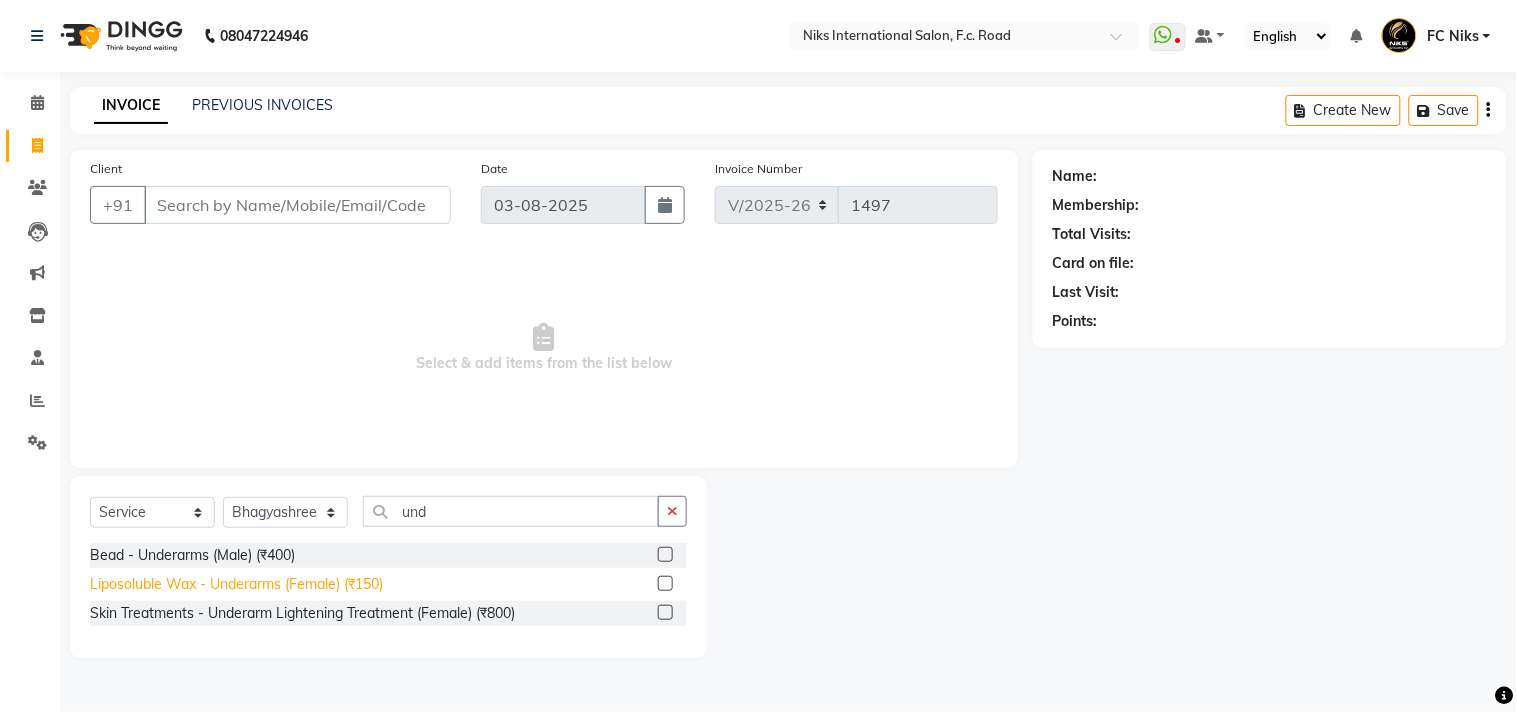 click on "Liposoluble Wax - Underarms (Female) (₹150)" 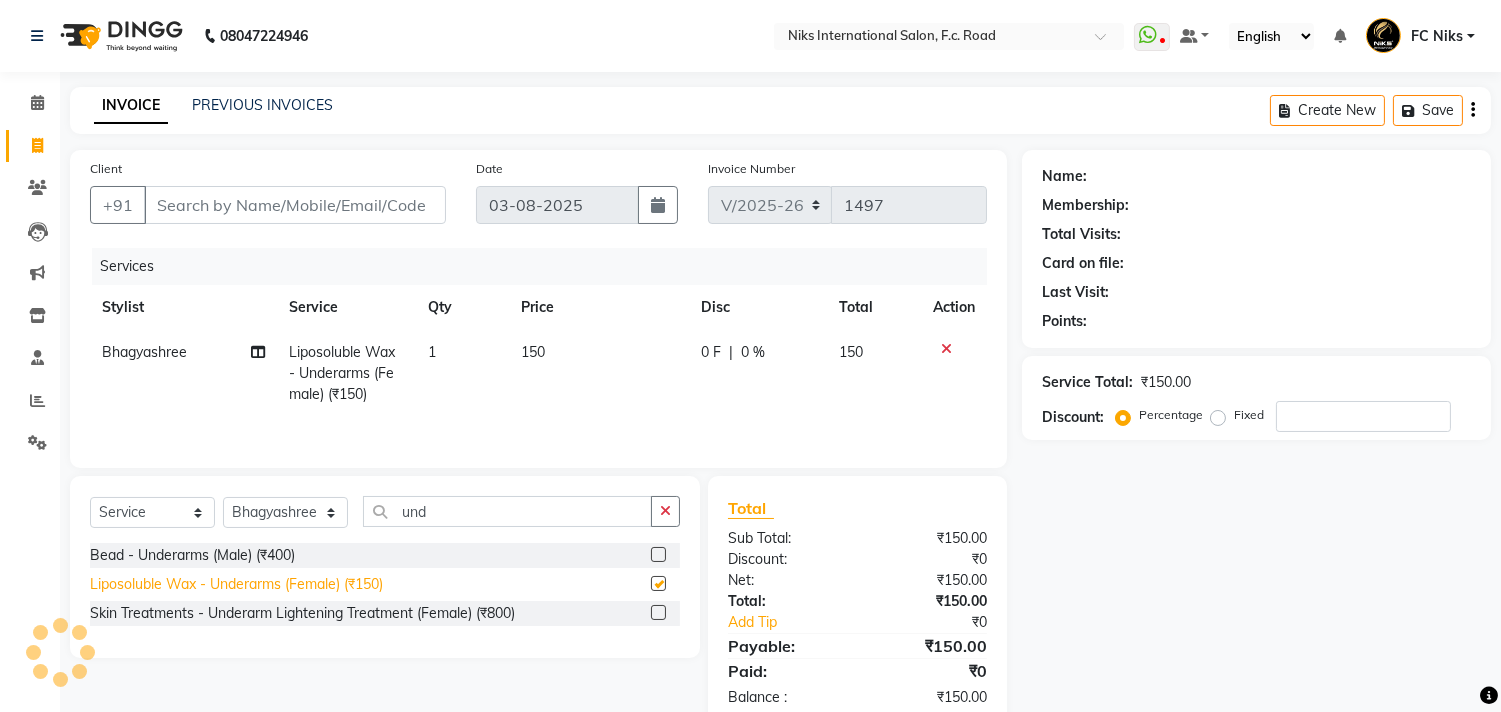 checkbox on "false" 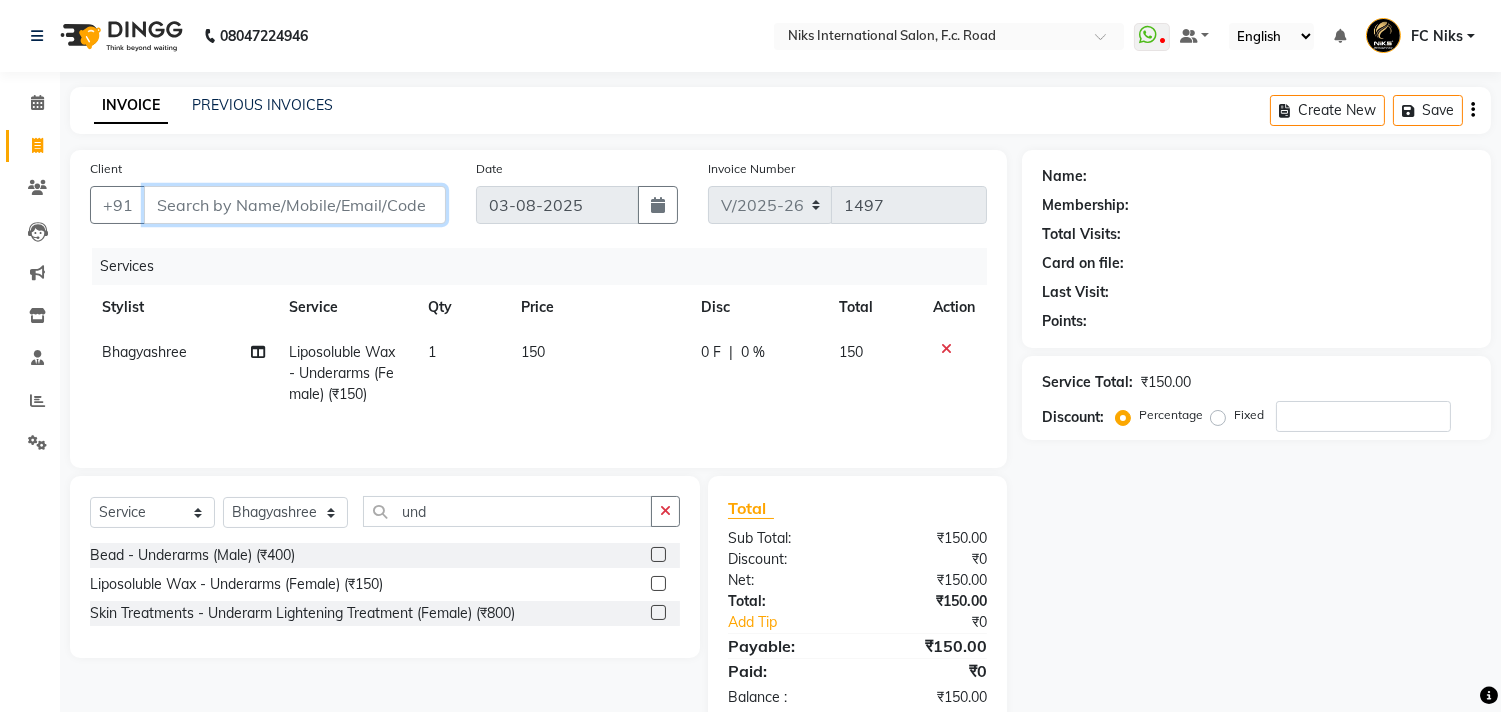 click on "Client" at bounding box center (295, 205) 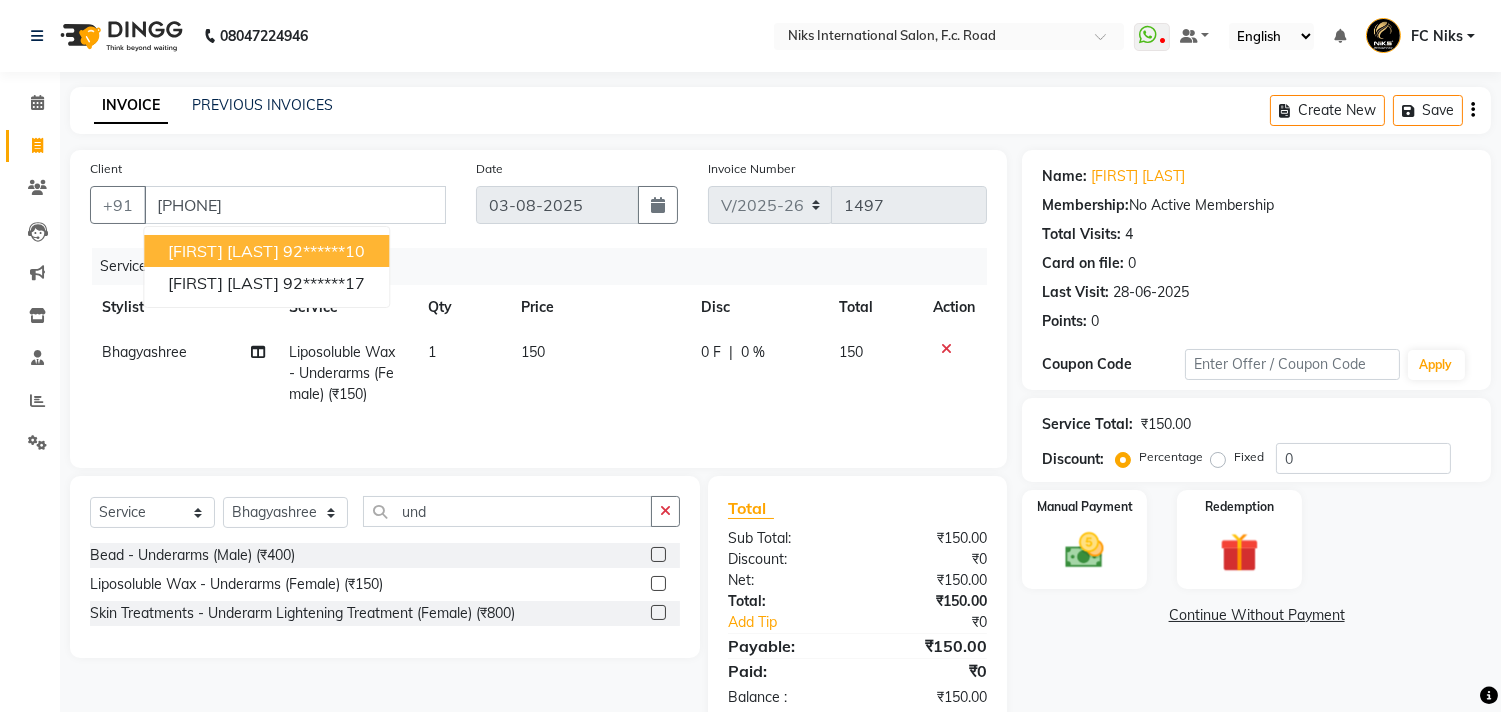 click on "92******10" at bounding box center (324, 251) 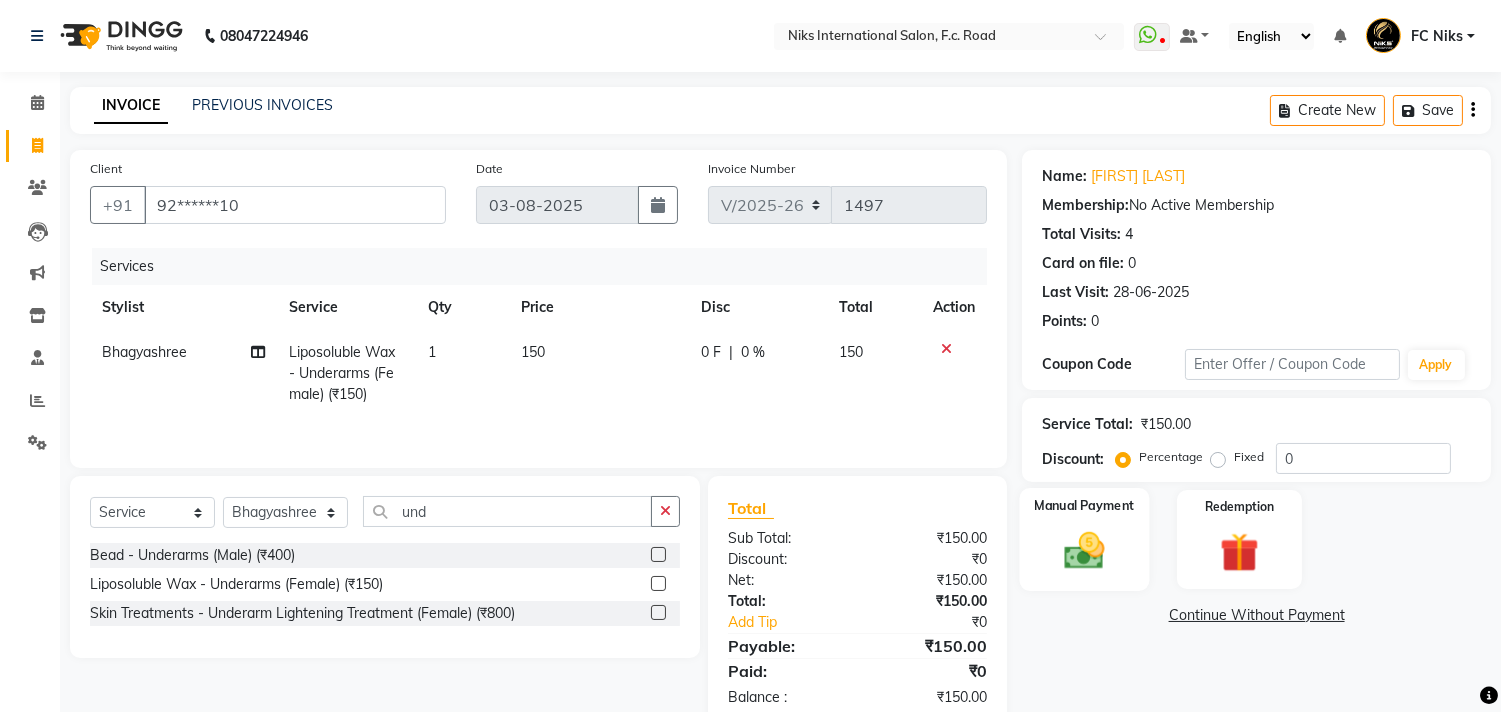 click 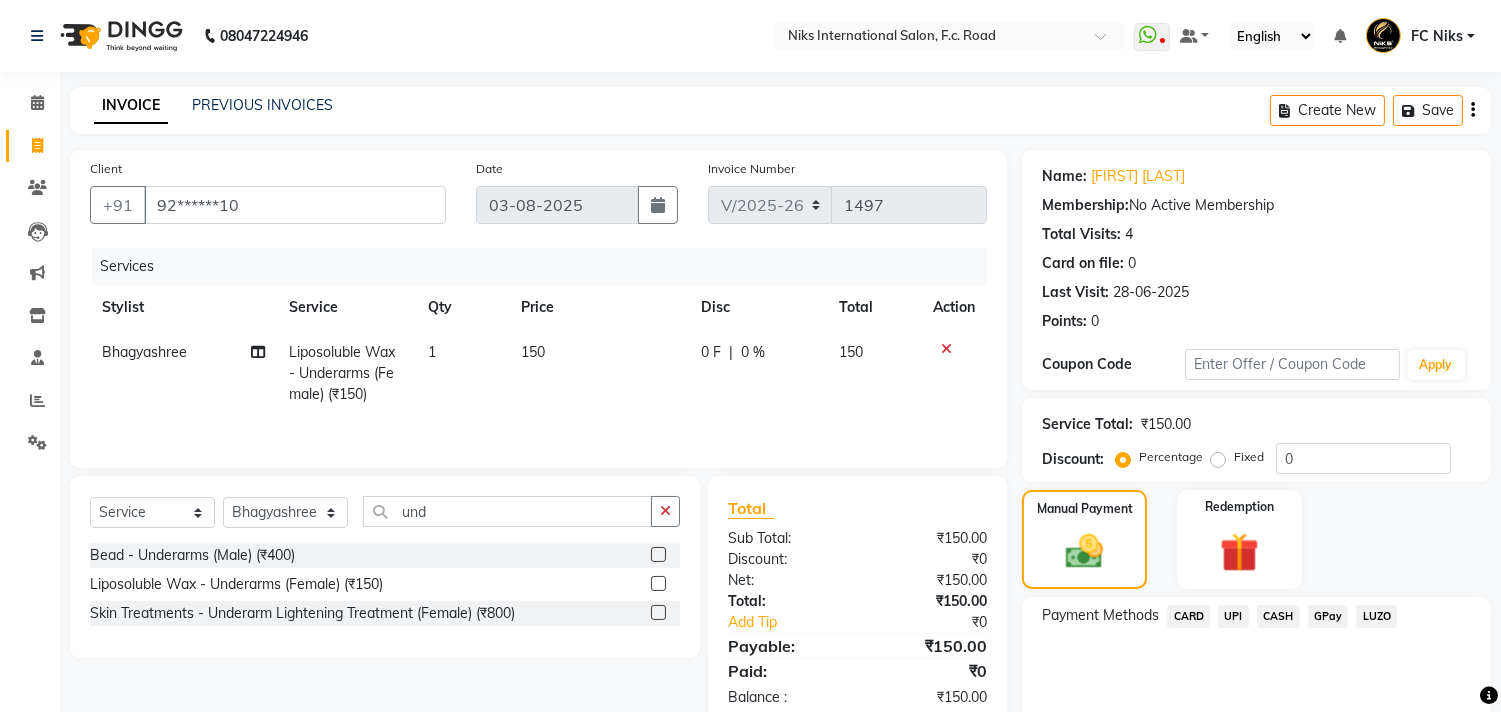 click on "CARD" 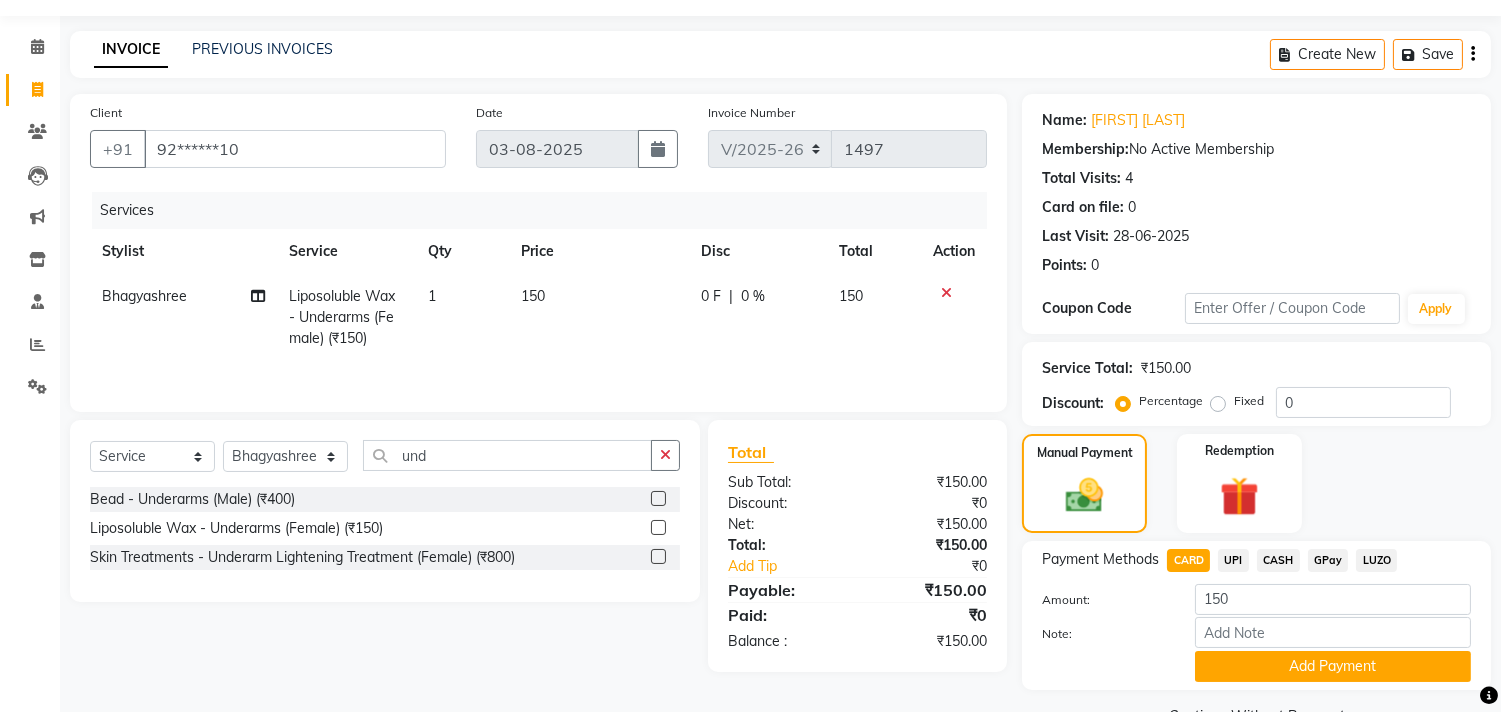 scroll, scrollTop: 104, scrollLeft: 0, axis: vertical 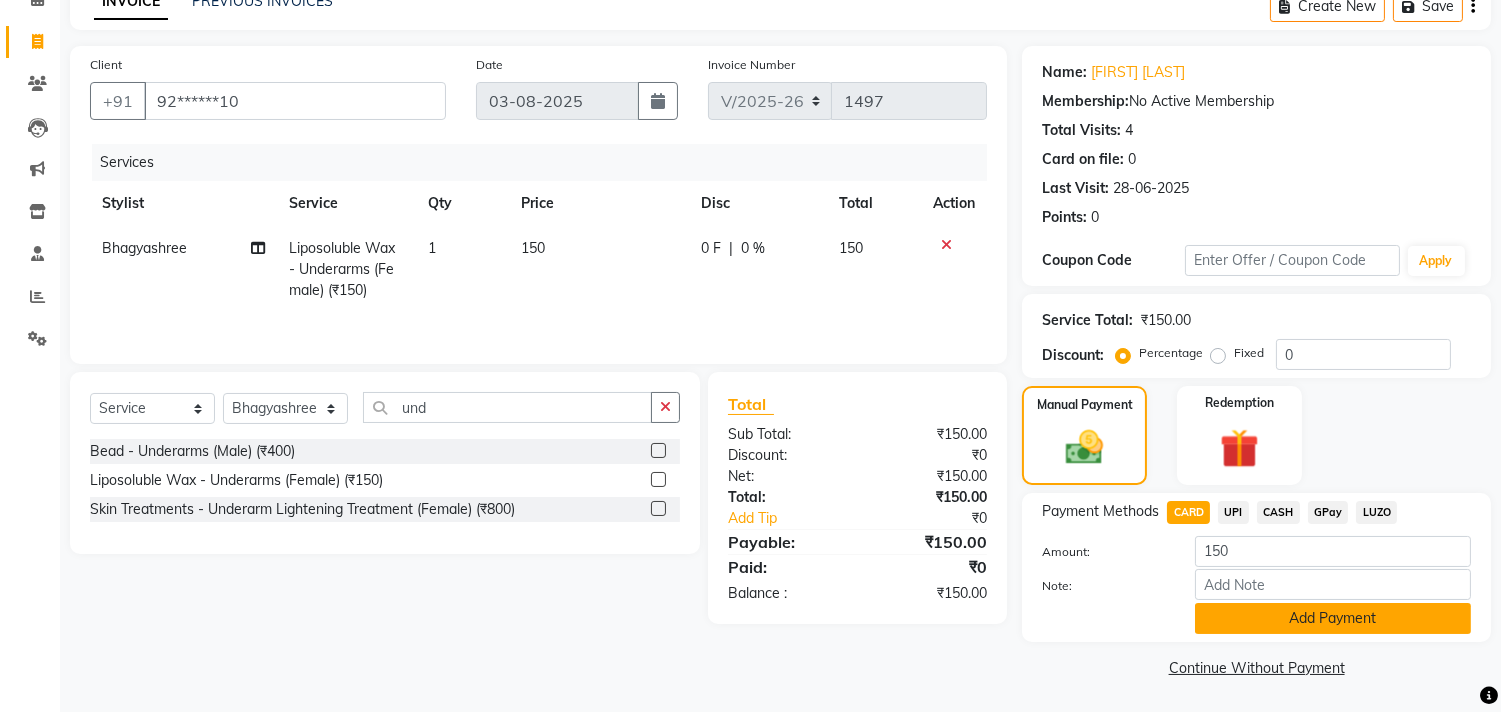 click on "Add Payment" 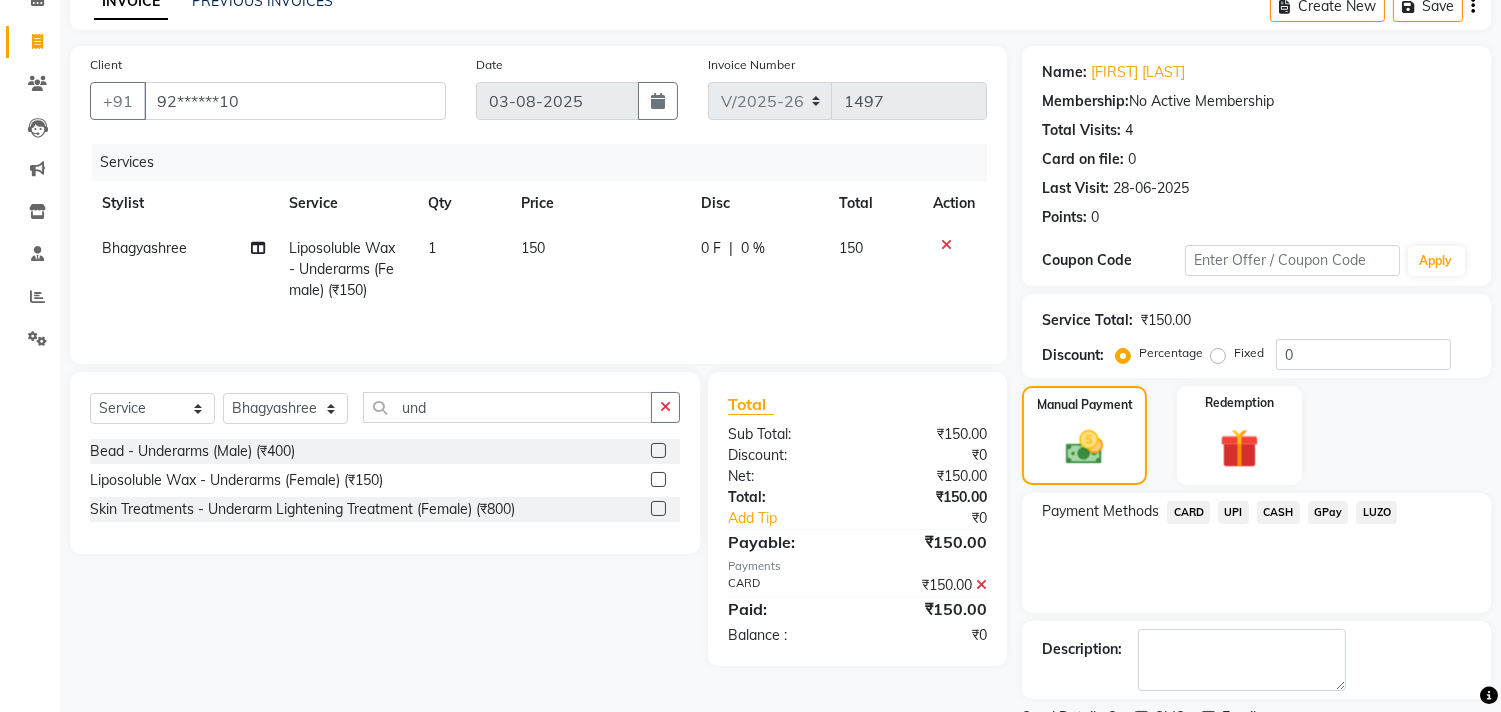 scroll, scrollTop: 187, scrollLeft: 0, axis: vertical 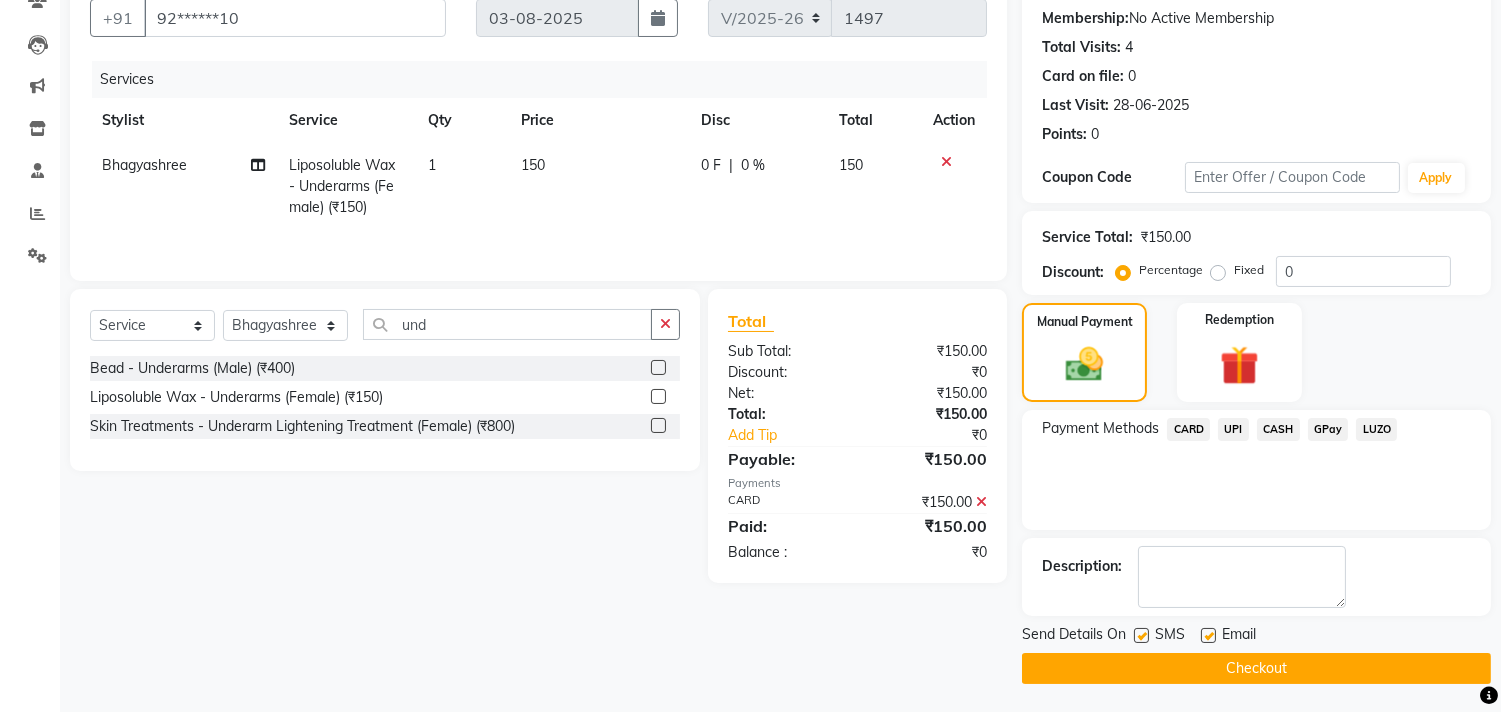 click on "Checkout" 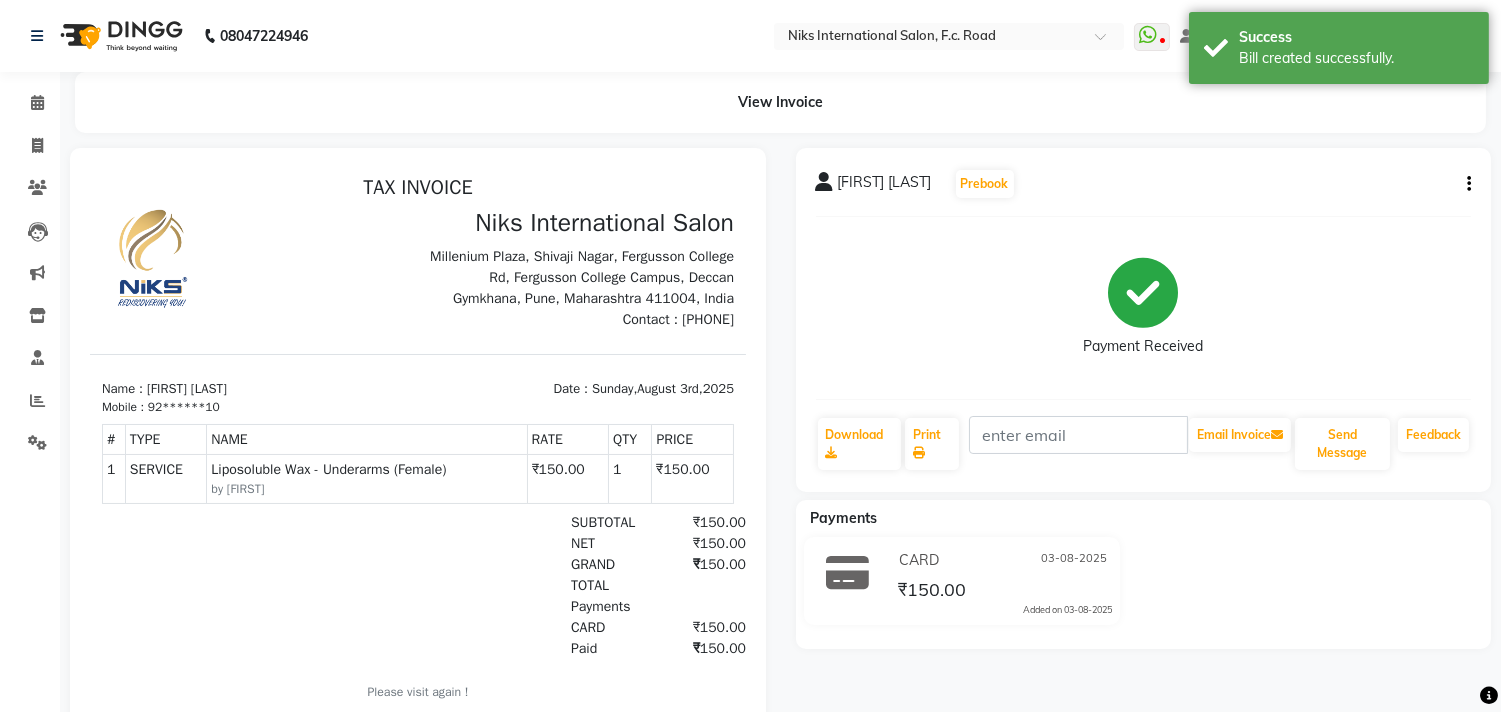 scroll, scrollTop: 0, scrollLeft: 0, axis: both 